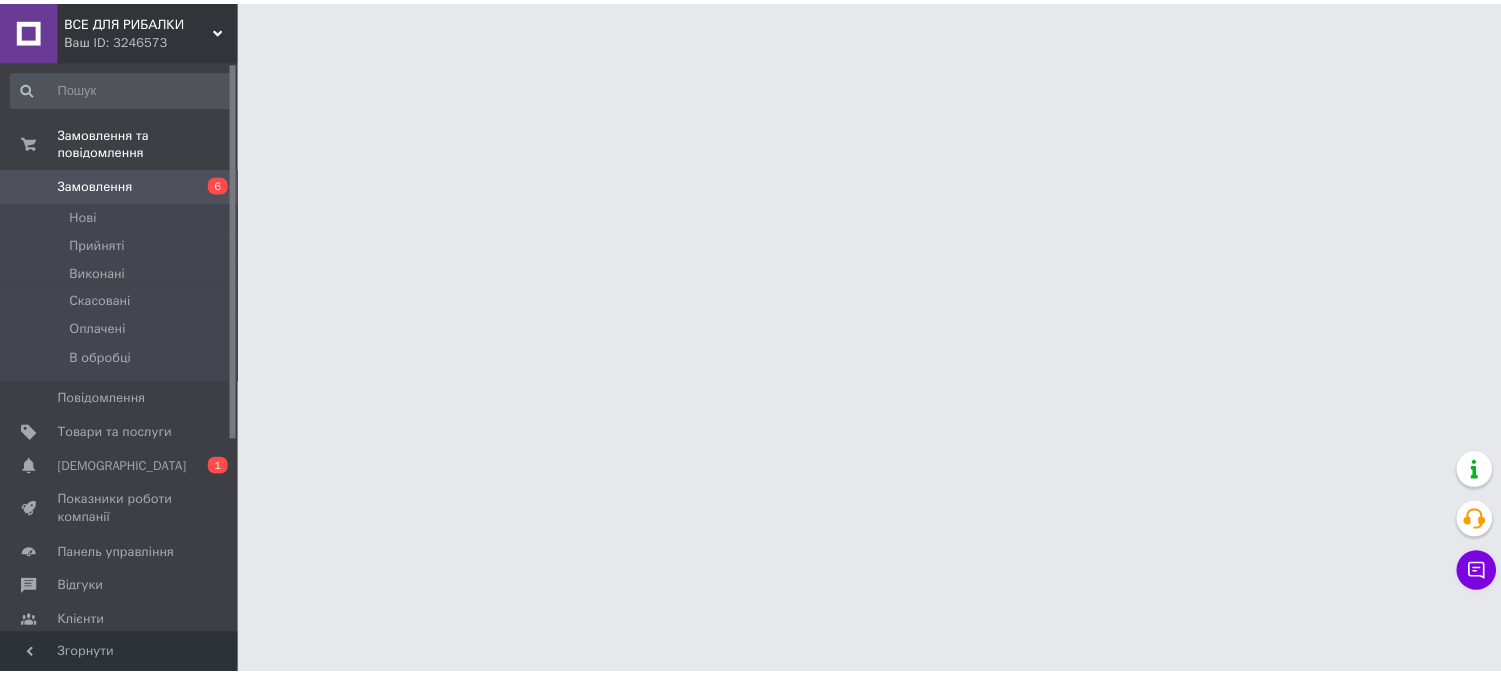 scroll, scrollTop: 0, scrollLeft: 0, axis: both 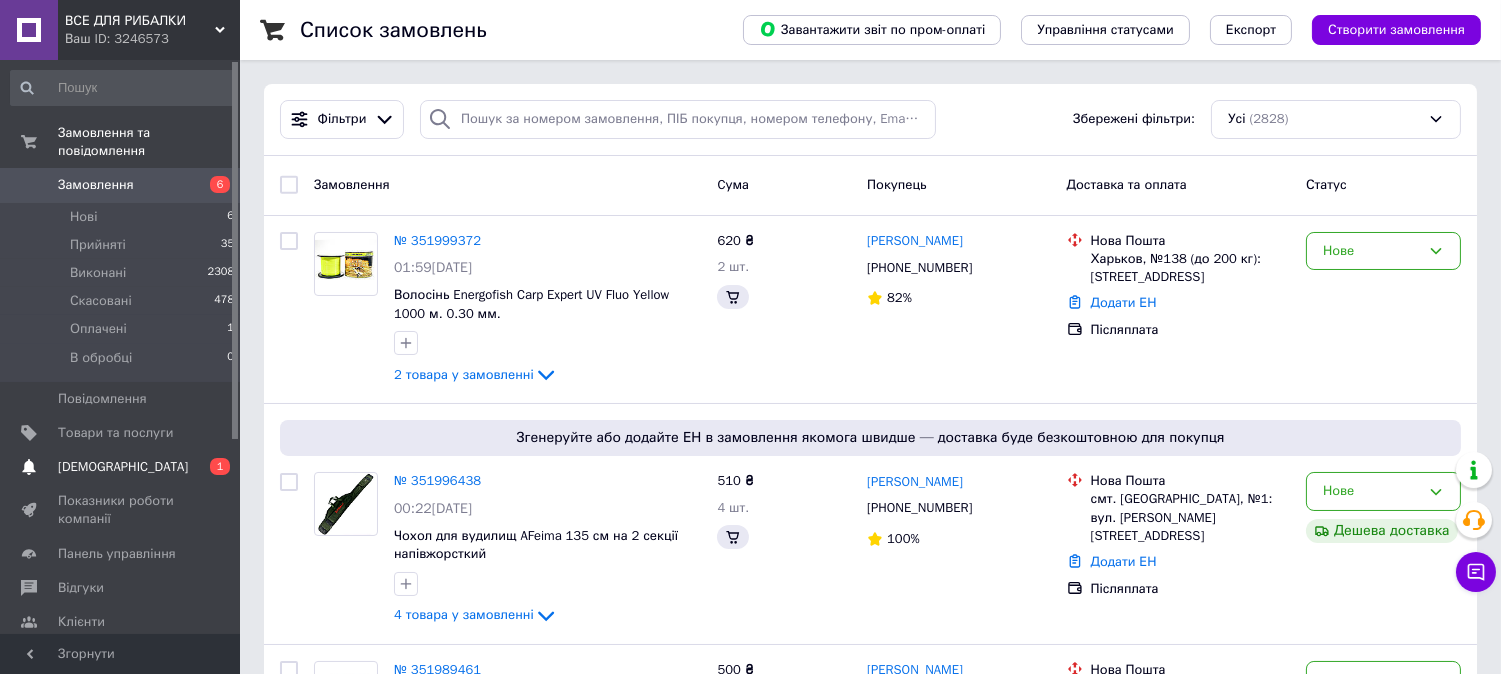 click on "[DEMOGRAPHIC_DATA]" at bounding box center [123, 467] 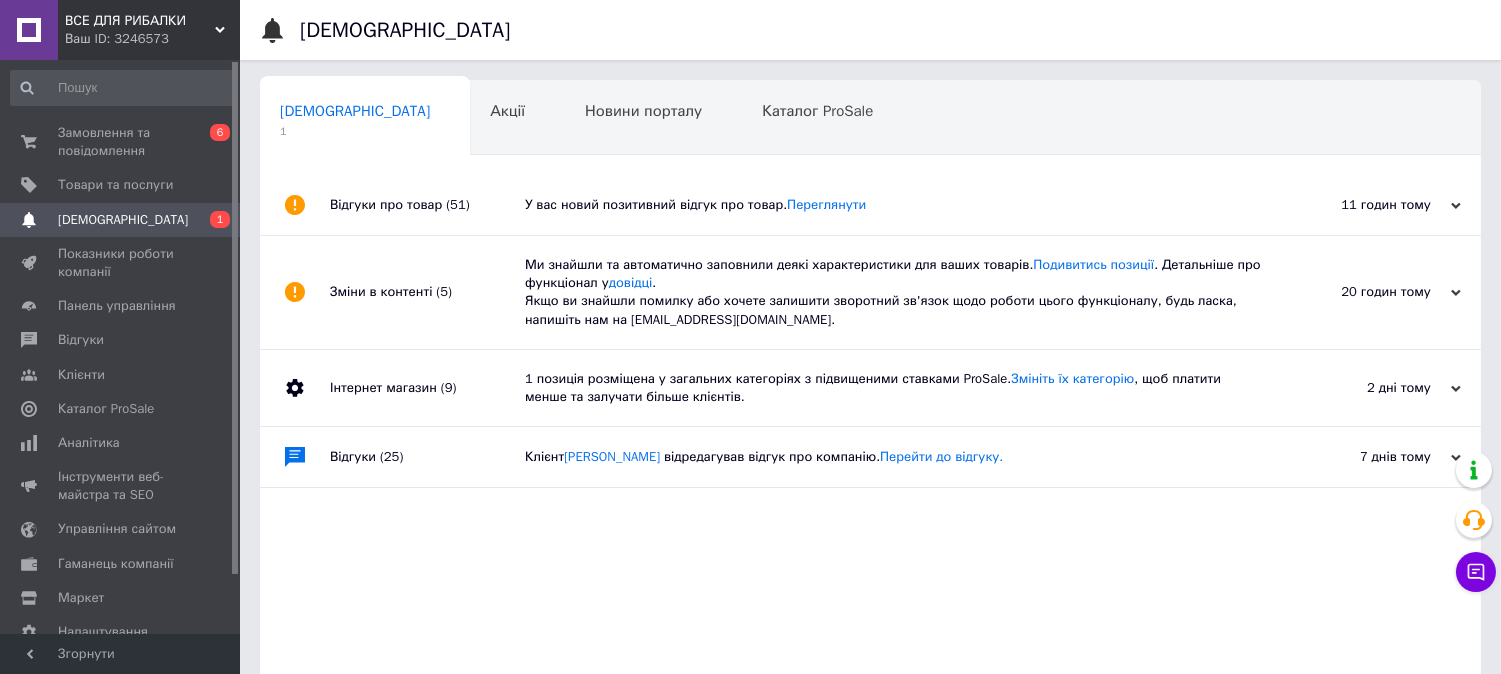 click on "Сповіщення 1 Акції 0 Новини порталу 0 Каталог ProSale 0 Навчання та заходи 0 Ok Відфільтровано...  Зберегти Нічого не знайдено Можливо, помилка у слові  або немає відповідностей за вашим запитом. Сповіщення 1 Акції 0 Новини порталу 0 Каталог ProSale 0 Навчання та заходи 0 :  Відгуки про товар   (51) У вас новий позитивний відгук про товар.  Переглянути 11 годин тому 09.07.2025 Зміни в контенті   (5) Ми знайшли та автоматично заповнили деякі характеристики для ваших товарів.  Подивитись позиції . Детальніше про функціонал у  довідці . 20 годин тому 09.07.2025 Інтернет магазин   (9) 2 дні тому" at bounding box center (870, 432) 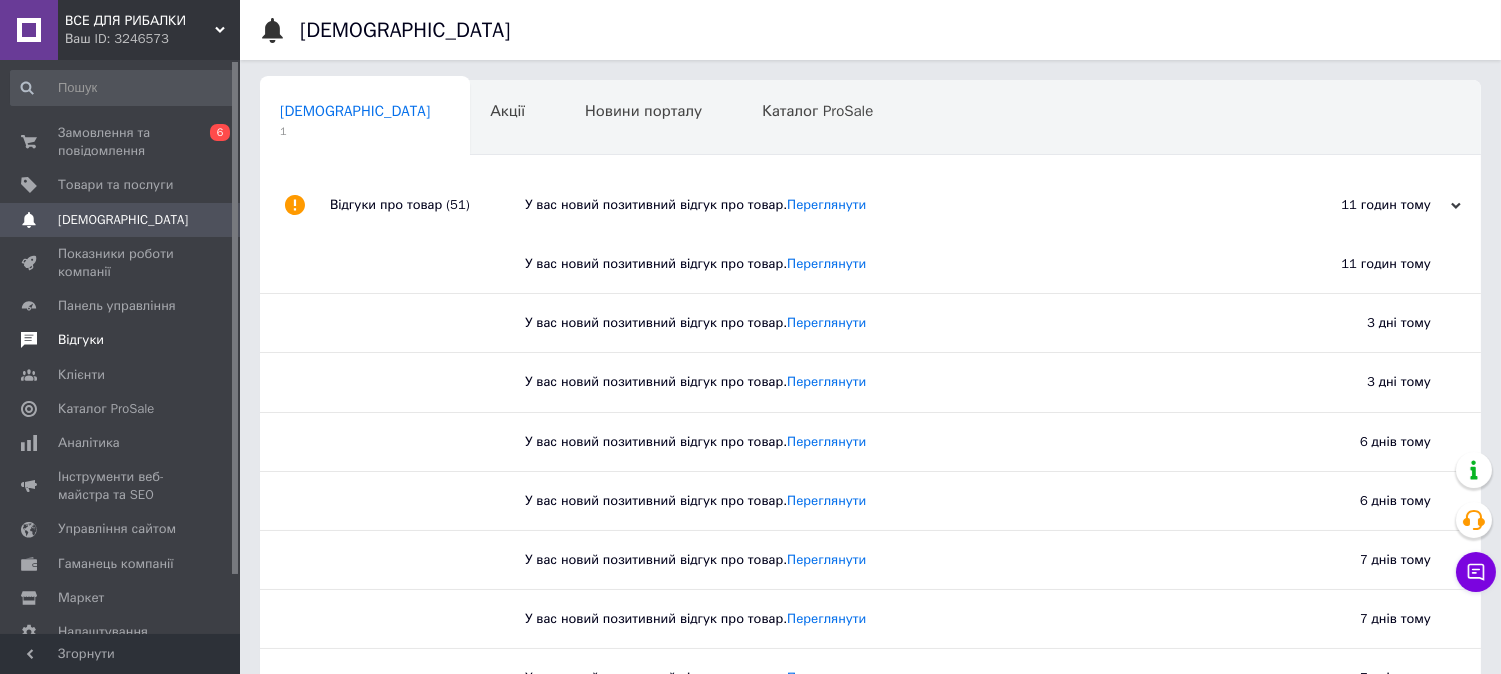 click on "Відгуки" at bounding box center (123, 340) 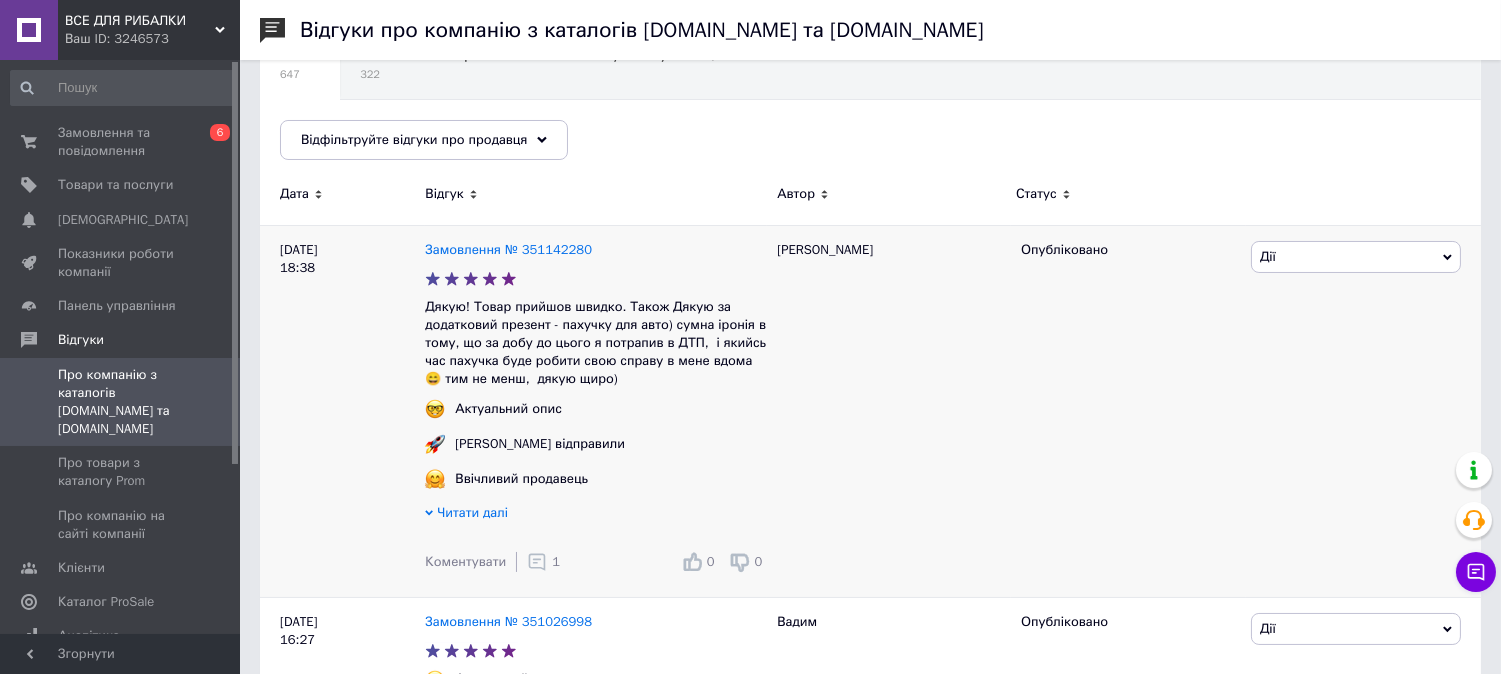 scroll, scrollTop: 222, scrollLeft: 0, axis: vertical 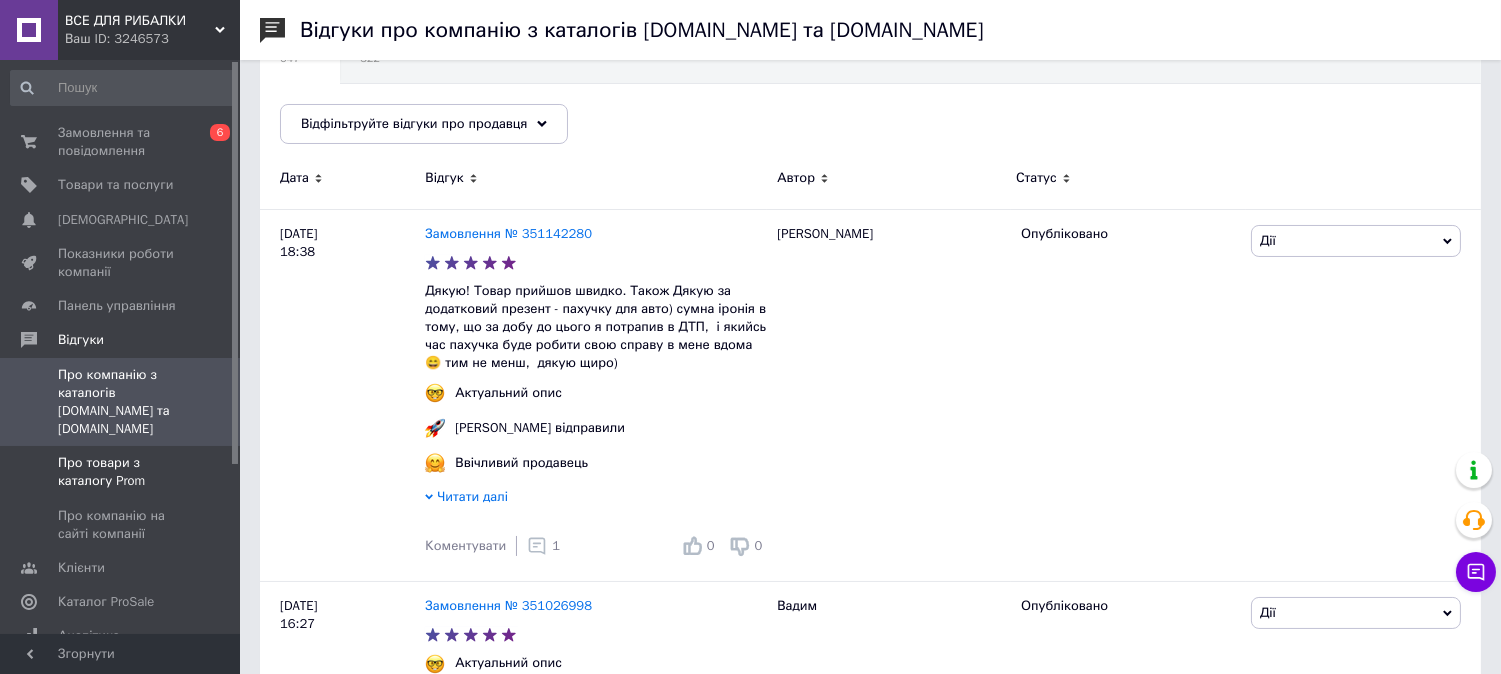 click on "Про товари з каталогу Prom" at bounding box center [121, 472] 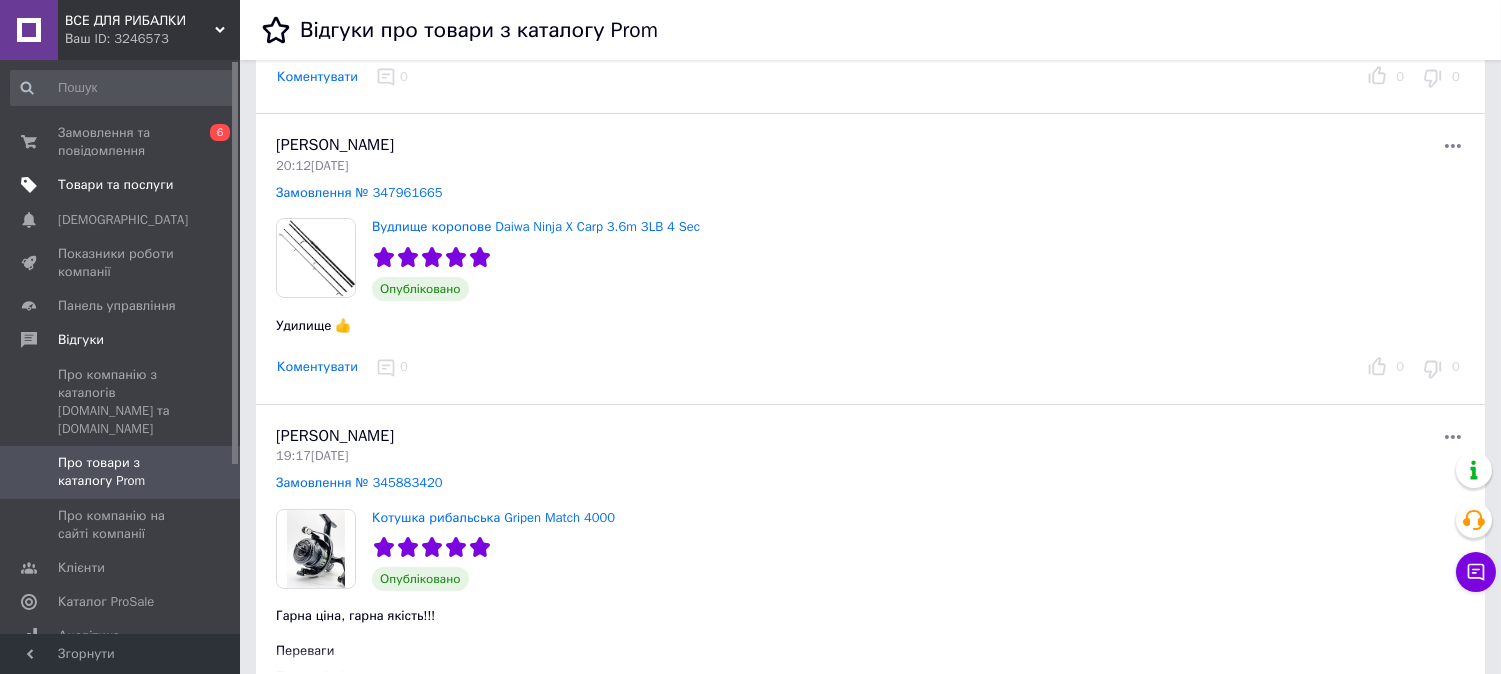 scroll, scrollTop: 555, scrollLeft: 0, axis: vertical 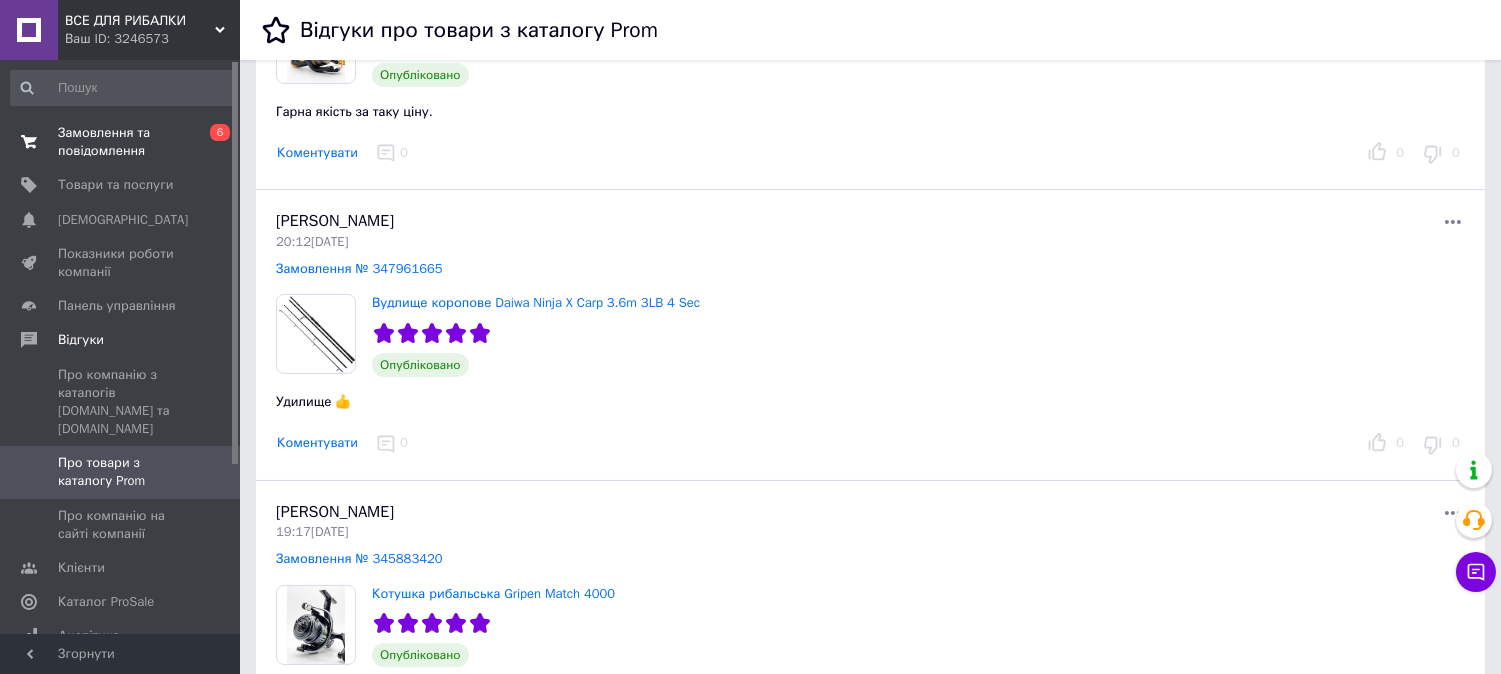 click on "Замовлення та повідомлення" at bounding box center (121, 142) 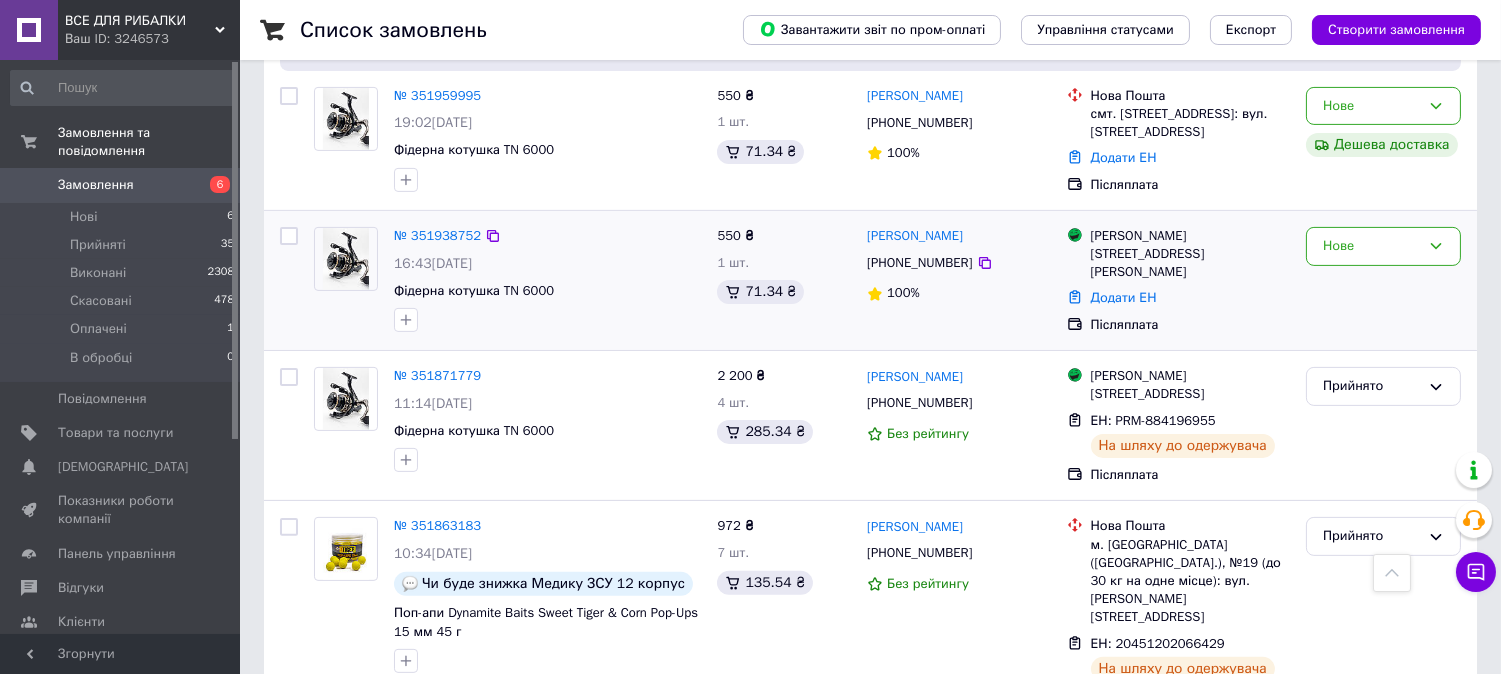 scroll, scrollTop: 1111, scrollLeft: 0, axis: vertical 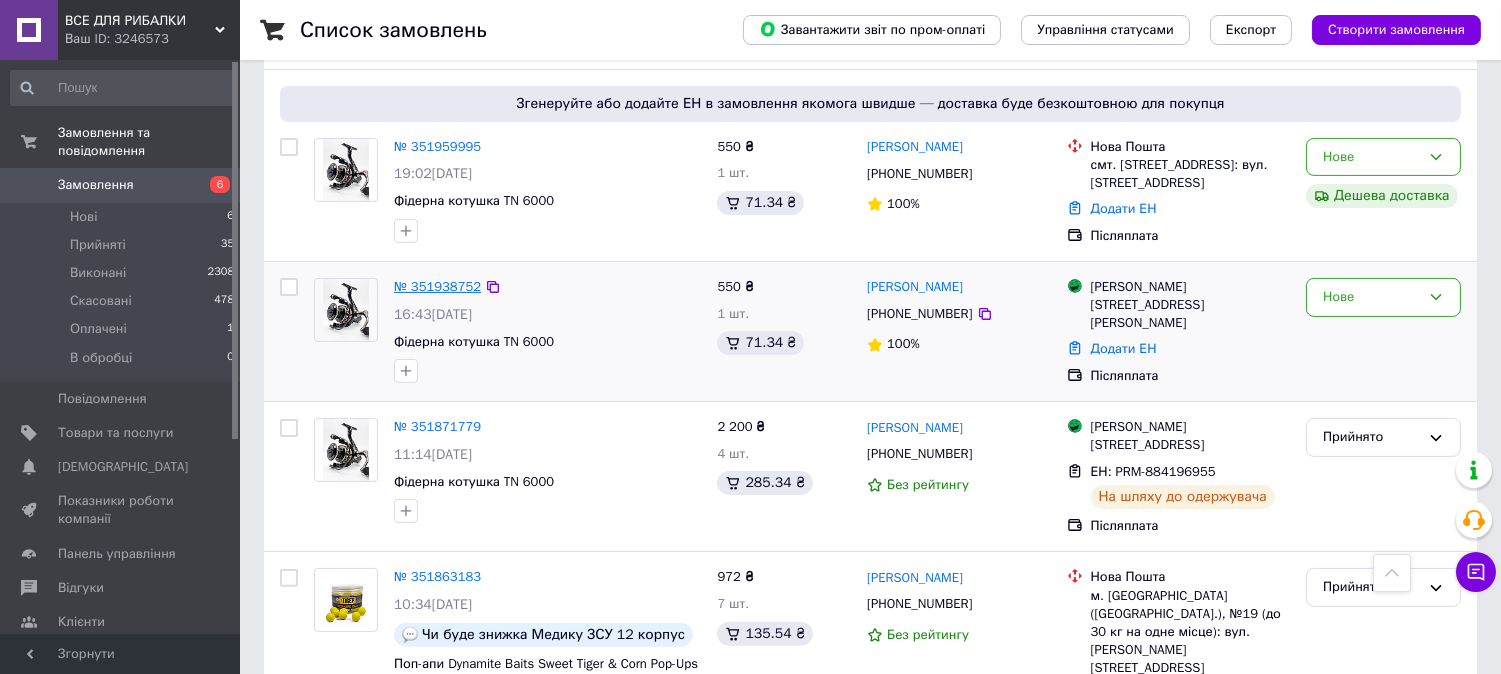 click on "№ 351938752" at bounding box center [437, 286] 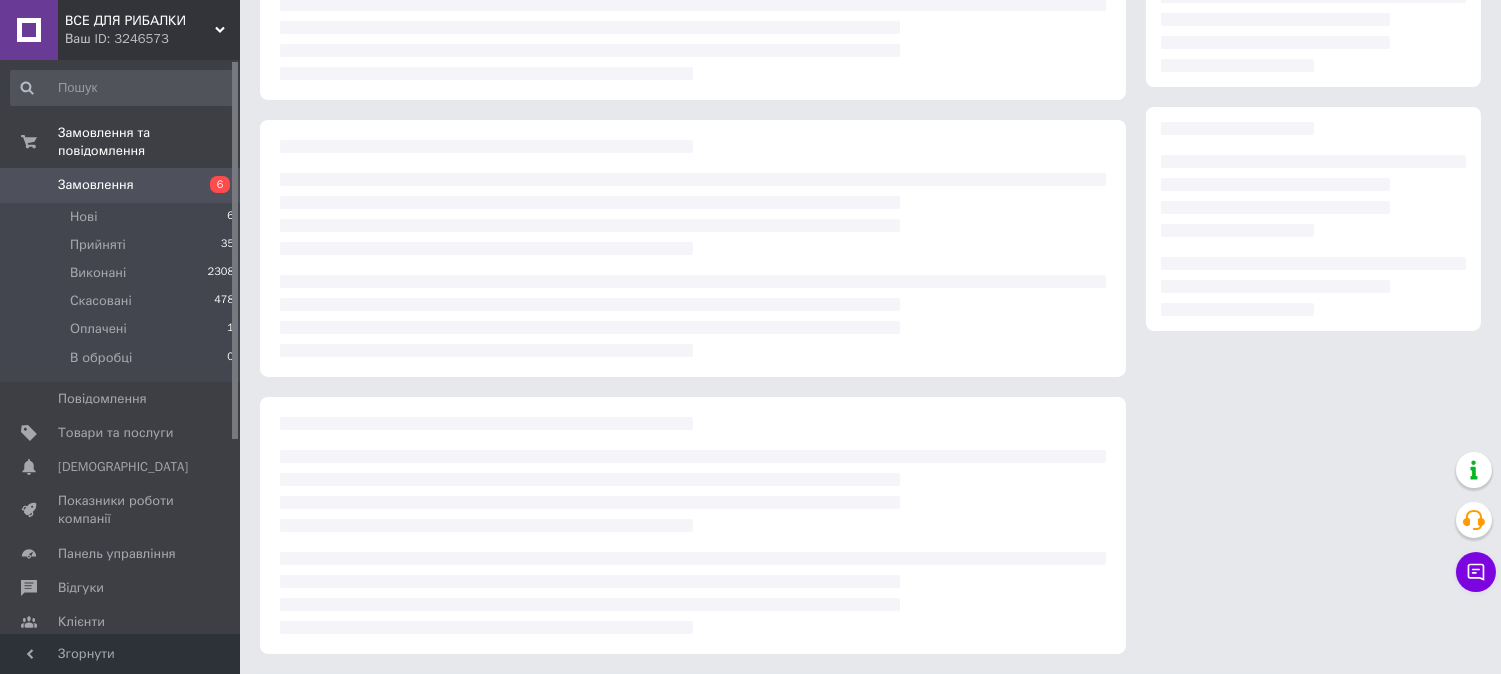 scroll, scrollTop: 0, scrollLeft: 0, axis: both 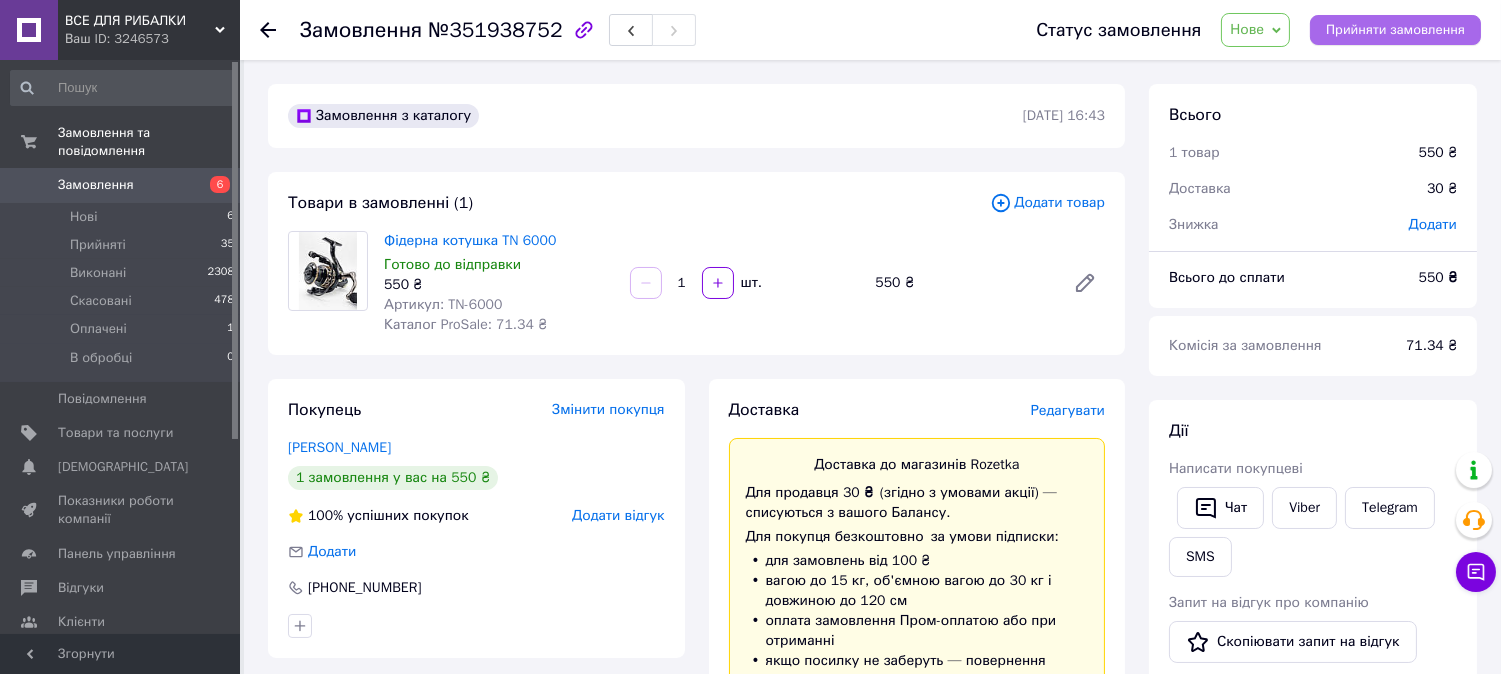 click on "Прийняти замовлення" at bounding box center (1395, 30) 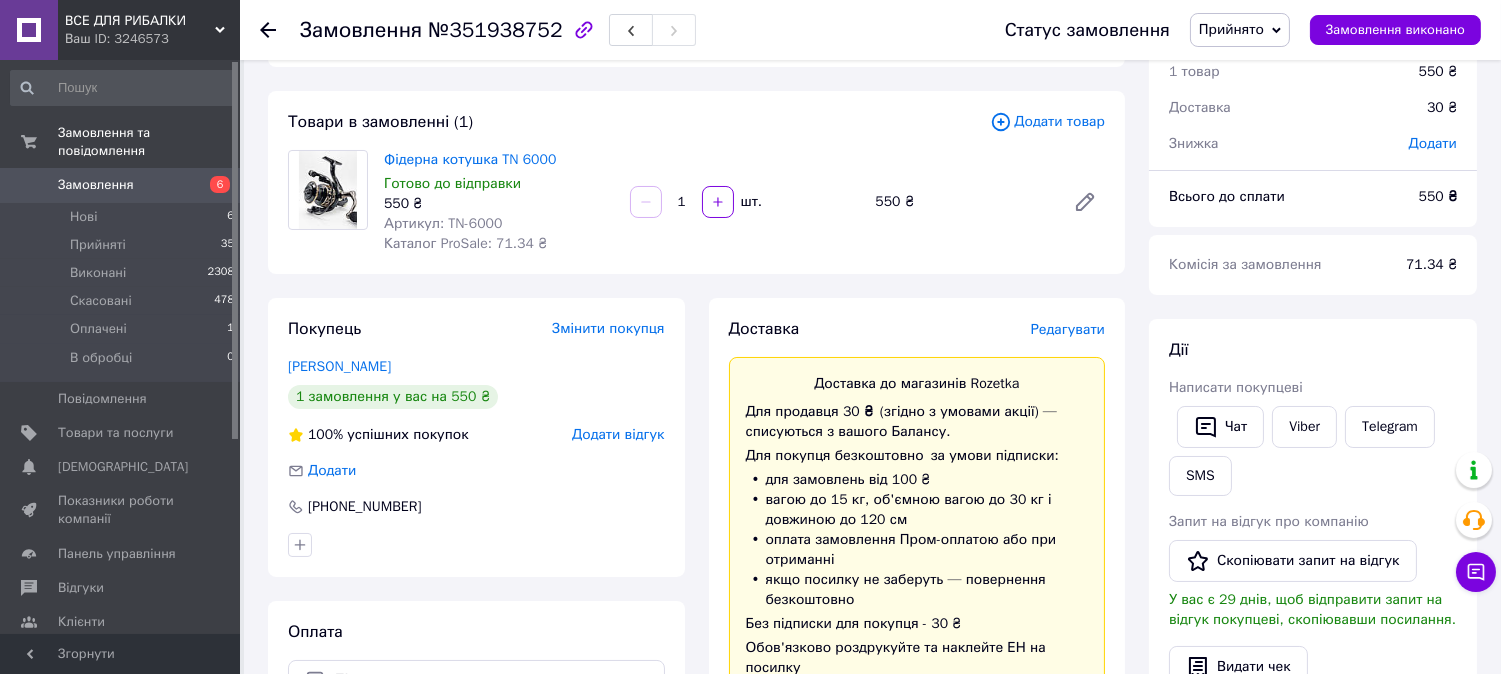 scroll, scrollTop: 0, scrollLeft: 0, axis: both 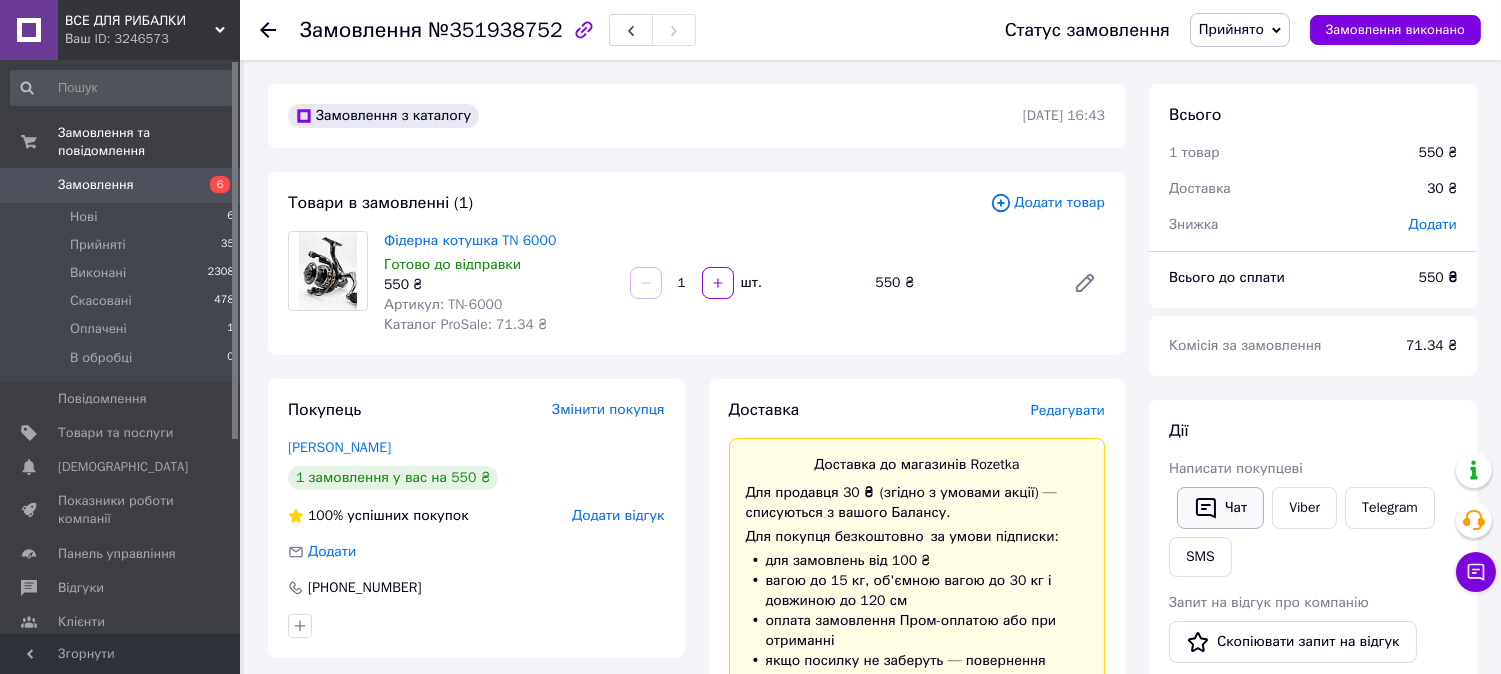 click on "Чат" at bounding box center [1220, 508] 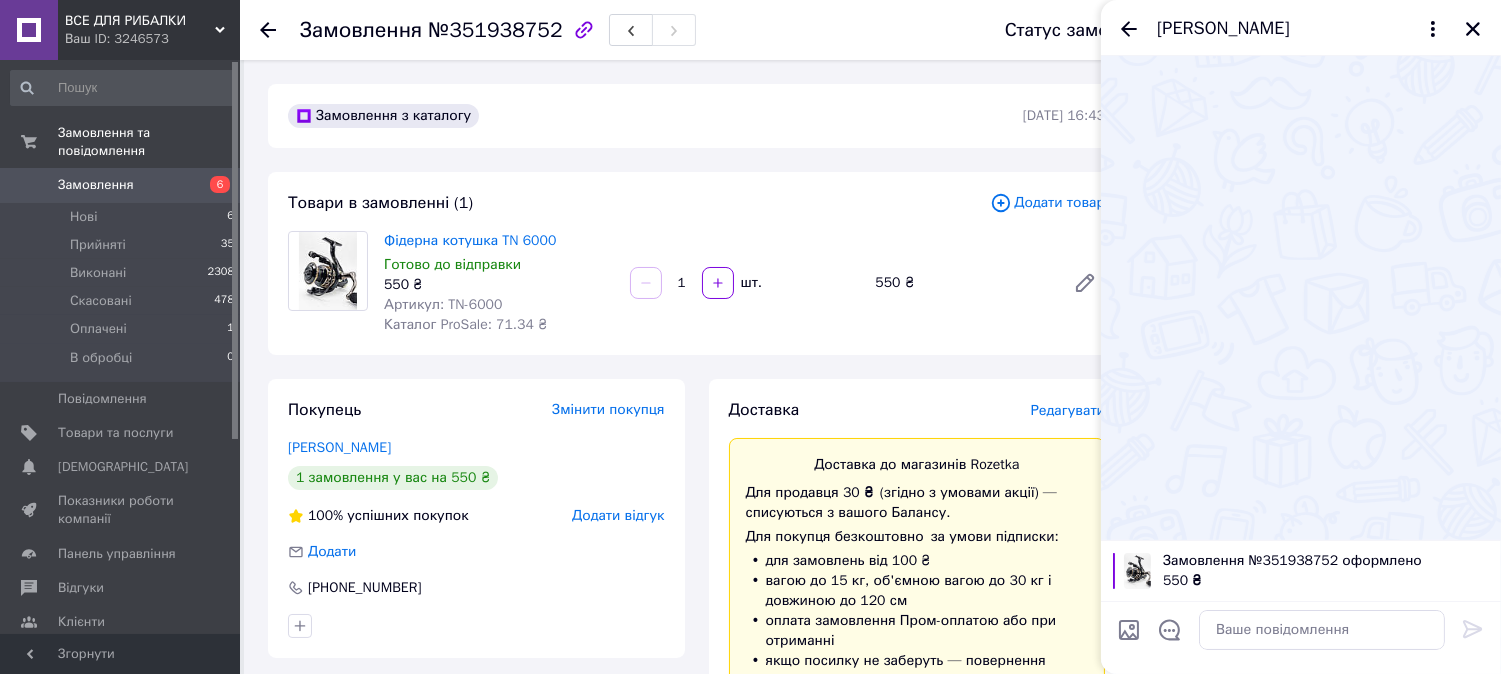 click at bounding box center [1170, 633] 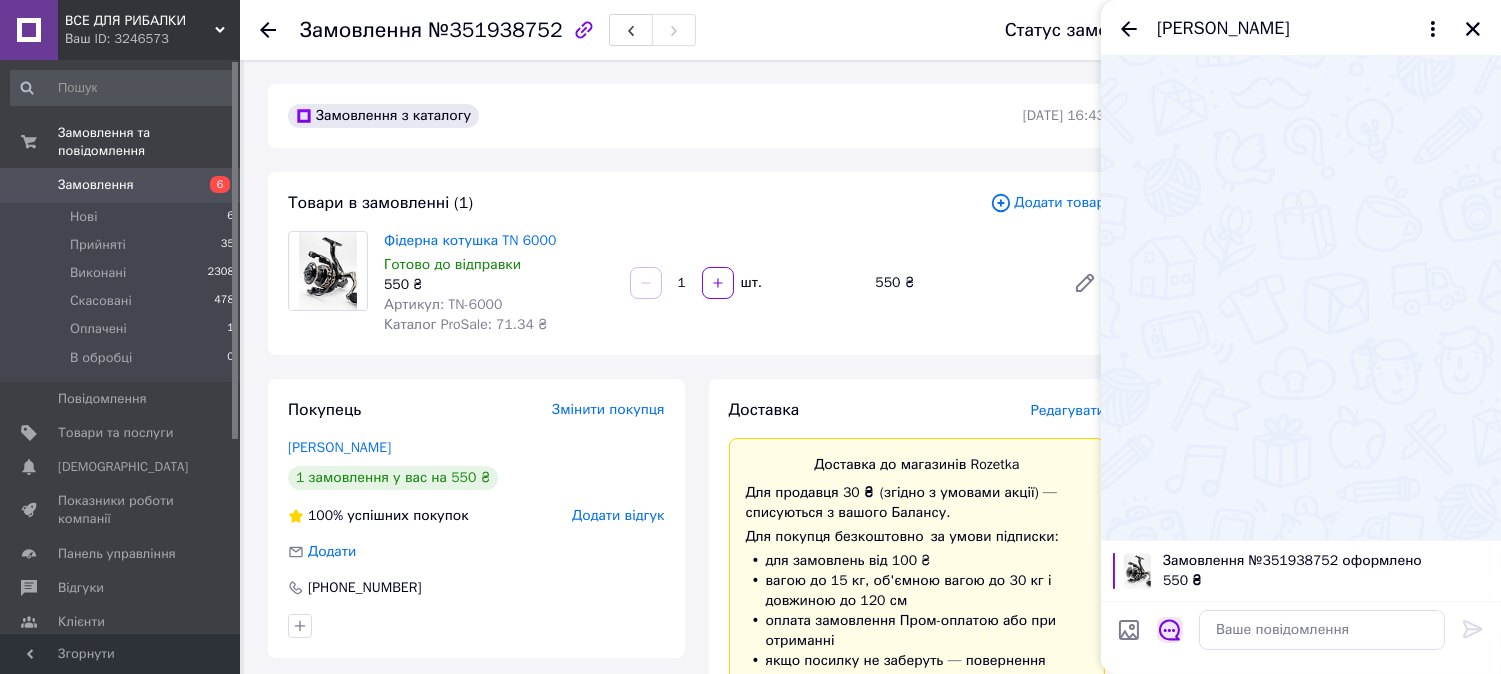 click 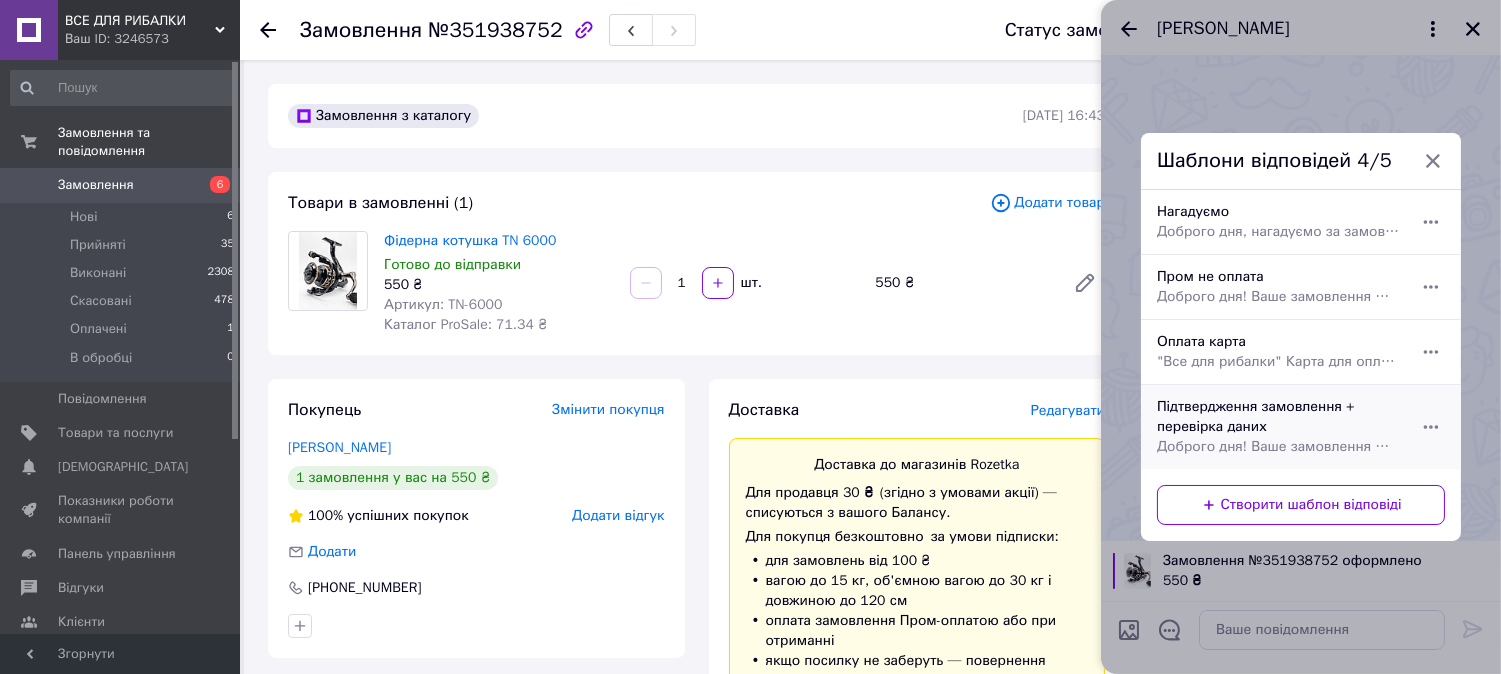 click on "Доброго дня!
Ваше замовлення № прийнято та знаходиться в обробці.
Будь ласка, перевірте, чи правильно вказані ваші дані:
📌 **Прізвище, ім’я:**
📞 **Контактний телефон:**
🚚 Нова Пошта
📦 **Адреса доставки:**
💳 Оплата під час отримання
Якщо всі дані вірні, ОБОВ'ЯЗКОВО відпишіться на це повідомлення.
Дякуємо за покупку!" at bounding box center [1279, 447] 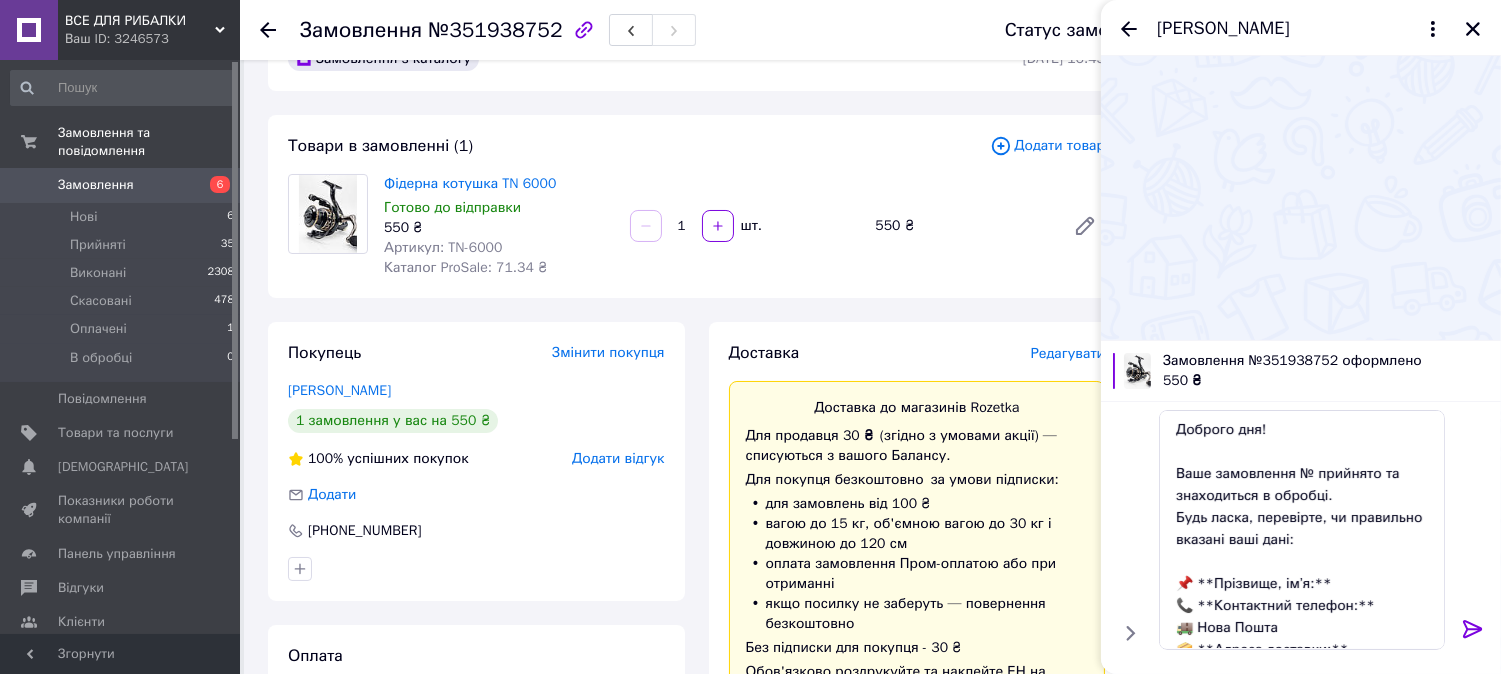scroll, scrollTop: 111, scrollLeft: 0, axis: vertical 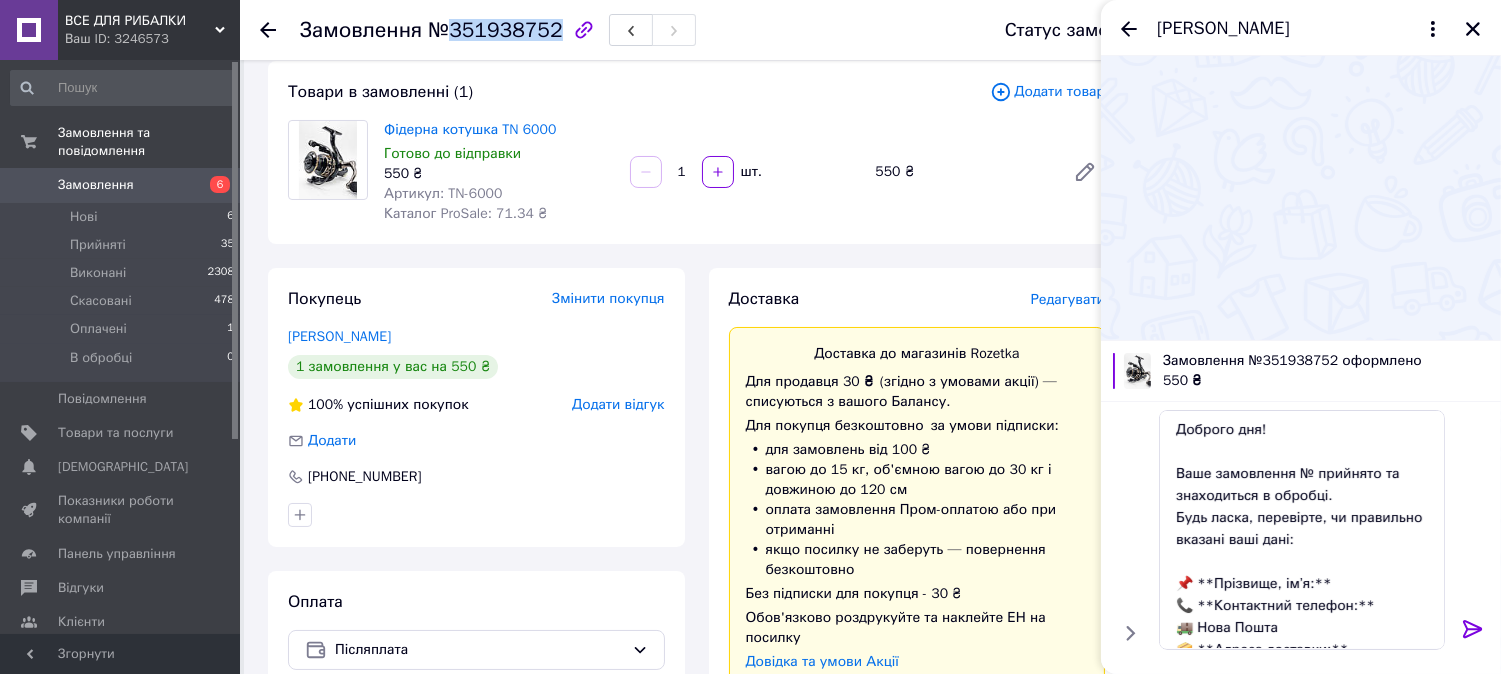 drag, startPoint x: 450, startPoint y: 38, endPoint x: 546, endPoint y: 41, distance: 96.04687 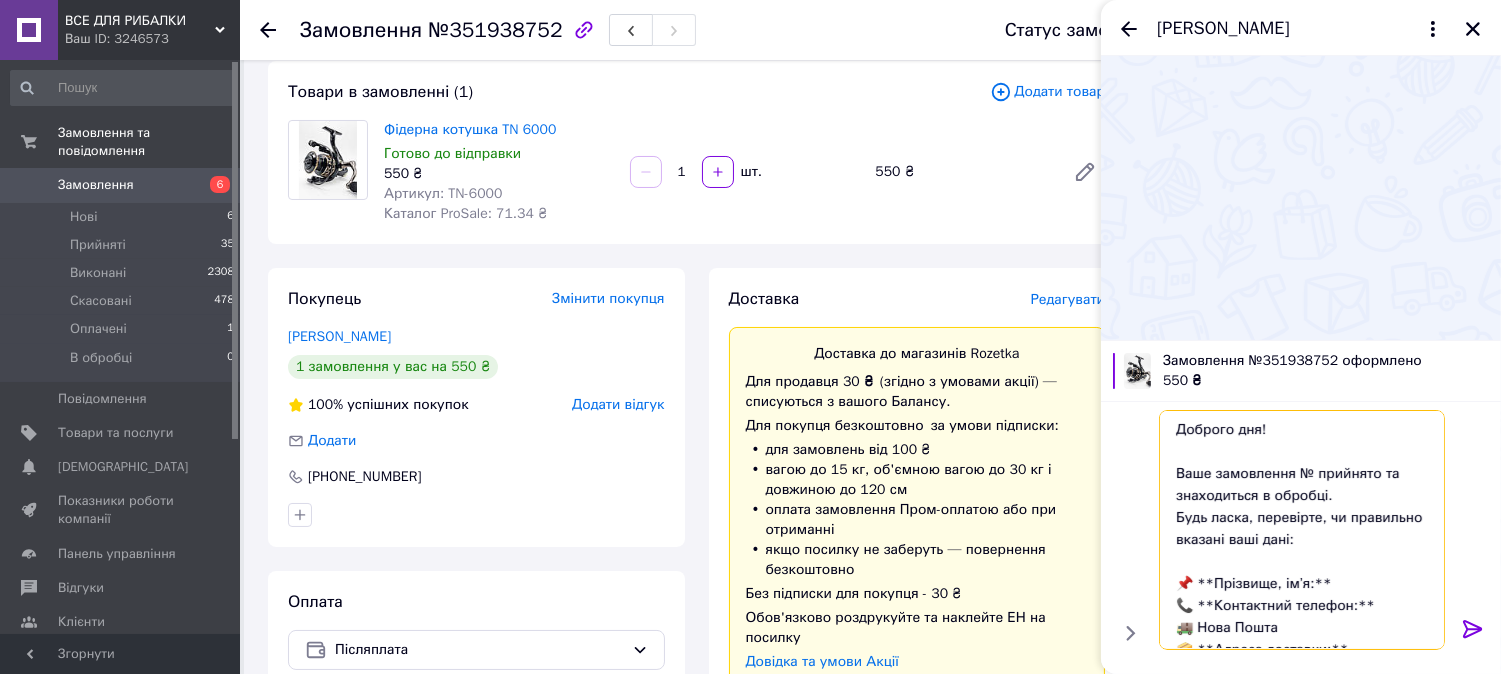 click on "Доброго дня!
Ваше замовлення № прийнято та знаходиться в обробці.
Будь ласка, перевірте, чи правильно вказані ваші дані:
📌 **Прізвище, ім’я:**
📞 **Контактний телефон:**
🚚 Нова Пошта
📦 **Адреса доставки:**
💳 Оплата під час отримання
Якщо всі дані вірні, ОБОВ'ЯЗКОВО відпишіться на це повідомлення.
Дякуємо за покупку!" at bounding box center [1302, 530] 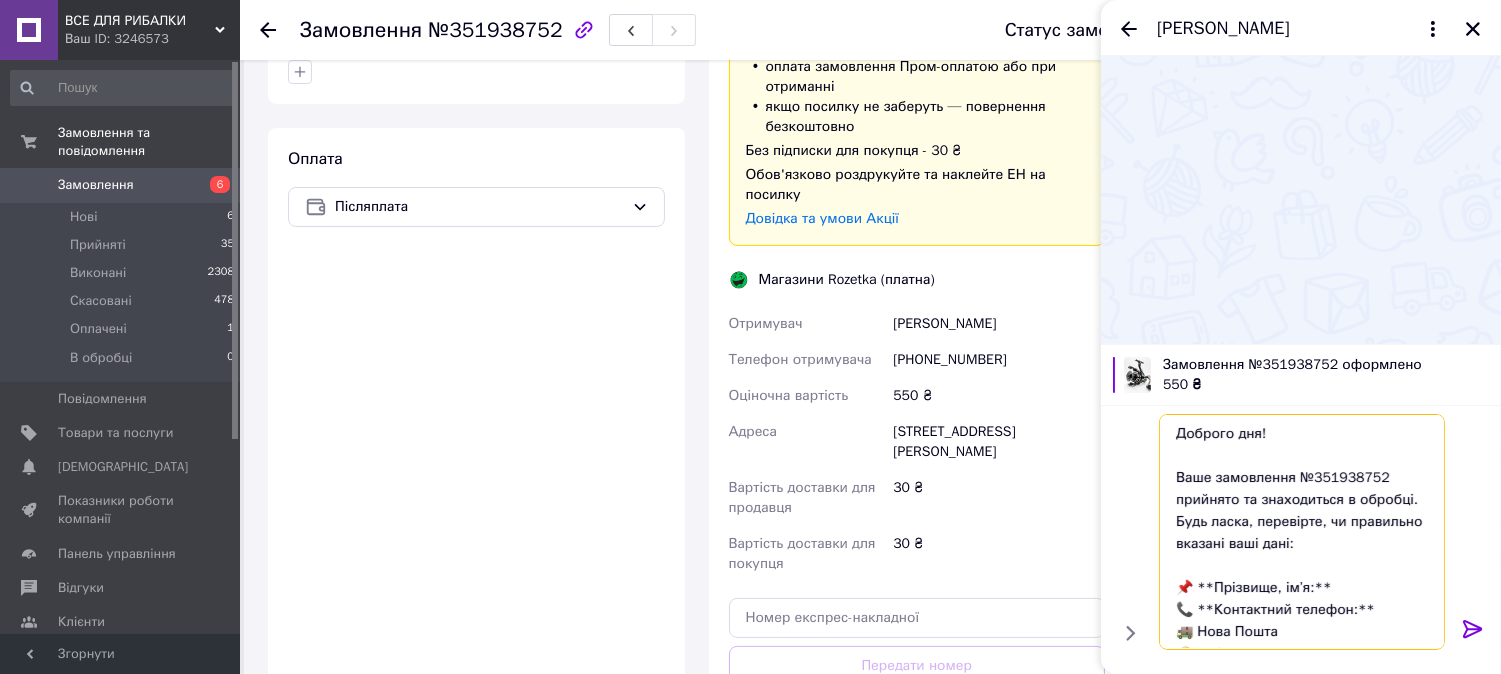 scroll, scrollTop: 555, scrollLeft: 0, axis: vertical 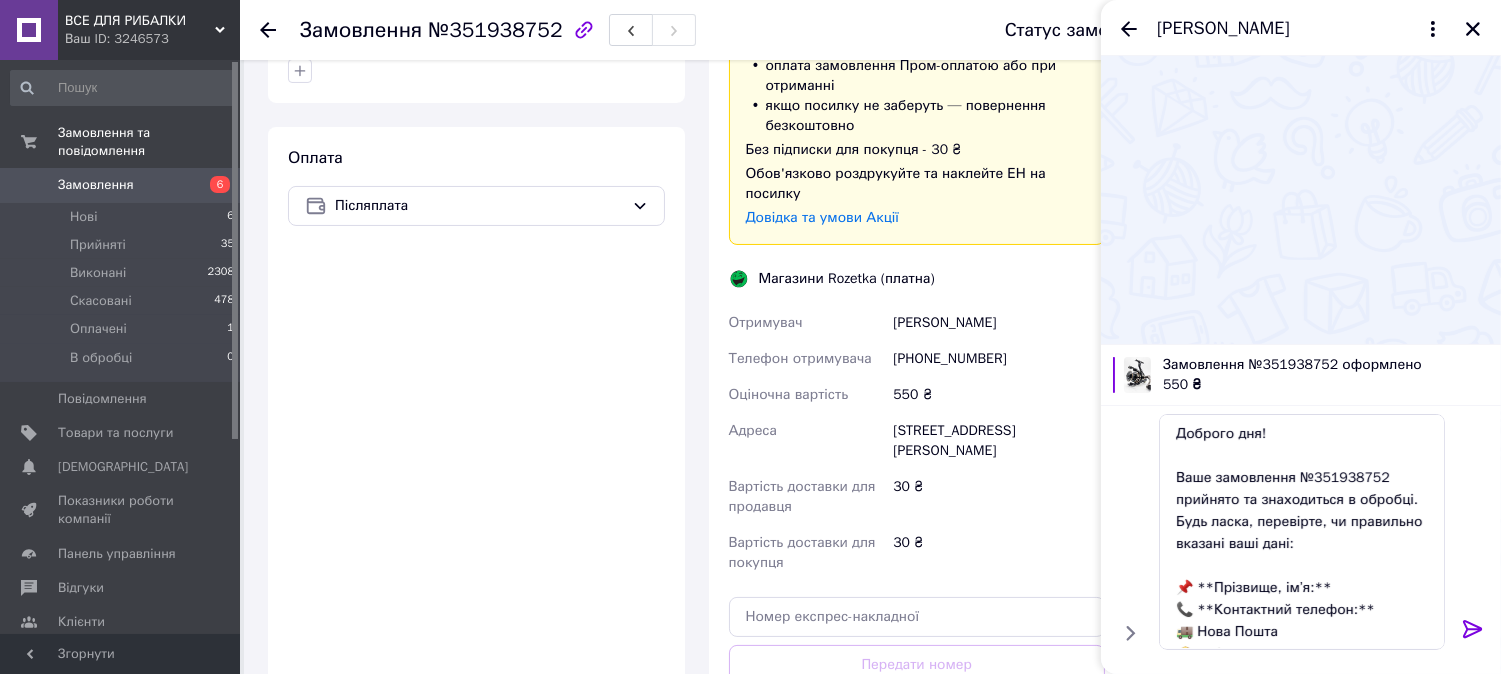 drag, startPoint x: 894, startPoint y: 297, endPoint x: 1037, endPoint y: 301, distance: 143.05594 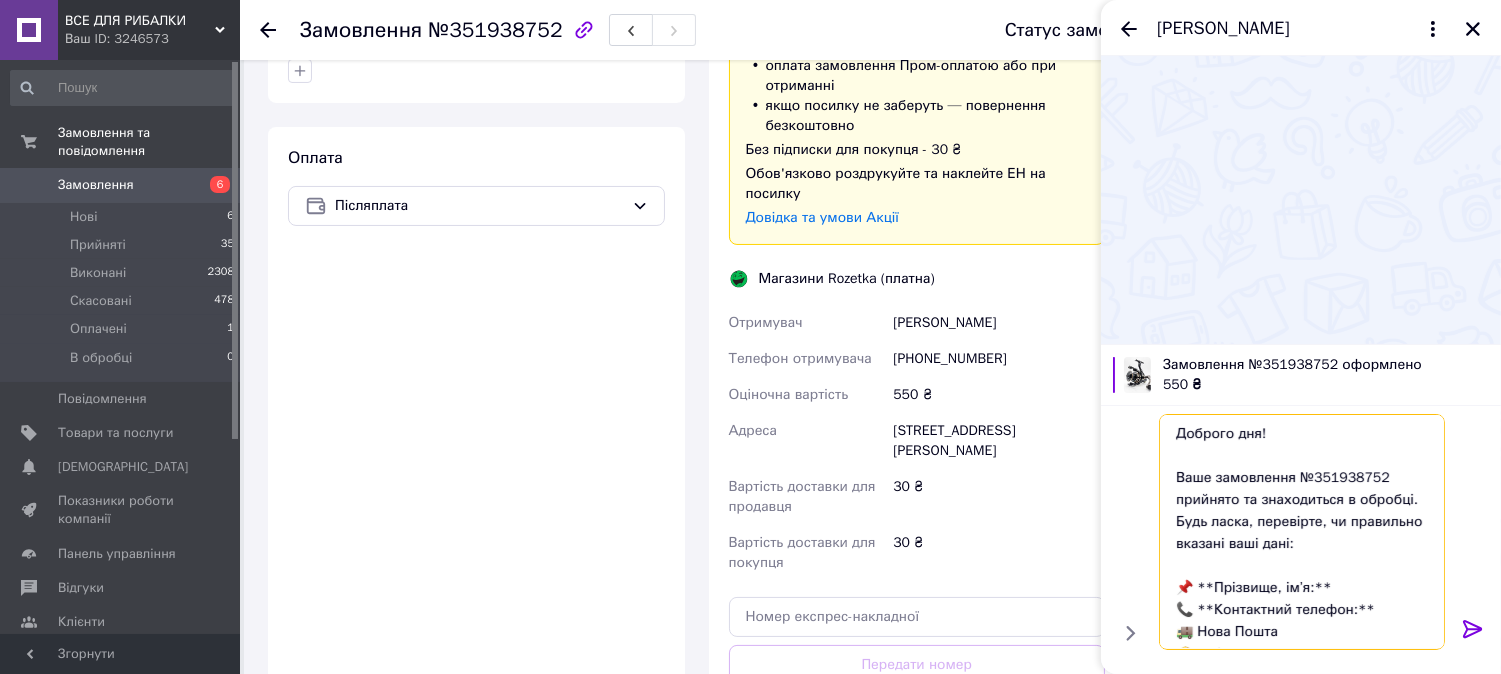 drag, startPoint x: 1320, startPoint y: 583, endPoint x: 1201, endPoint y: 582, distance: 119.0042 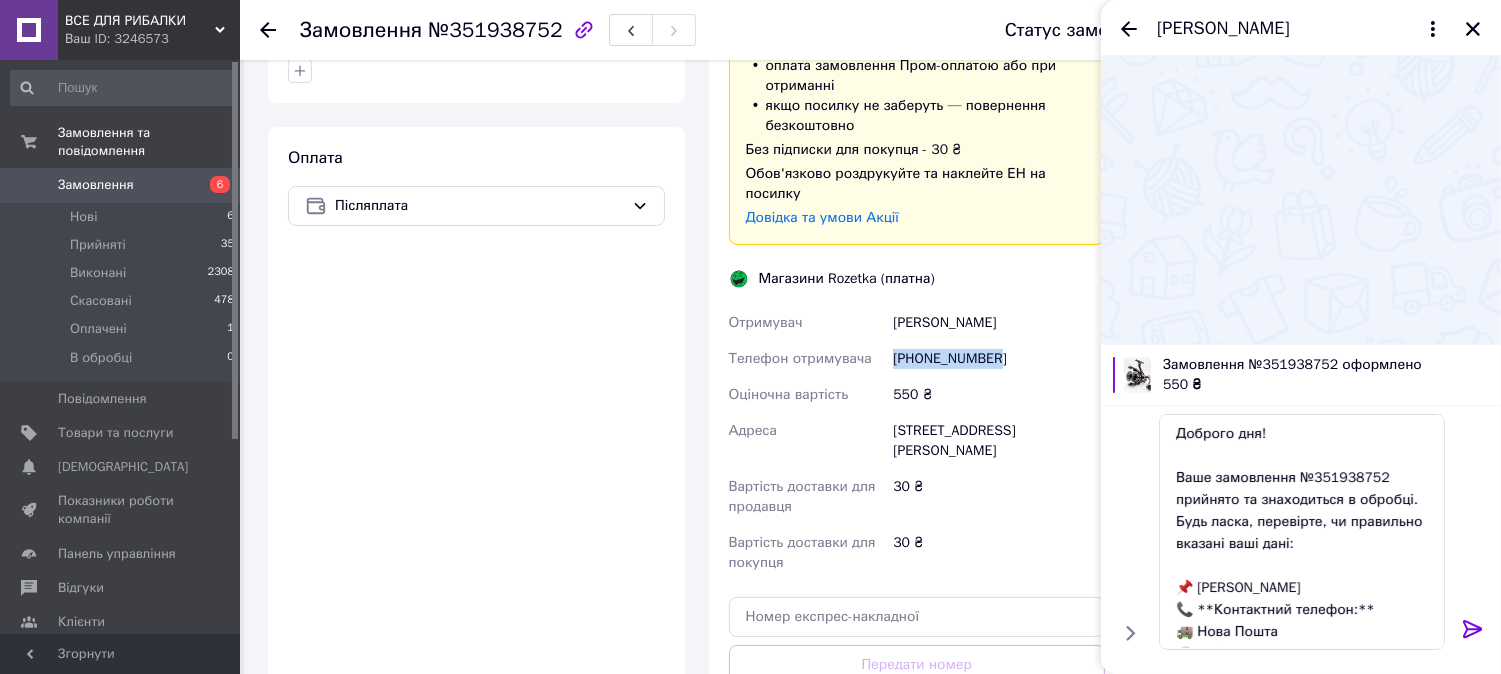 drag, startPoint x: 894, startPoint y: 335, endPoint x: 1028, endPoint y: 336, distance: 134.00374 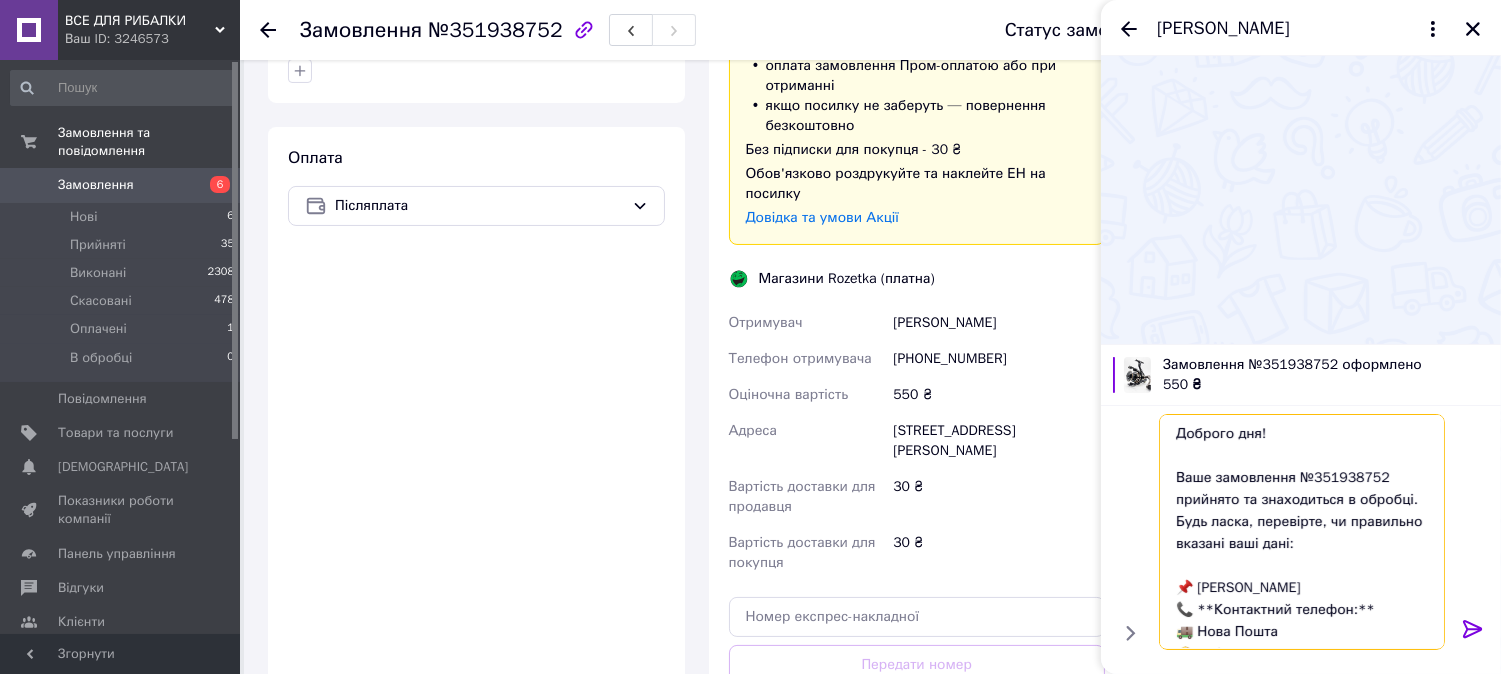 drag, startPoint x: 1352, startPoint y: 614, endPoint x: 1195, endPoint y: 611, distance: 157.02866 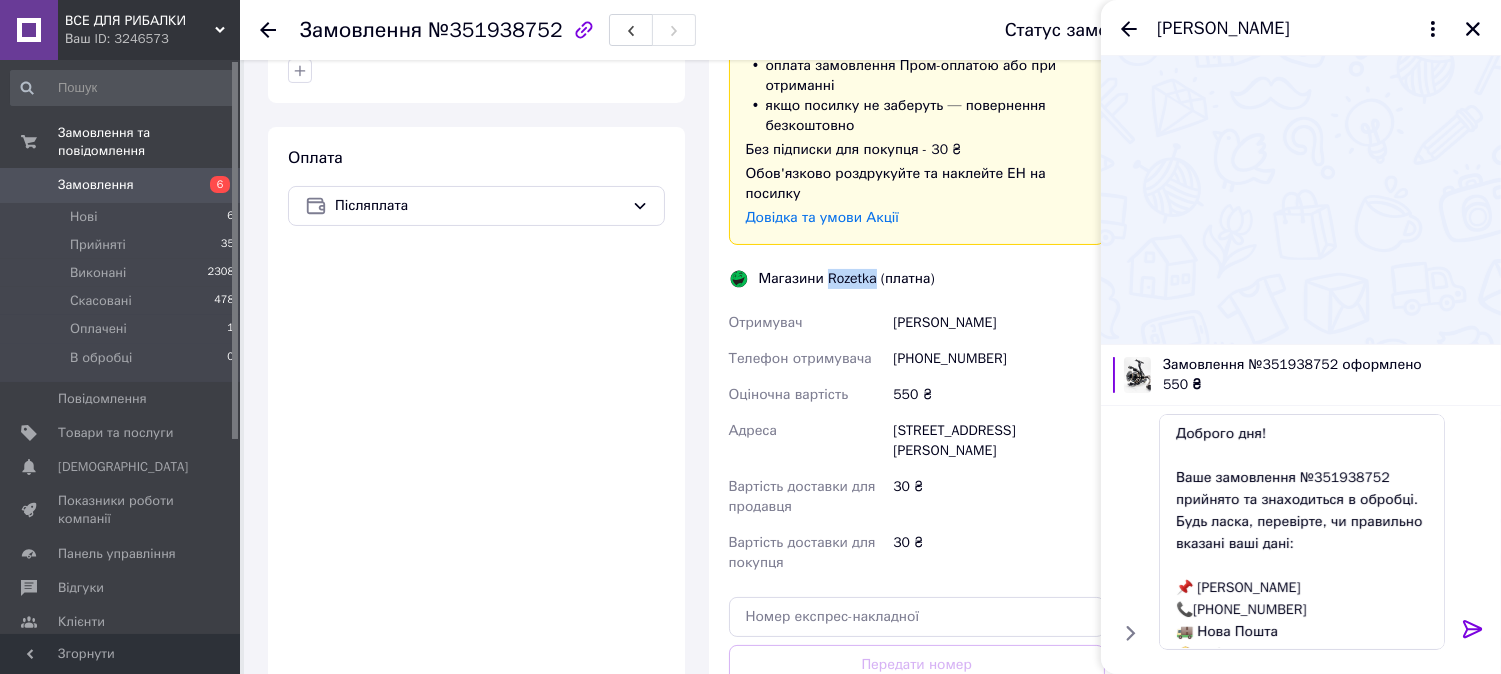drag, startPoint x: 824, startPoint y: 253, endPoint x: 873, endPoint y: 260, distance: 49.497475 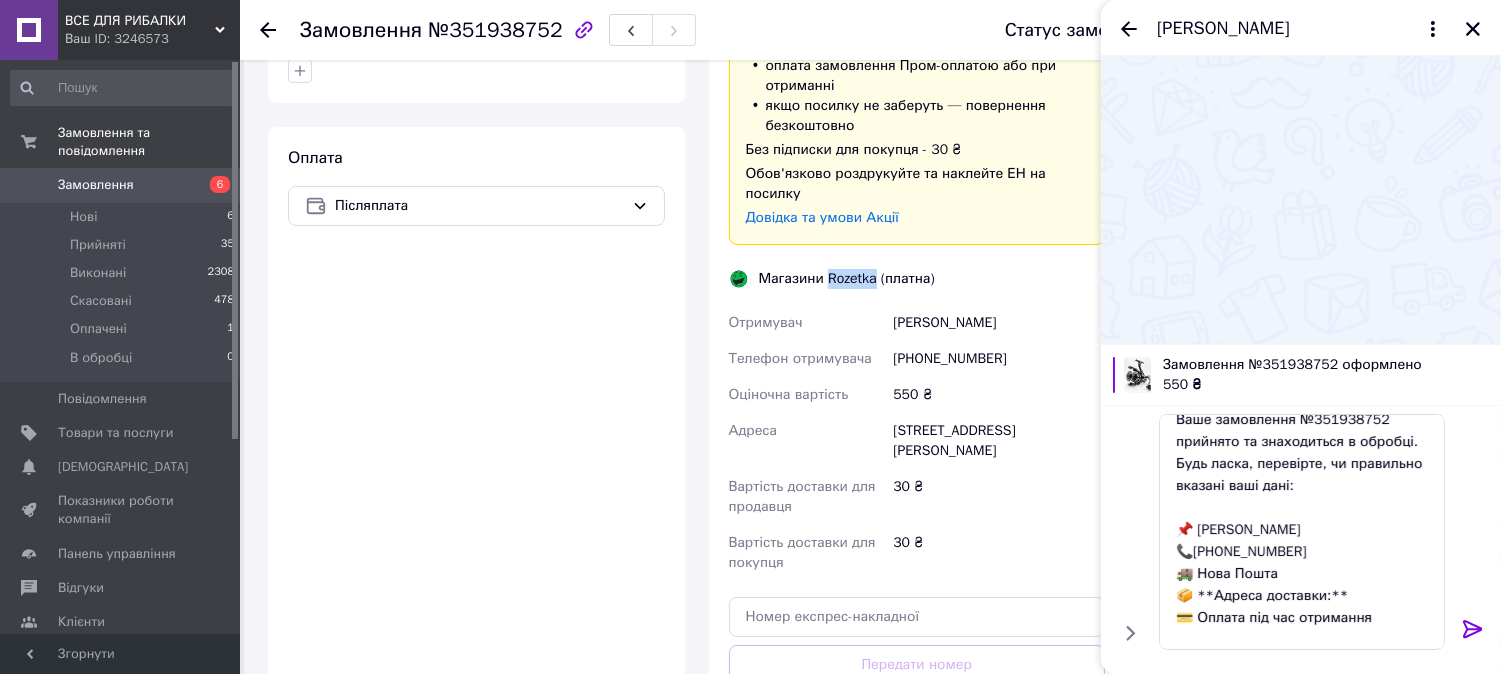 scroll, scrollTop: 111, scrollLeft: 0, axis: vertical 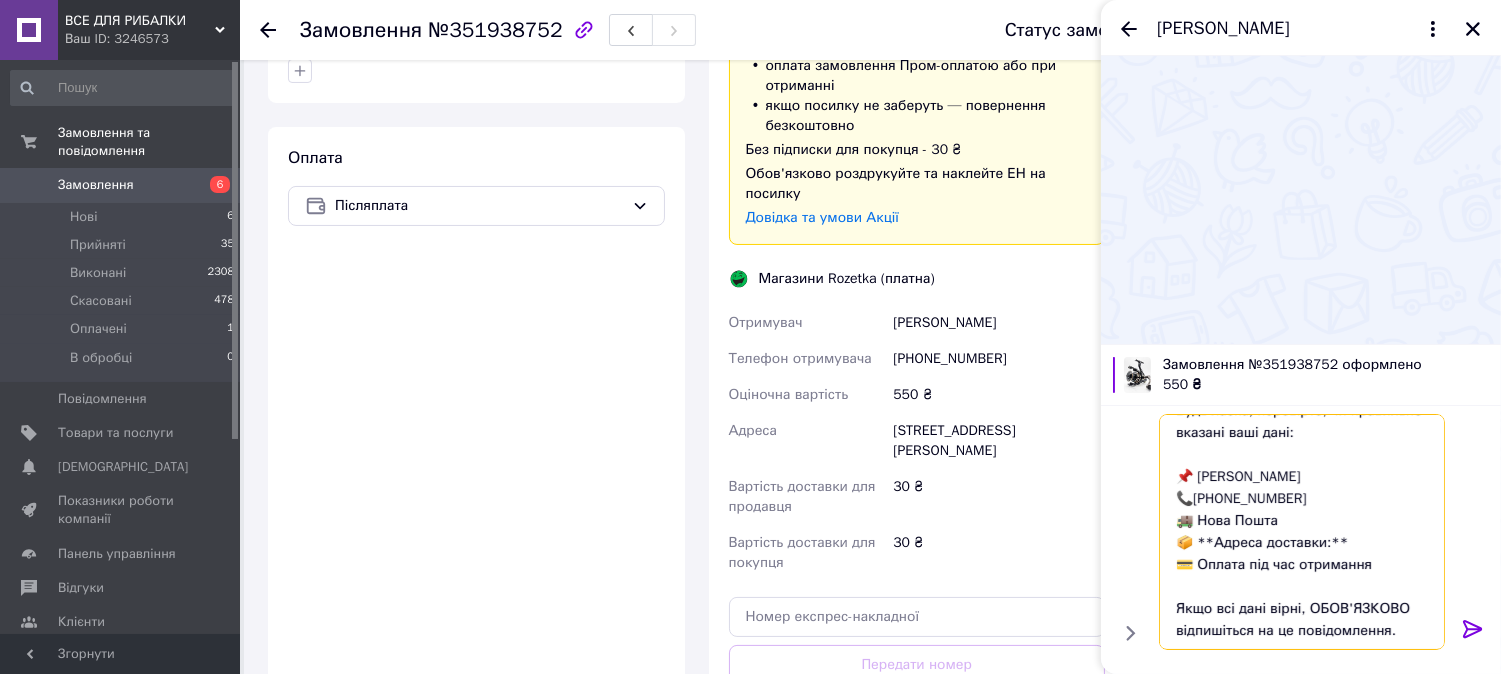 drag, startPoint x: 1280, startPoint y: 516, endPoint x: 1196, endPoint y: 525, distance: 84.48077 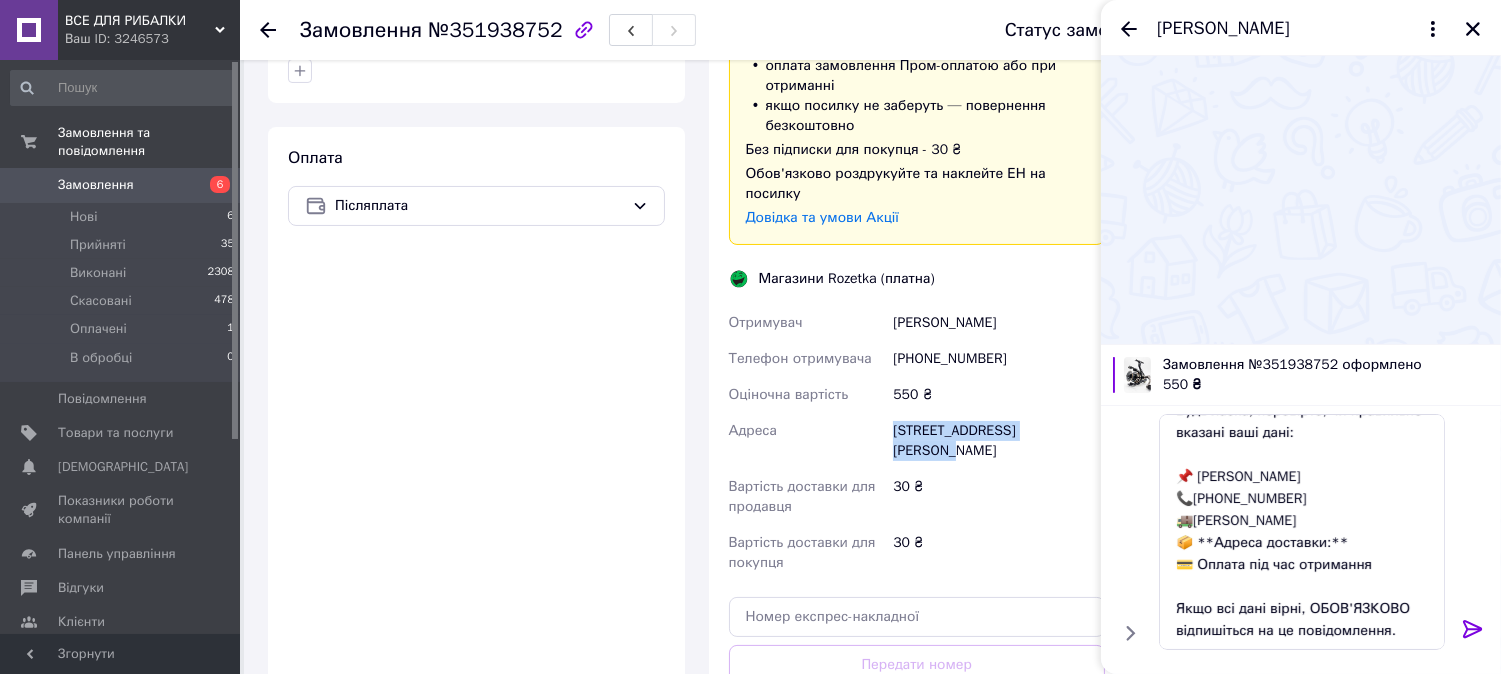 drag, startPoint x: 894, startPoint y: 408, endPoint x: 1093, endPoint y: 416, distance: 199.16074 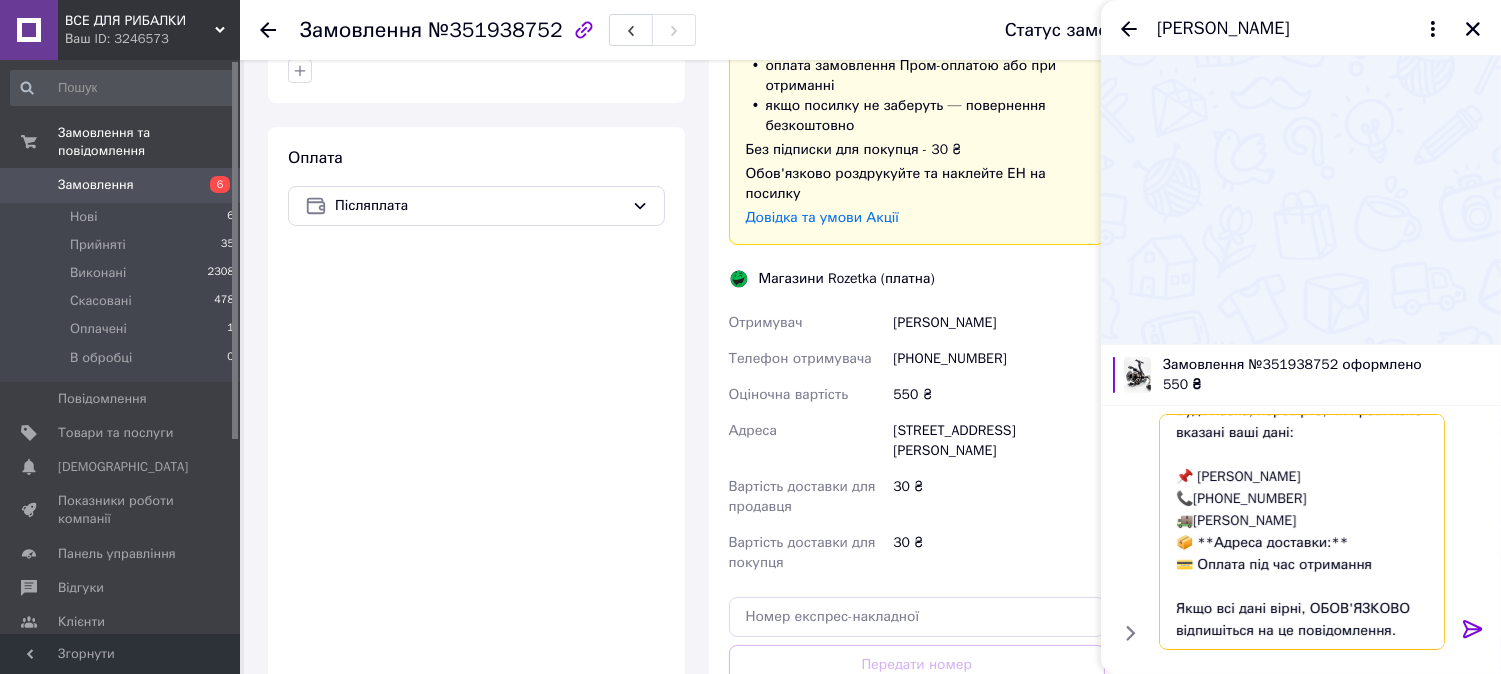 drag, startPoint x: 1335, startPoint y: 537, endPoint x: 1196, endPoint y: 541, distance: 139.05754 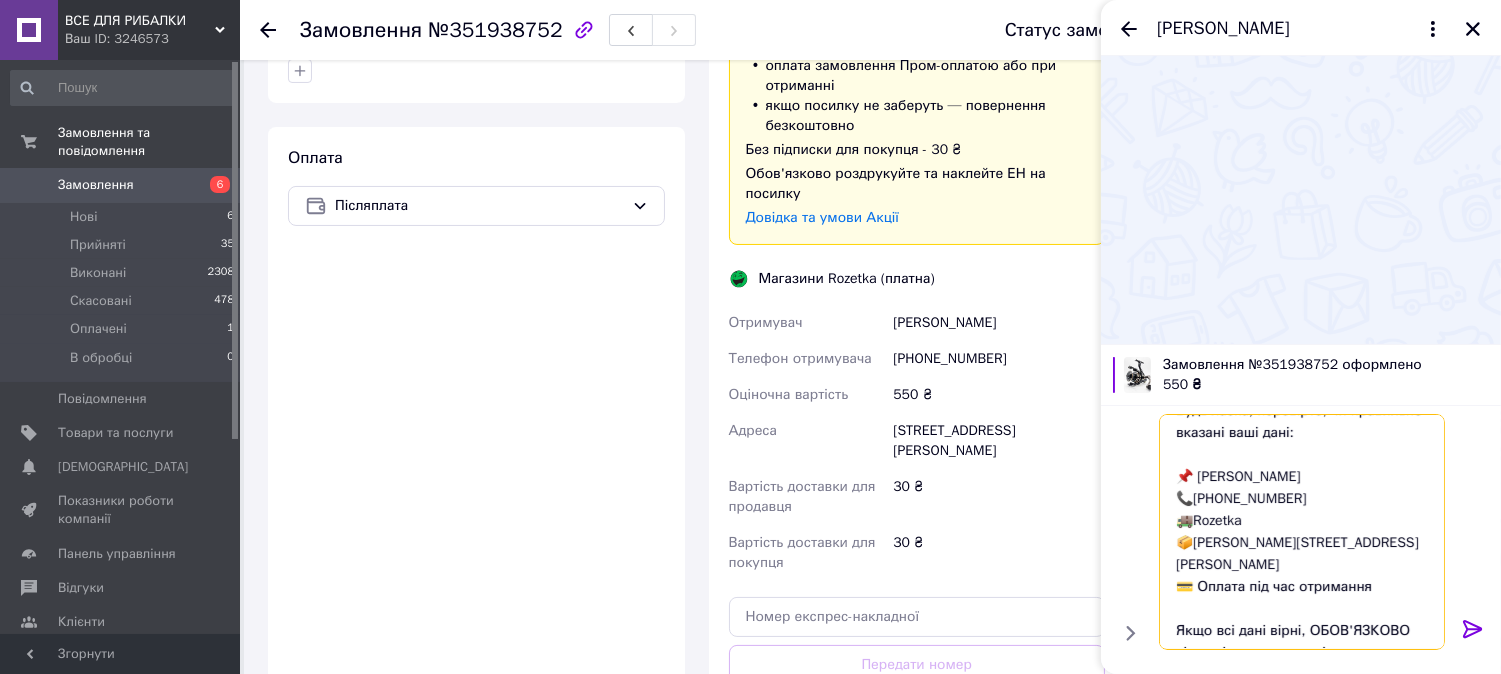 type on "Доброго дня!
Ваше замовлення №351938752 прийнято та знаходиться в обробці.
Будь ласка, перевірте, чи правильно вказані ваші дані:
📌 [PERSON_NAME]
📞[PHONE_NUMBER]
🚚Rozetka
📦[PERSON_NAME][STREET_ADDRESS][PERSON_NAME]
💳 Оплата під час отримання
Якщо всі дані вірні, ОБОВ'ЯЗКОВО відпишіться на це повідомлення.
Дякуємо за покупку!" 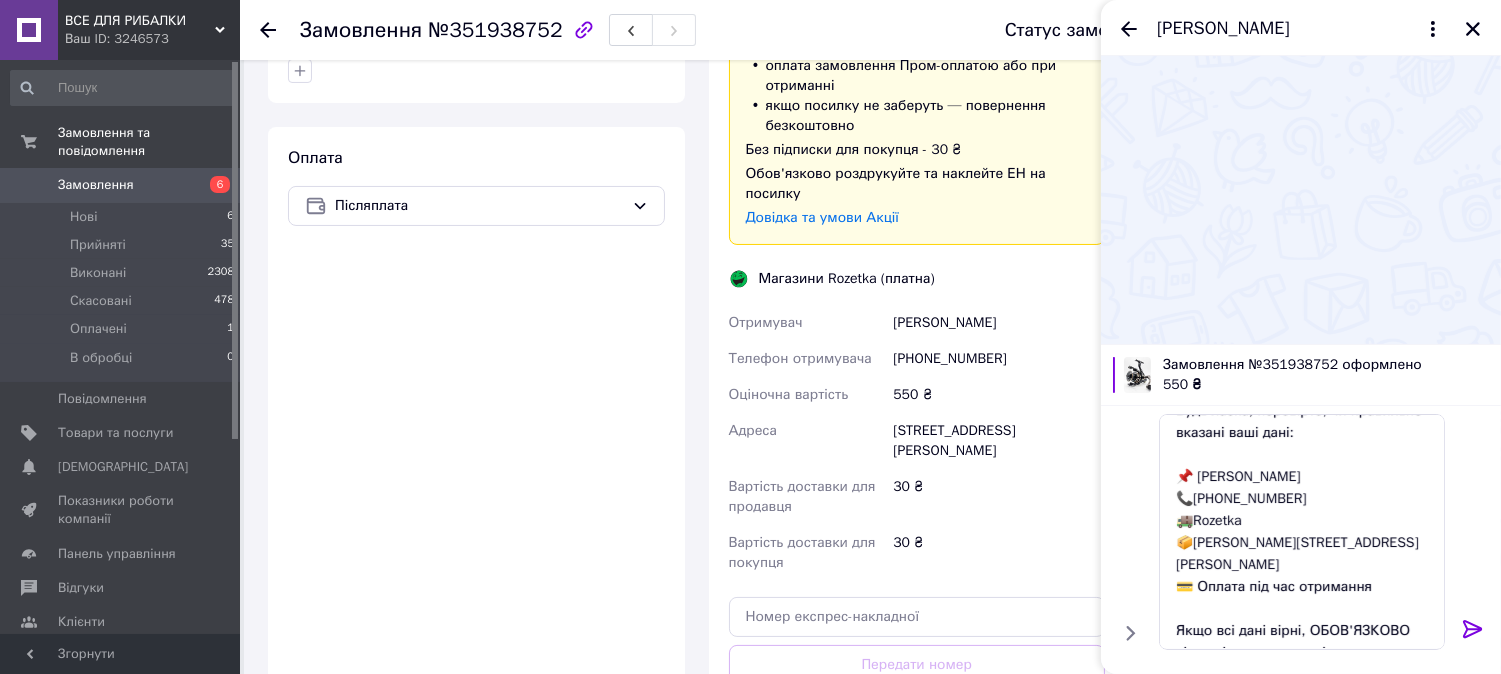 click 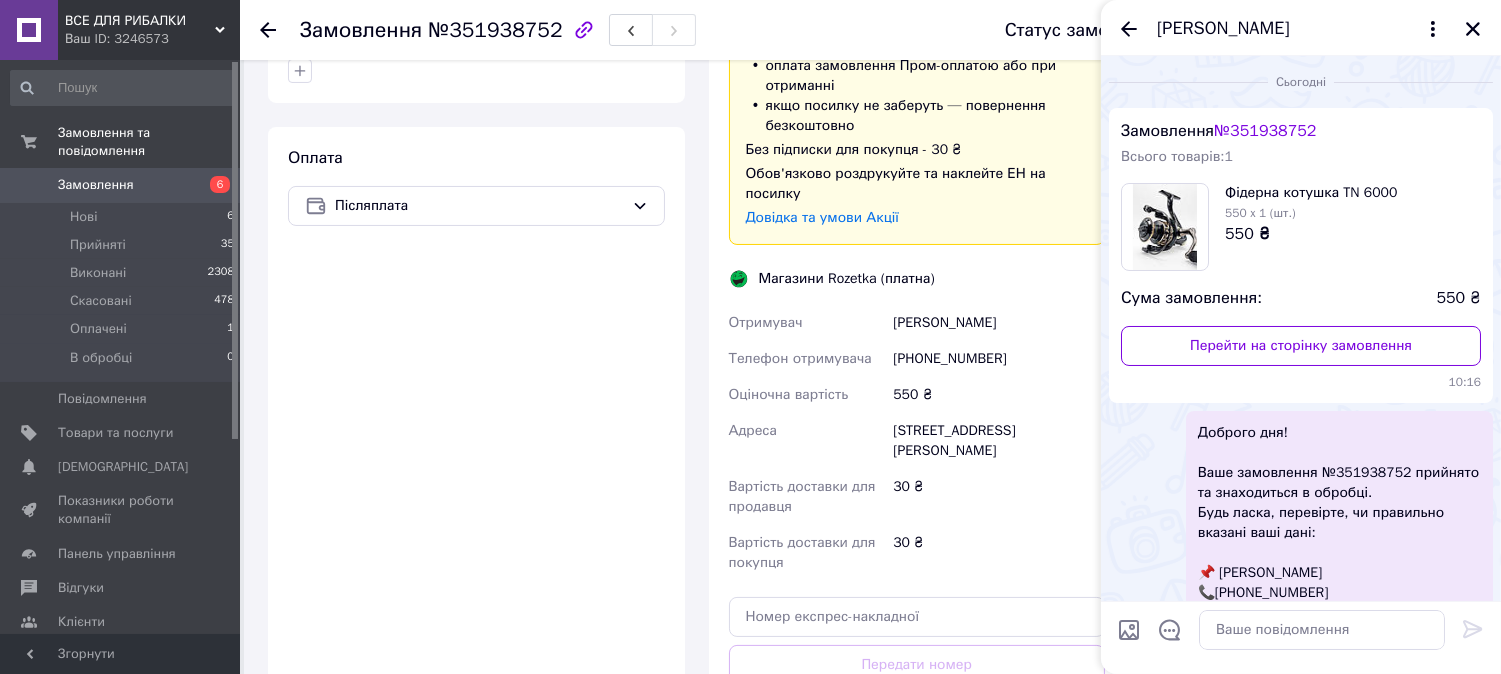 scroll, scrollTop: 0, scrollLeft: 0, axis: both 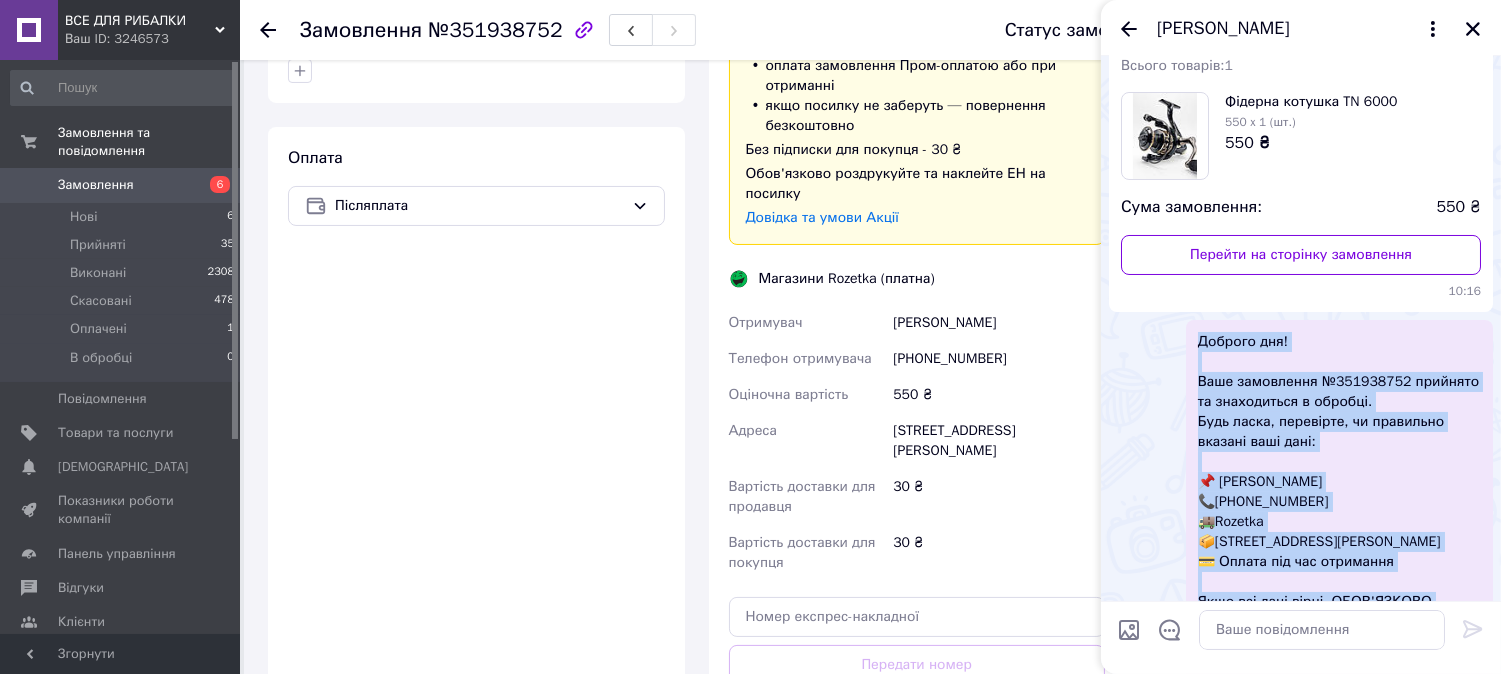 drag, startPoint x: 1364, startPoint y: 566, endPoint x: 1201, endPoint y: 340, distance: 278.64853 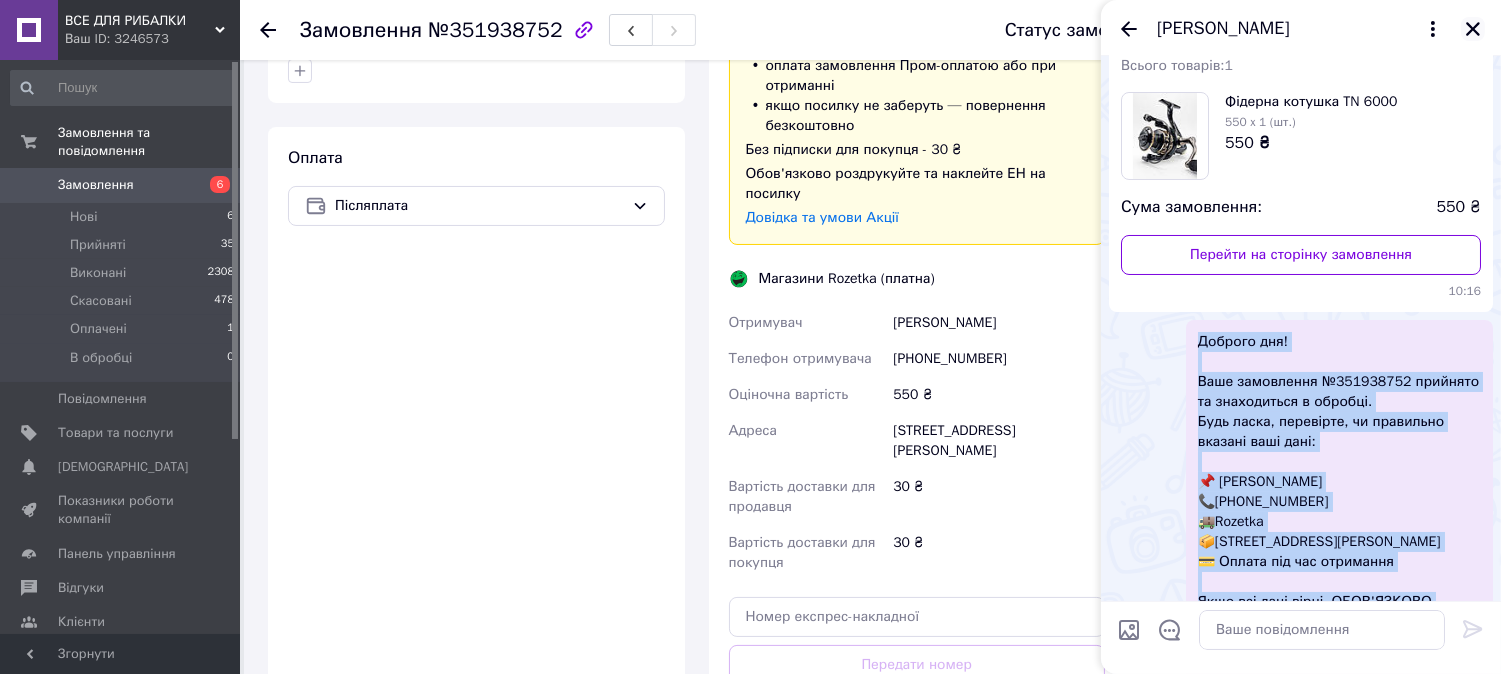 click 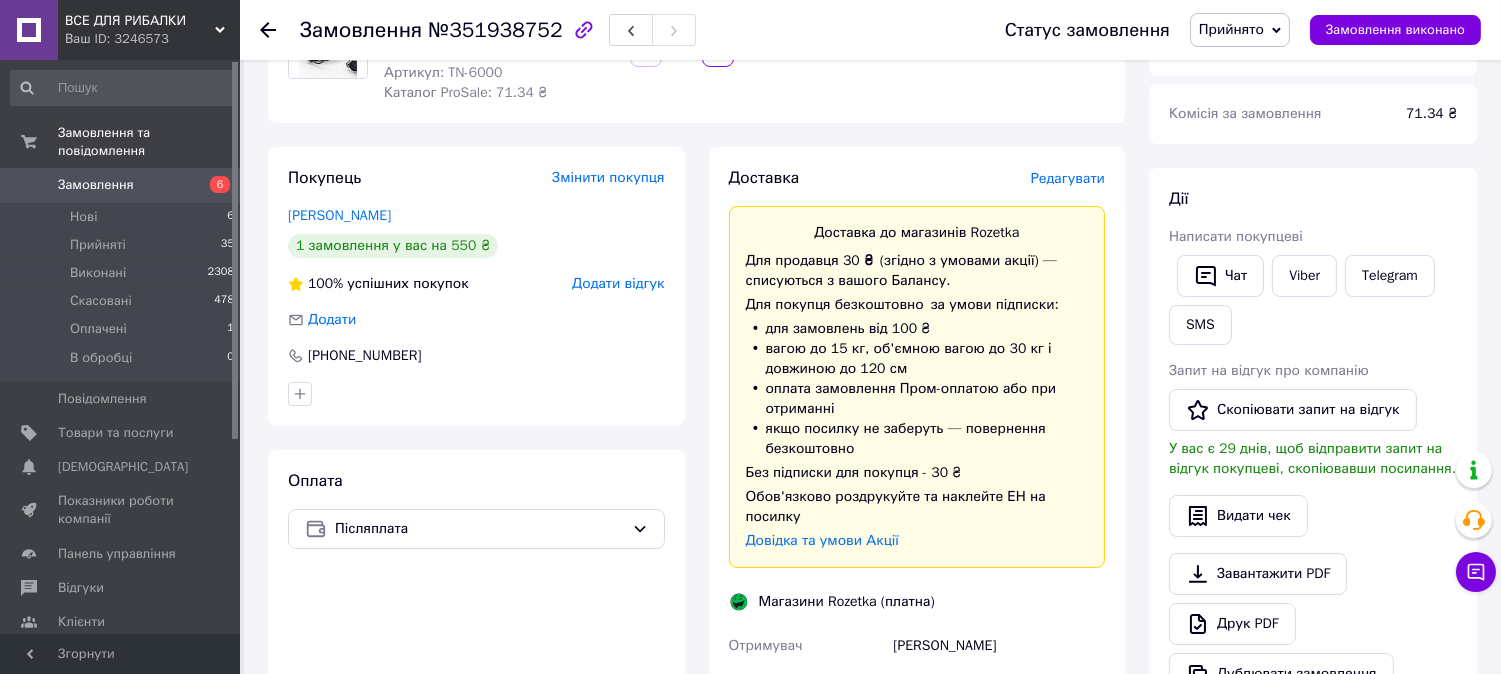 scroll, scrollTop: 222, scrollLeft: 0, axis: vertical 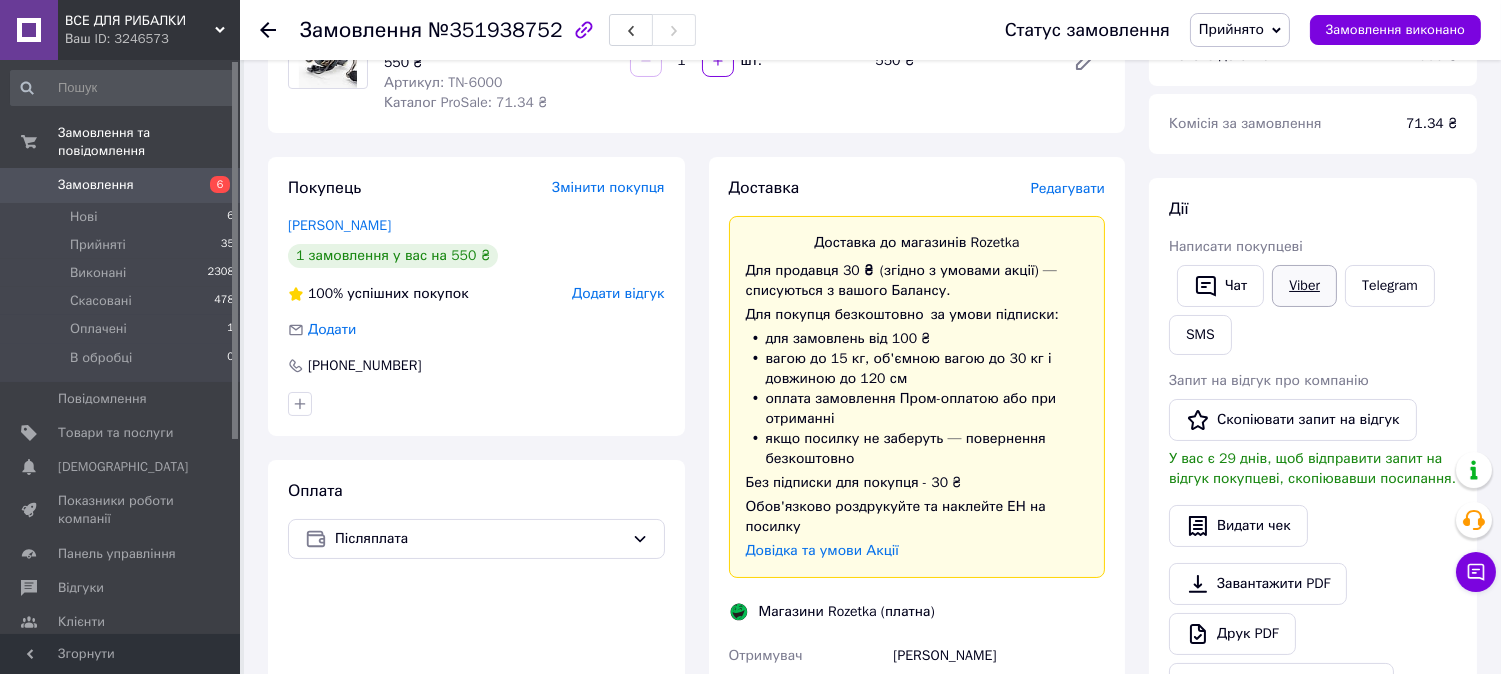 click on "Viber" at bounding box center (1304, 286) 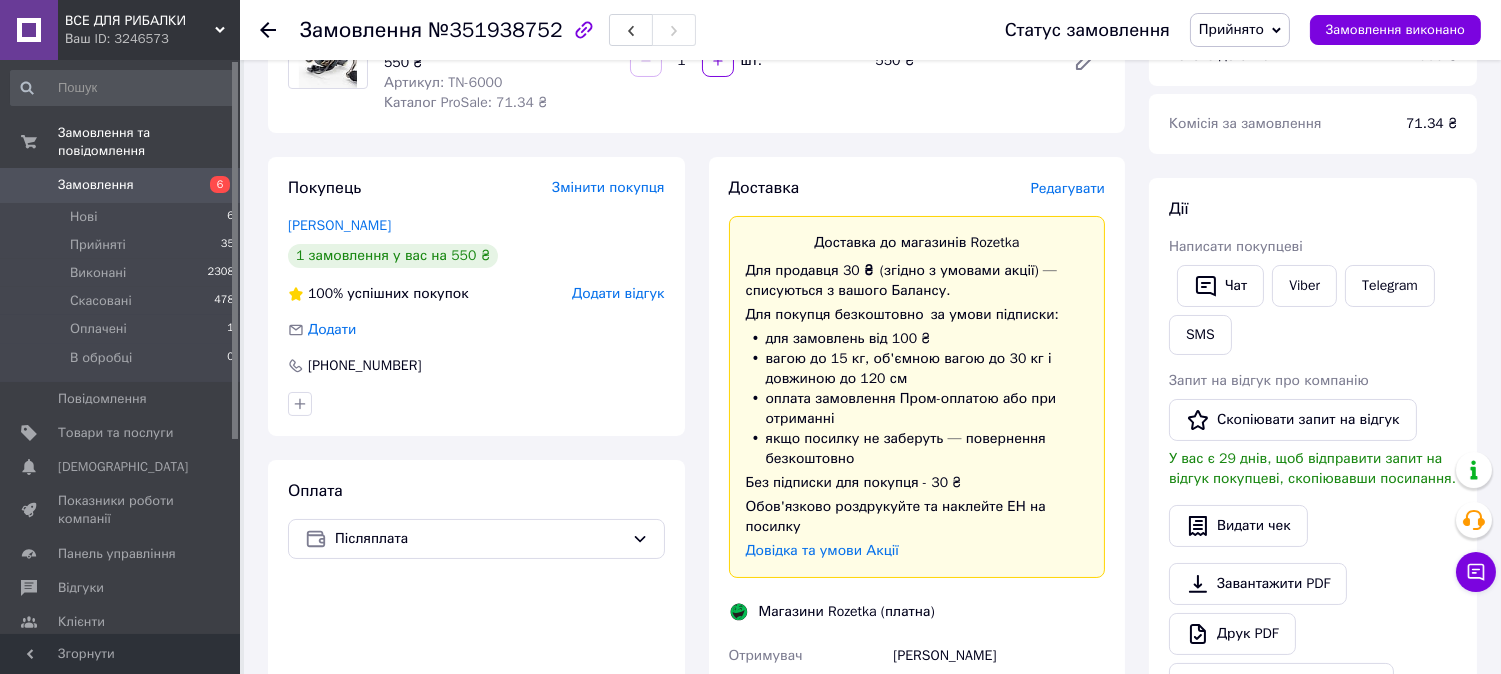 click on "Прийнято" at bounding box center (1231, 29) 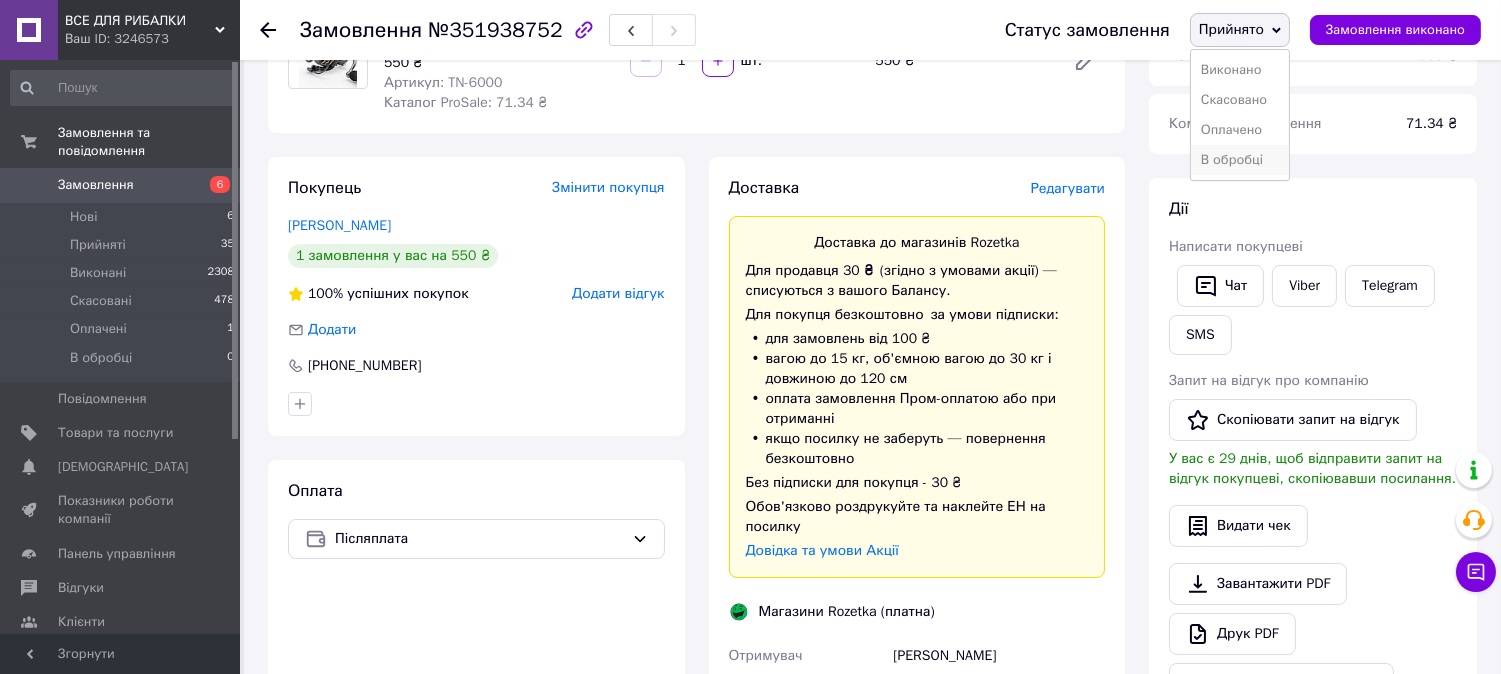 click on "В обробці" at bounding box center (1240, 160) 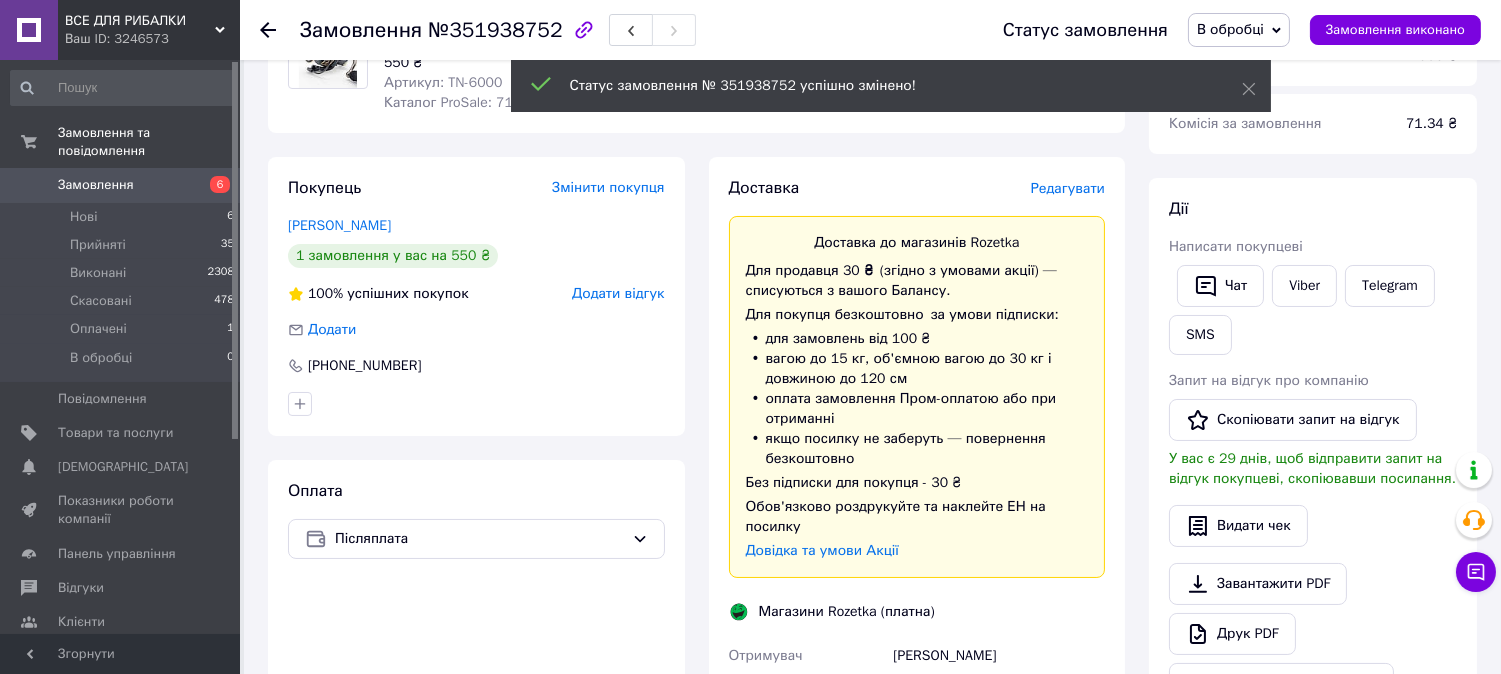 click 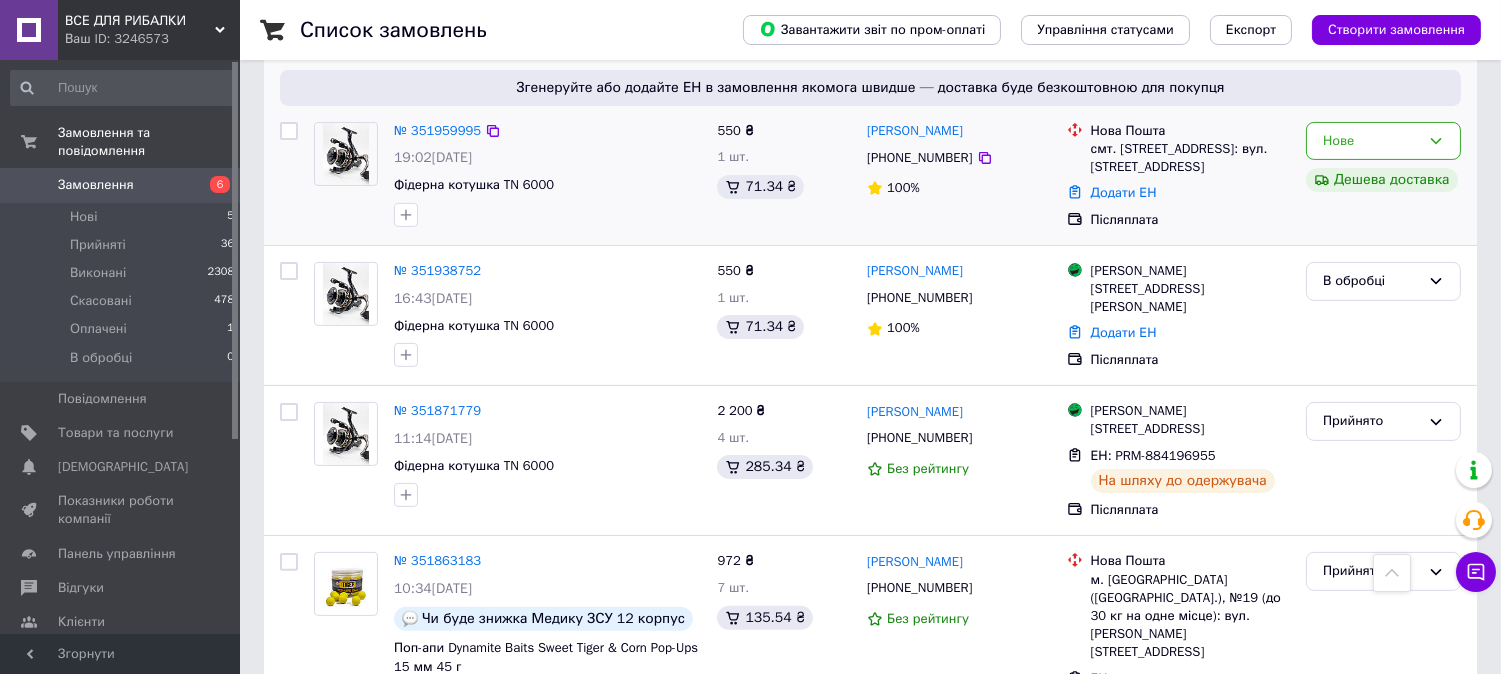 scroll, scrollTop: 1000, scrollLeft: 0, axis: vertical 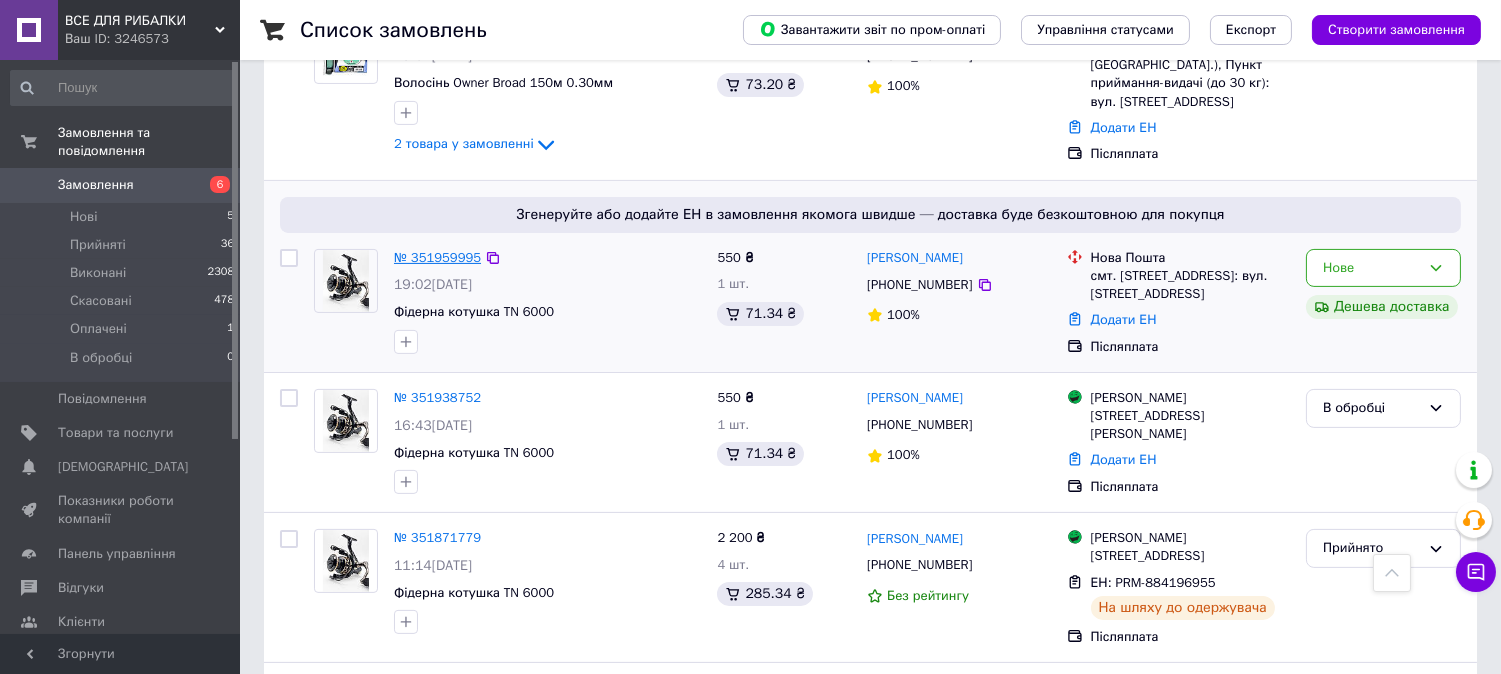 click on "№ 351959995" at bounding box center [437, 257] 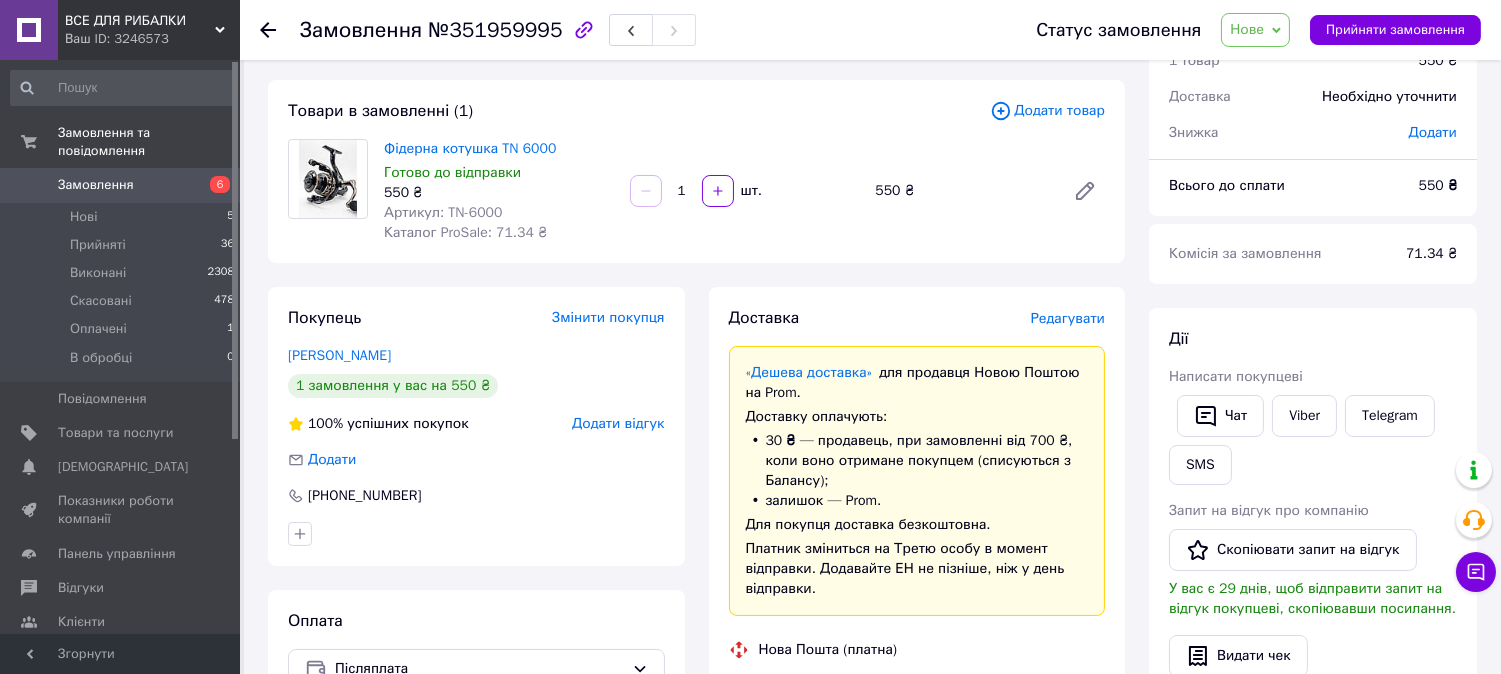 scroll, scrollTop: 0, scrollLeft: 0, axis: both 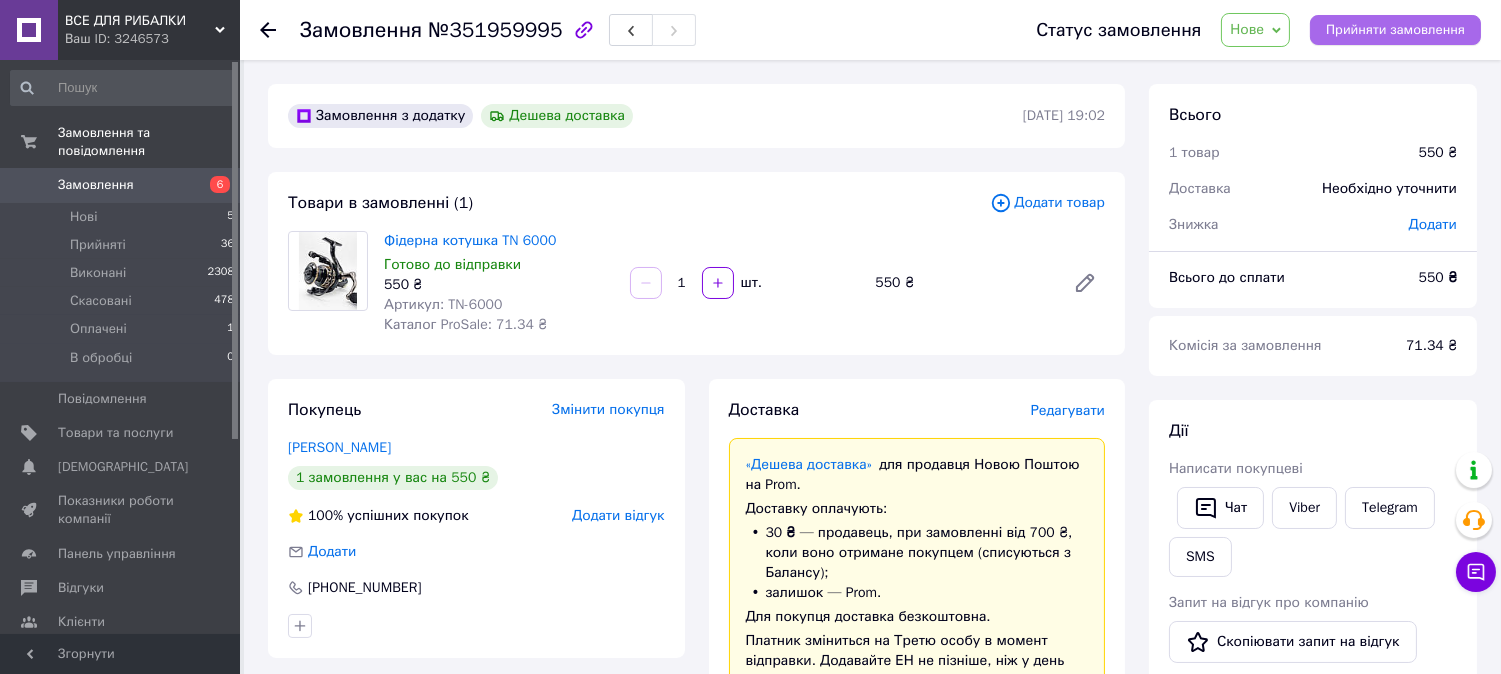 click on "Прийняти замовлення" at bounding box center [1395, 30] 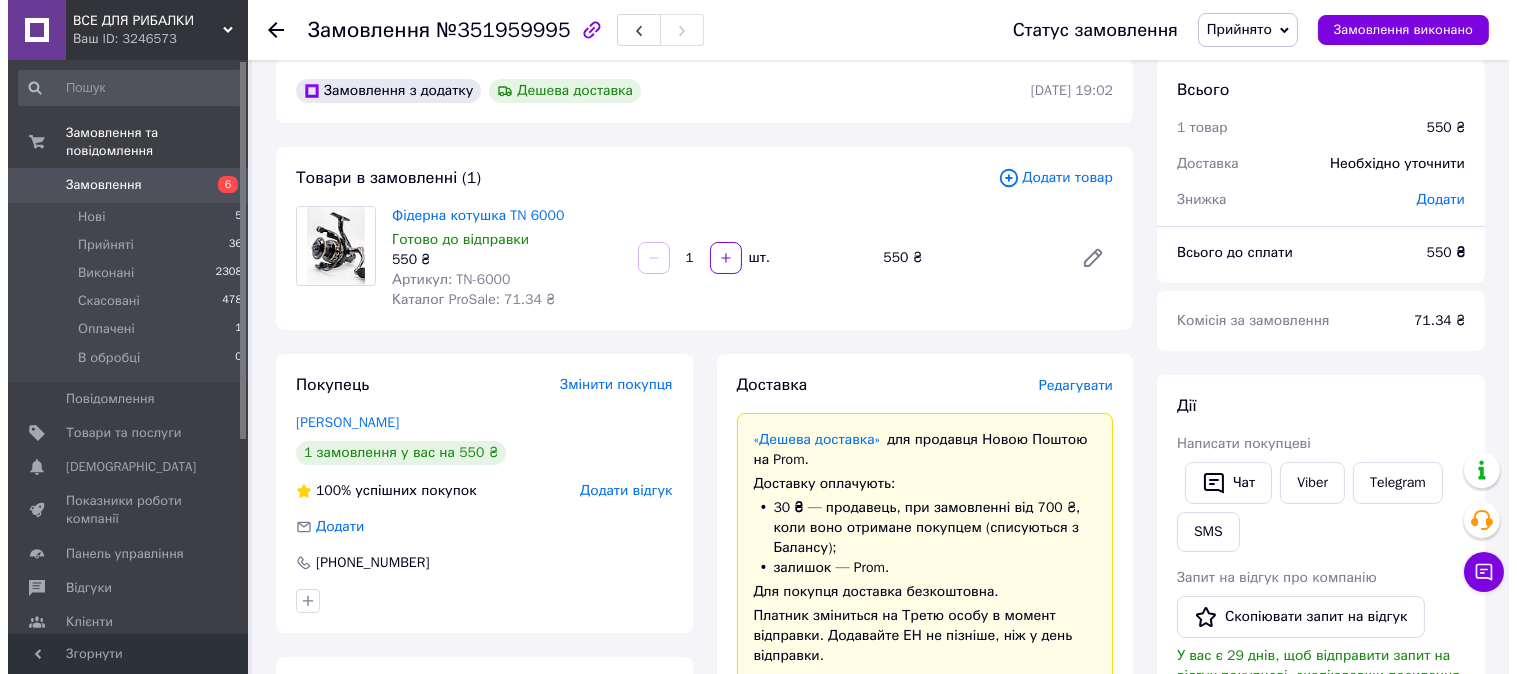 scroll, scrollTop: 0, scrollLeft: 0, axis: both 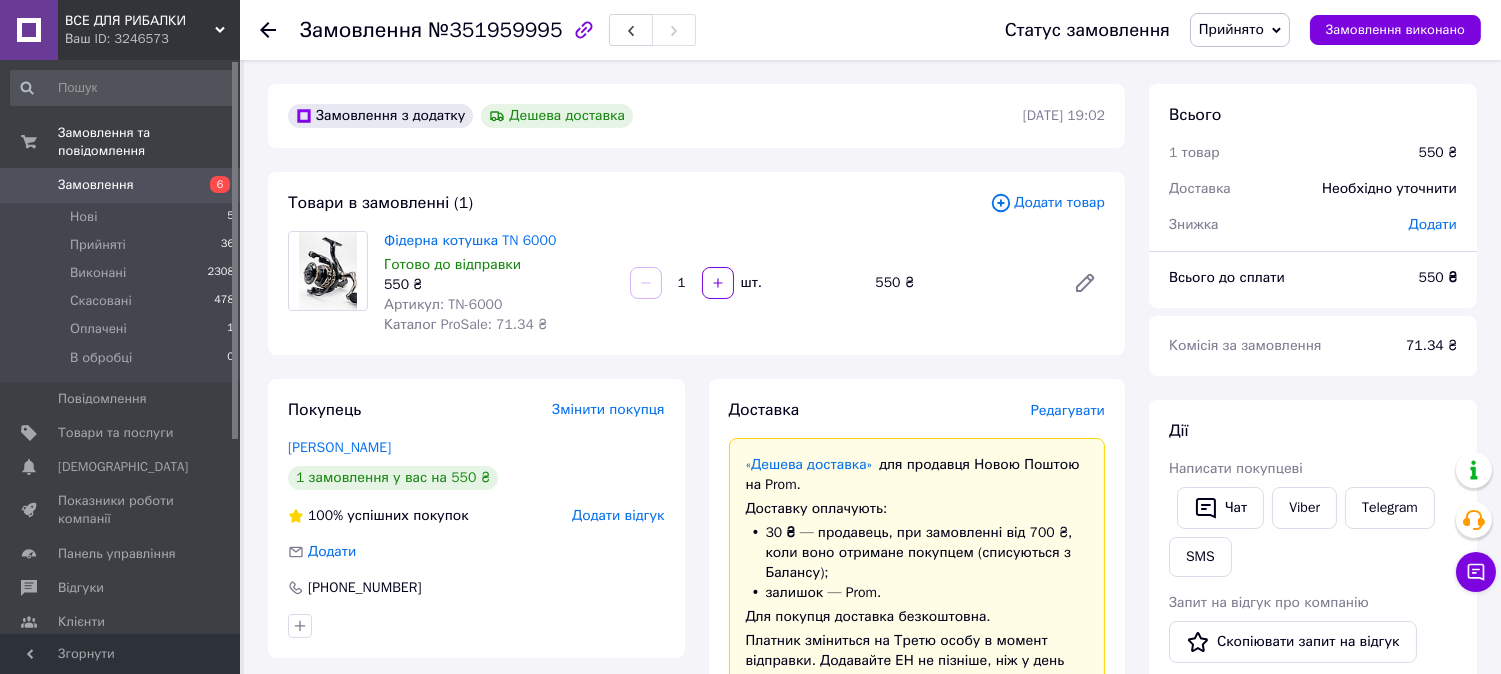 click on "Редагувати" at bounding box center (1068, 410) 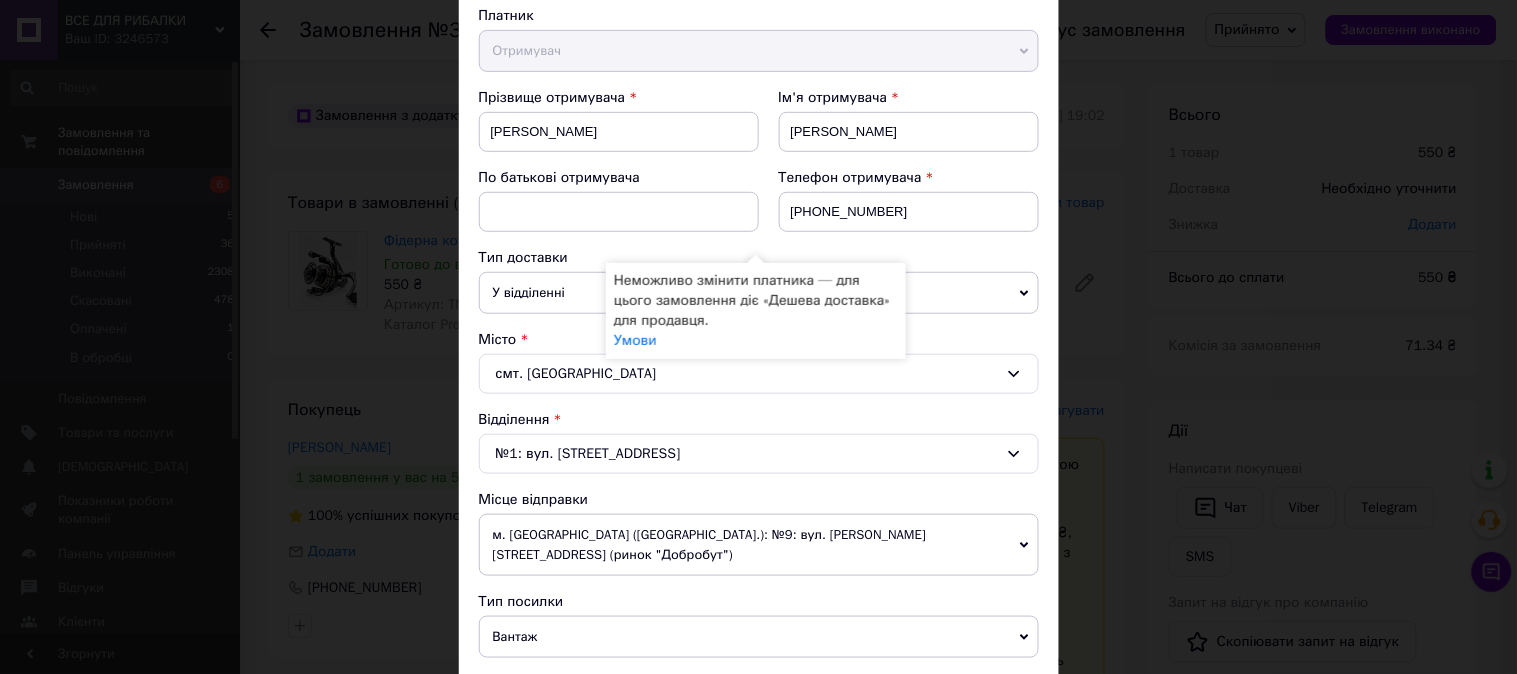 scroll, scrollTop: 0, scrollLeft: 0, axis: both 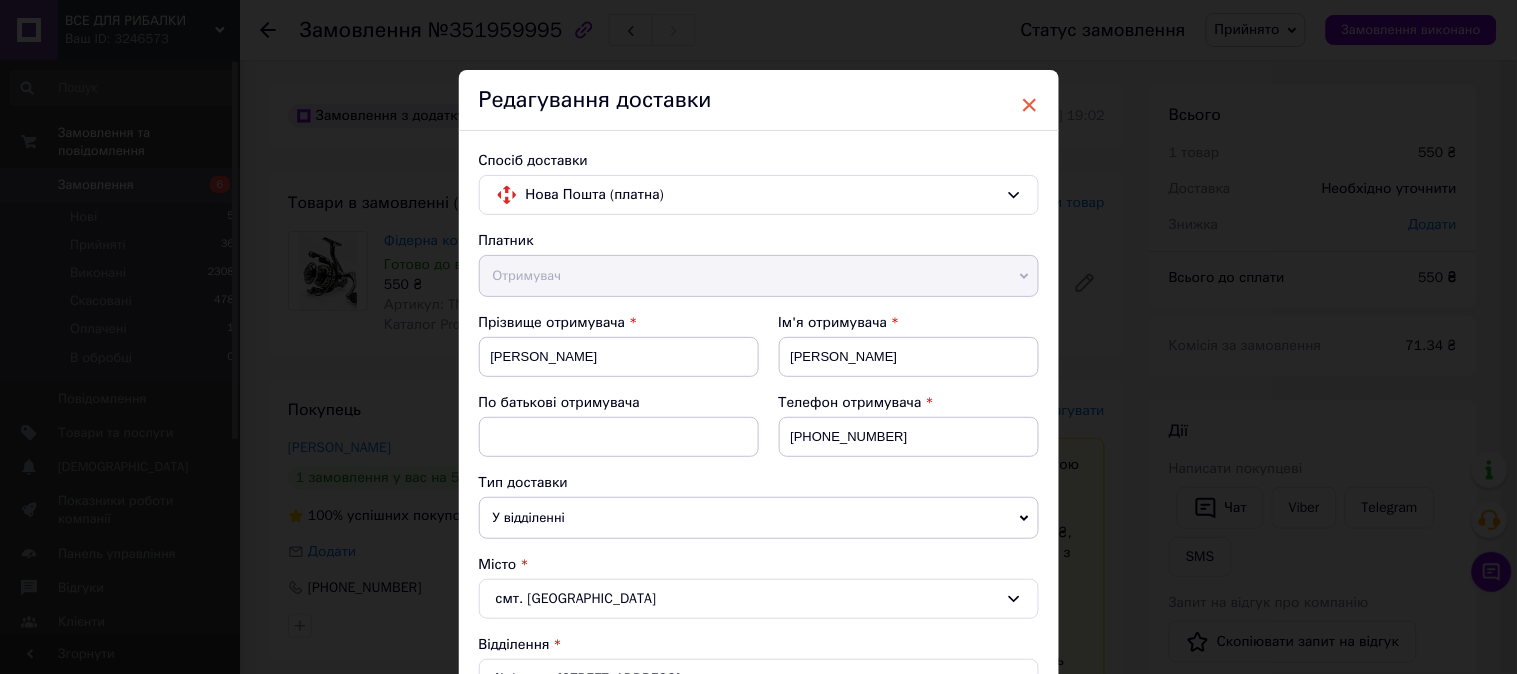 click on "×" at bounding box center [1030, 105] 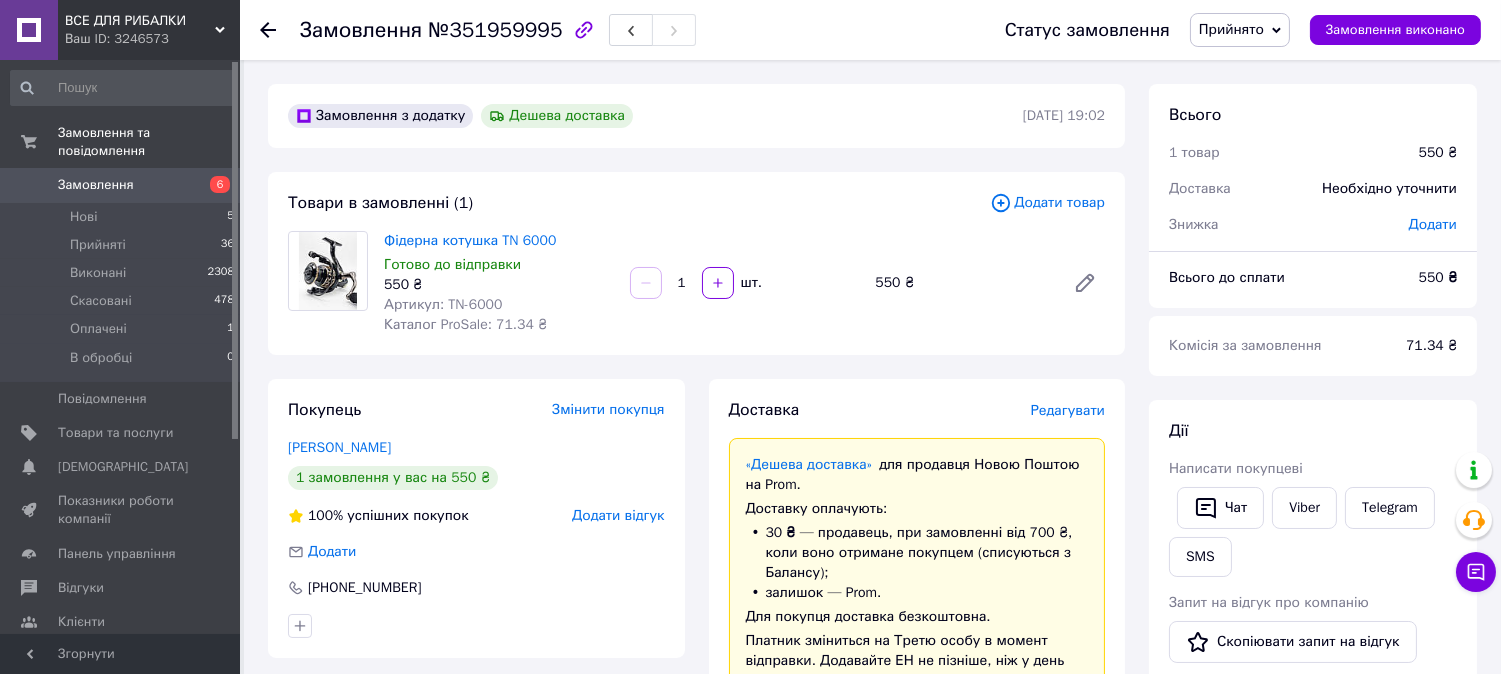click on "Додати товар" at bounding box center (1047, 203) 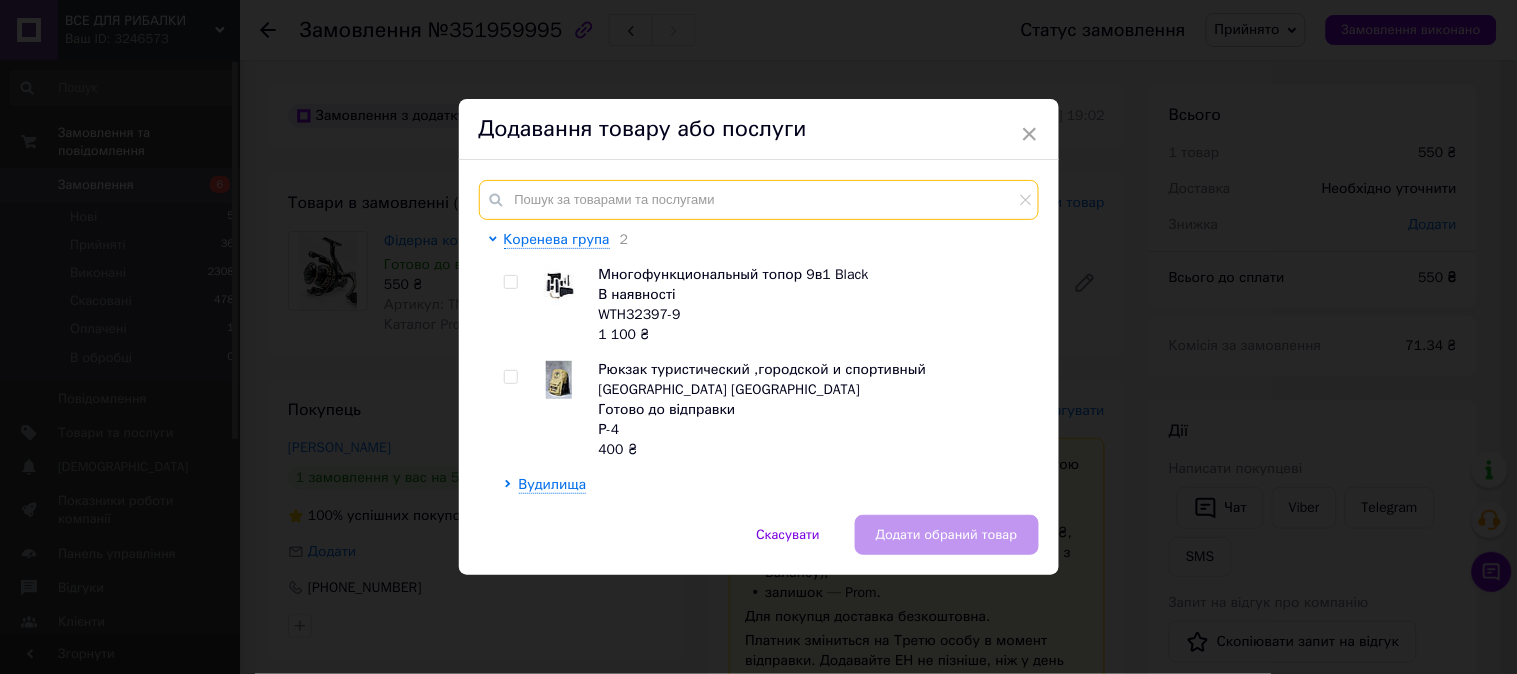 click at bounding box center [759, 200] 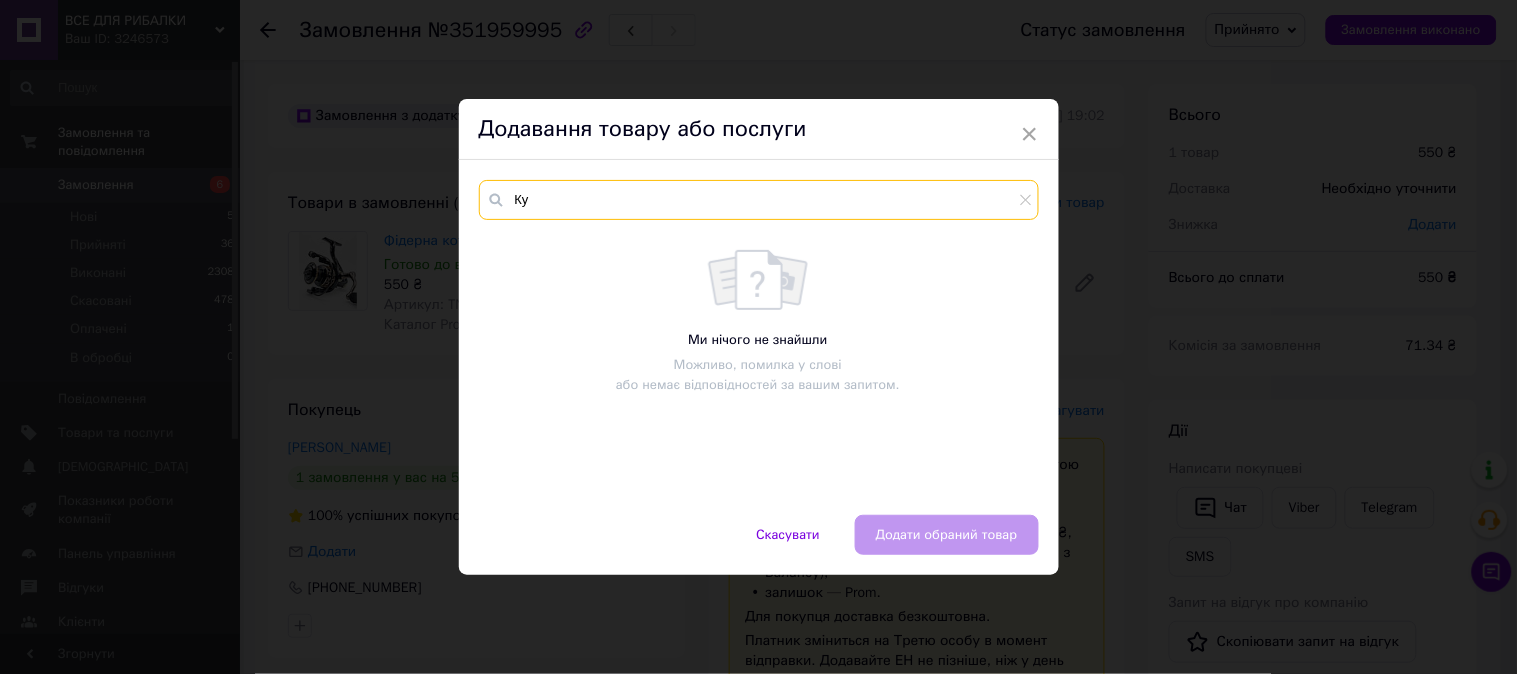 type on "К" 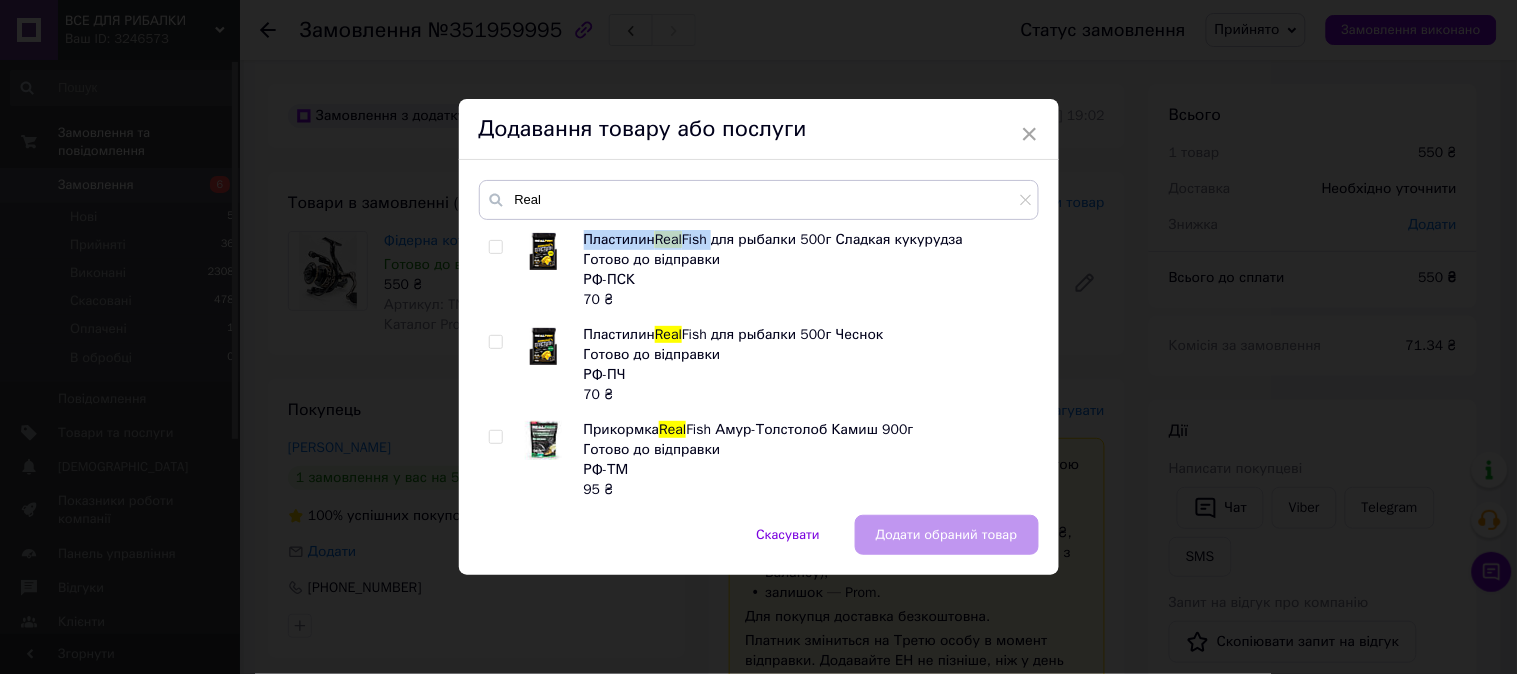 drag, startPoint x: 582, startPoint y: 238, endPoint x: 708, endPoint y: 245, distance: 126.1943 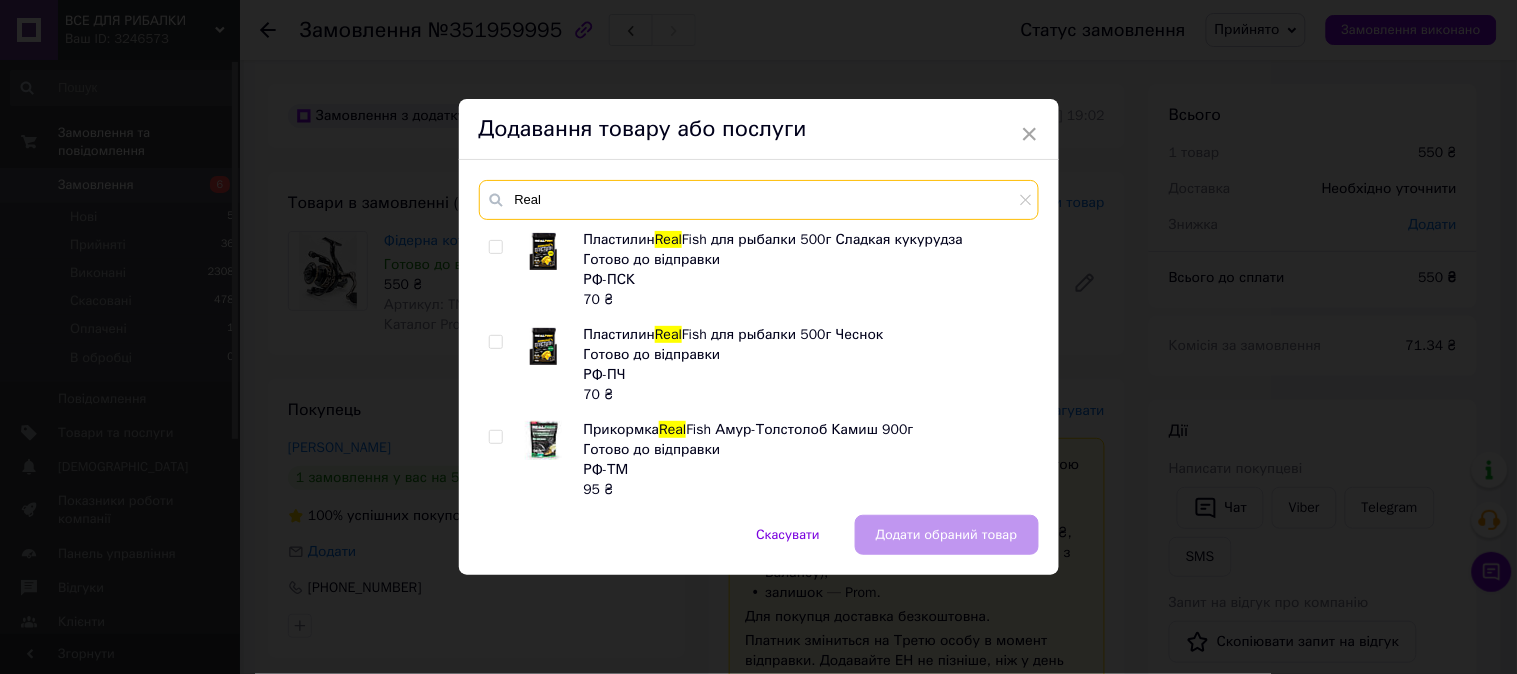 drag, startPoint x: 568, startPoint y: 198, endPoint x: 495, endPoint y: 206, distance: 73.43705 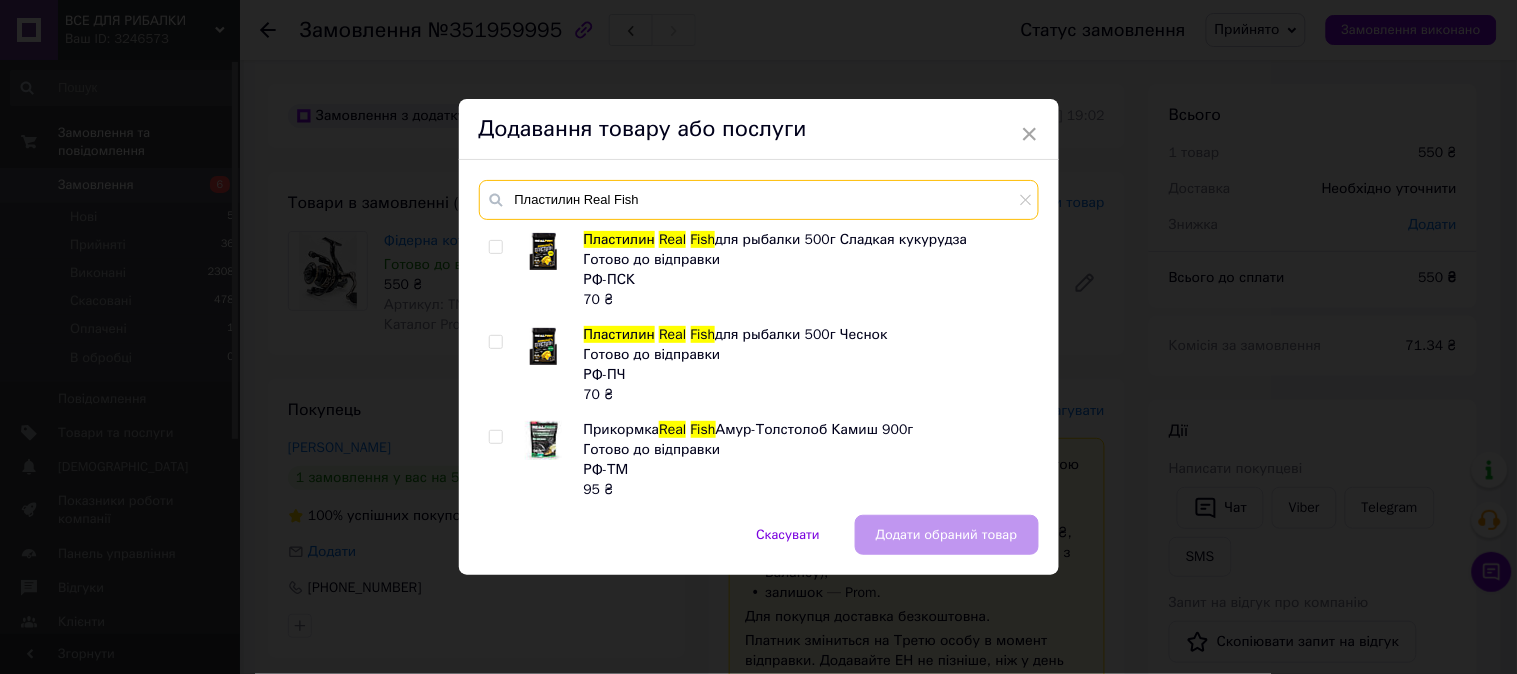 type on "Пластилин Real Fish" 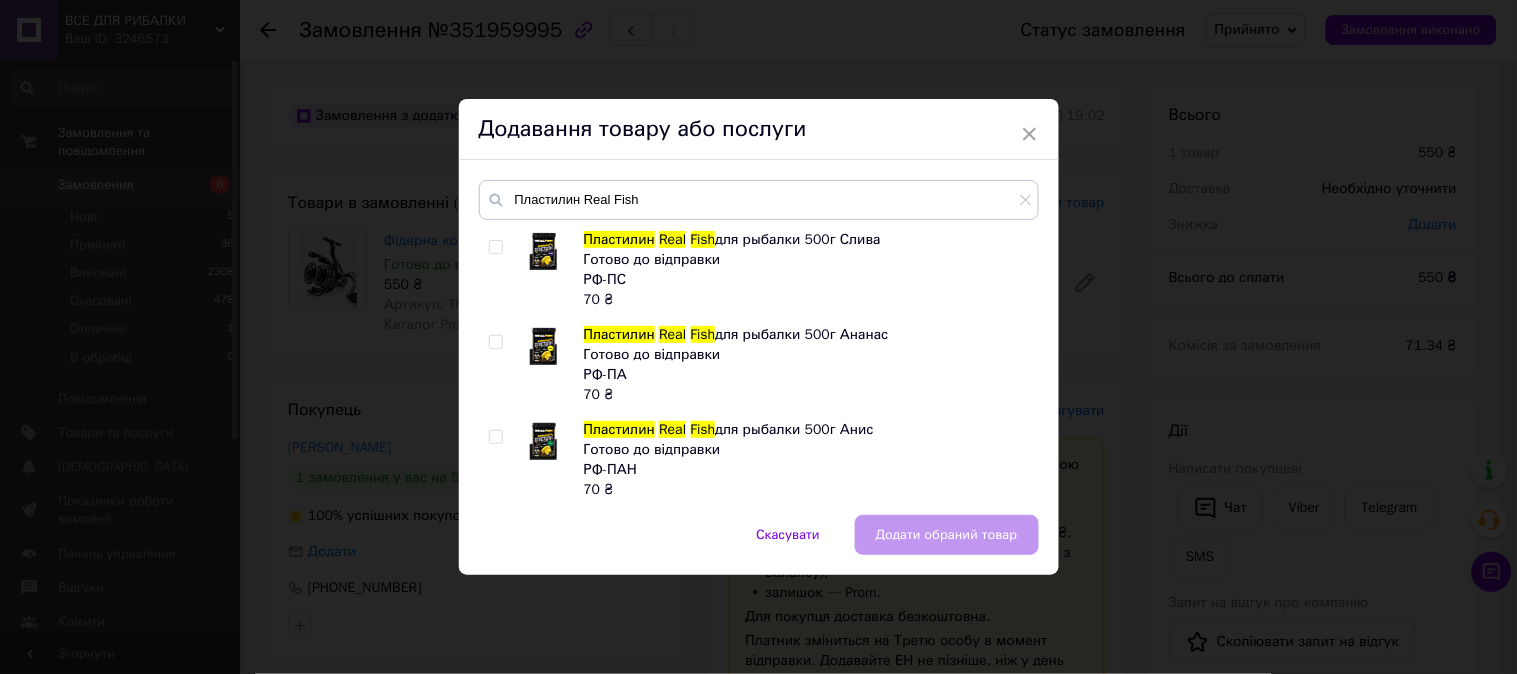 click at bounding box center (495, 247) 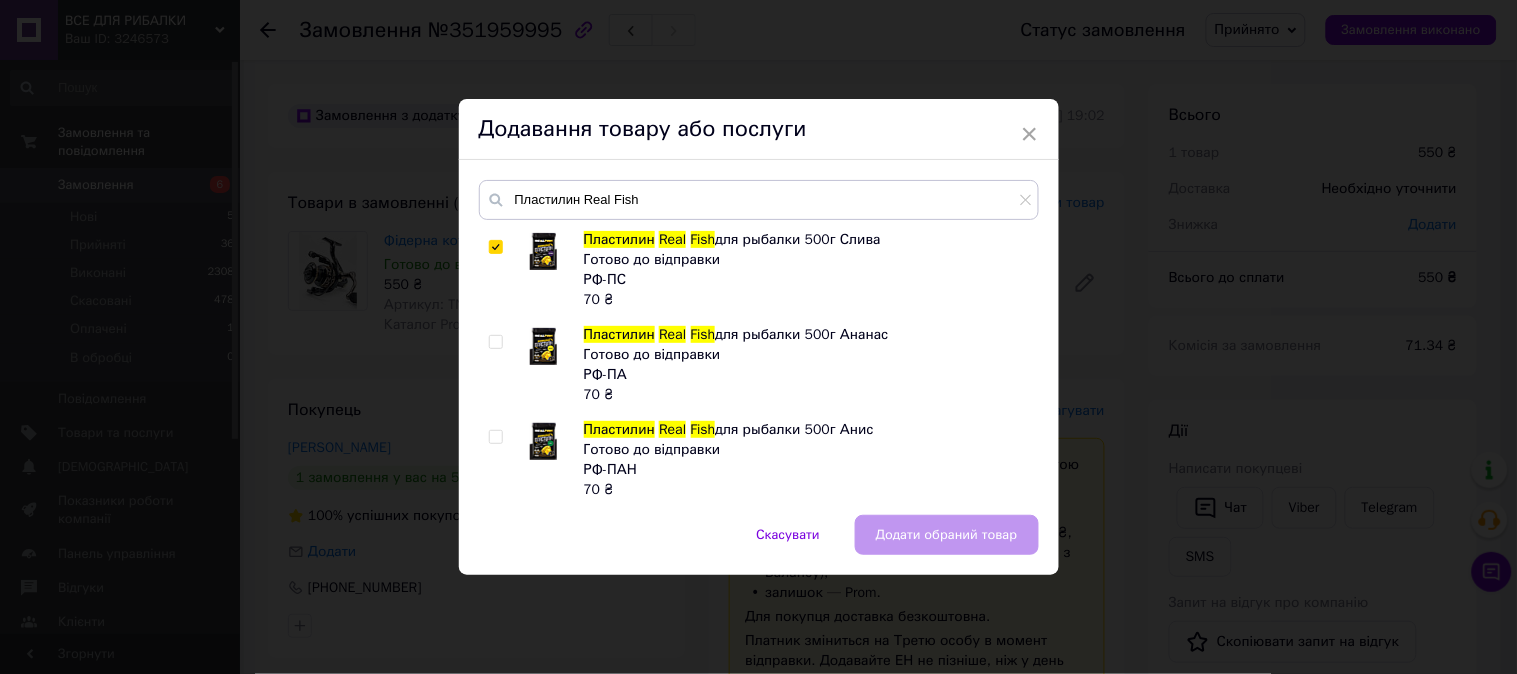 checkbox on "true" 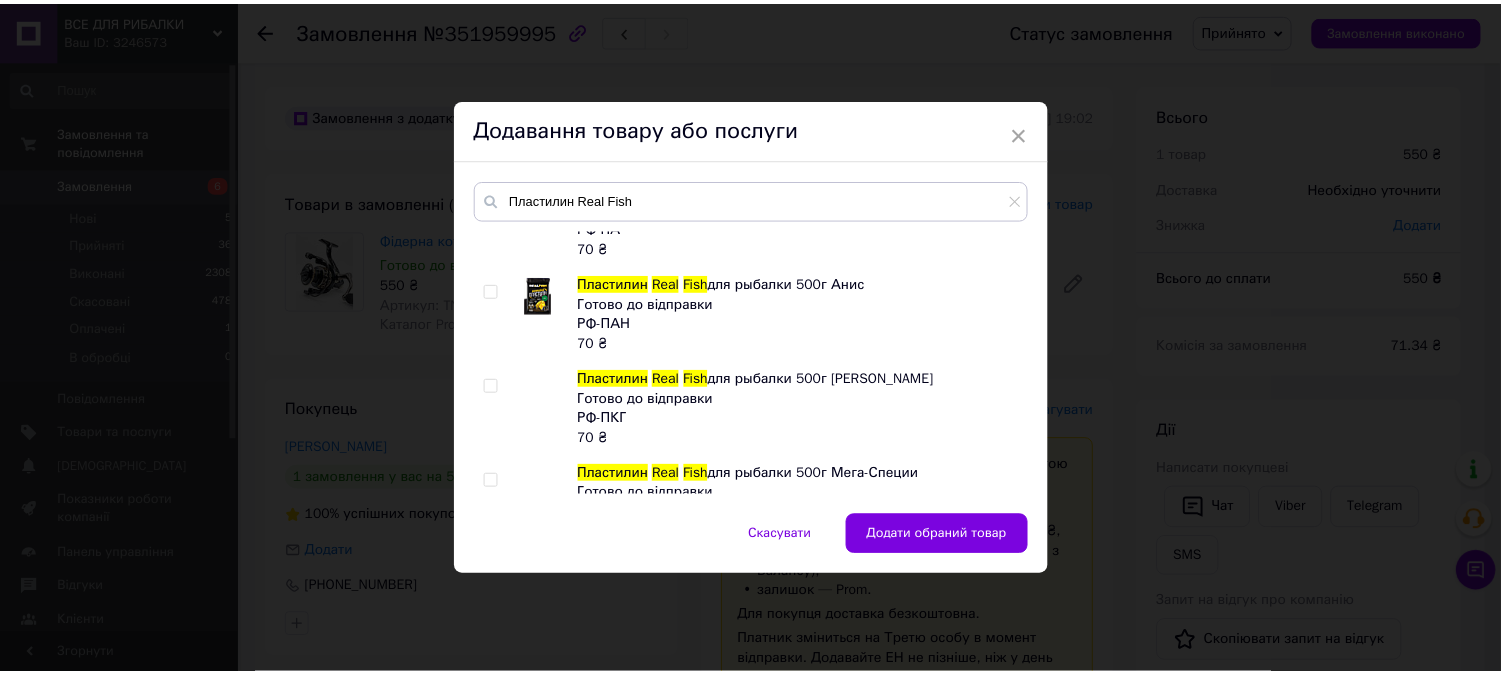 scroll, scrollTop: 0, scrollLeft: 0, axis: both 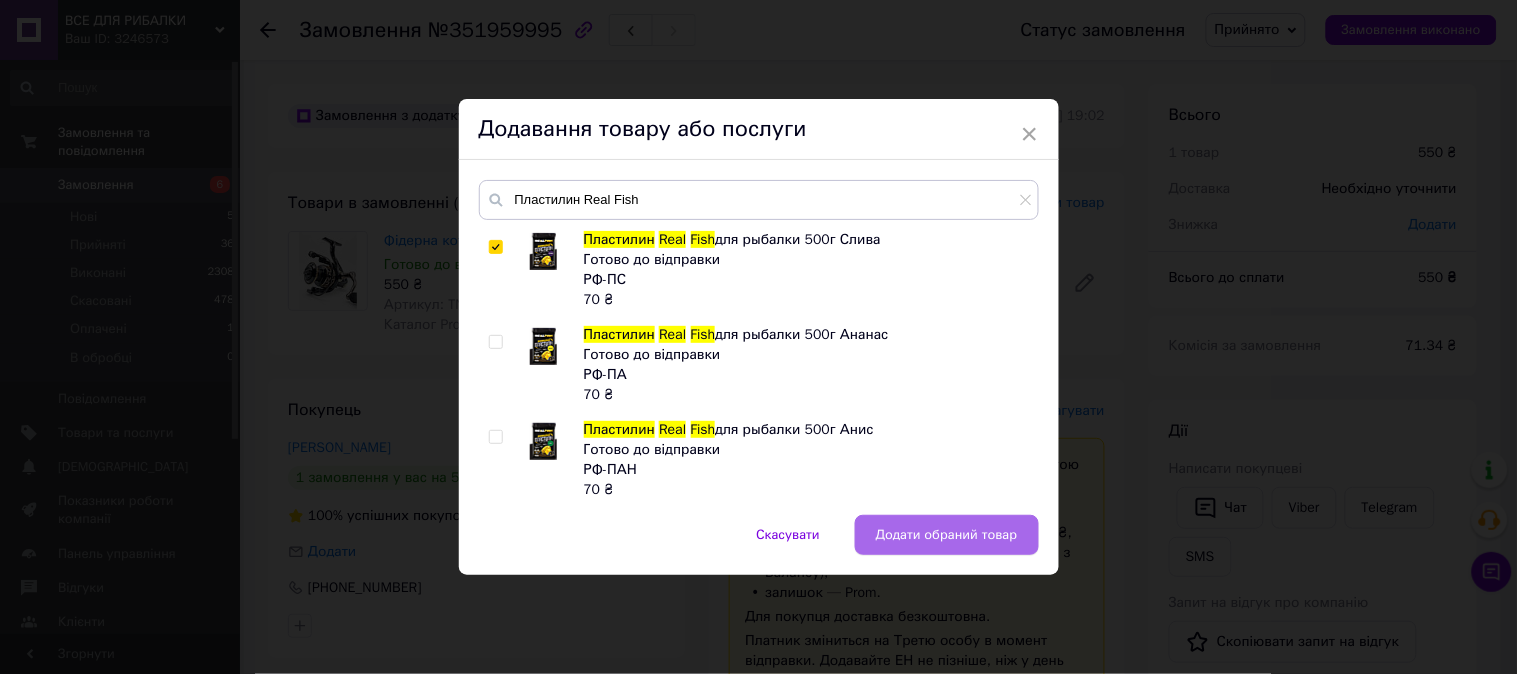 click on "Додати обраний товар" at bounding box center (947, 535) 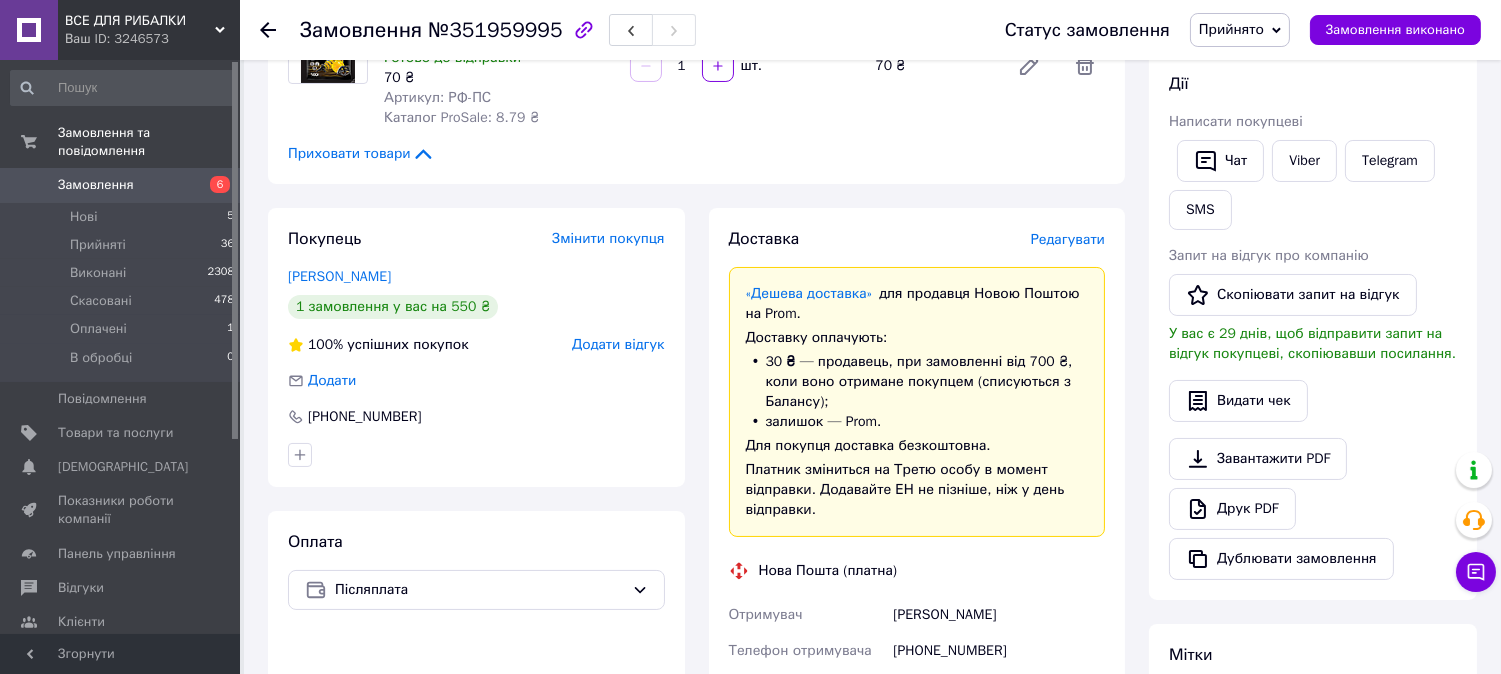 scroll, scrollTop: 0, scrollLeft: 0, axis: both 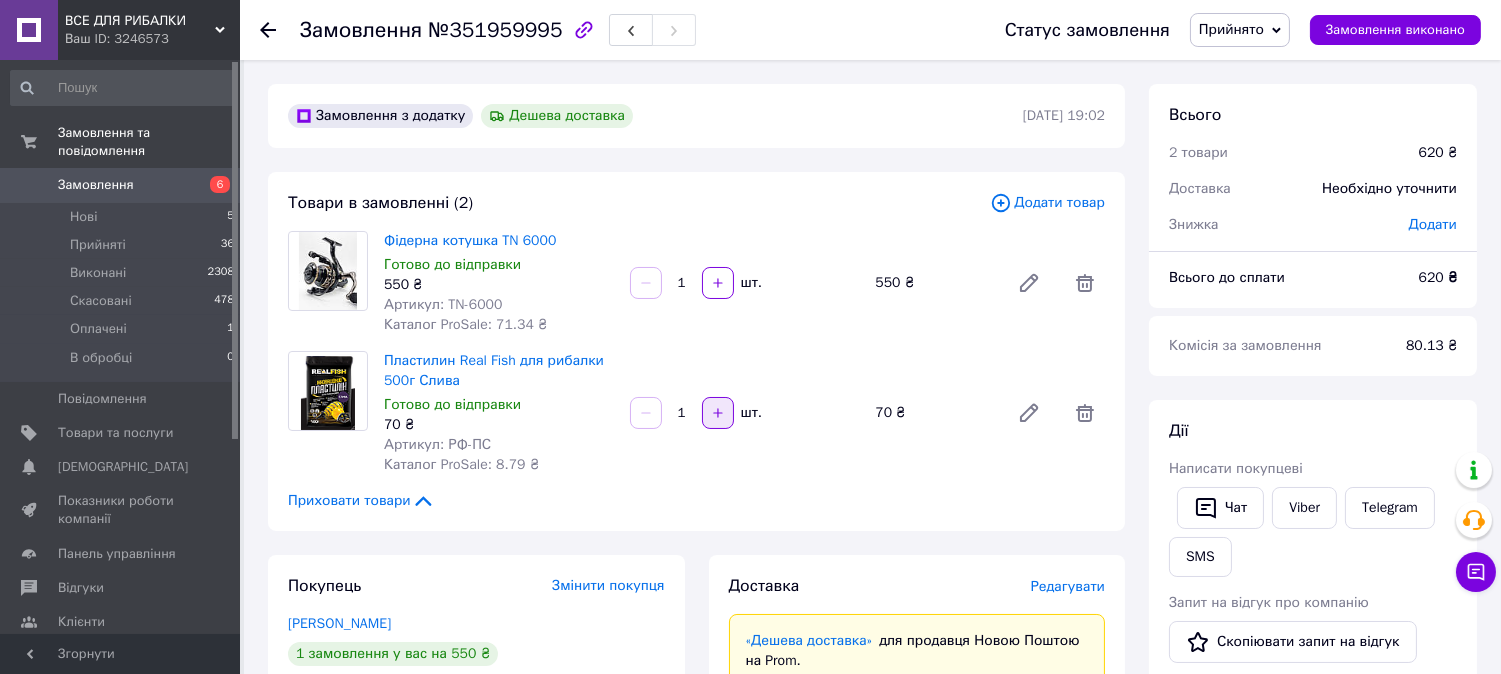 click 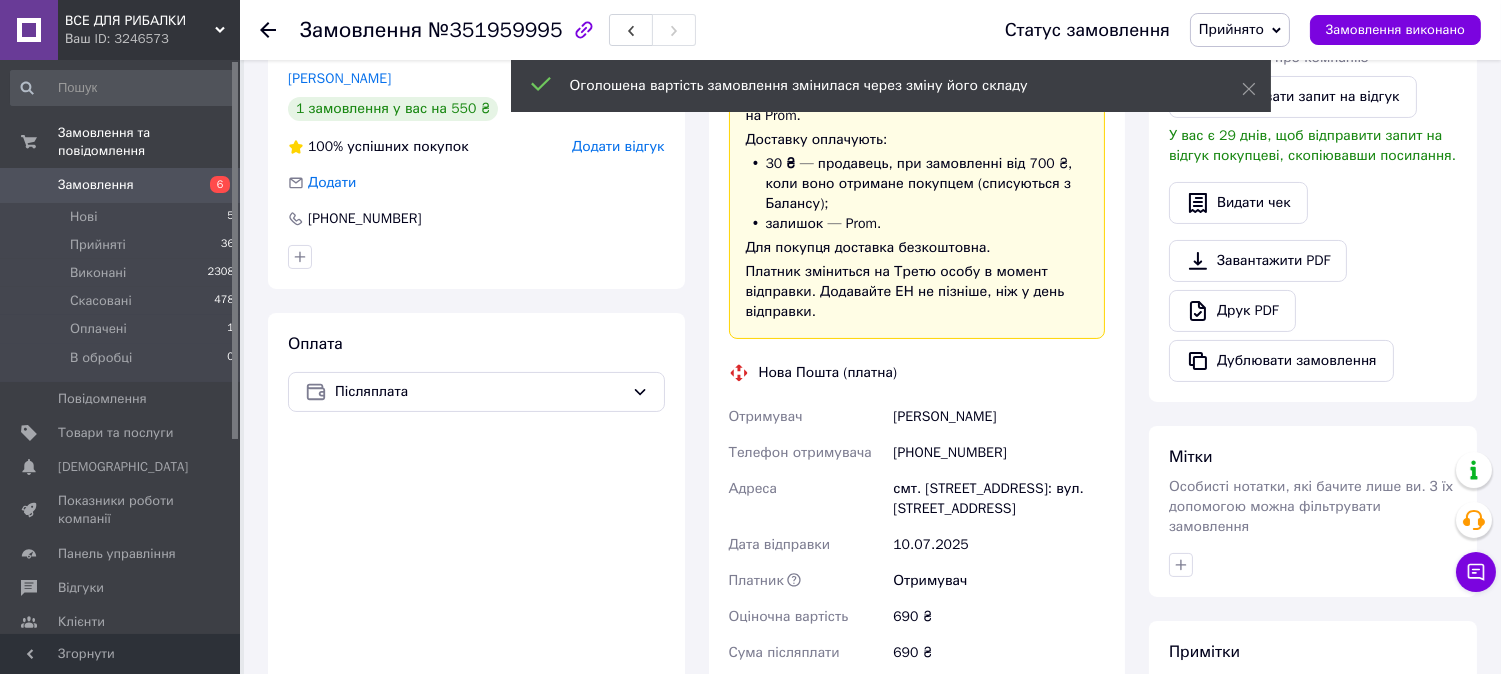 scroll, scrollTop: 555, scrollLeft: 0, axis: vertical 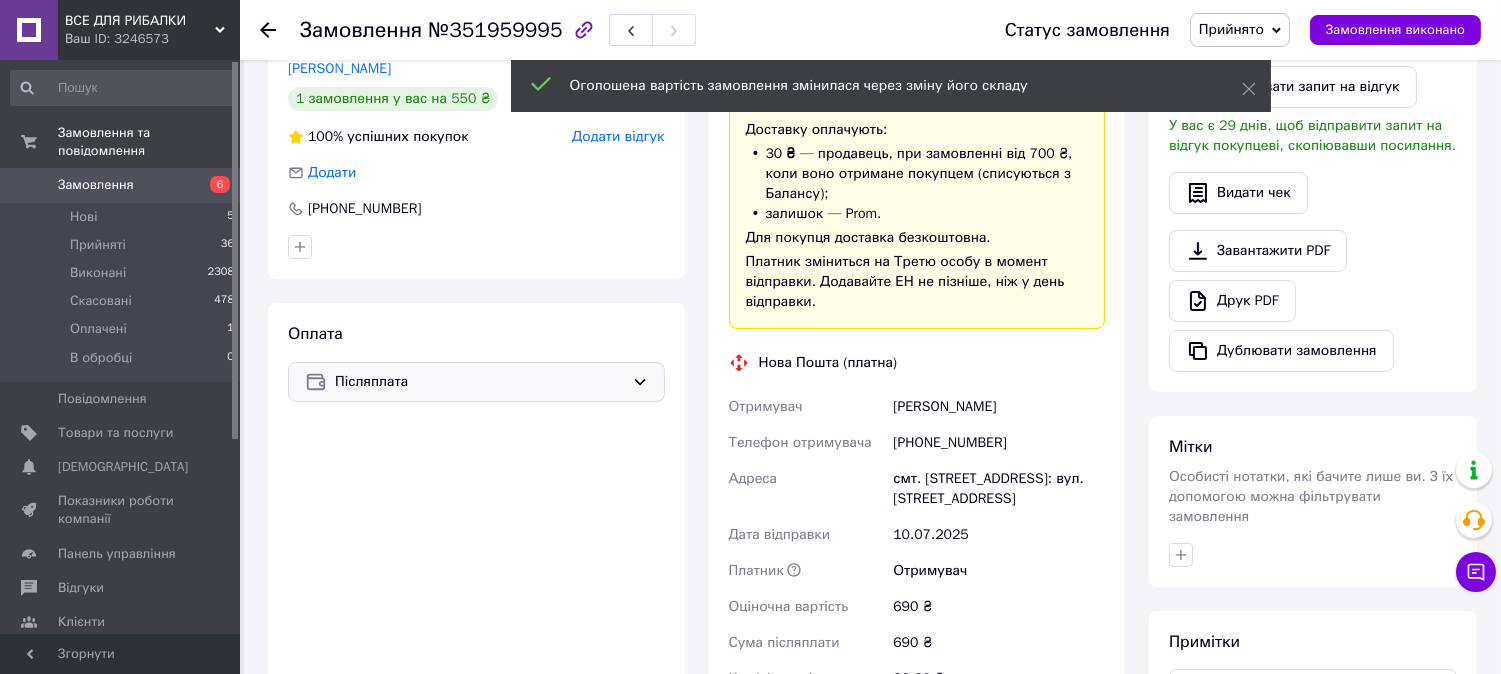 click on "Післяплата" at bounding box center [479, 382] 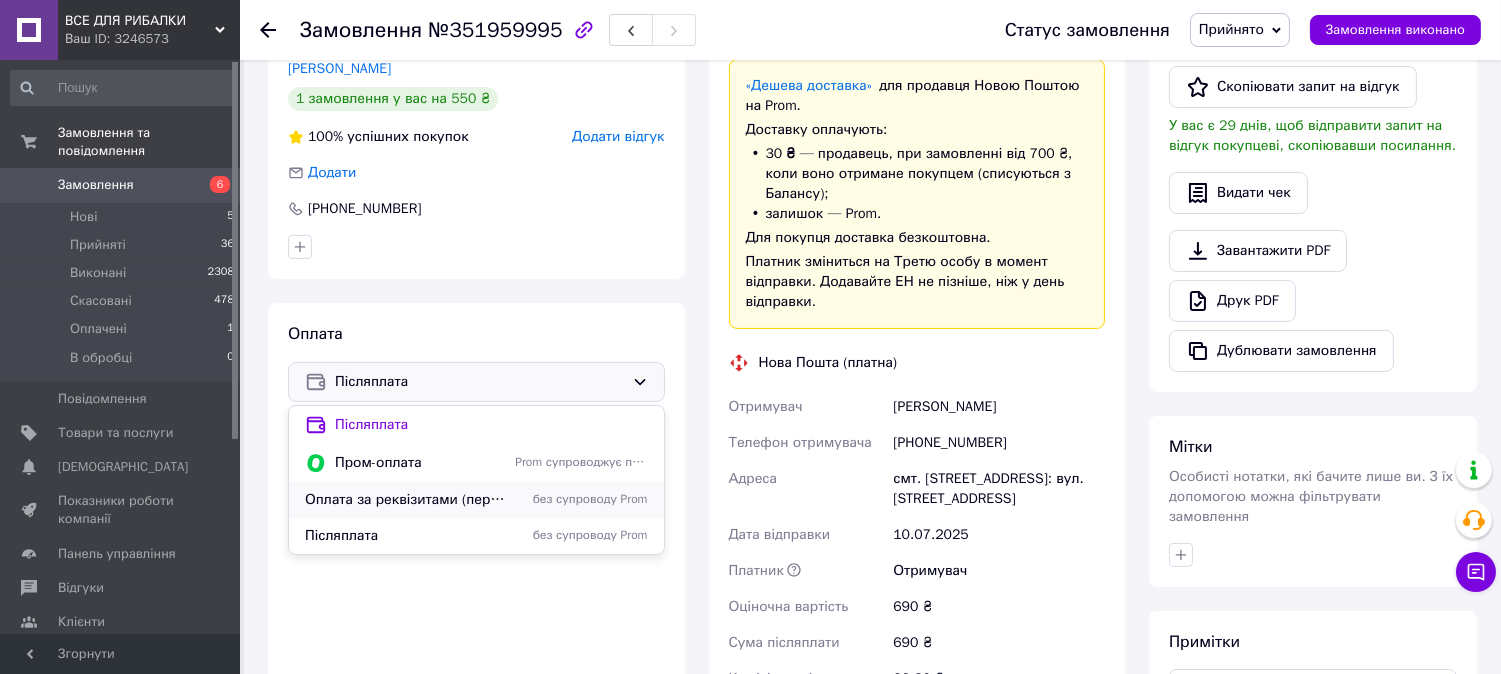 click on "Оплата за реквізитами (переказ накартку)" at bounding box center (406, 500) 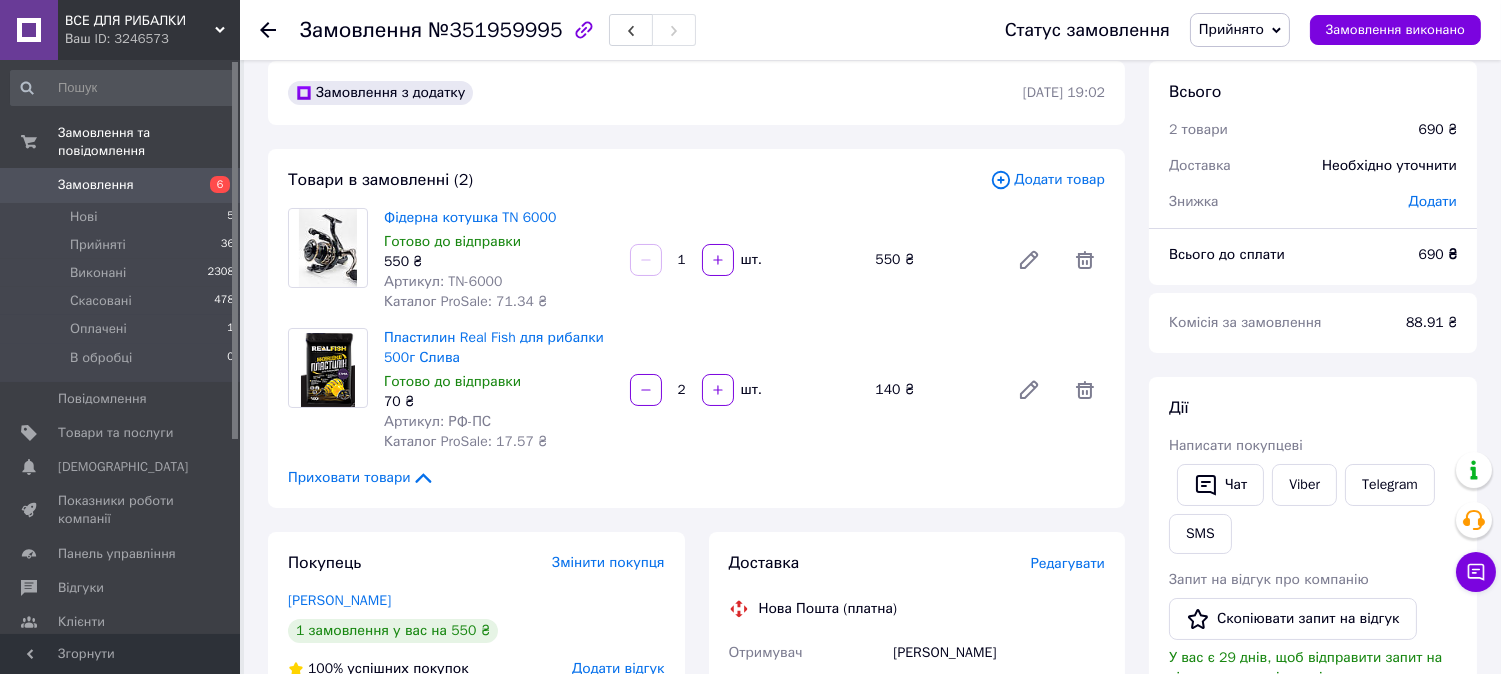scroll, scrollTop: 0, scrollLeft: 0, axis: both 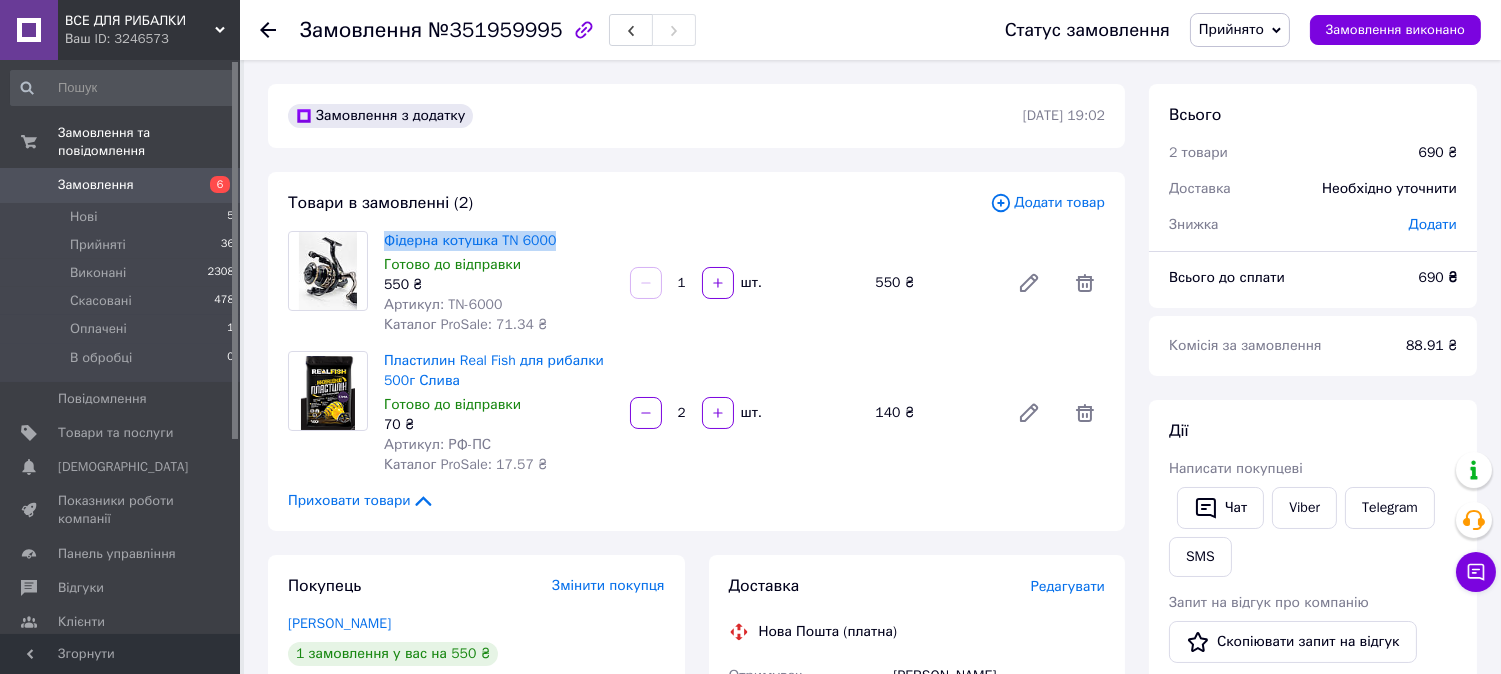 drag, startPoint x: 563, startPoint y: 243, endPoint x: 390, endPoint y: 238, distance: 173.07224 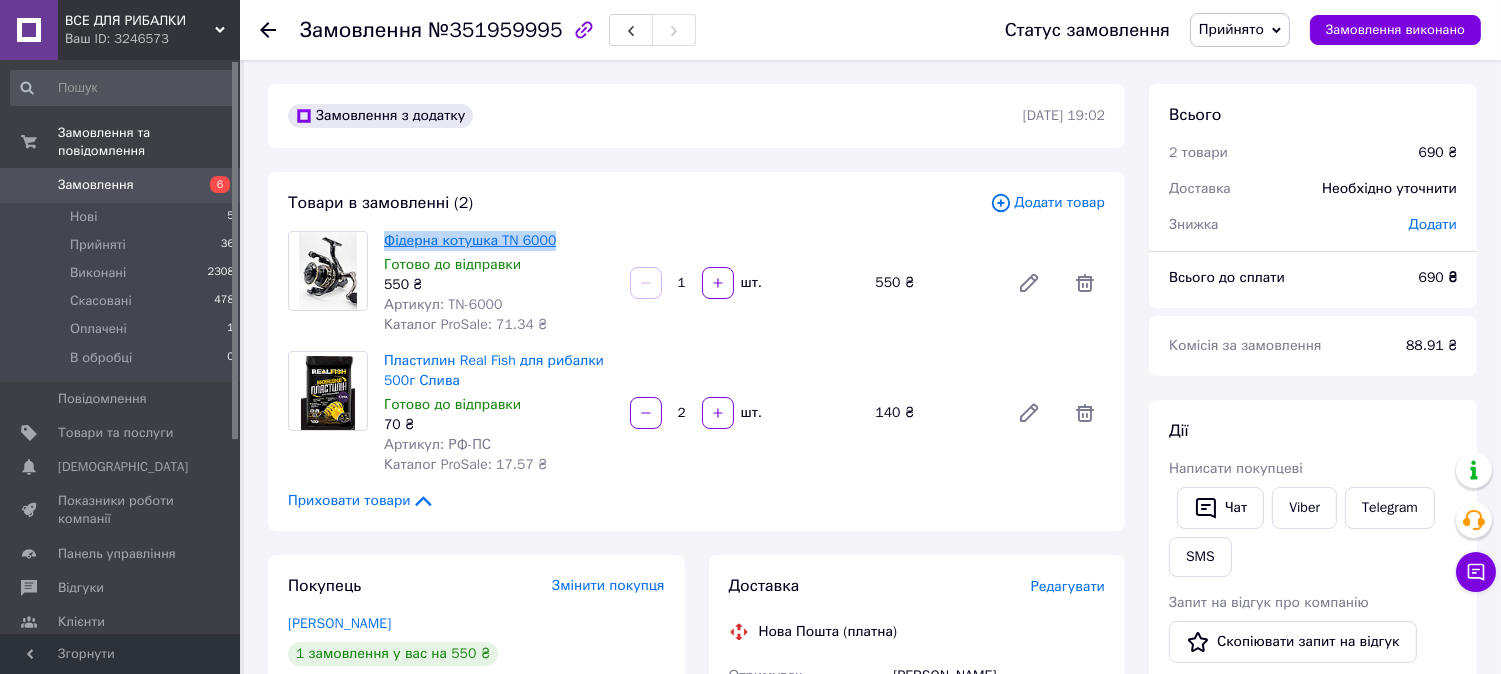 click on "Фідерна котушка TN 6000 Готово до відправки 550 ₴ Артикул: TN-6000 Каталог ProSale: 71.34 ₴" at bounding box center [499, 283] 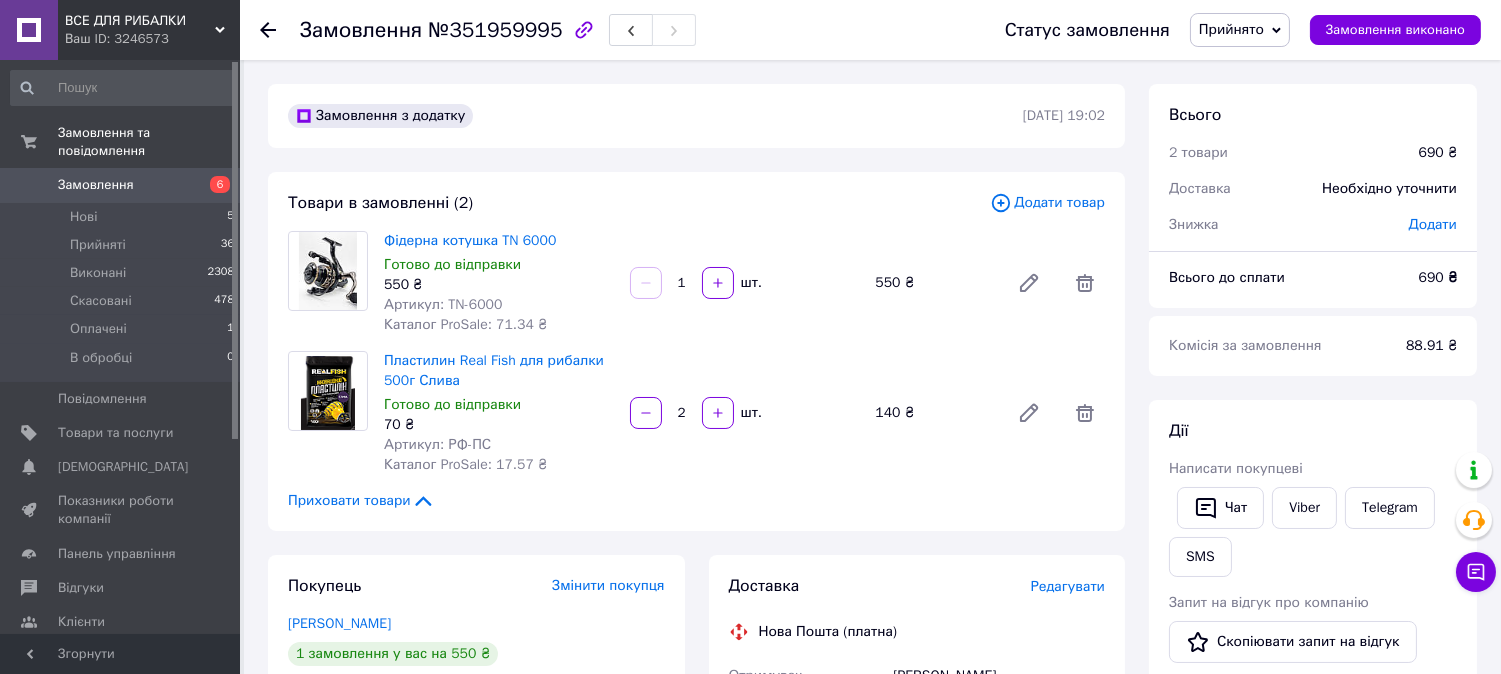 click on "1   шт." at bounding box center (745, 283) 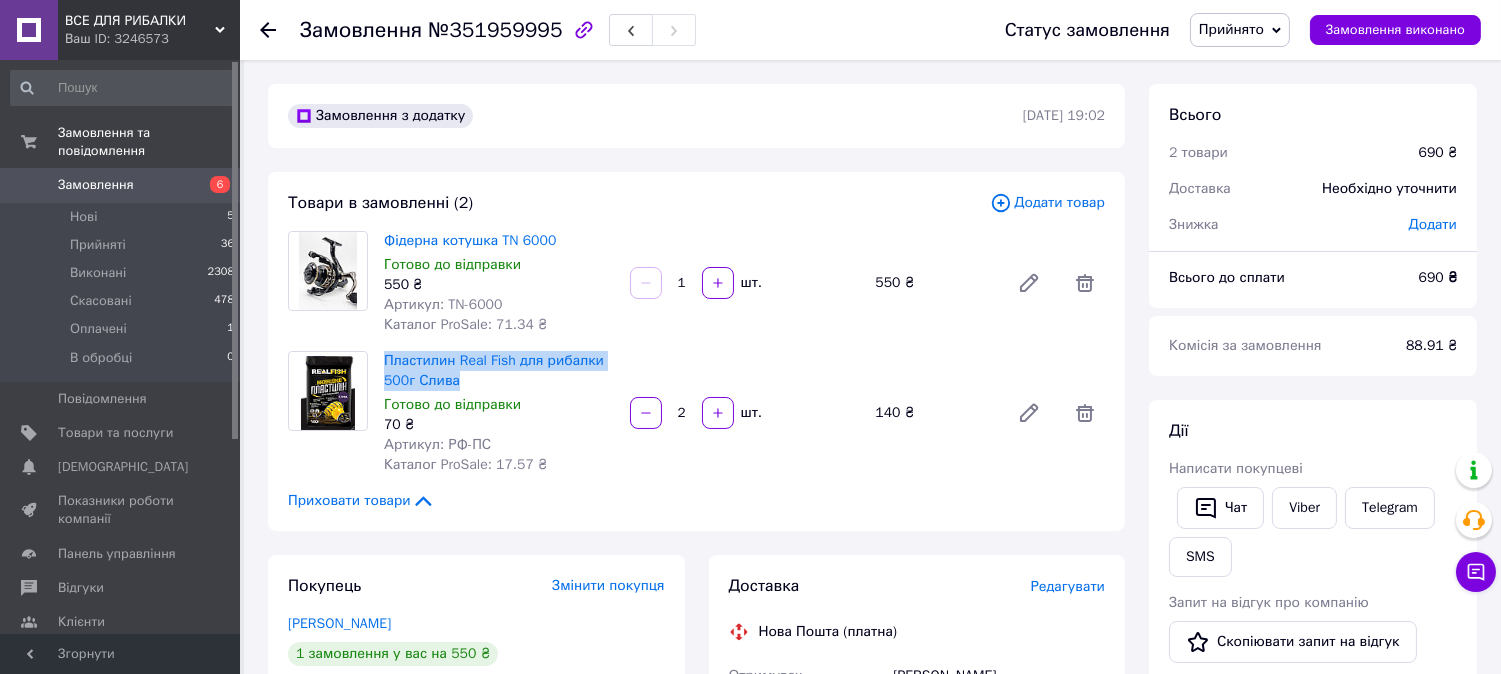 drag, startPoint x: 530, startPoint y: 377, endPoint x: 382, endPoint y: 347, distance: 151.00993 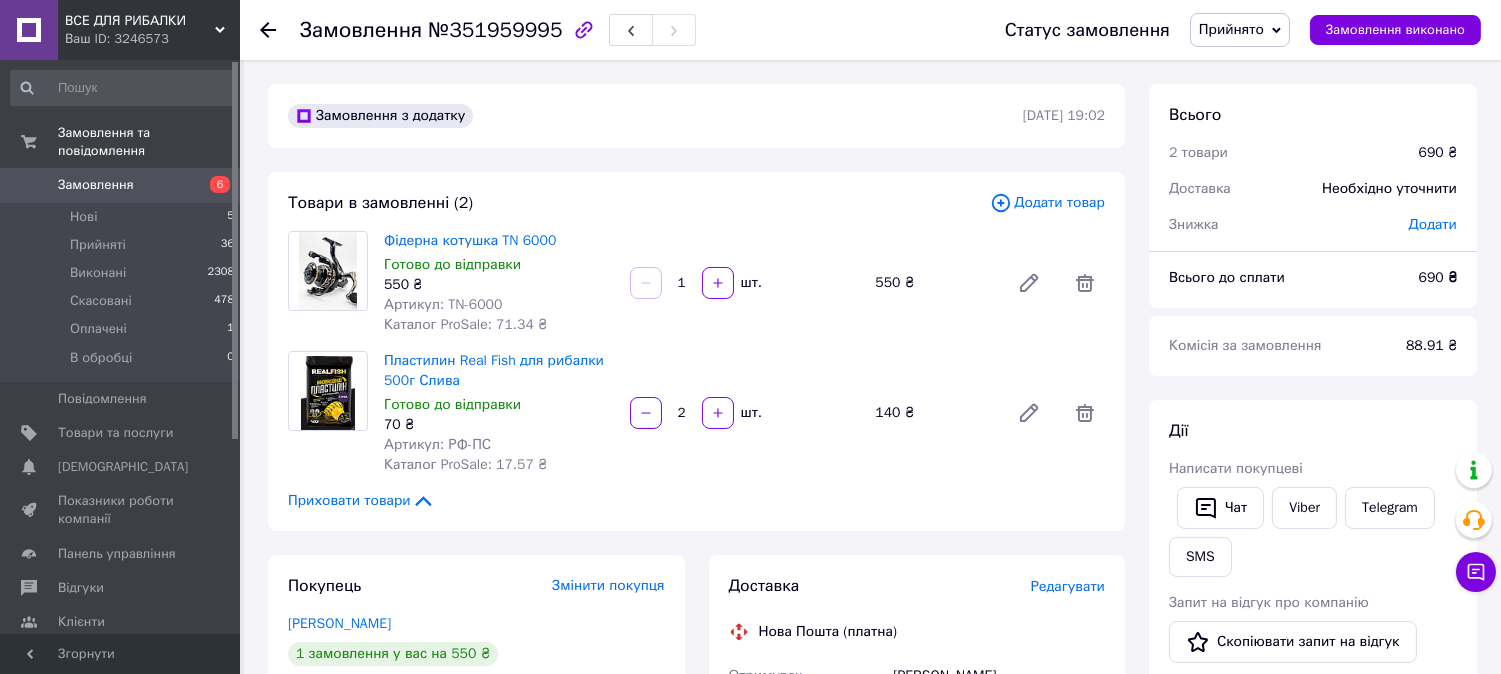 click on "Пластилин Real Fish  для рибалки 500г Слива Готово до відправки 70 ₴ Артикул: РФ-ПС Каталог ProSale: 17.57 ₴  2   шт. 140 ₴" at bounding box center [744, 413] 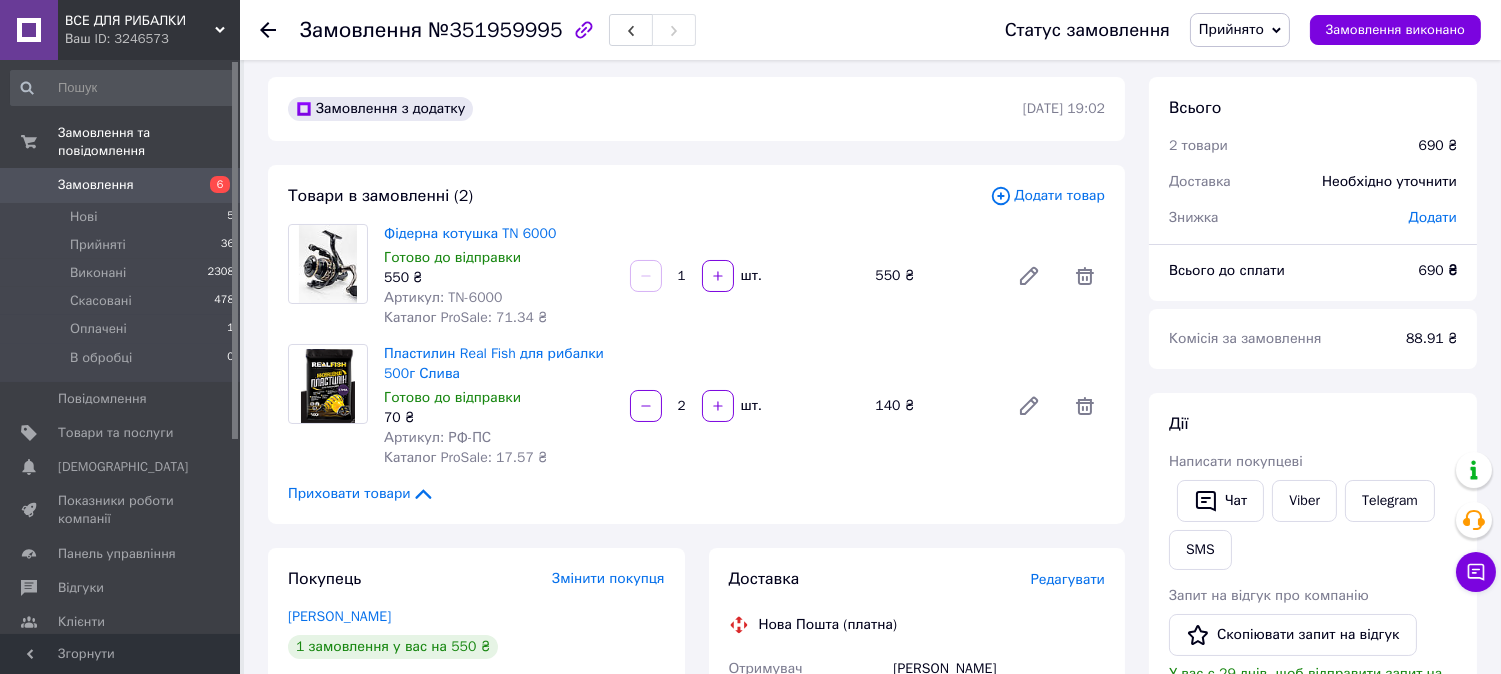 scroll, scrollTop: 0, scrollLeft: 0, axis: both 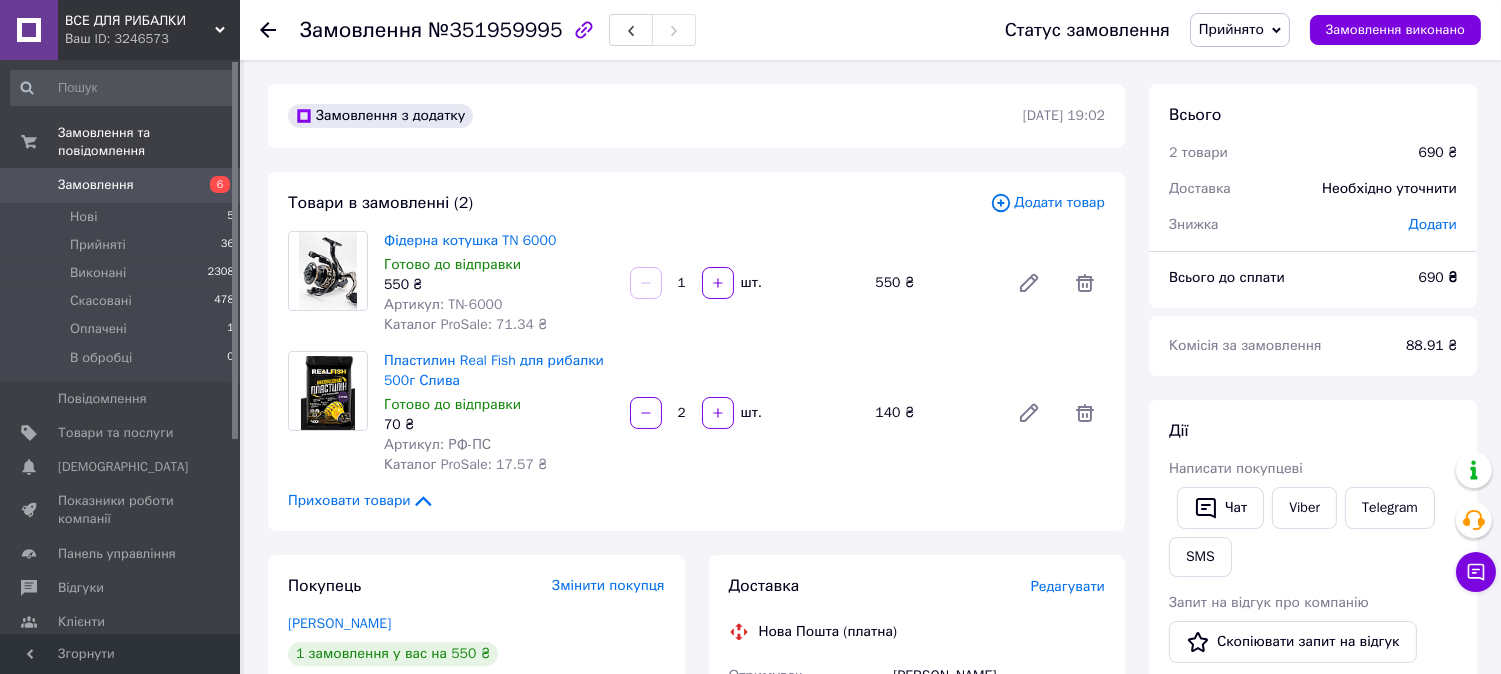 click 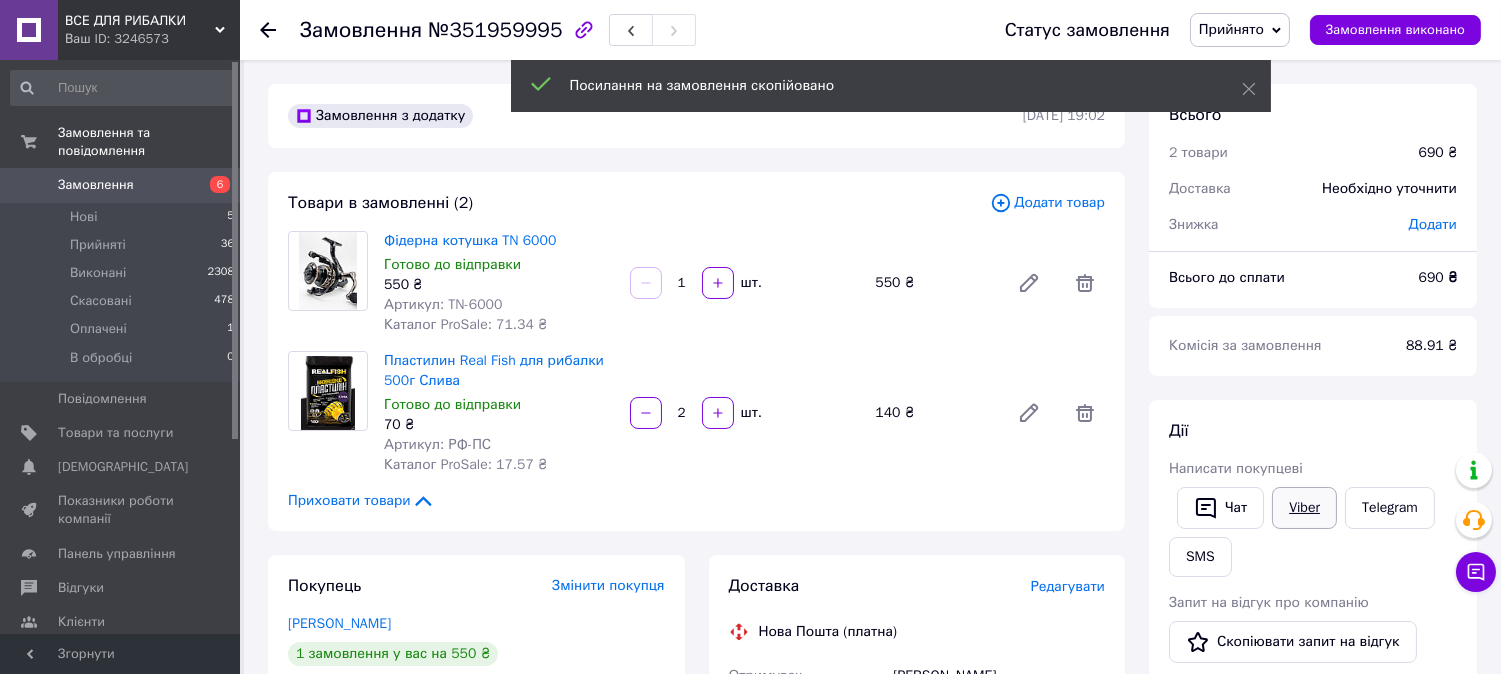 click on "Viber" at bounding box center (1304, 508) 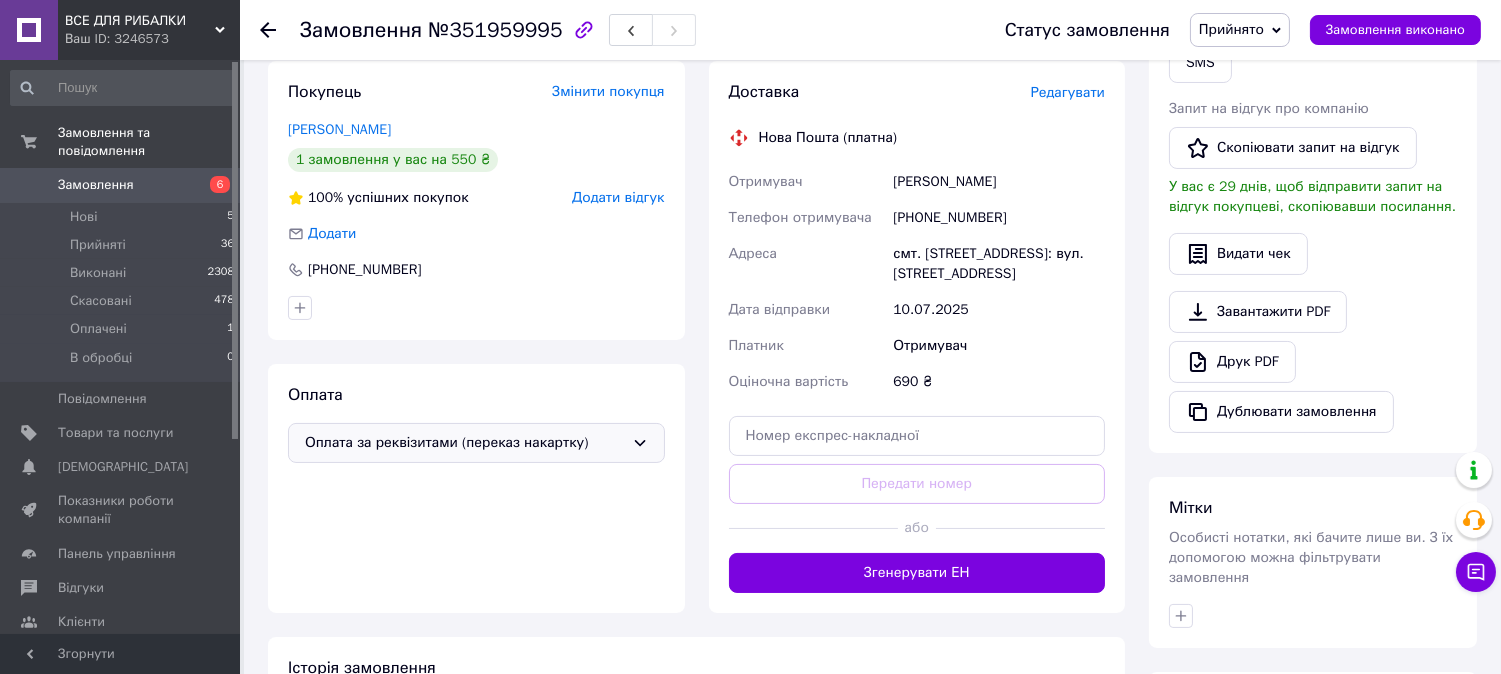 scroll, scrollTop: 333, scrollLeft: 0, axis: vertical 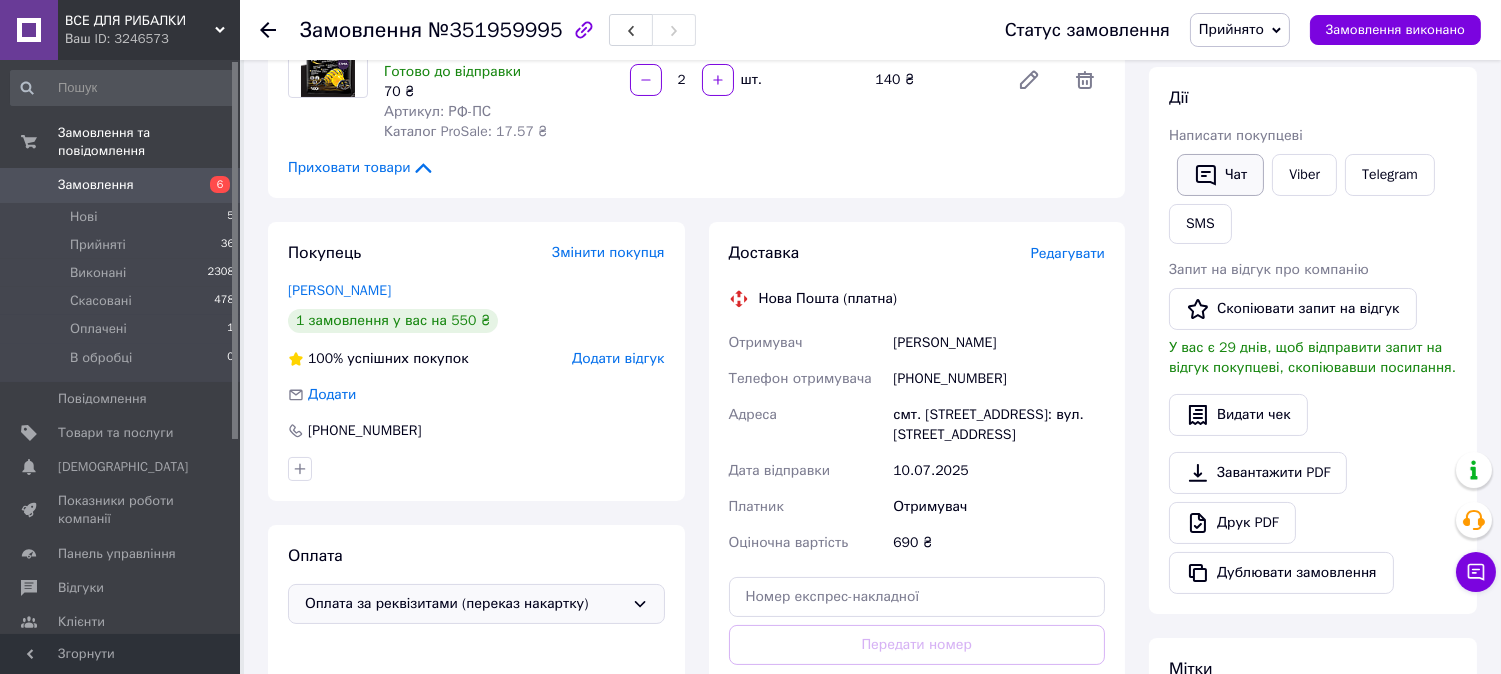 click on "Чат" at bounding box center (1220, 175) 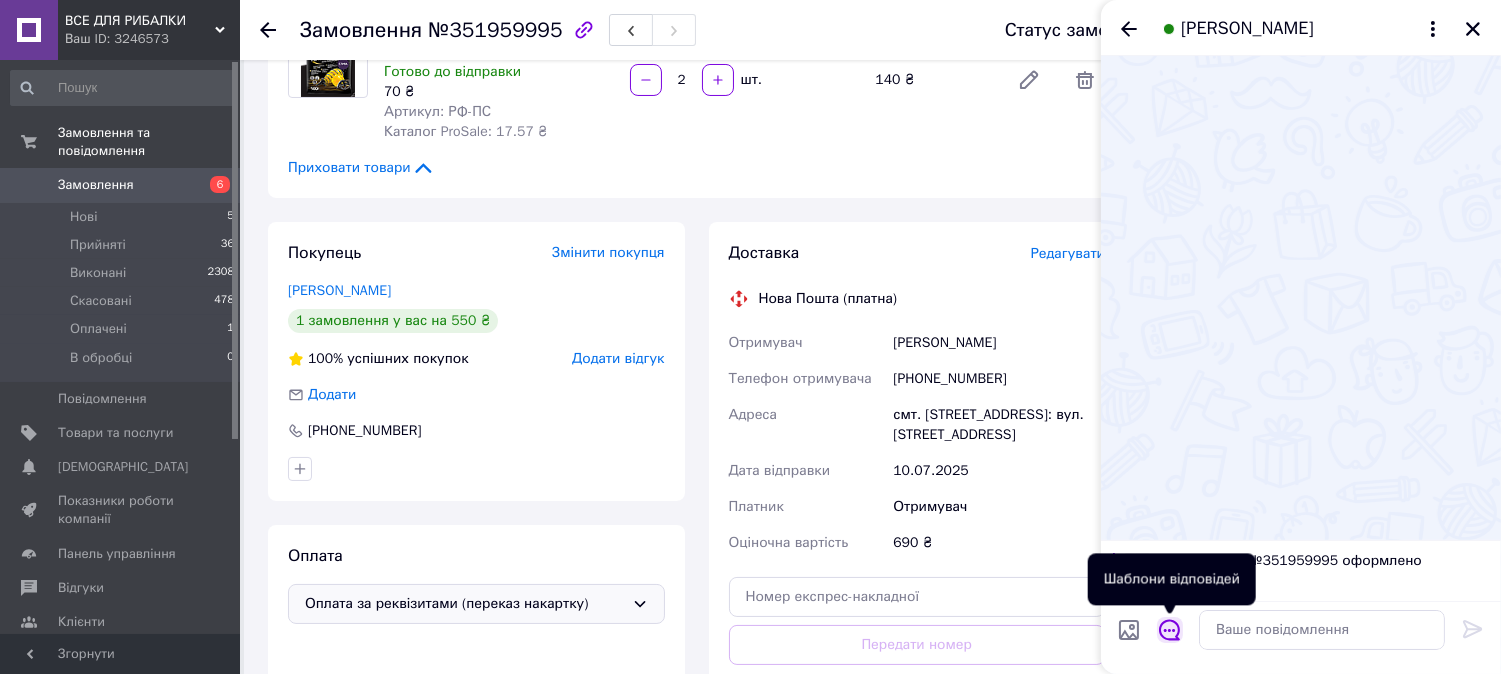click 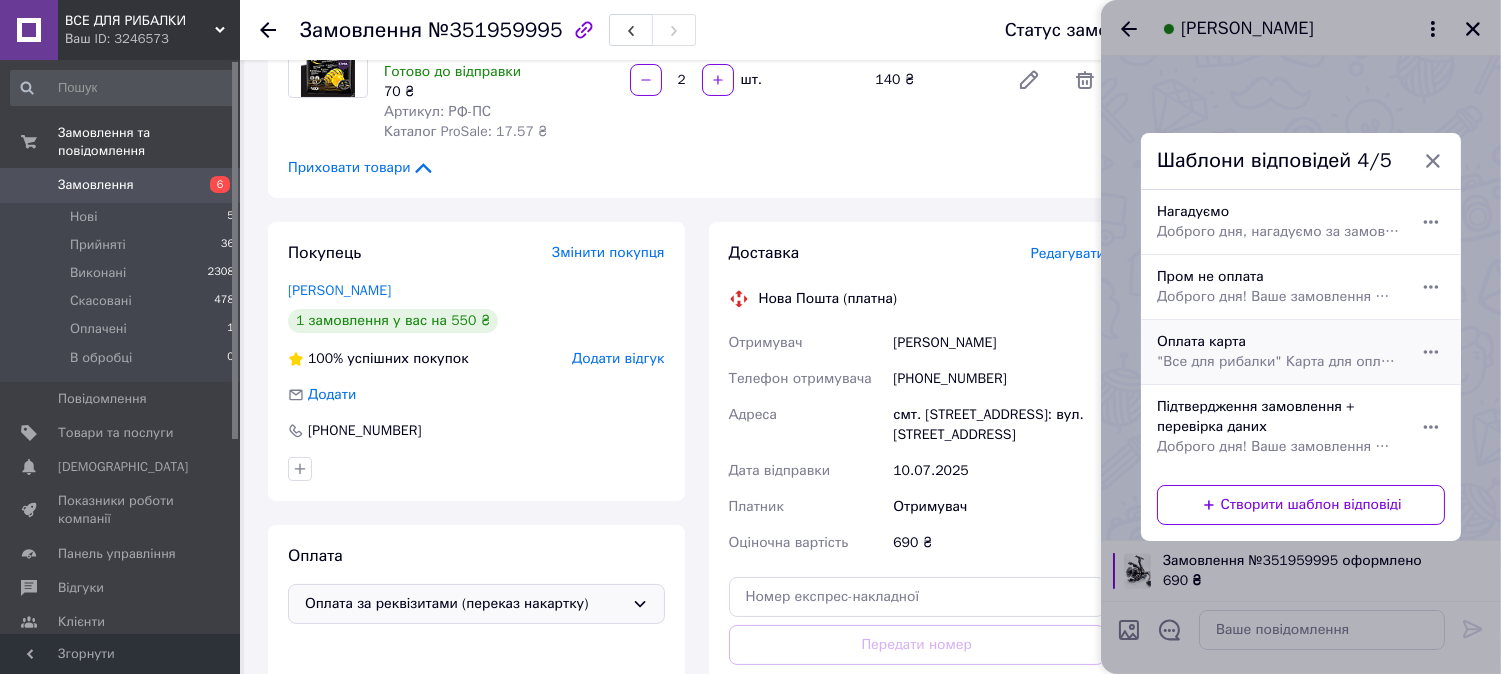 click on "Оплата карта "Все для рибалки"
Карта для оплати замовлення: 4441 1144 5609 4059
Сума:  грн.
Наш телефон: +380993762704
allforfishing.prom.ua" at bounding box center [1279, 352] 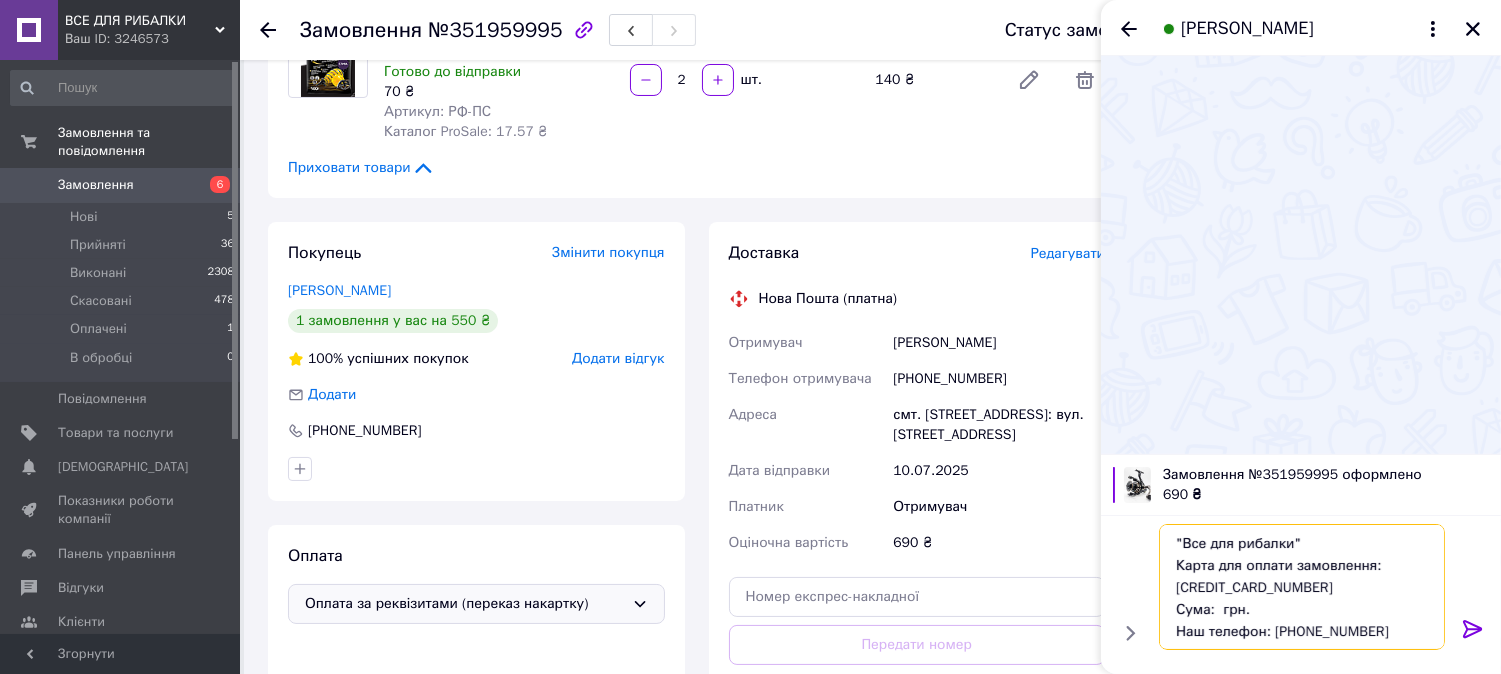 click on ""Все для рибалки"
Карта для оплати замовлення: [CREDIT_CARD_NUMBER]
Сума:  грн.
Наш телефон: [PHONE_NUMBER]
[DOMAIN_NAME]" at bounding box center (1302, 587) 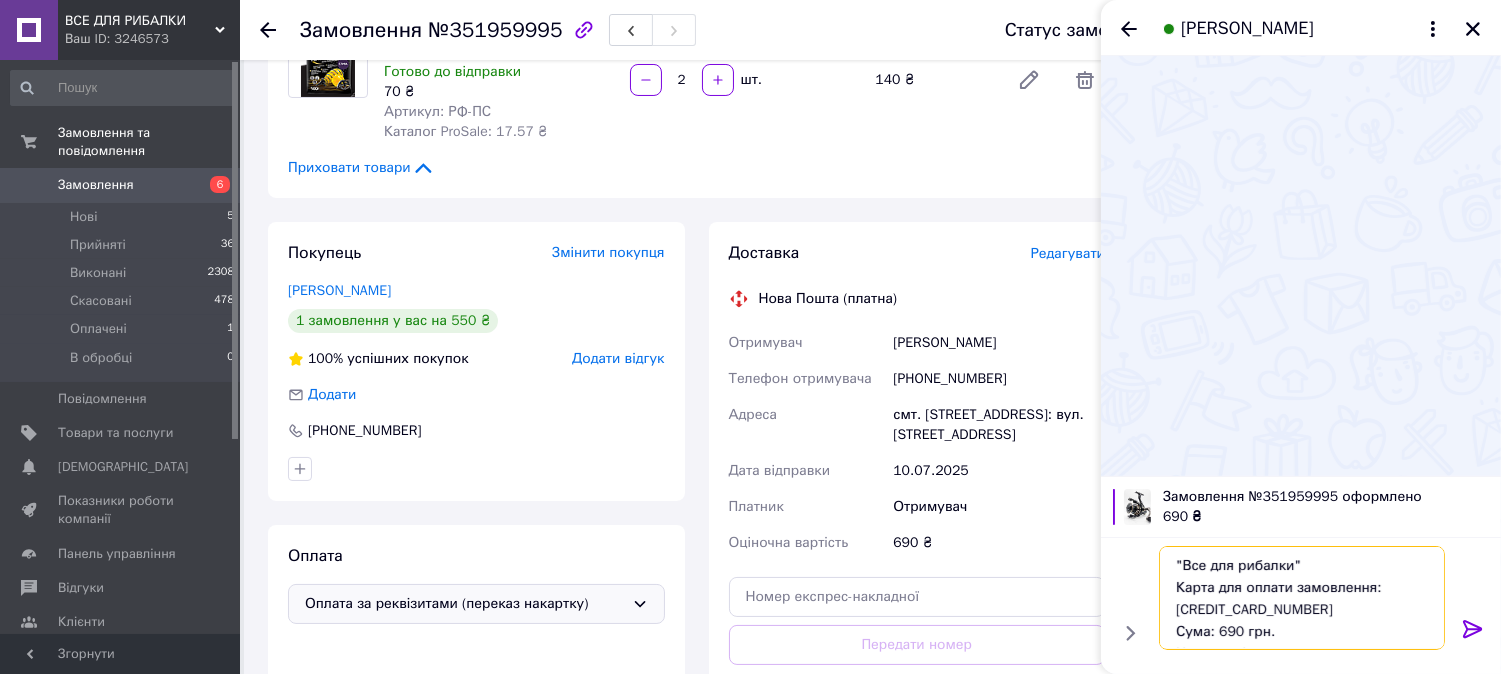 type on ""Все для рибалки"
Карта для оплати замовлення: [CREDIT_CARD_NUMBER]
Сума: 690 грн.
Наш телефон: [PHONE_NUMBER]
[DOMAIN_NAME]" 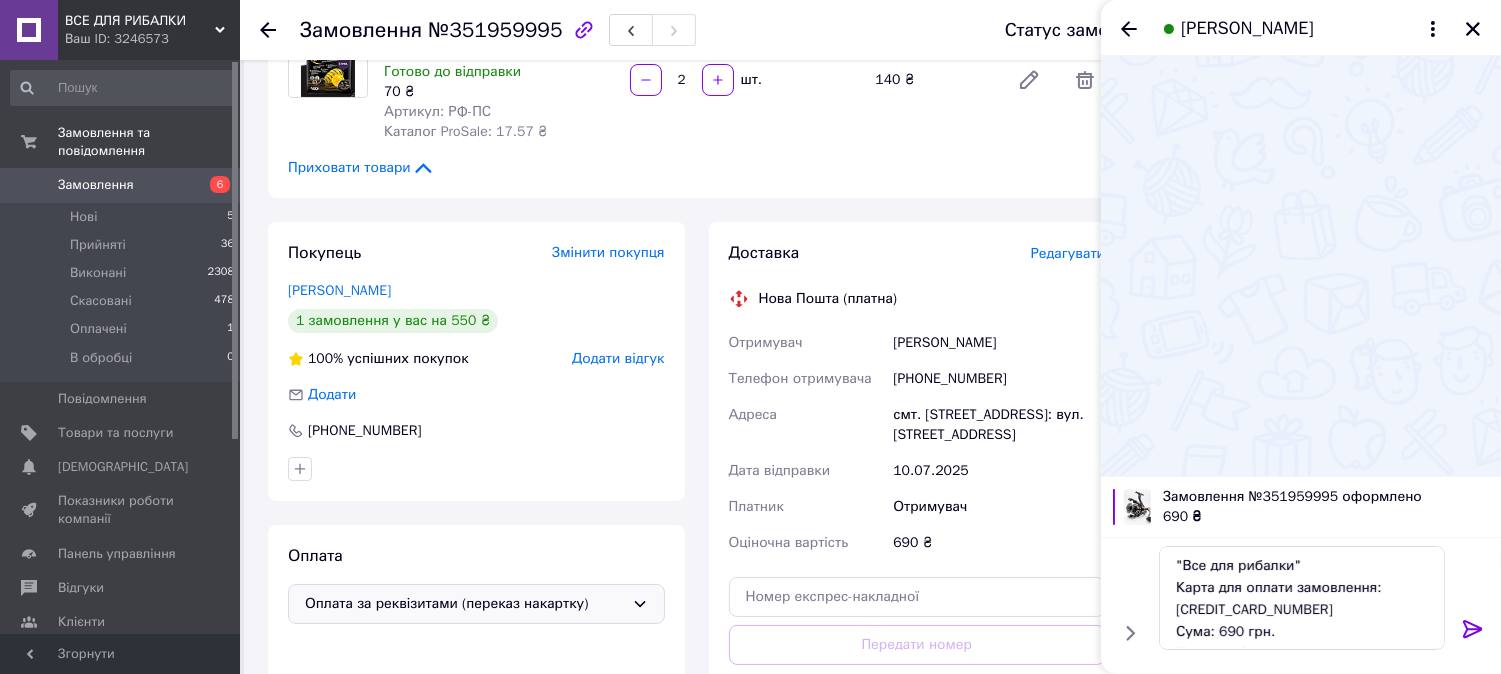 click 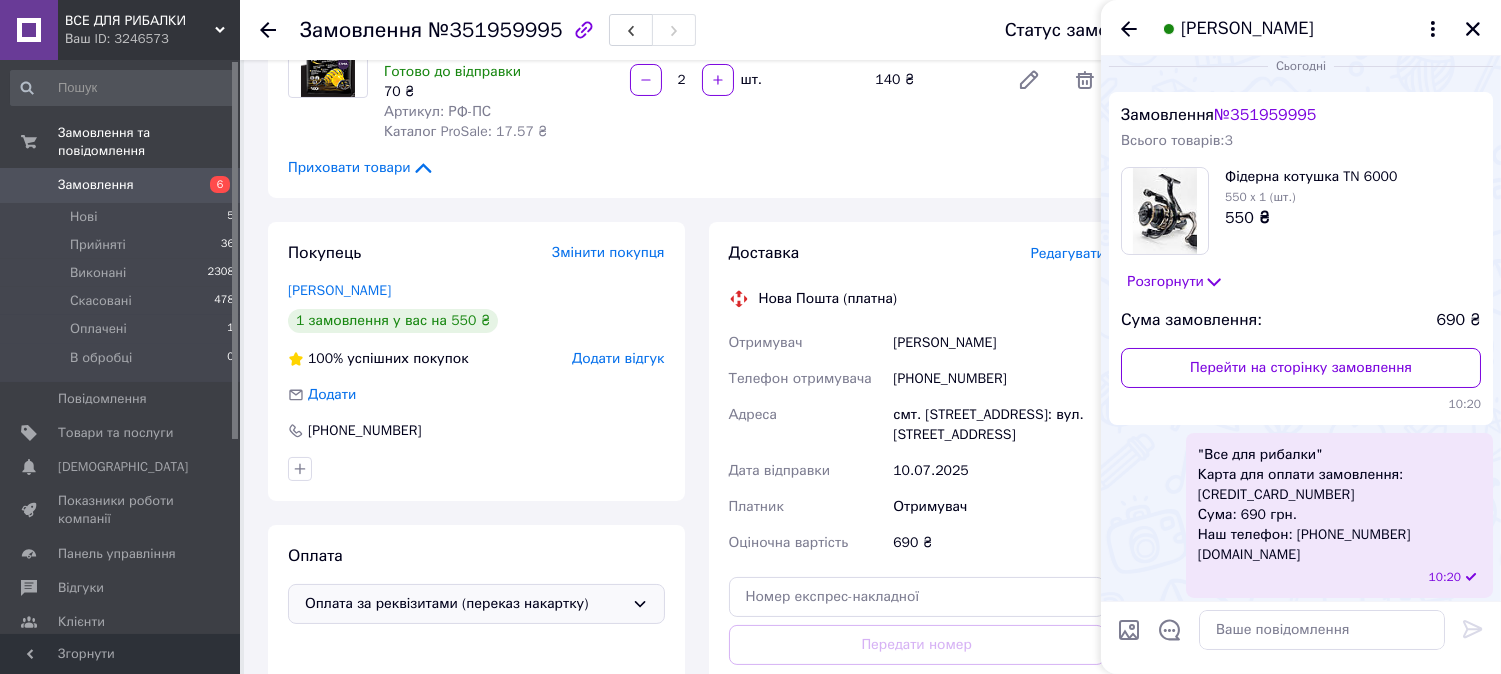 scroll, scrollTop: 20, scrollLeft: 0, axis: vertical 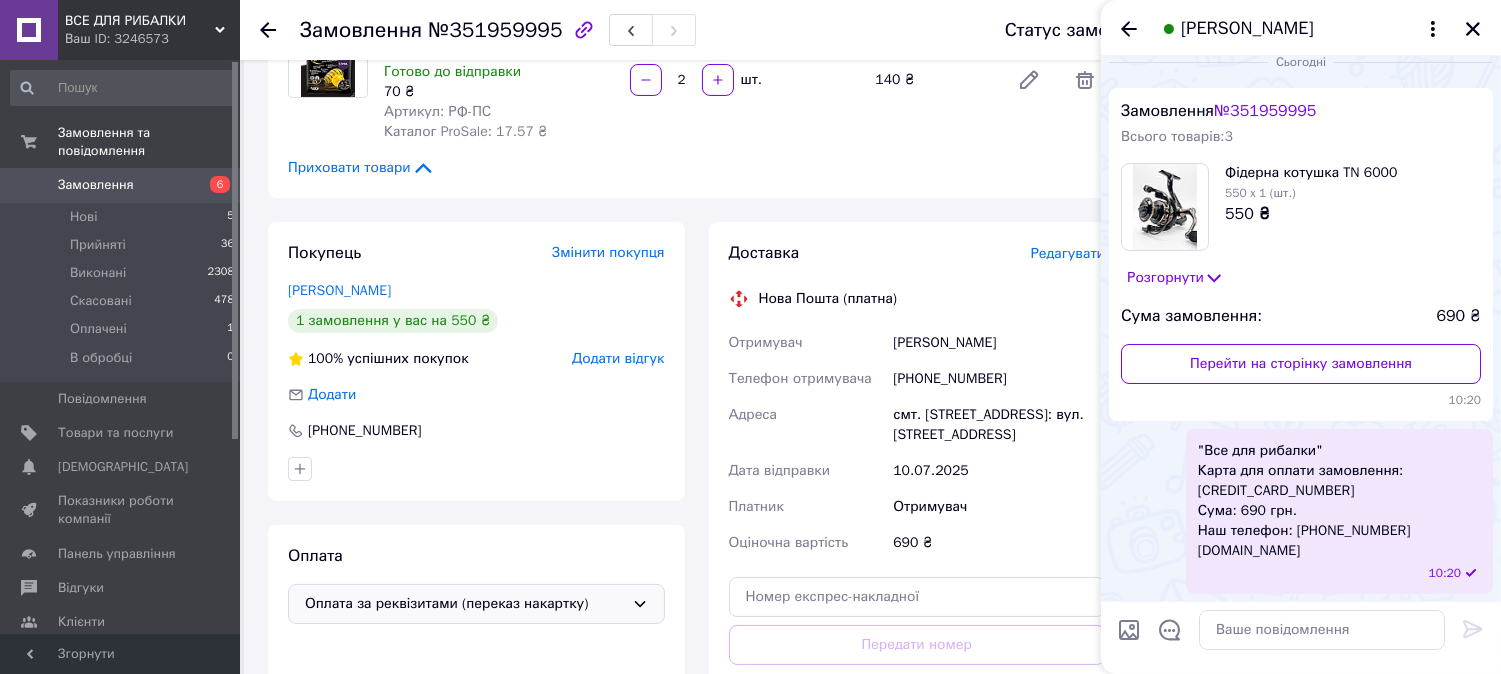 drag, startPoint x: 1330, startPoint y: 553, endPoint x: 1184, endPoint y: 453, distance: 176.96327 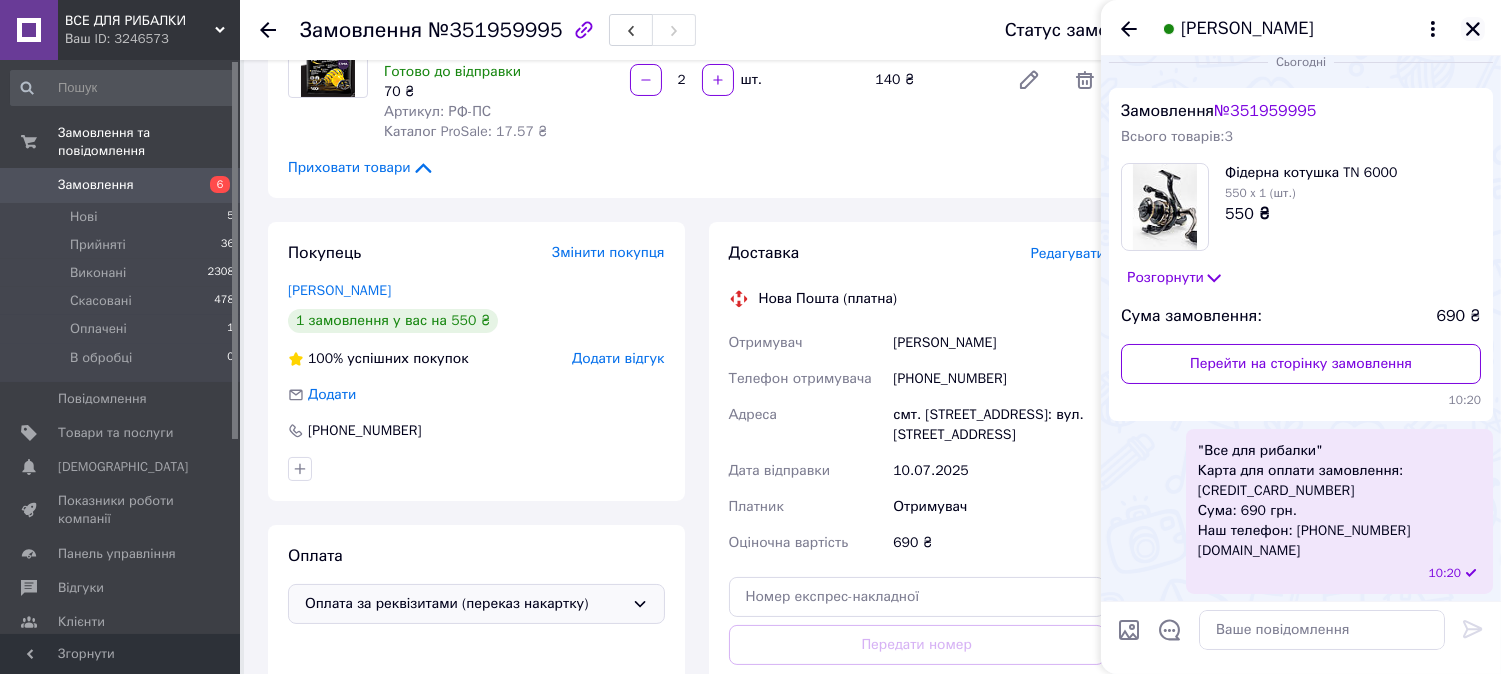 click 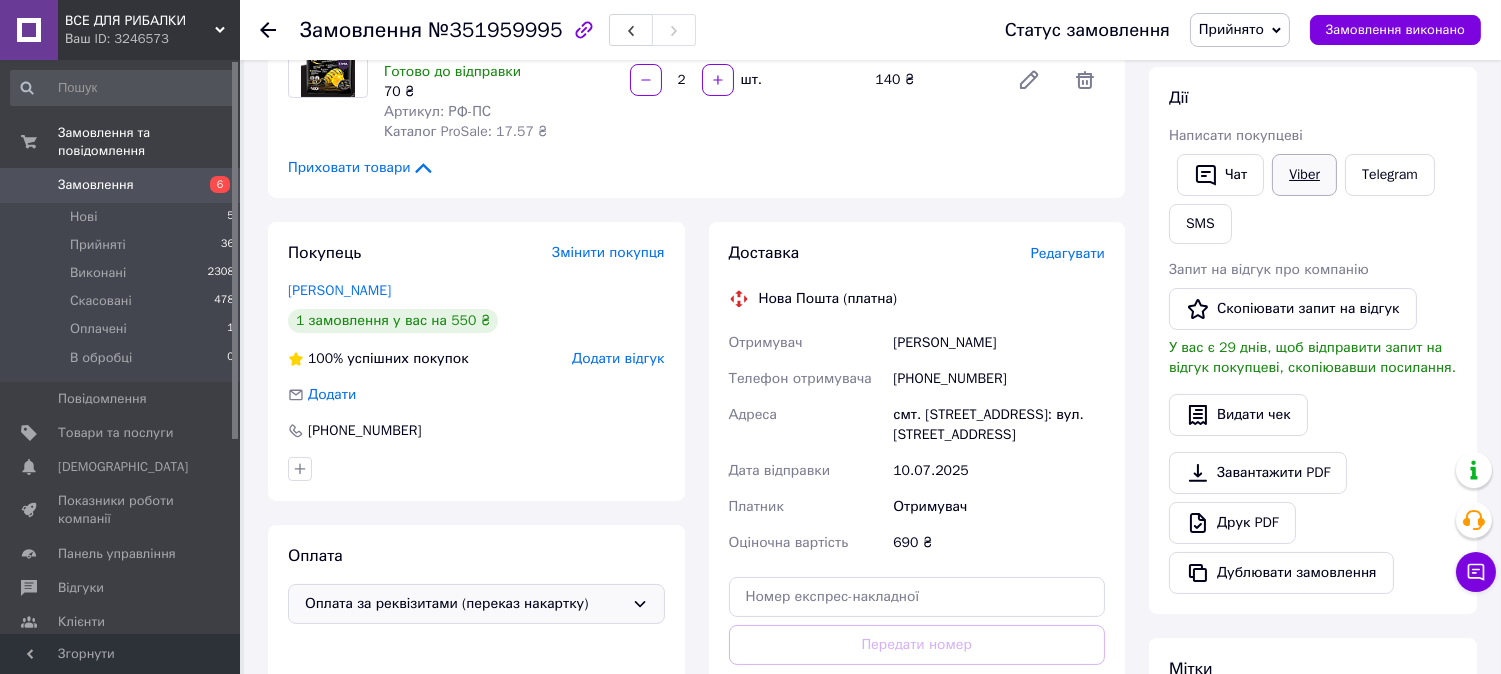 click on "Viber" at bounding box center [1304, 175] 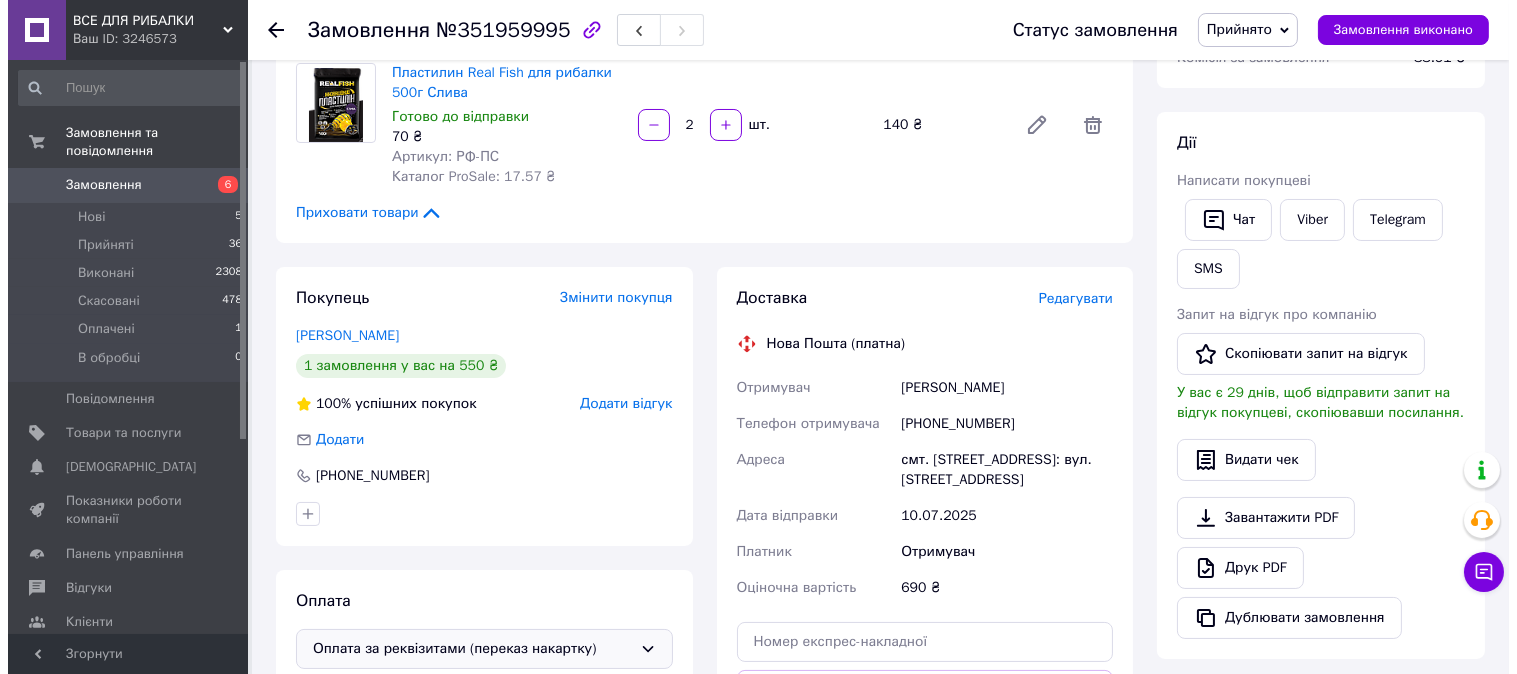 scroll, scrollTop: 444, scrollLeft: 0, axis: vertical 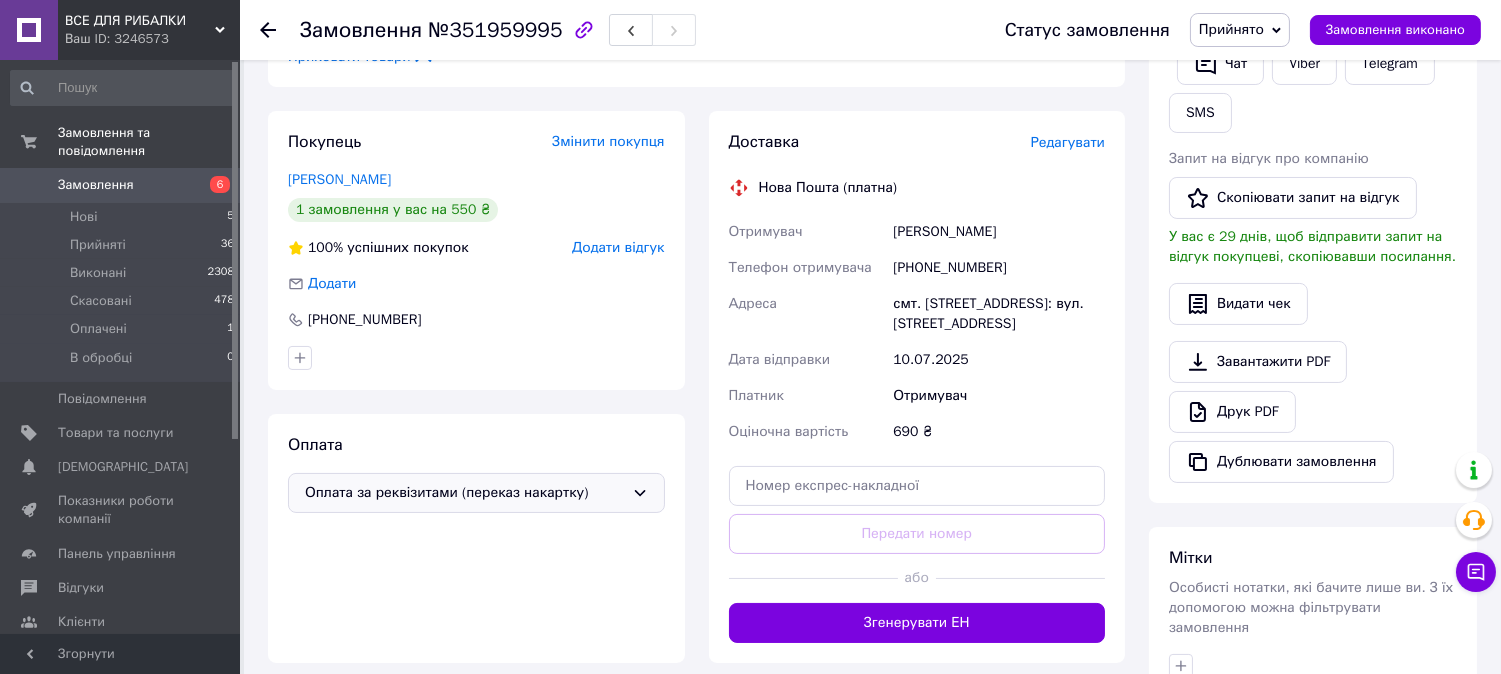 click on "Редагувати" at bounding box center [1068, 142] 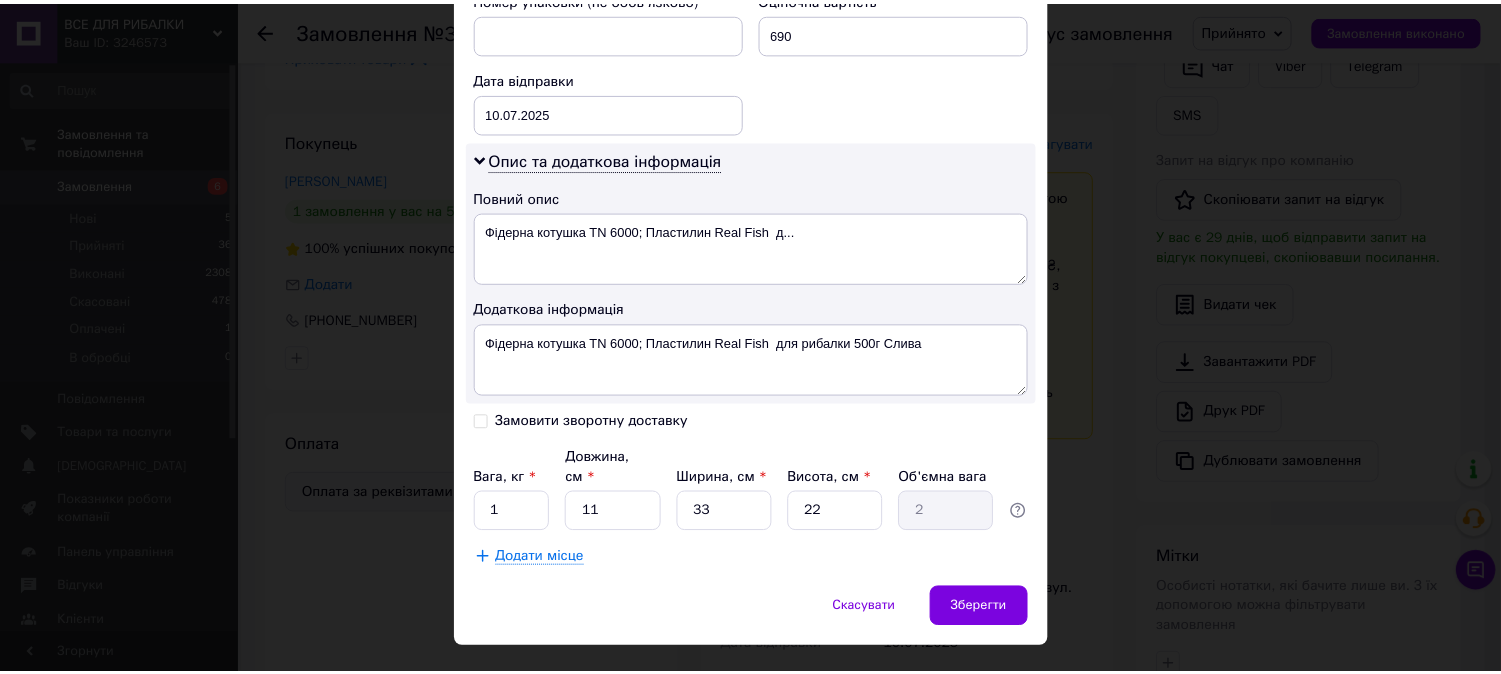 scroll, scrollTop: 916, scrollLeft: 0, axis: vertical 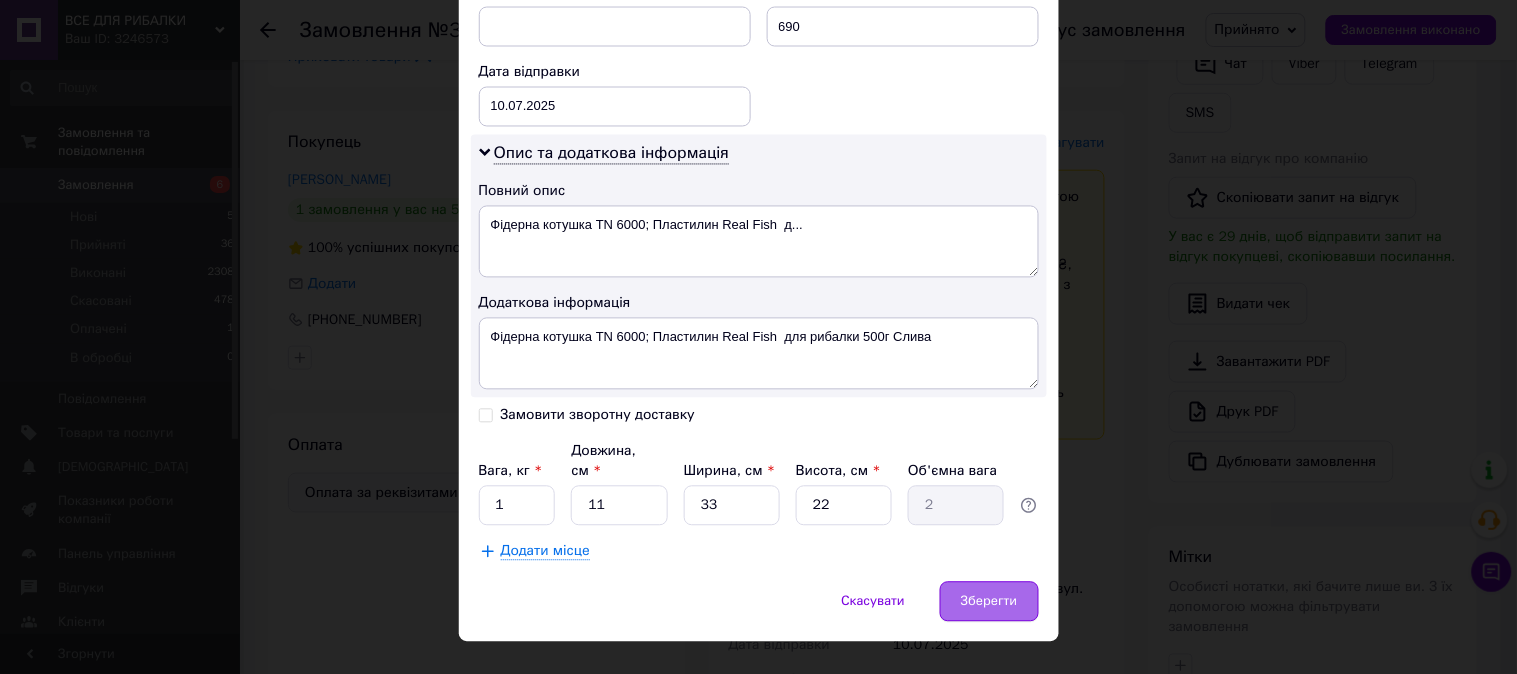 click on "Зберегти" at bounding box center [989, 602] 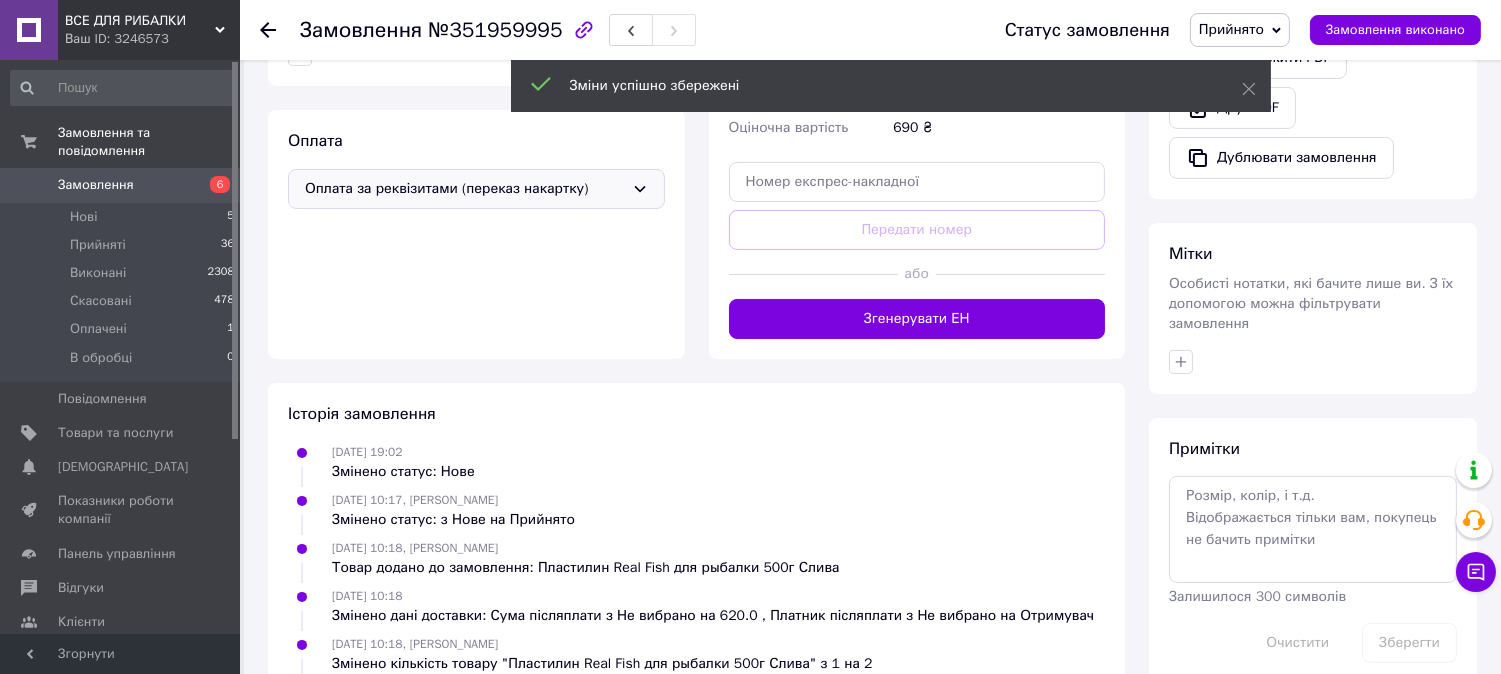 scroll, scrollTop: 730, scrollLeft: 0, axis: vertical 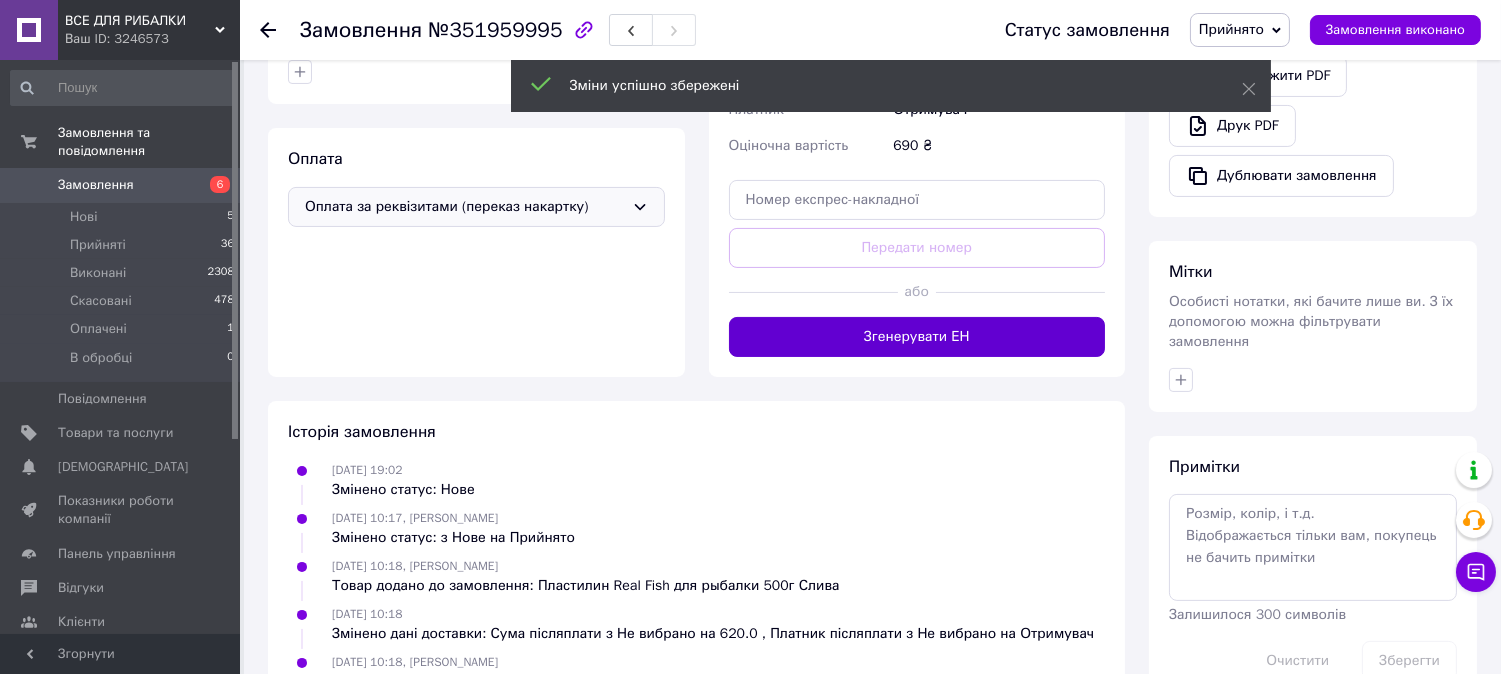 click on "Згенерувати ЕН" at bounding box center (917, 337) 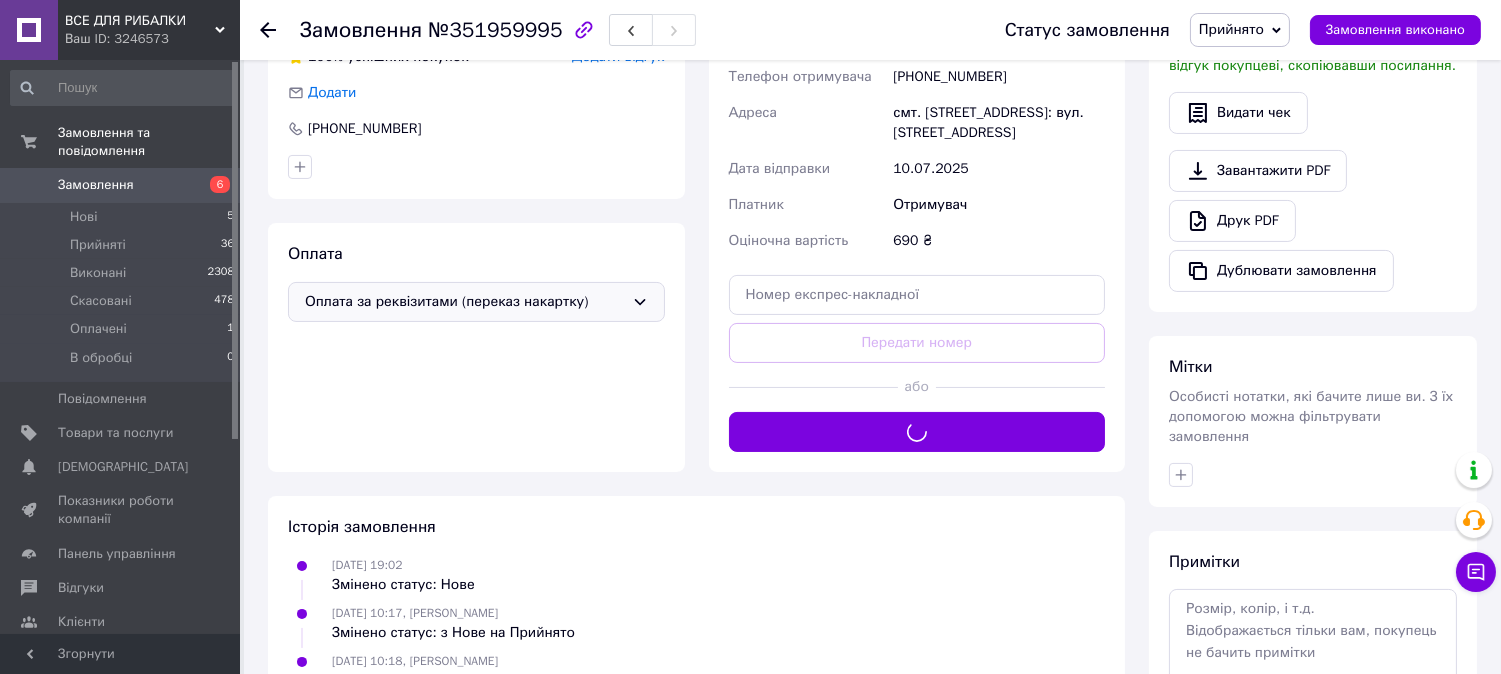 scroll, scrollTop: 507, scrollLeft: 0, axis: vertical 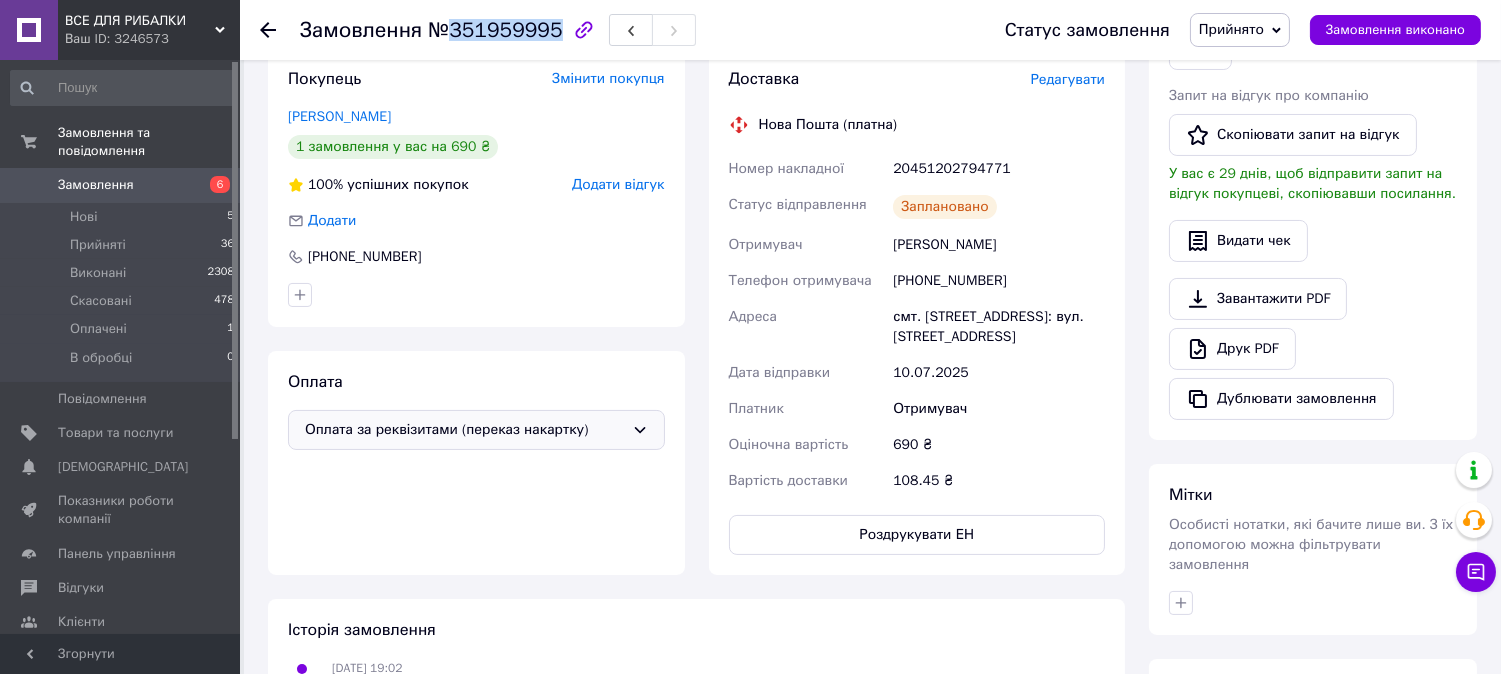 drag, startPoint x: 441, startPoint y: 22, endPoint x: 546, endPoint y: 32, distance: 105.47511 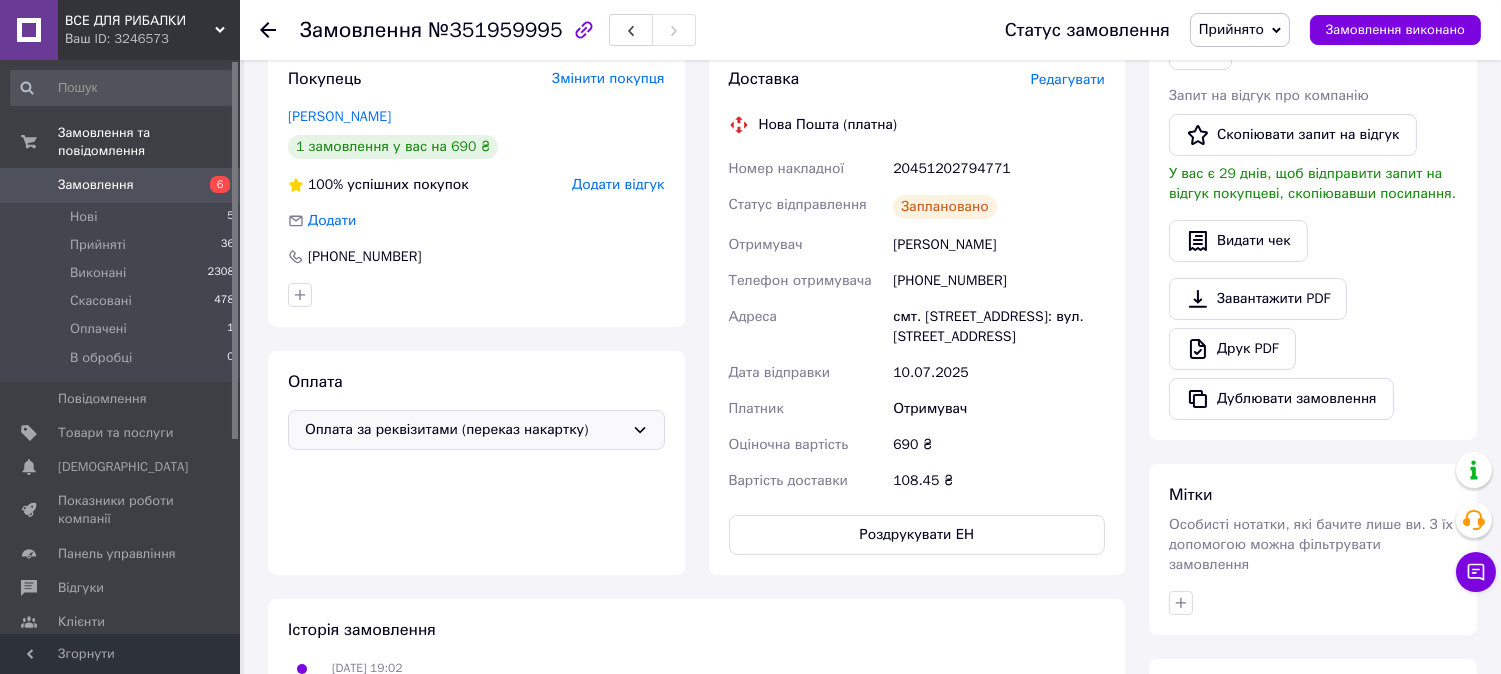 click on "20451202794771" at bounding box center [999, 169] 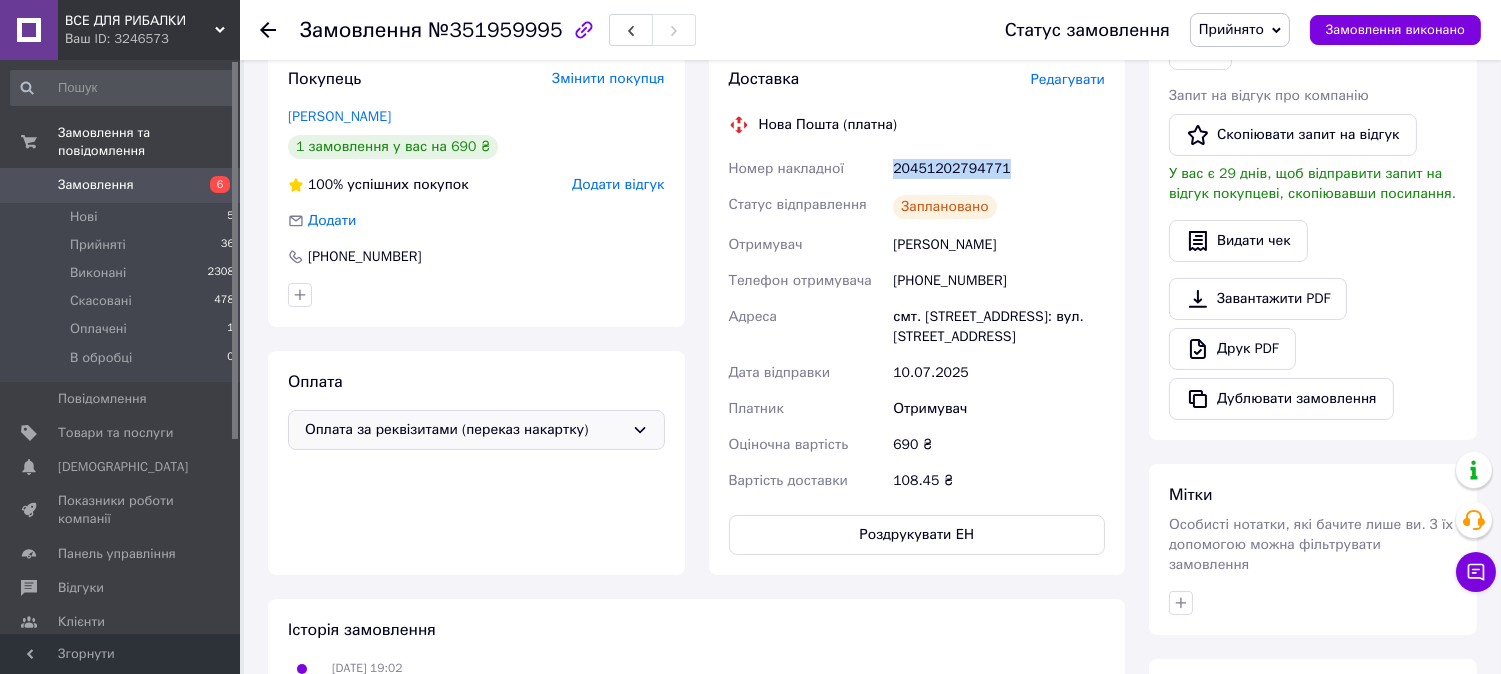 drag, startPoint x: 1005, startPoint y: 167, endPoint x: 893, endPoint y: 168, distance: 112.00446 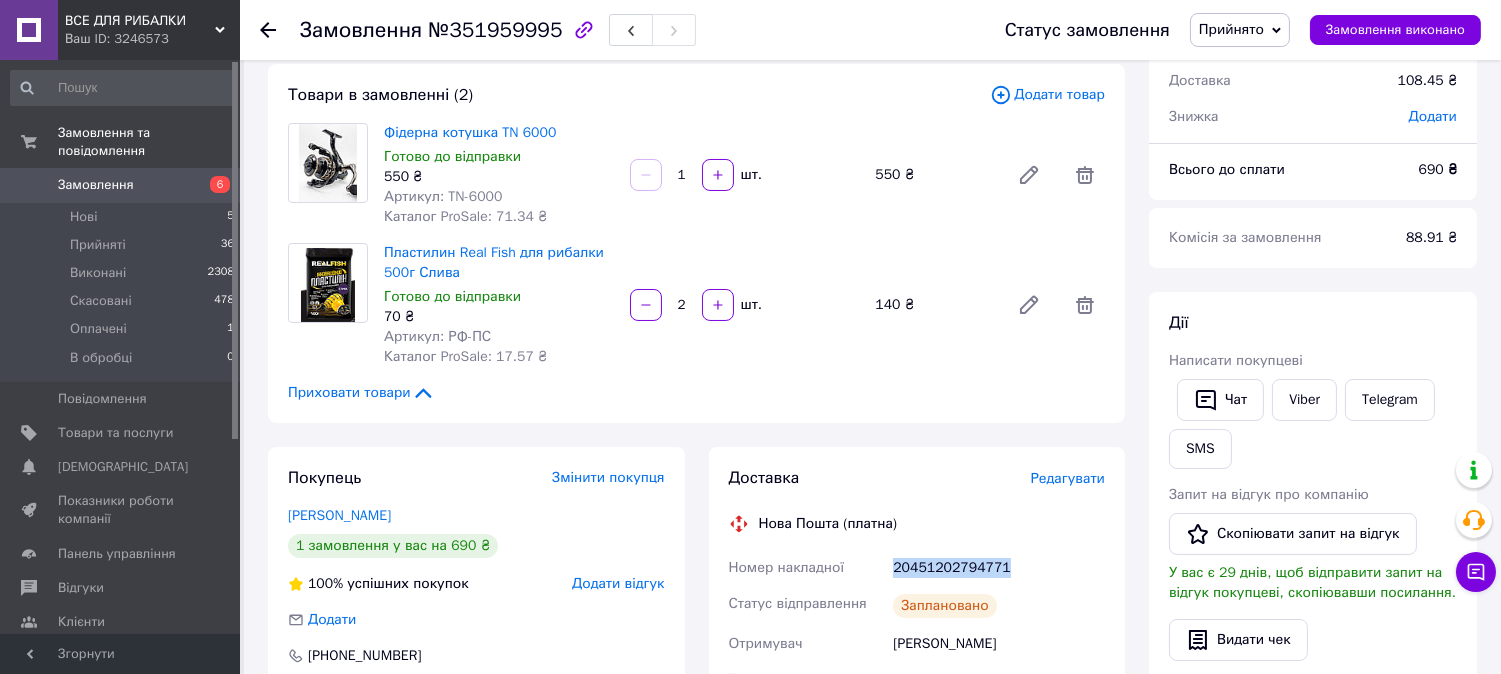 scroll, scrollTop: 0, scrollLeft: 0, axis: both 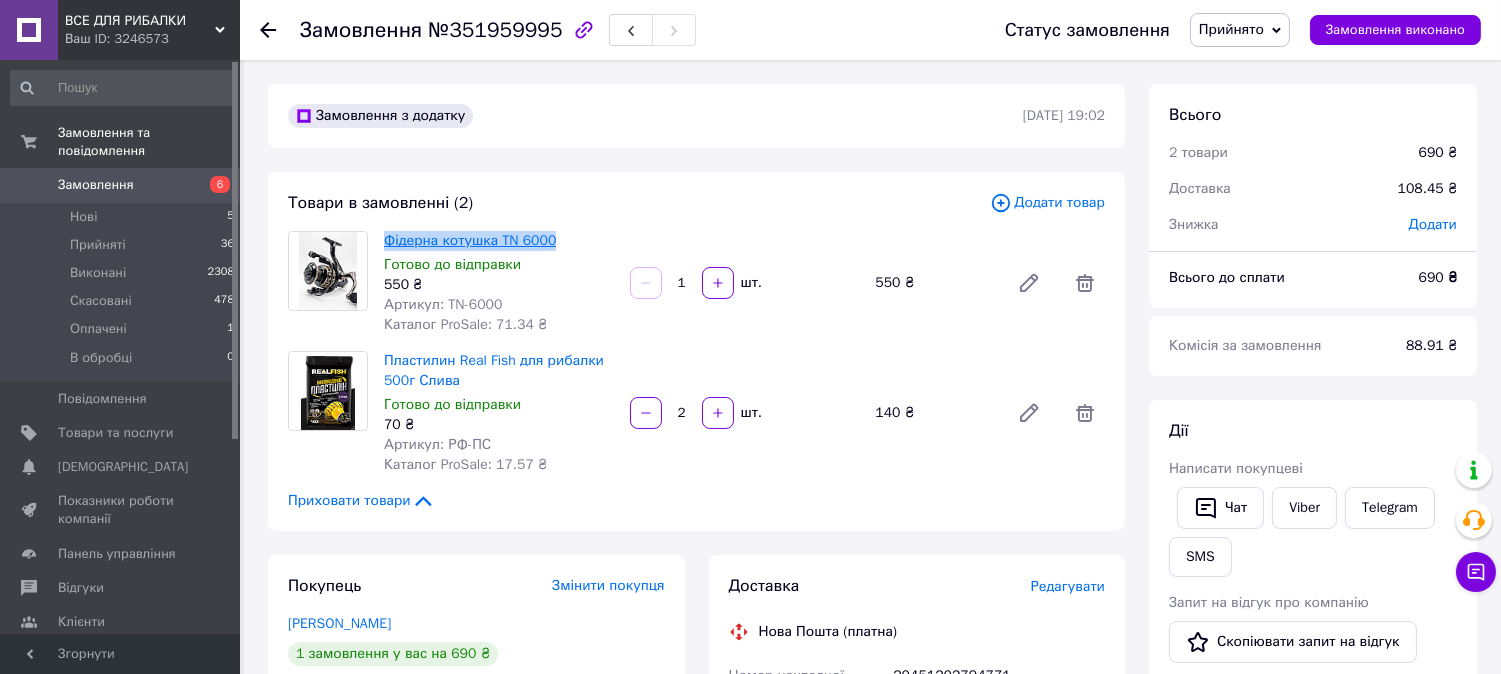 drag, startPoint x: 564, startPoint y: 248, endPoint x: 383, endPoint y: 245, distance: 181.02486 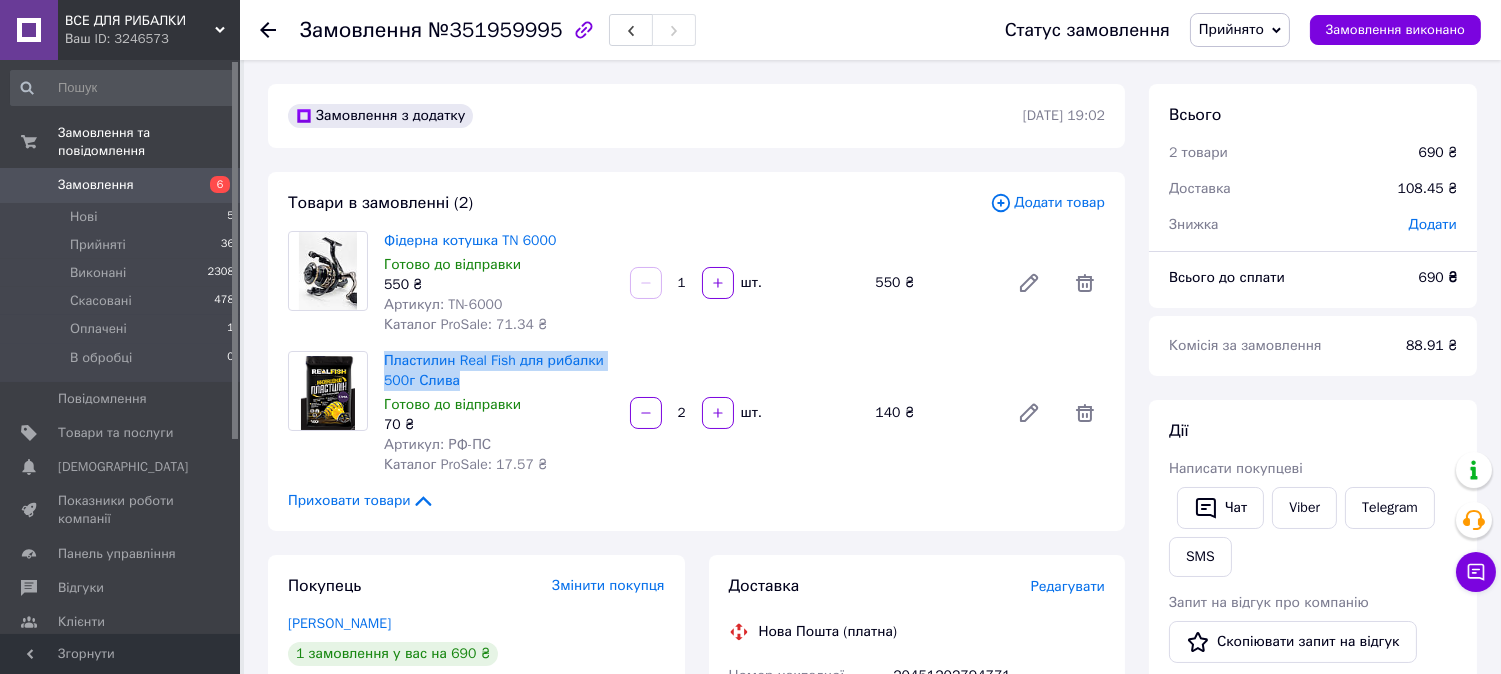 drag, startPoint x: 474, startPoint y: 380, endPoint x: 375, endPoint y: 360, distance: 101 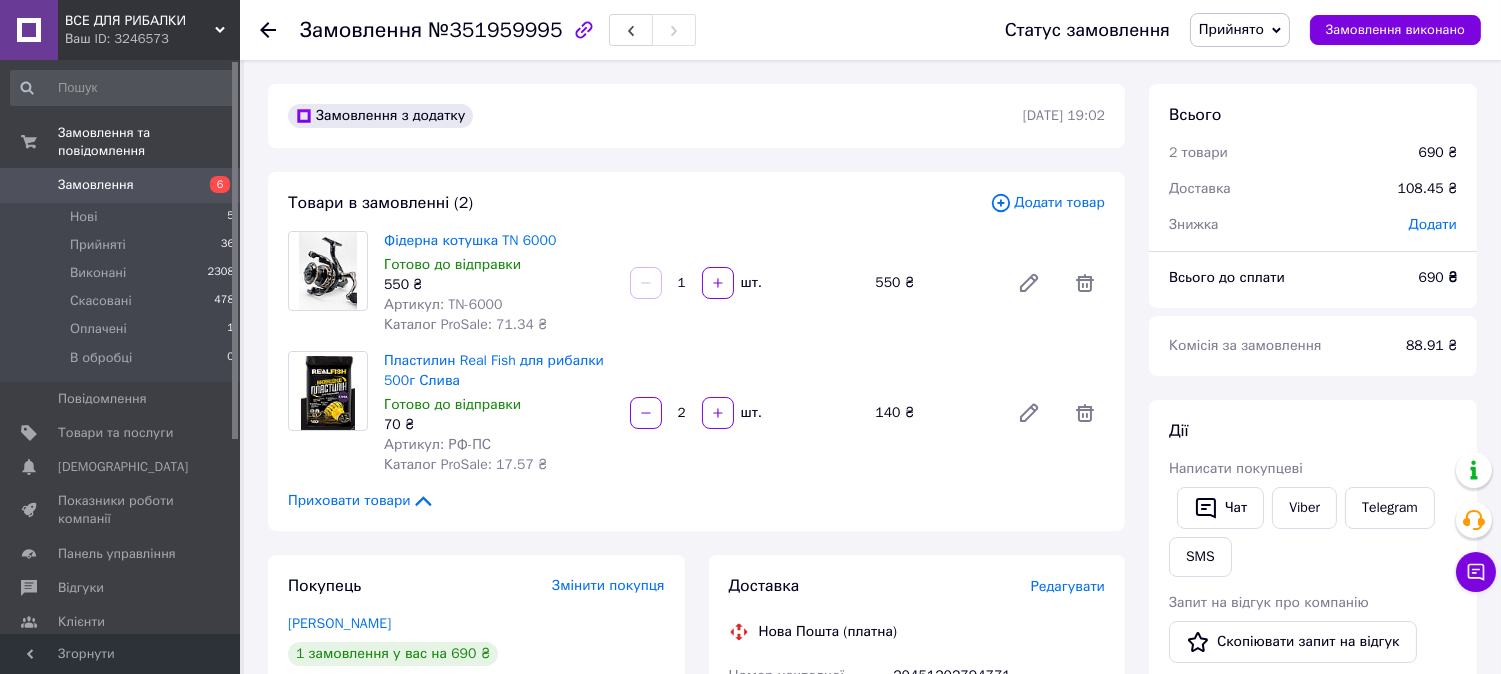 click 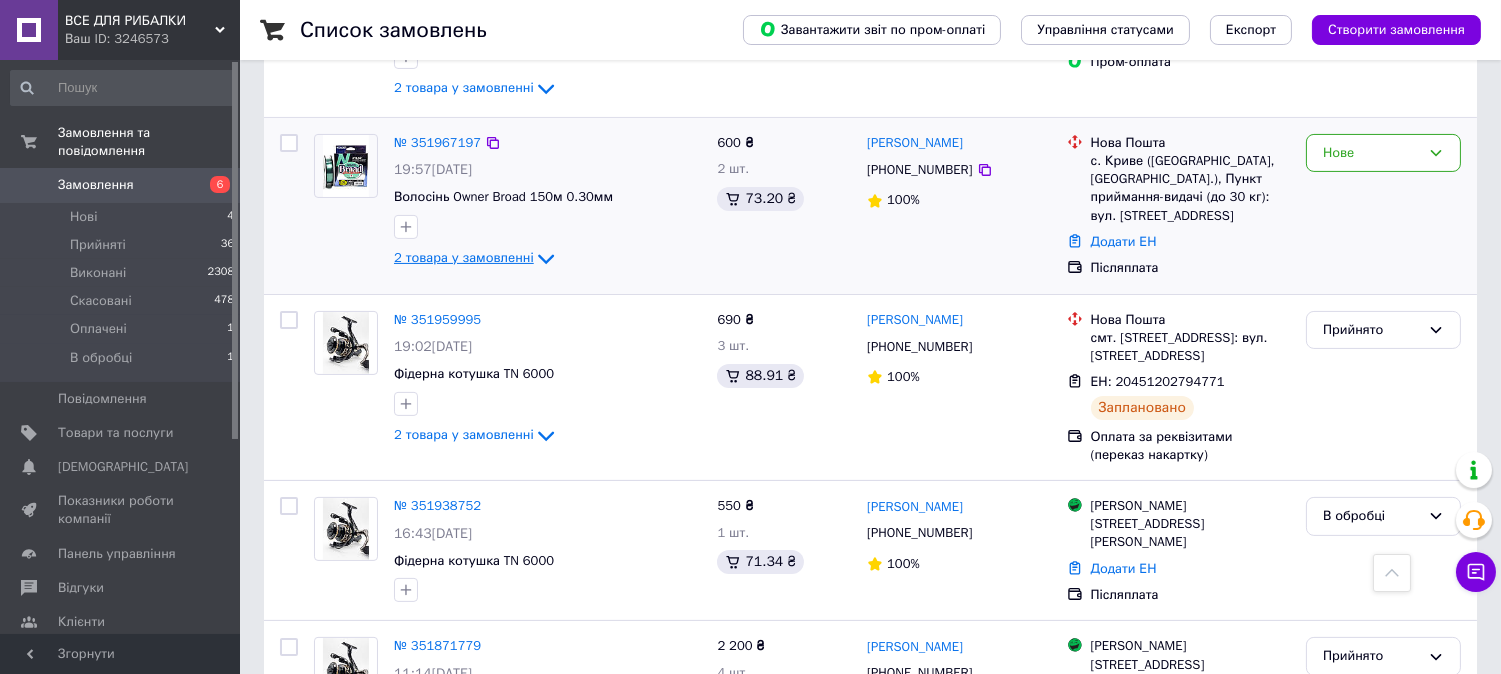 scroll, scrollTop: 888, scrollLeft: 0, axis: vertical 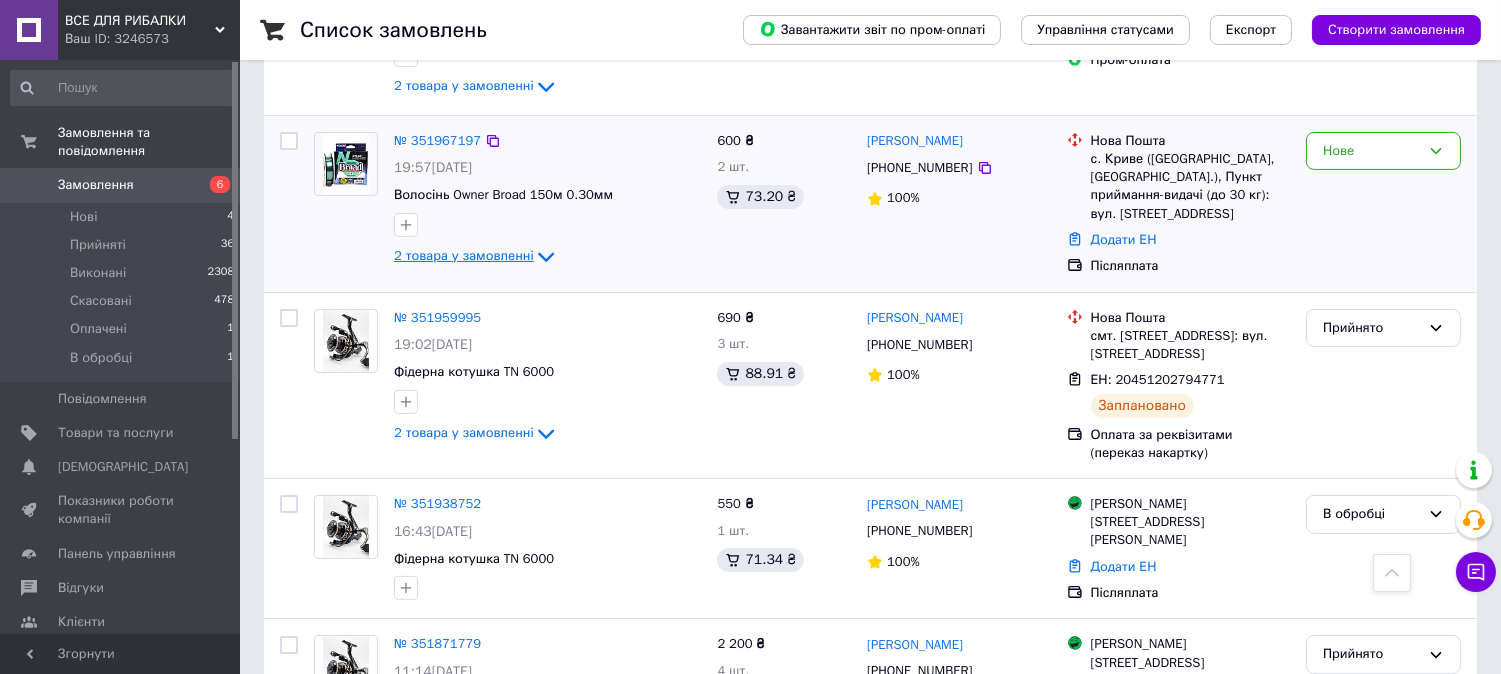 click on "2 товара у замовленні" at bounding box center (464, 256) 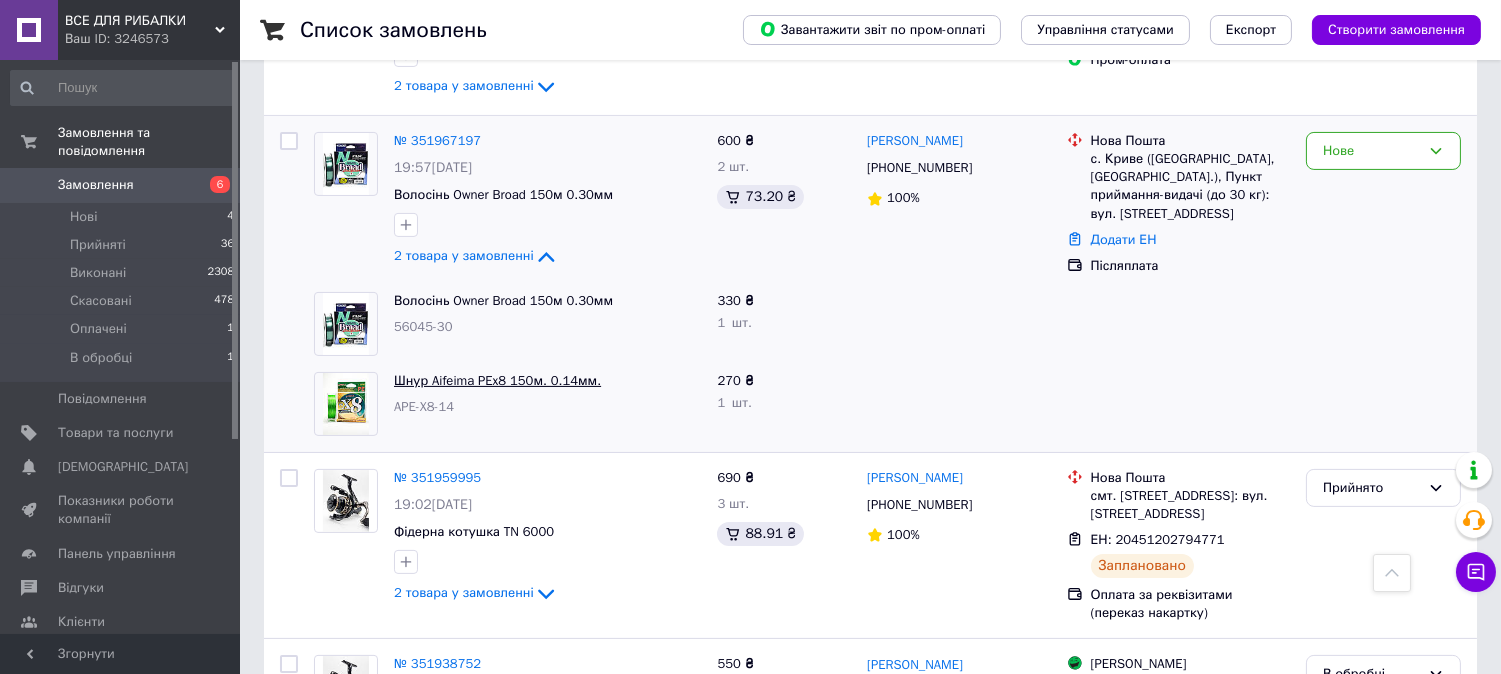 click on "Шнур Aifeima PEx8 150м. 0.14мм." at bounding box center (497, 380) 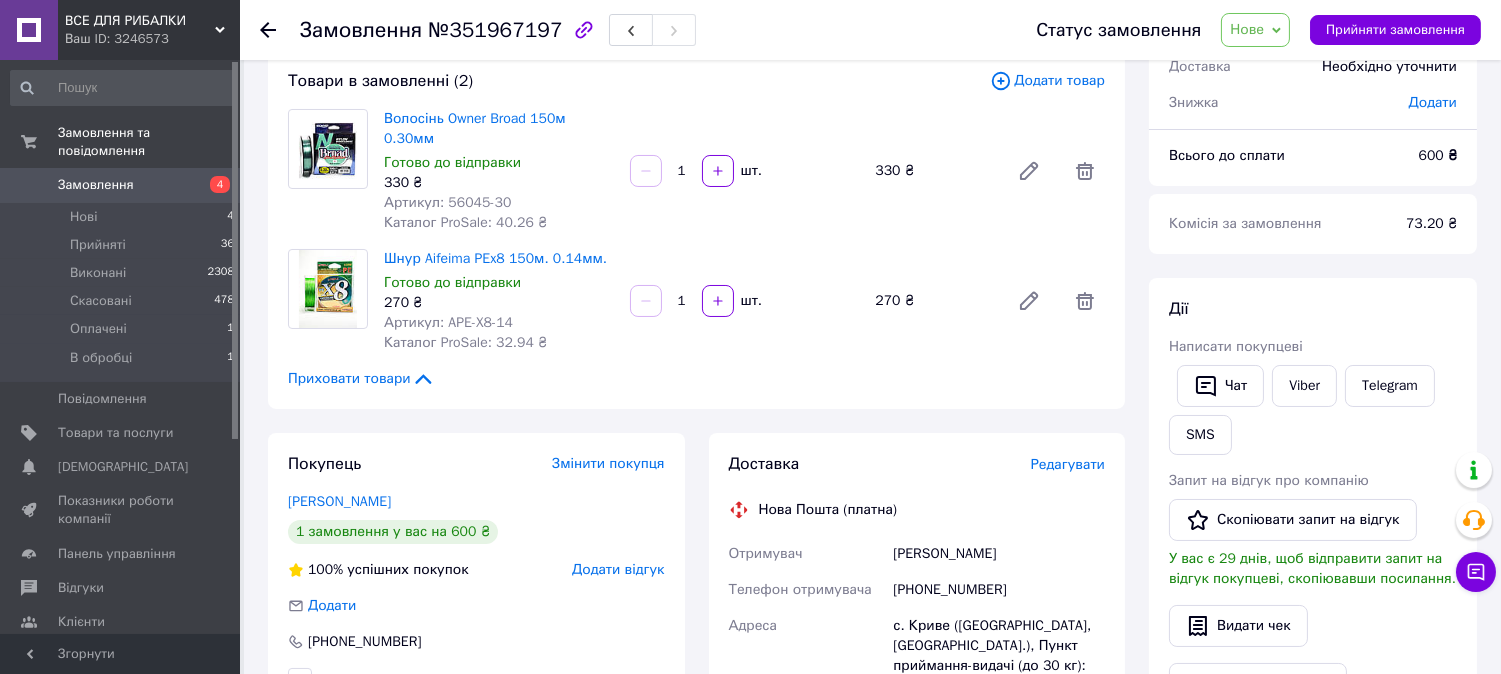 scroll, scrollTop: 111, scrollLeft: 0, axis: vertical 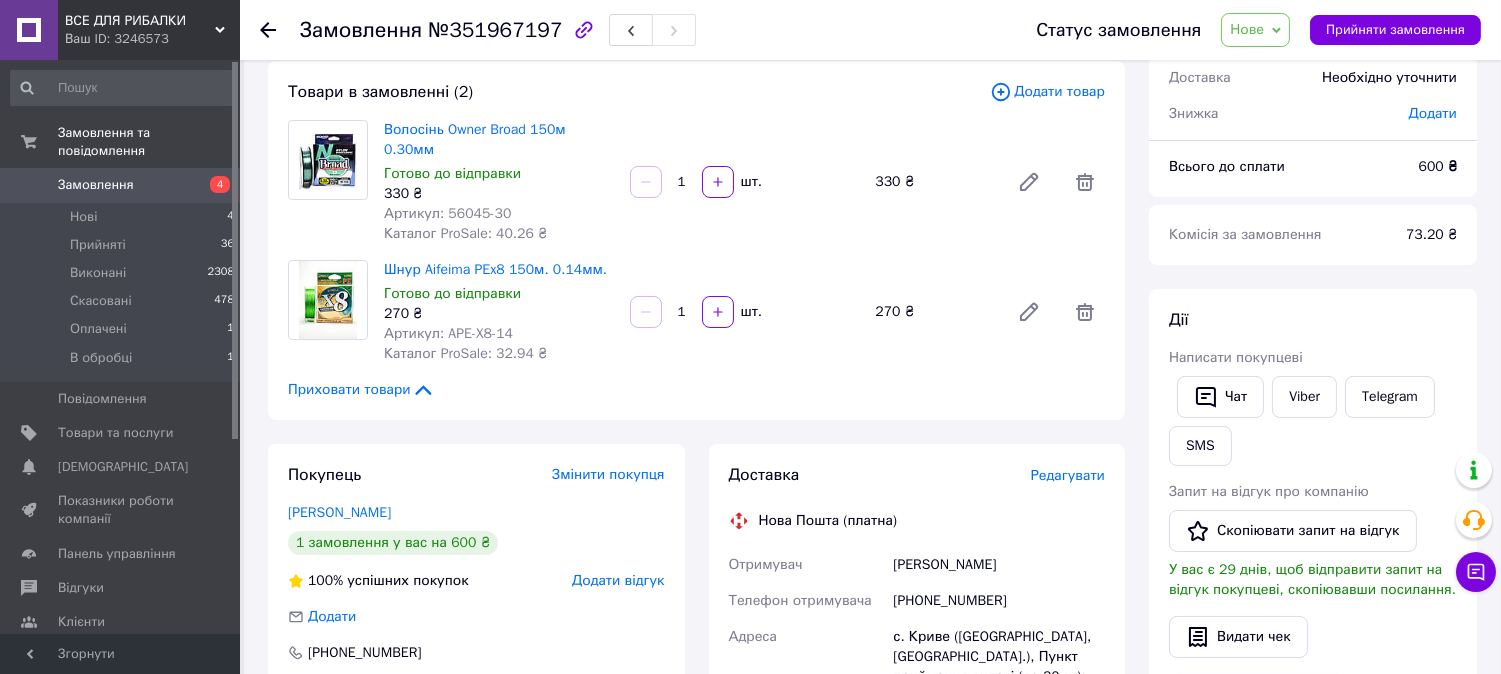click on "Нове" at bounding box center [1247, 29] 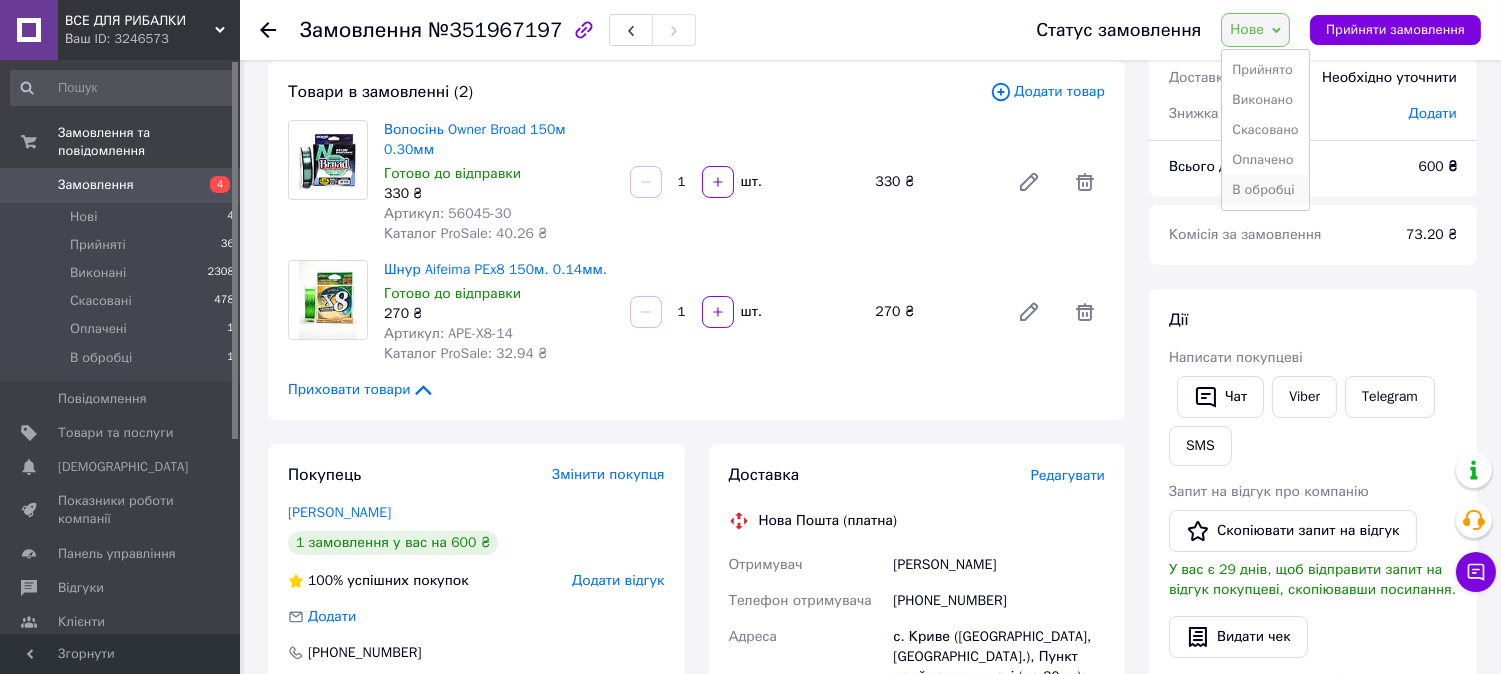 click on "В обробці" at bounding box center (1265, 190) 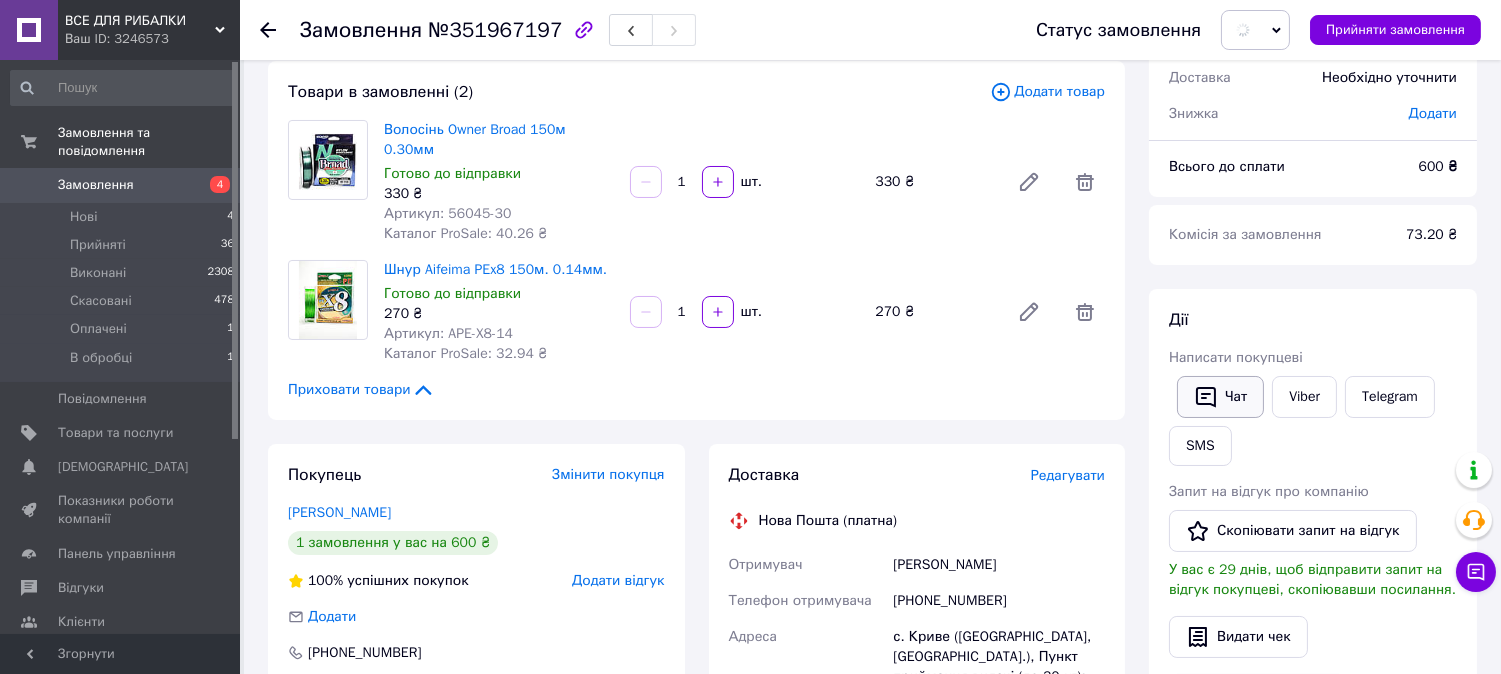 click on "Чат" at bounding box center [1220, 397] 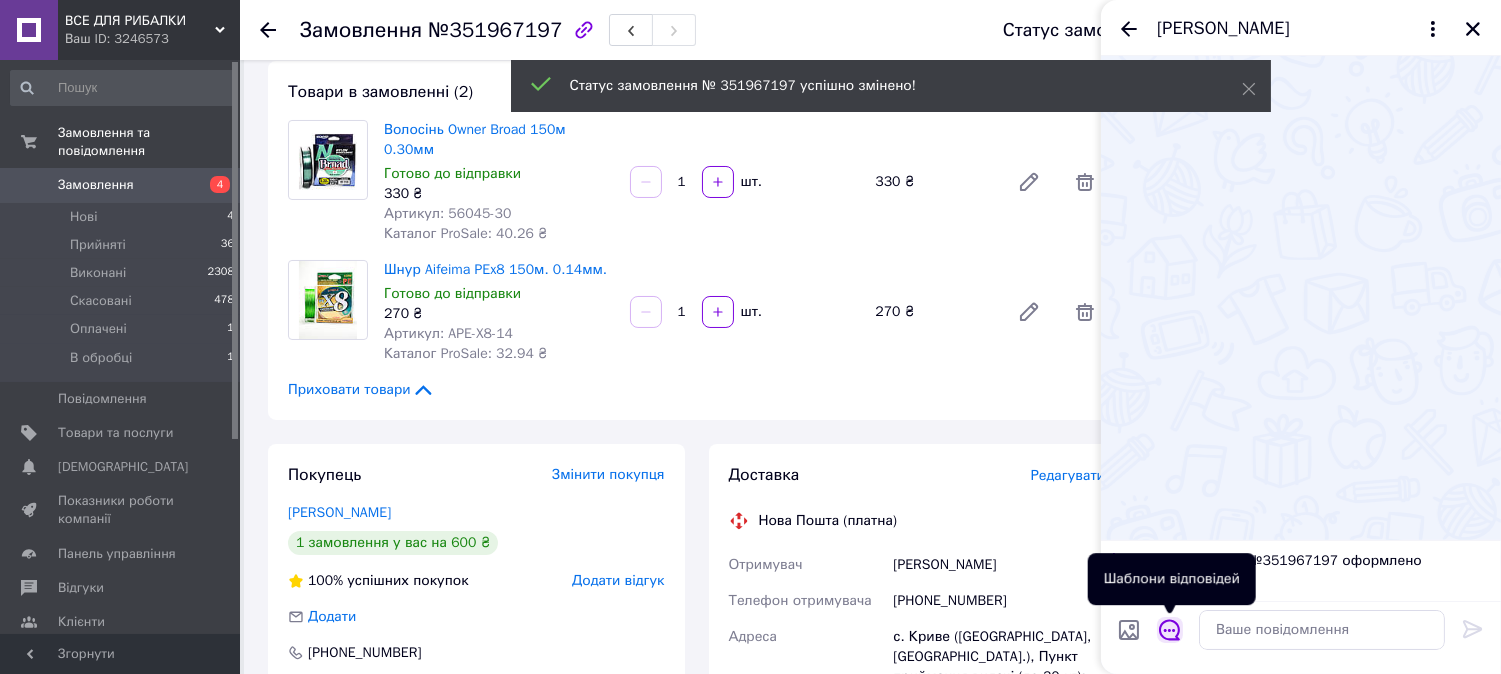 click 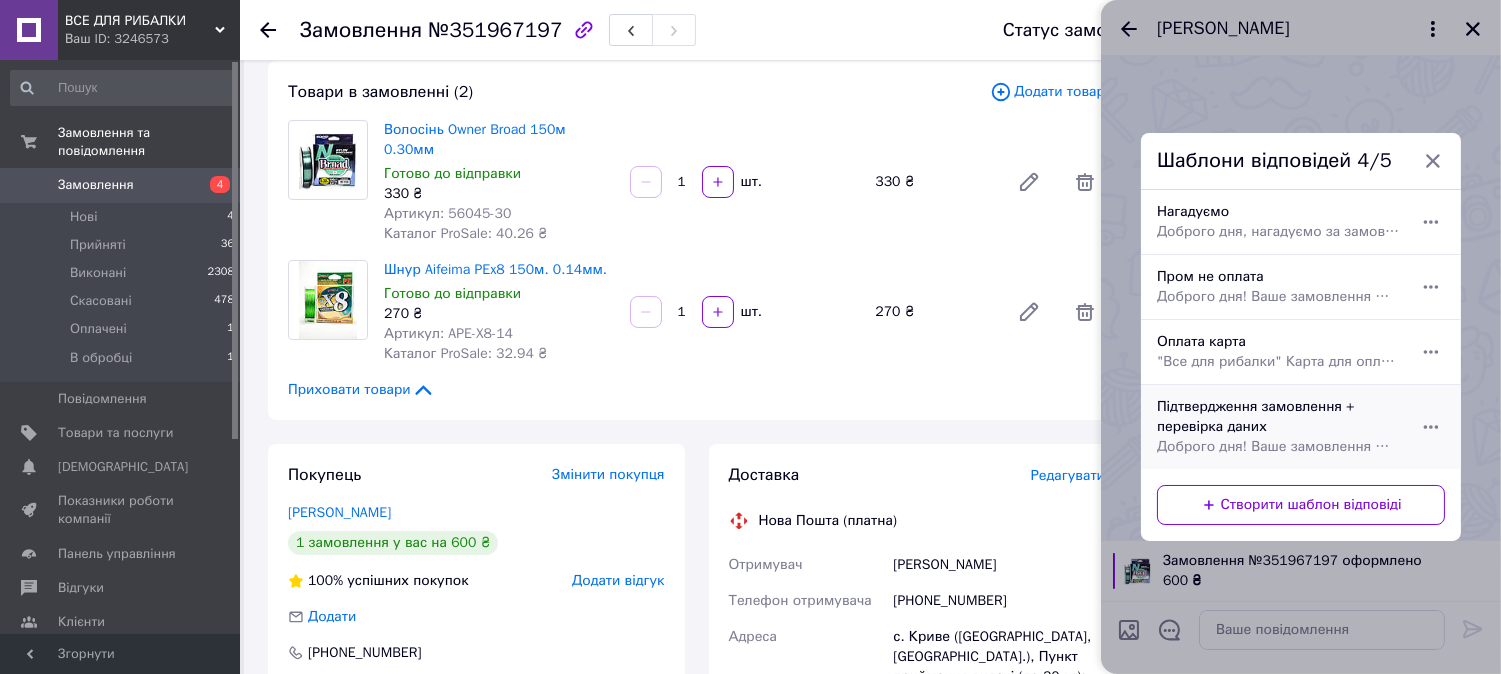 click on "Підтвердження замовлення + перевірка даних Доброго дня!
Ваше замовлення № прийнято та знаходиться в обробці.
Будь ласка, перевірте, чи правильно вказані ваші дані:
📌 **Прізвище, ім’я:**
📞 **Контактний телефон:**
🚚 Нова Пошта
📦 **Адреса доставки:**
💳 Оплата під час отримання
Якщо всі дані вірні, ОБОВ'ЯЗКОВО відпишіться на це повідомлення.
Дякуємо за покупку!" at bounding box center [1279, 427] 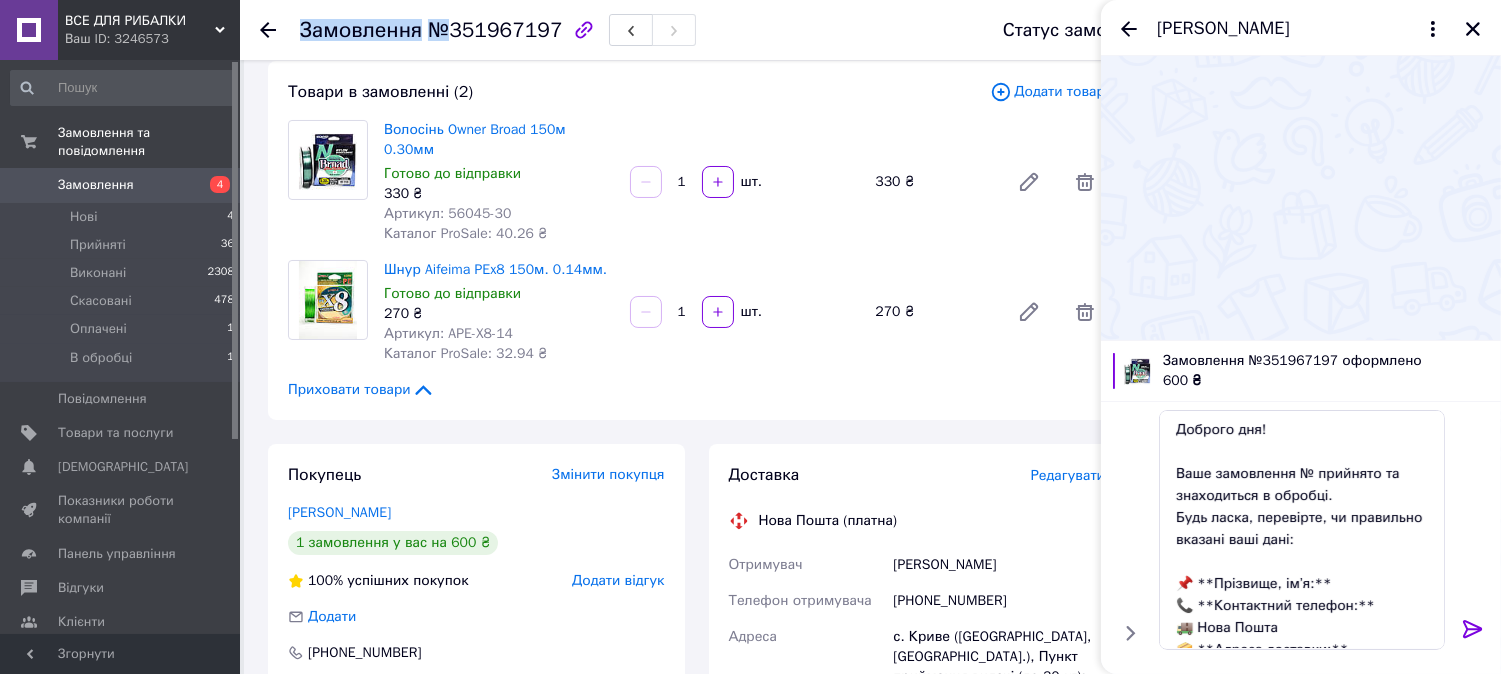 drag, startPoint x: 448, startPoint y: 28, endPoint x: 548, endPoint y: 30, distance: 100.02 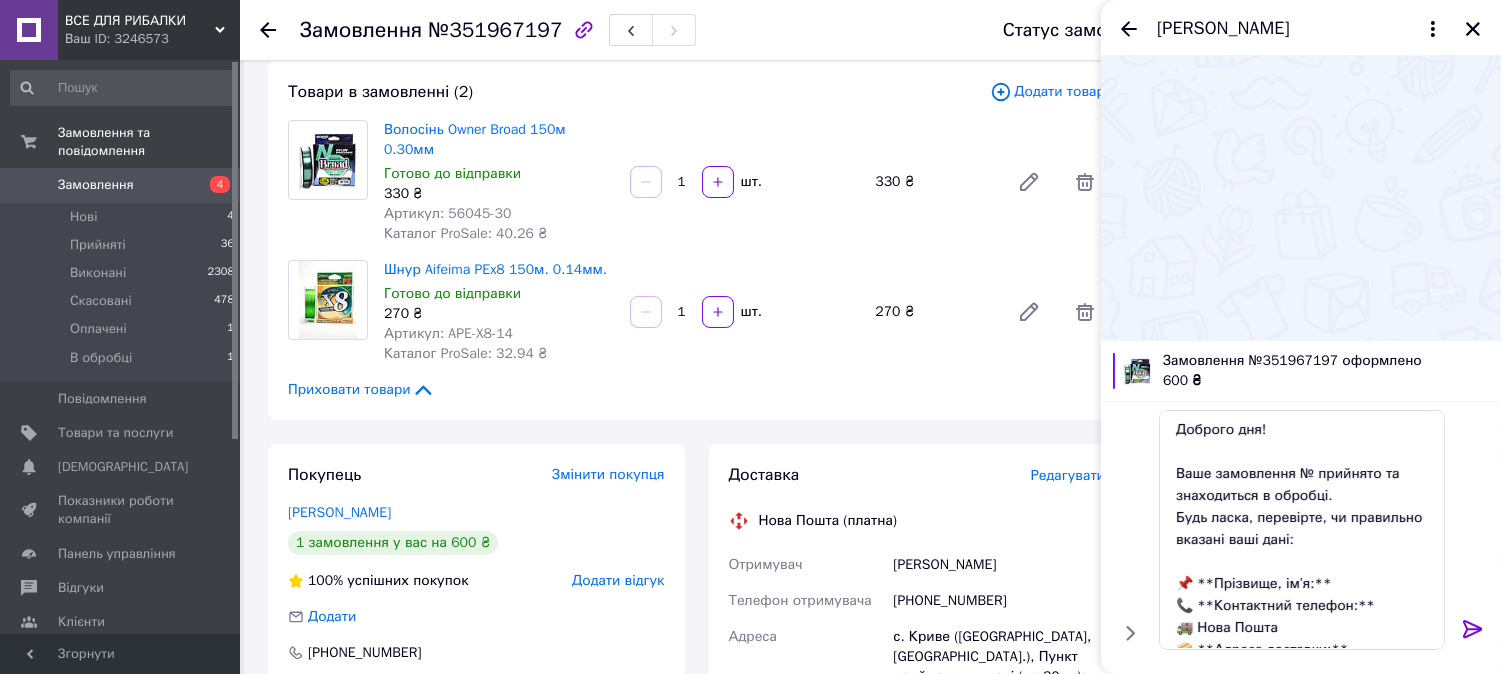 click on "№351967197" at bounding box center (495, 30) 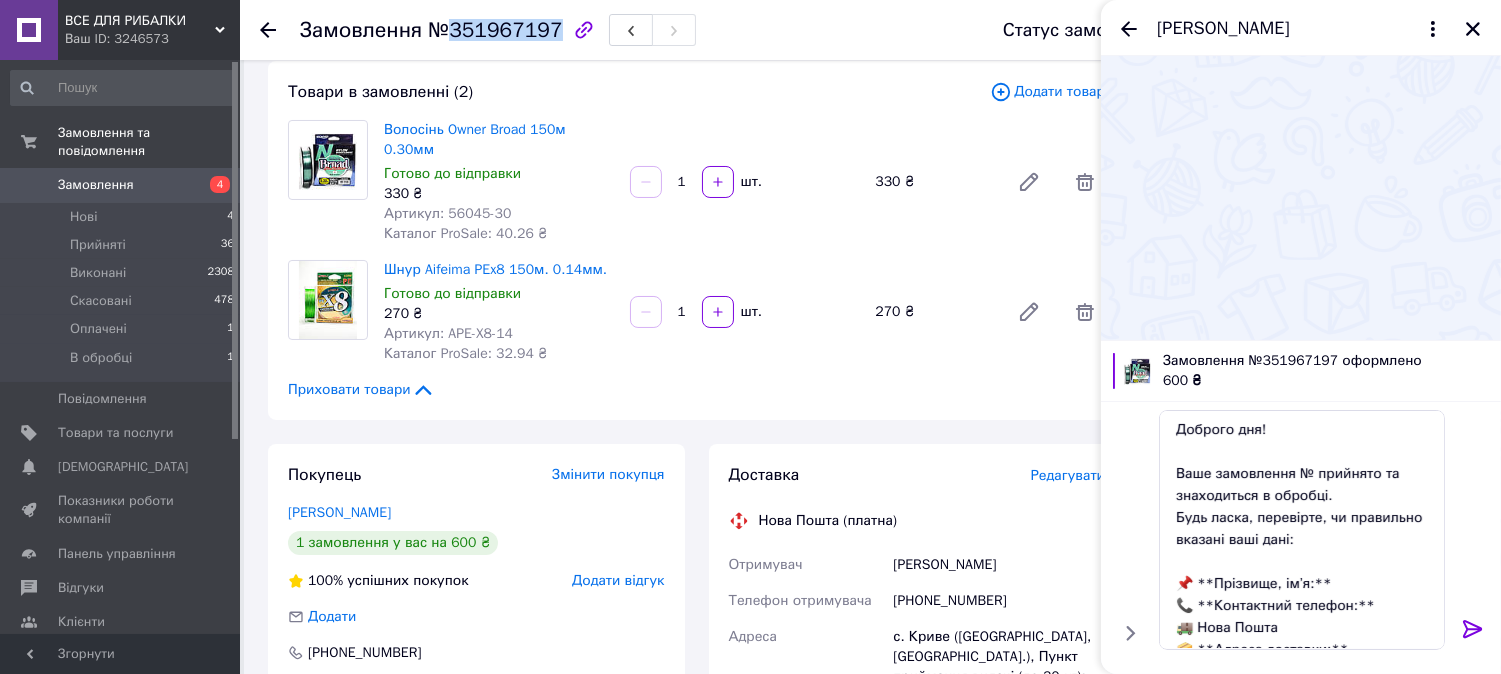 drag, startPoint x: 546, startPoint y: 27, endPoint x: 448, endPoint y: 42, distance: 99.14131 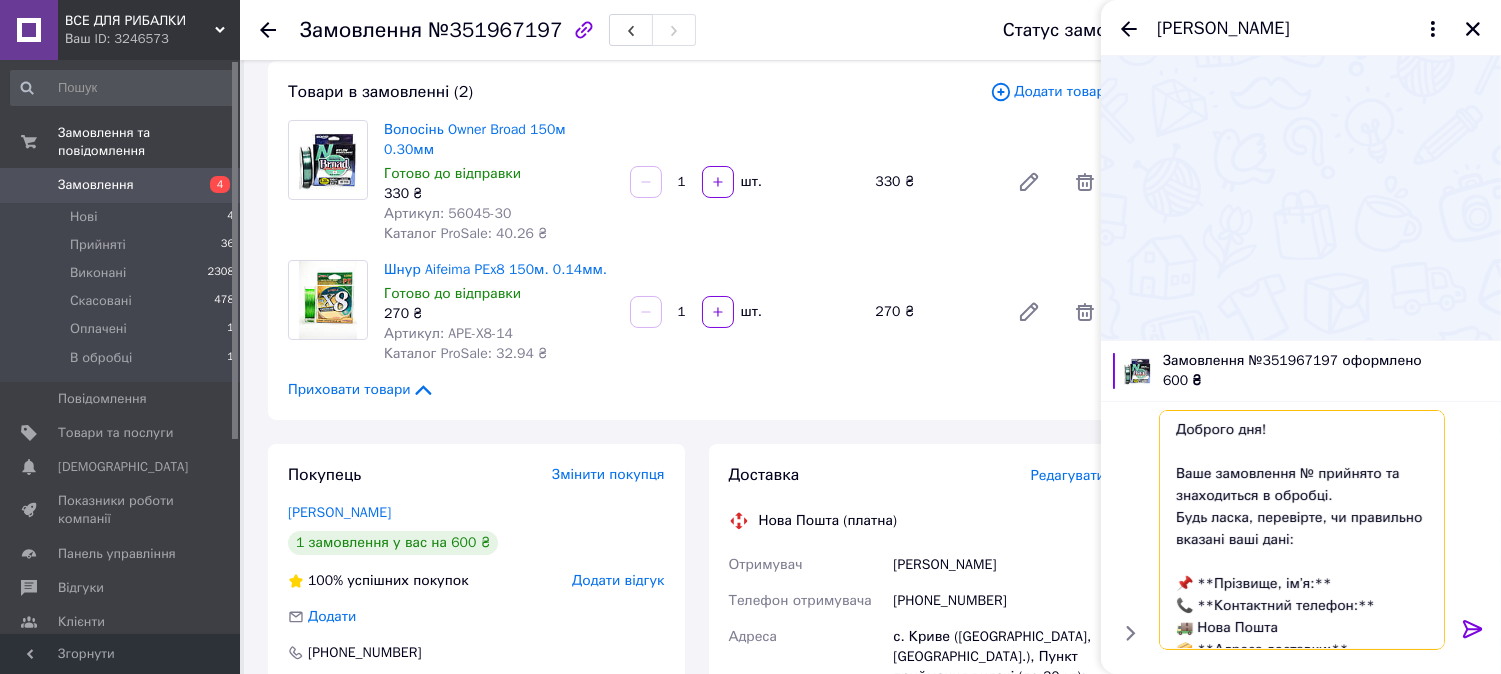 click on "Доброго дня!
Ваше замовлення № прийнято та знаходиться в обробці.
Будь ласка, перевірте, чи правильно вказані ваші дані:
📌 **Прізвище, ім’я:**
📞 **Контактний телефон:**
🚚 Нова Пошта
📦 **Адреса доставки:**
💳 Оплата під час отримання
Якщо всі дані вірні, ОБОВ'ЯЗКОВО відпишіться на це повідомлення.
Дякуємо за покупку!" at bounding box center [1302, 530] 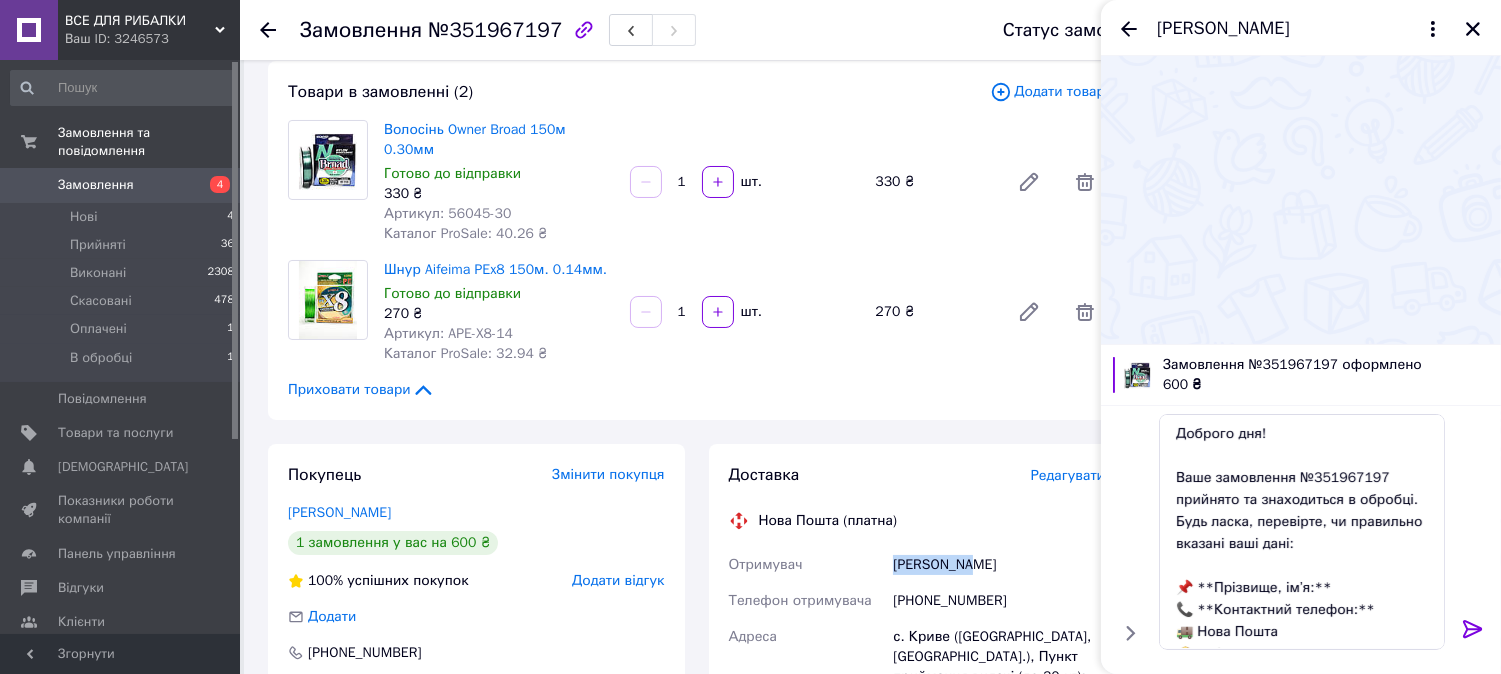 drag, startPoint x: 894, startPoint y: 543, endPoint x: 986, endPoint y: 554, distance: 92.65527 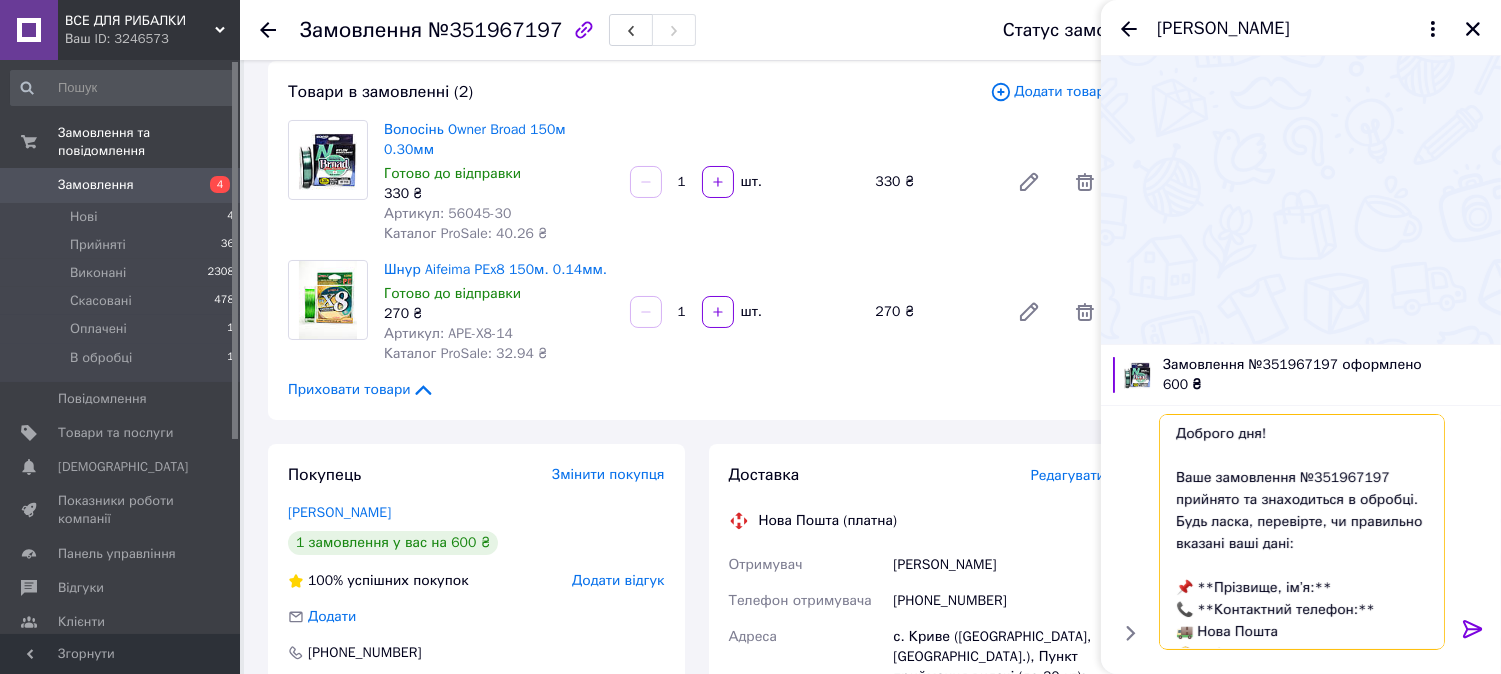 drag, startPoint x: 1321, startPoint y: 590, endPoint x: 1192, endPoint y: 590, distance: 129 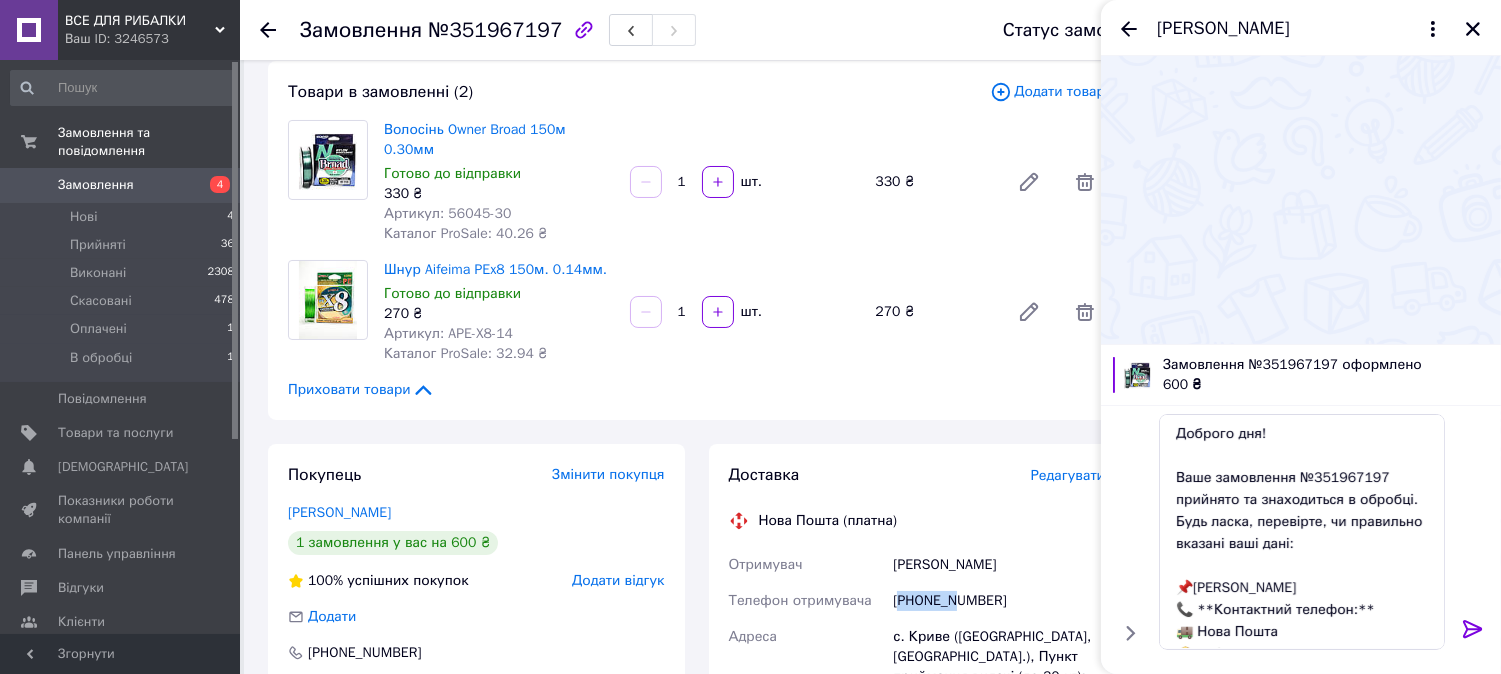drag, startPoint x: 900, startPoint y: 571, endPoint x: 946, endPoint y: 573, distance: 46.043457 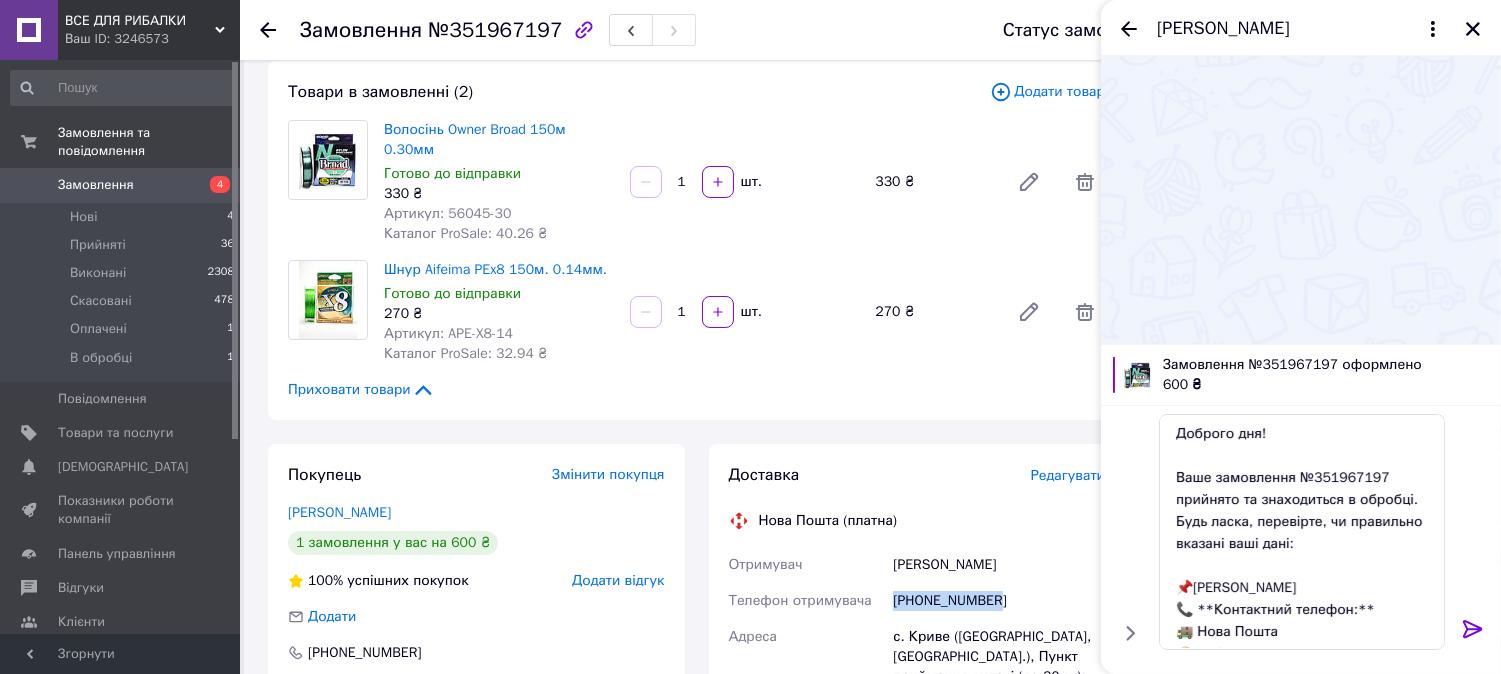 drag, startPoint x: 892, startPoint y: 576, endPoint x: 1005, endPoint y: 578, distance: 113.0177 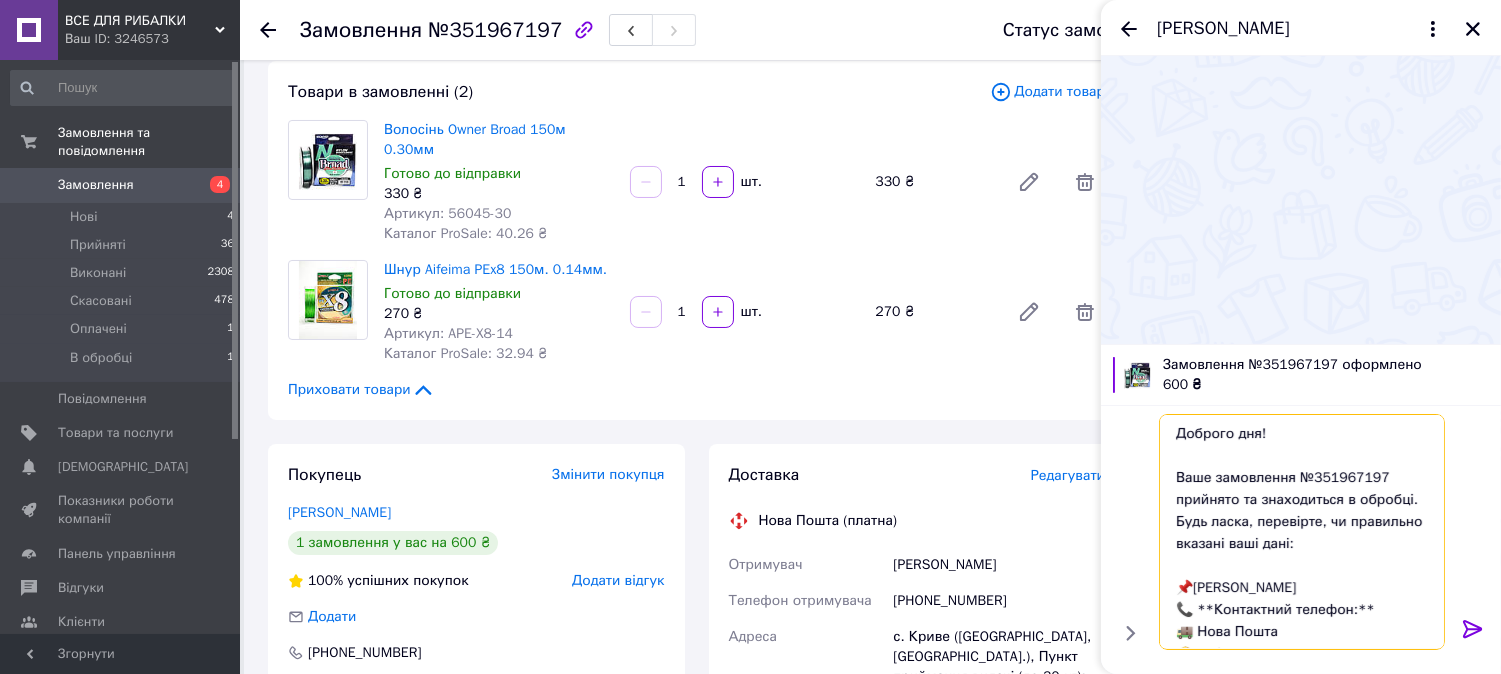 drag, startPoint x: 1361, startPoint y: 613, endPoint x: 1191, endPoint y: 608, distance: 170.07352 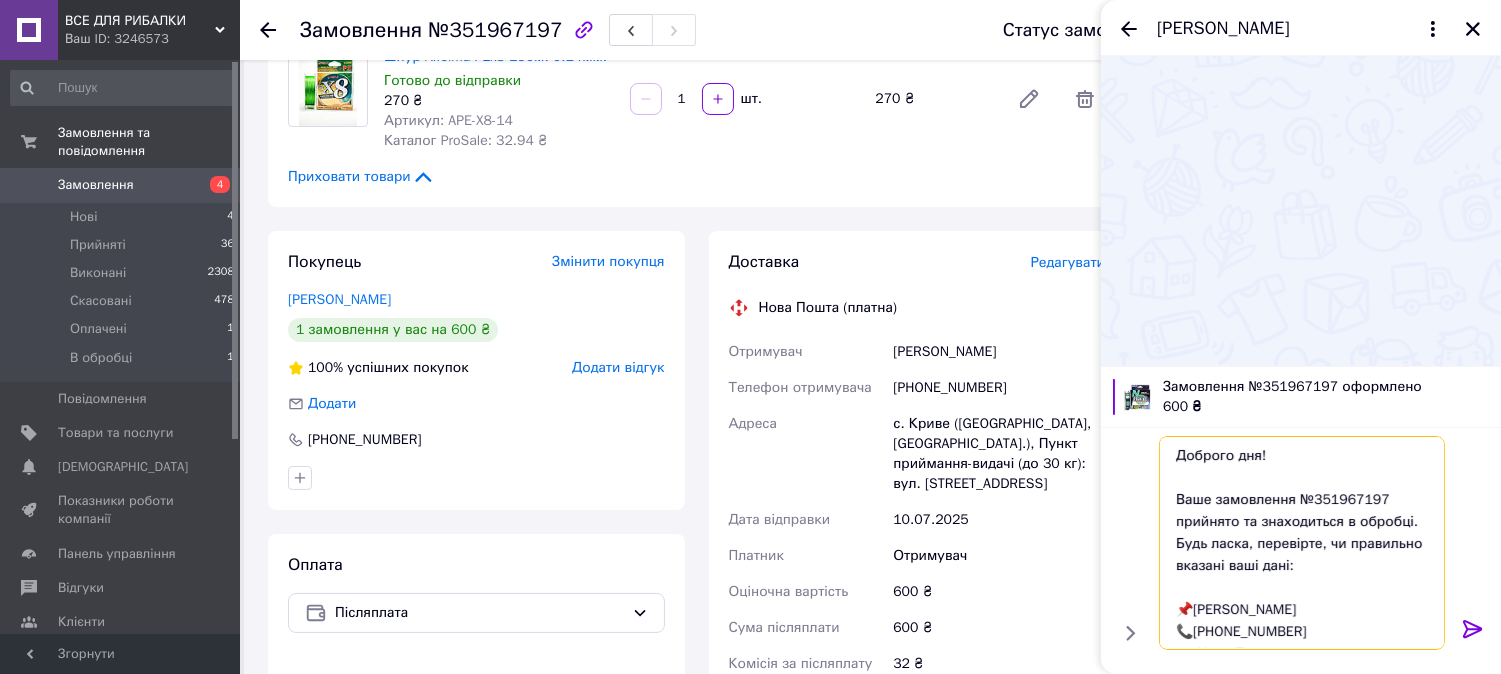 scroll, scrollTop: 333, scrollLeft: 0, axis: vertical 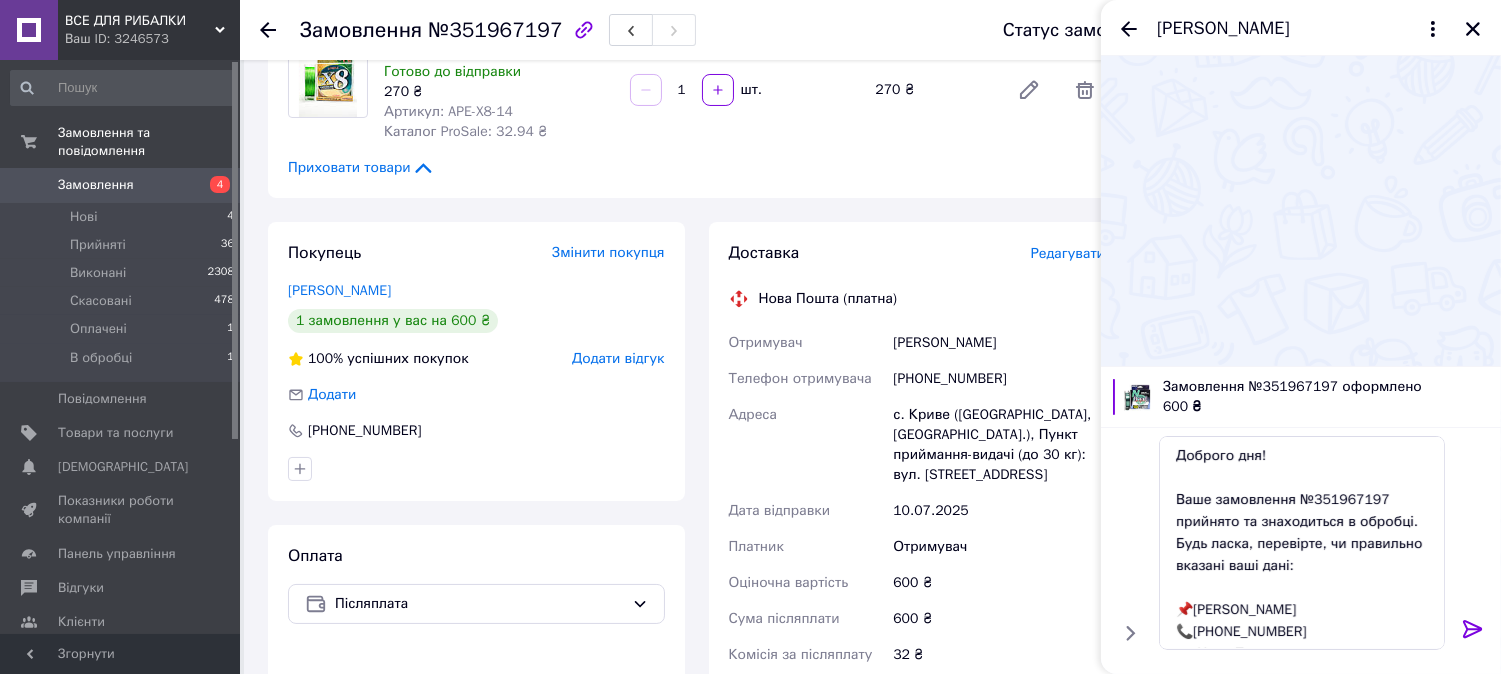 drag, startPoint x: 888, startPoint y: 391, endPoint x: 1053, endPoint y: 453, distance: 176.264 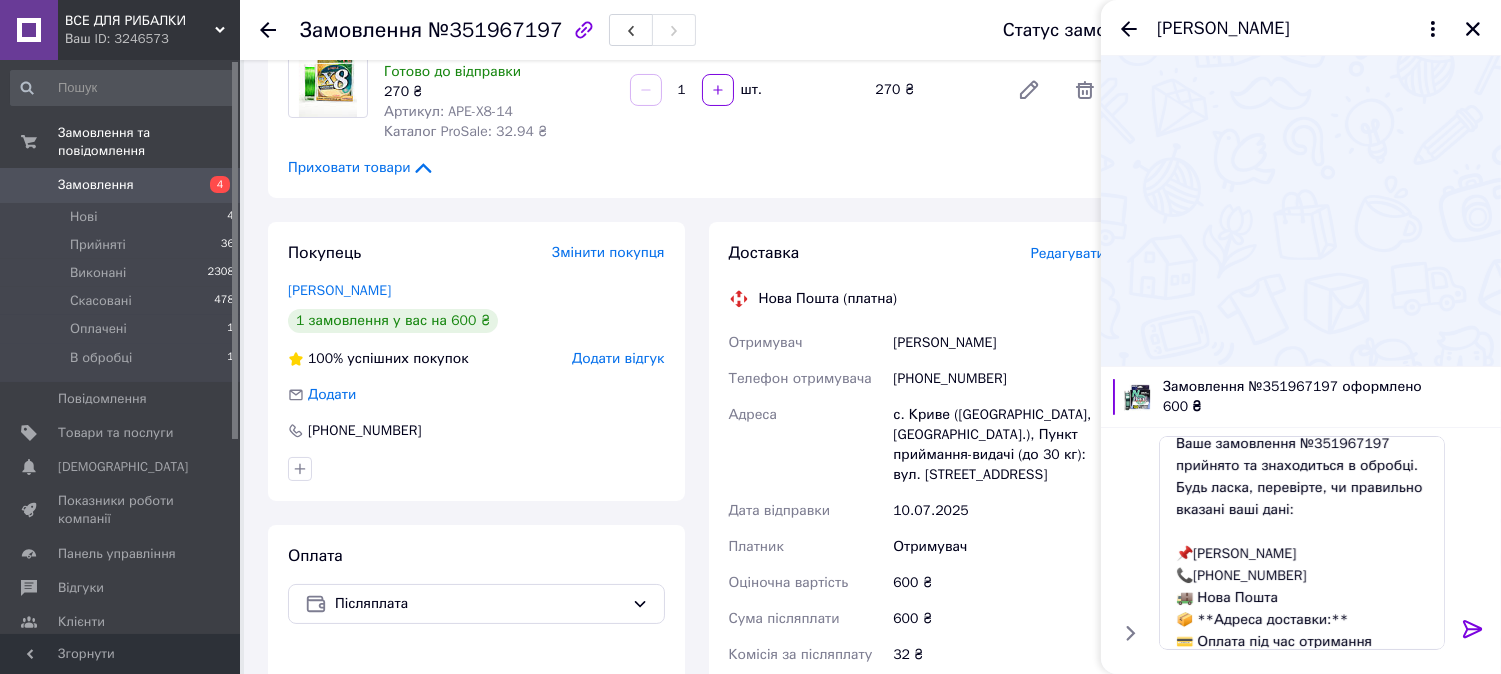 scroll, scrollTop: 111, scrollLeft: 0, axis: vertical 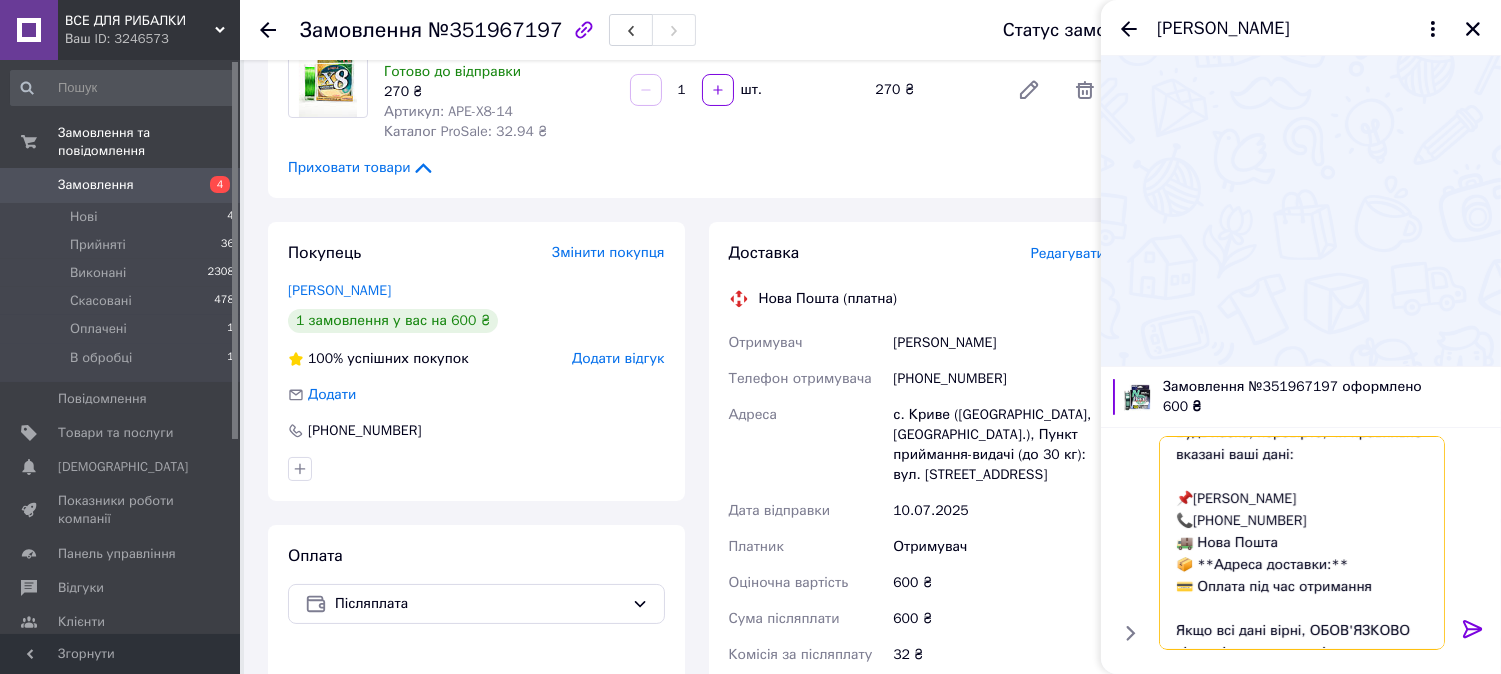 drag, startPoint x: 1334, startPoint y: 563, endPoint x: 1193, endPoint y: 566, distance: 141.0319 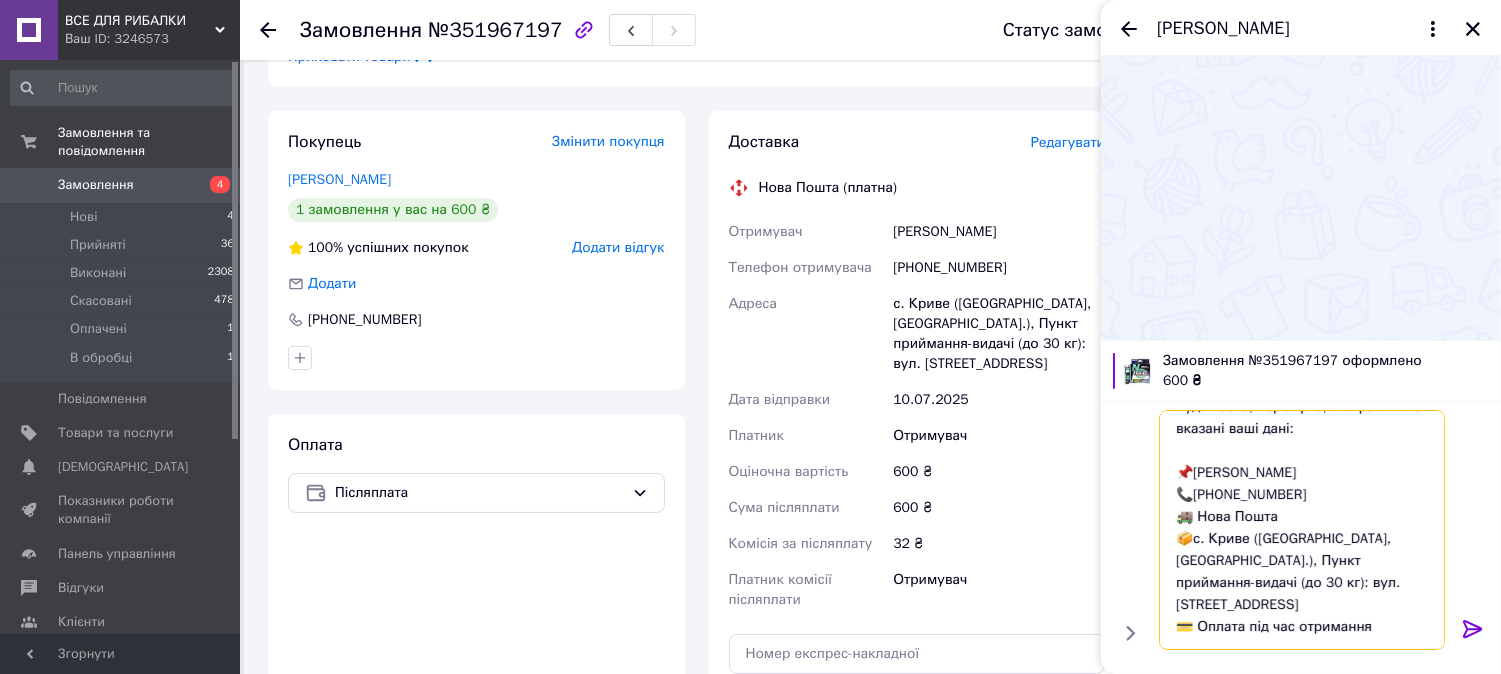 scroll, scrollTop: 666, scrollLeft: 0, axis: vertical 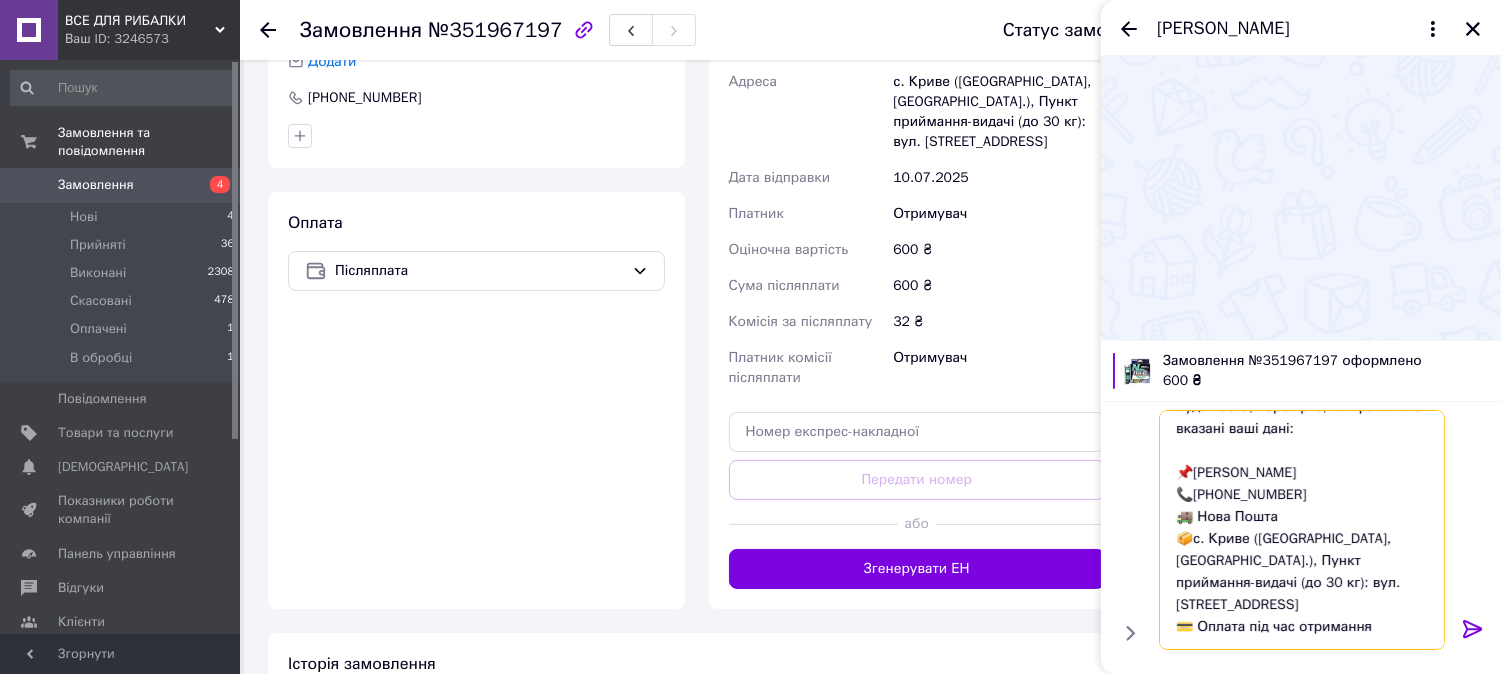 type on "Доброго дня!
Ваше замовлення №351967197 прийнято та знаходиться в обробці.
Будь ласка, перевірте, чи правильно вказані ваші дані:
📌[PERSON_NAME]
📞[PHONE_NUMBER]
🚚 Нова Пошта
📦с. Криве ([GEOGRAPHIC_DATA], [GEOGRAPHIC_DATA].), Пункт приймання-видачі (до 30 кг): вул. [STREET_ADDRESS]
💳 Оплата під час отримання
Якщо всі дані вірні, ОБОВ'ЯЗКОВО відпишіться на це повідомлення.
Дякуємо за покупку!" 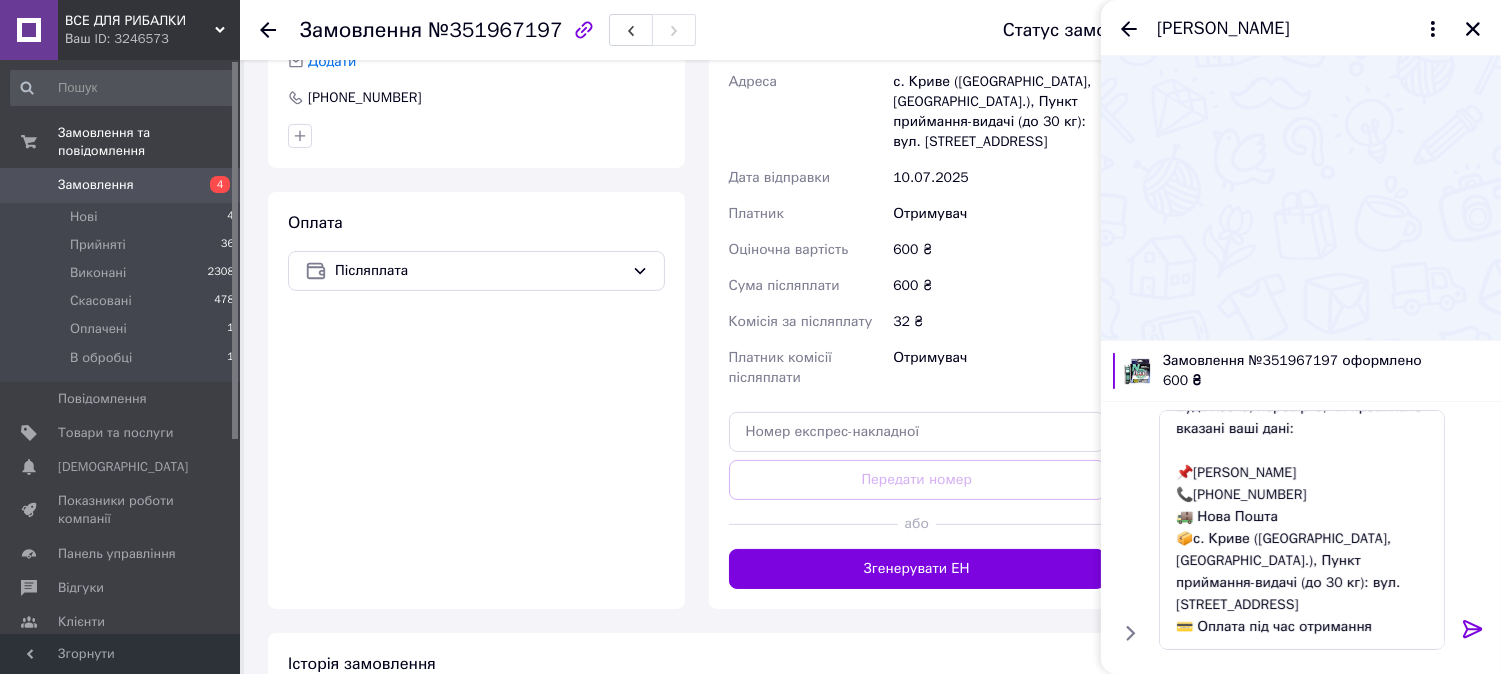 click 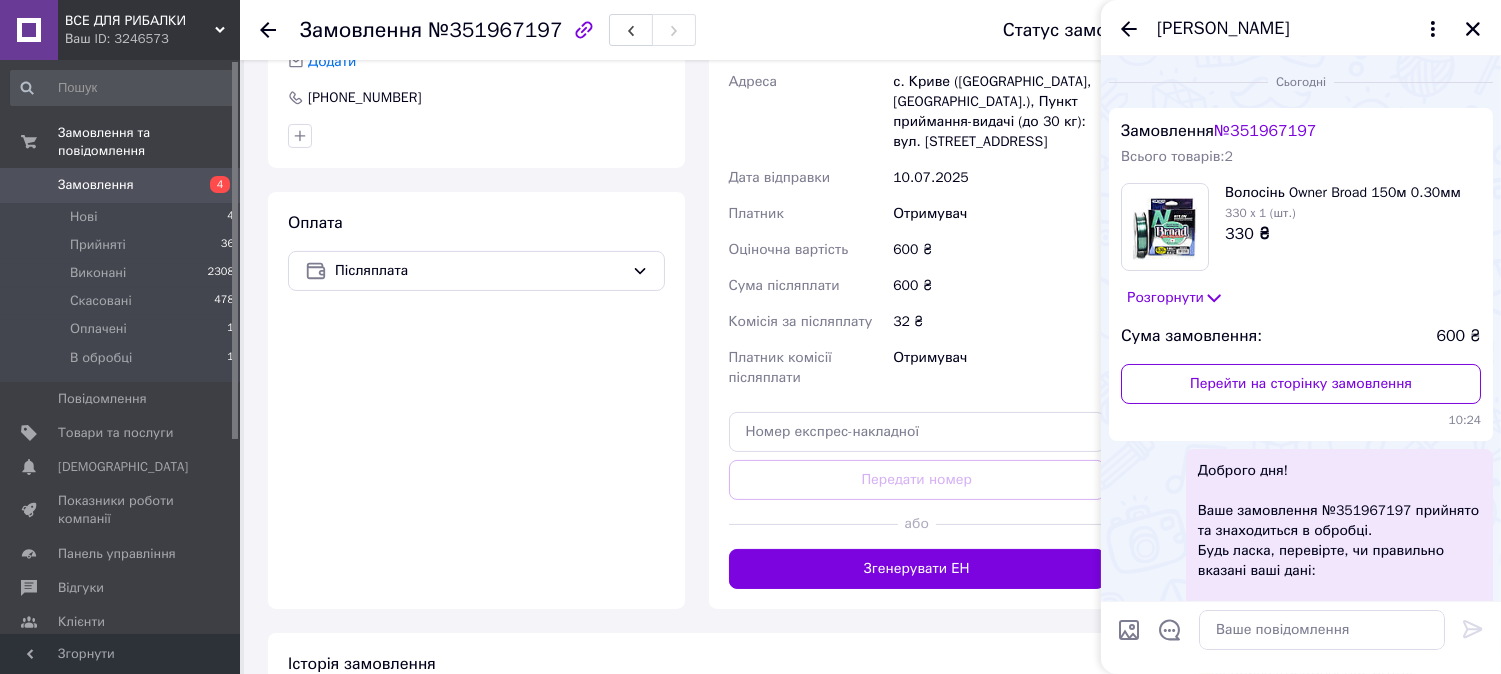 scroll, scrollTop: 0, scrollLeft: 0, axis: both 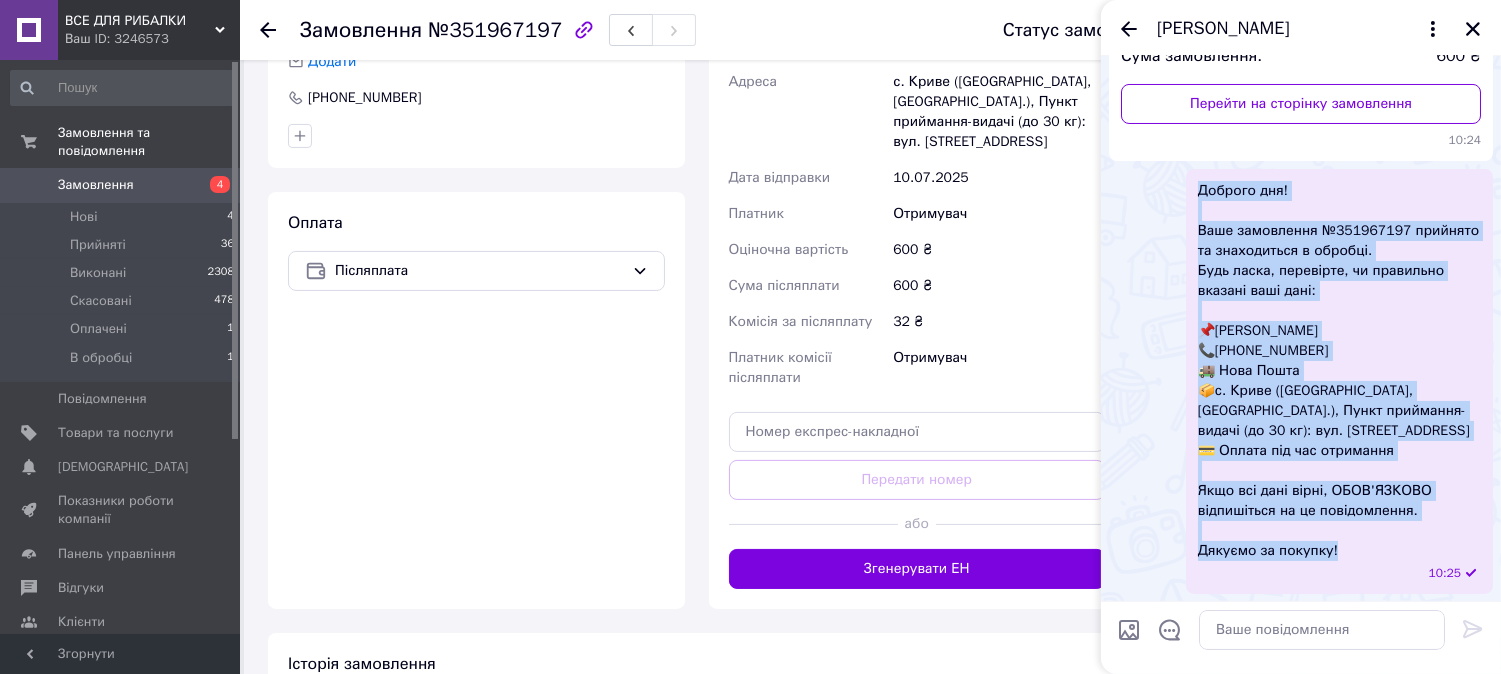drag, startPoint x: 1352, startPoint y: 544, endPoint x: 1183, endPoint y: 185, distance: 396.7896 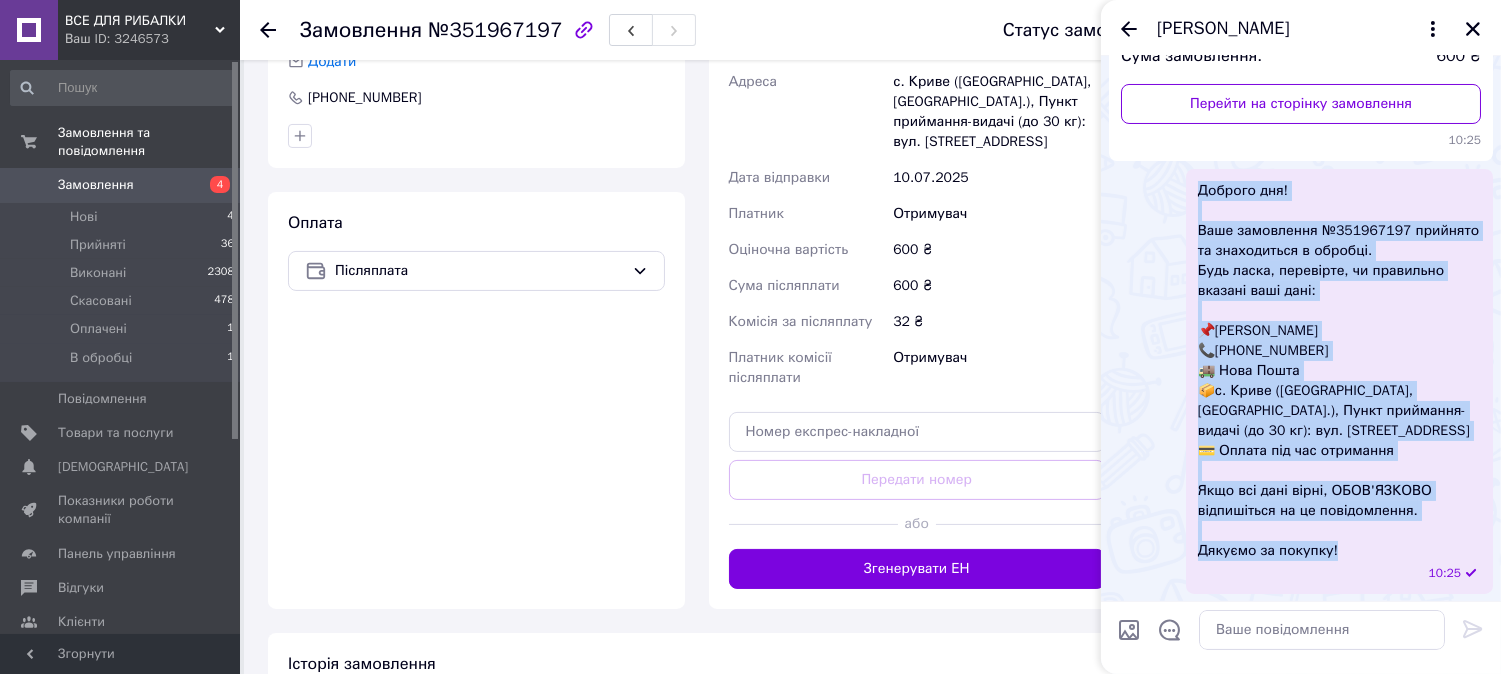 copy on "Доброго дня!   Ваше замовлення №351967197 прийнято та знаходиться в обробці.   Будь ласка, перевірте, чи правильно вказані ваші дані:   📌Парій Ігор 📞+380970801356 🚚 Нова Пошта 📦с. Криве (Львівська обл., Червоноградський р-н.), Пункт приймання-видачі (до 30 кг): вул. Героїв України, 73а   💳 Оплата під час отримання Якщо всі дані вірні, ОБОВ'ЯЗКОВО відпишіться на це повідомлення. Дякуємо за покупку!" 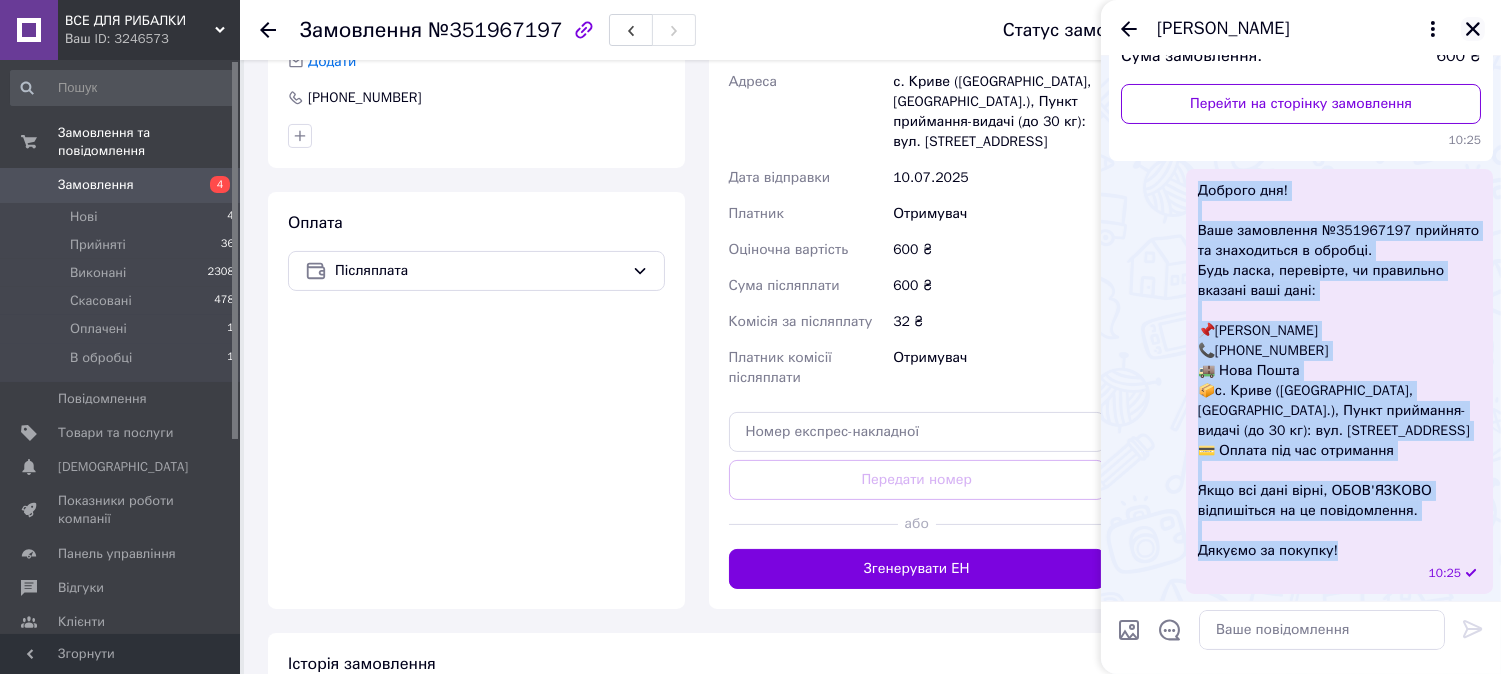 click 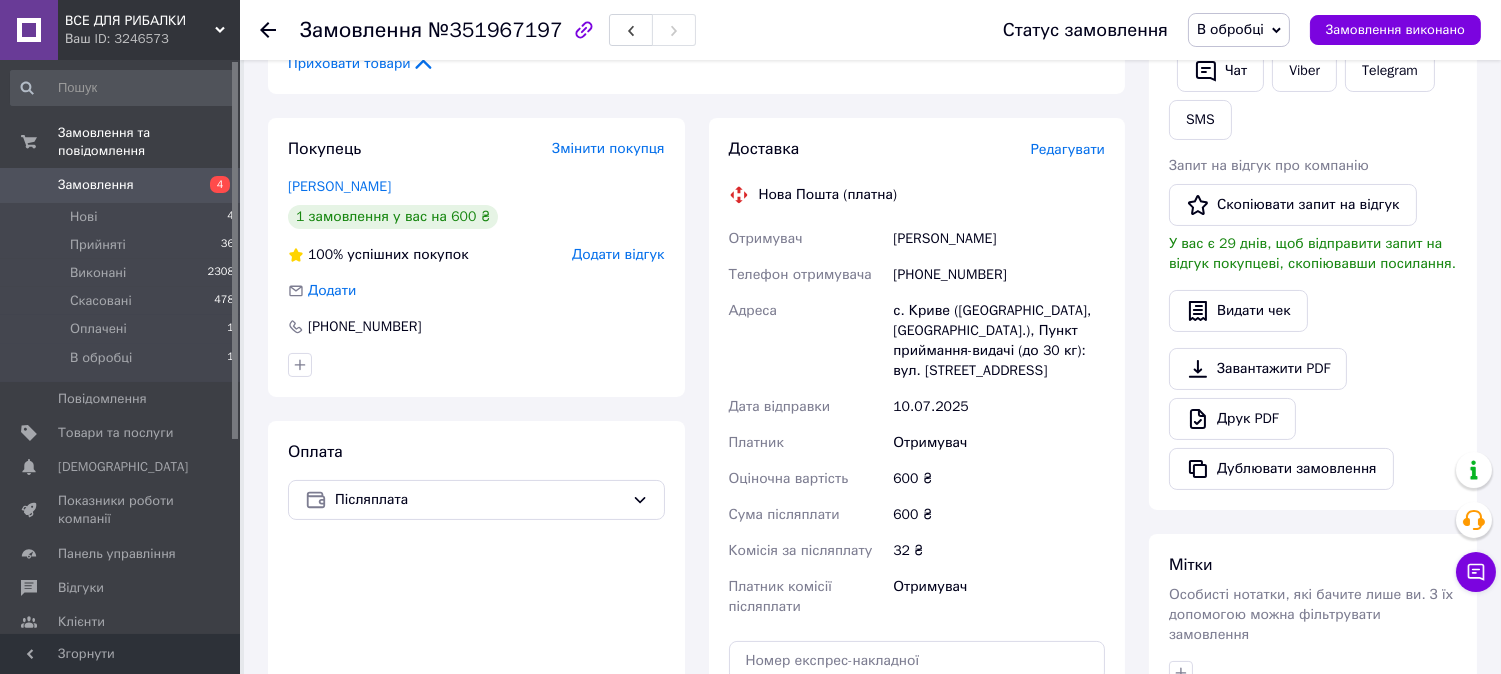 scroll, scrollTop: 222, scrollLeft: 0, axis: vertical 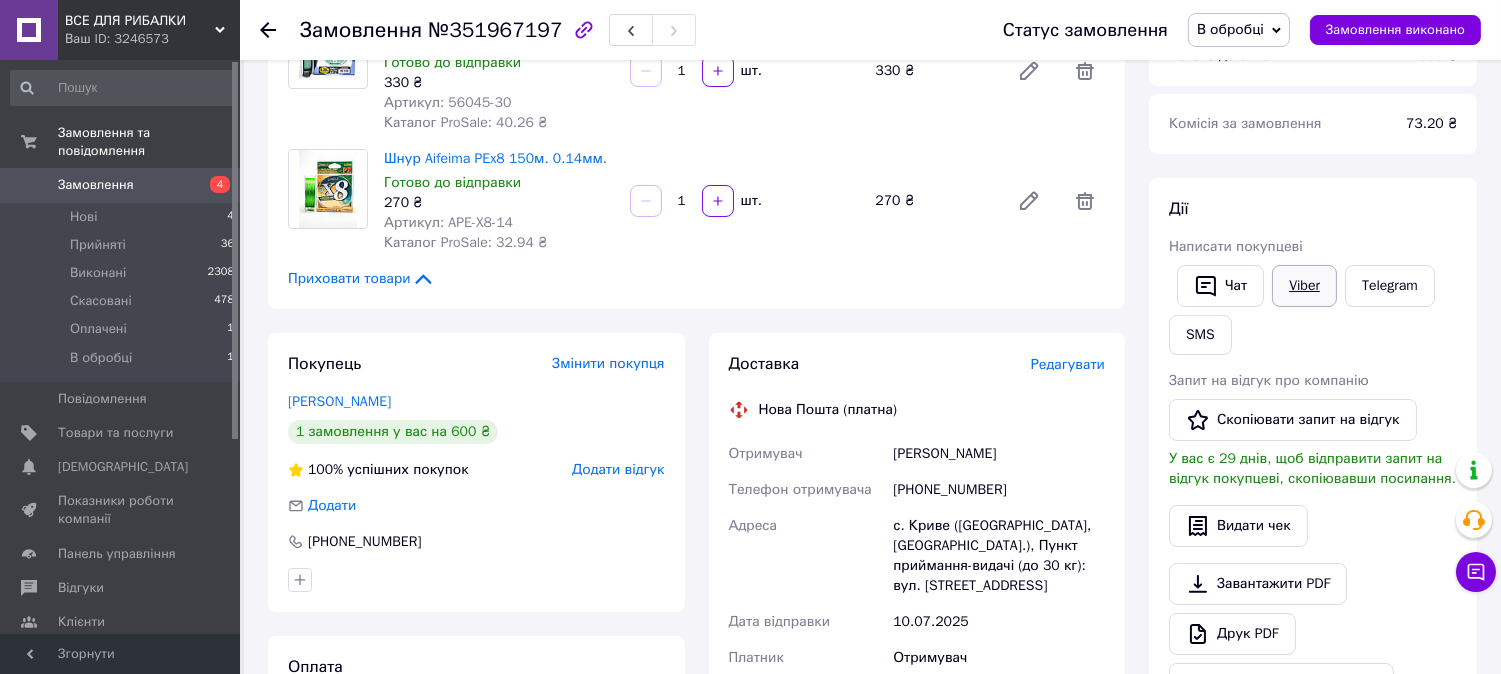 click on "Viber" at bounding box center [1304, 286] 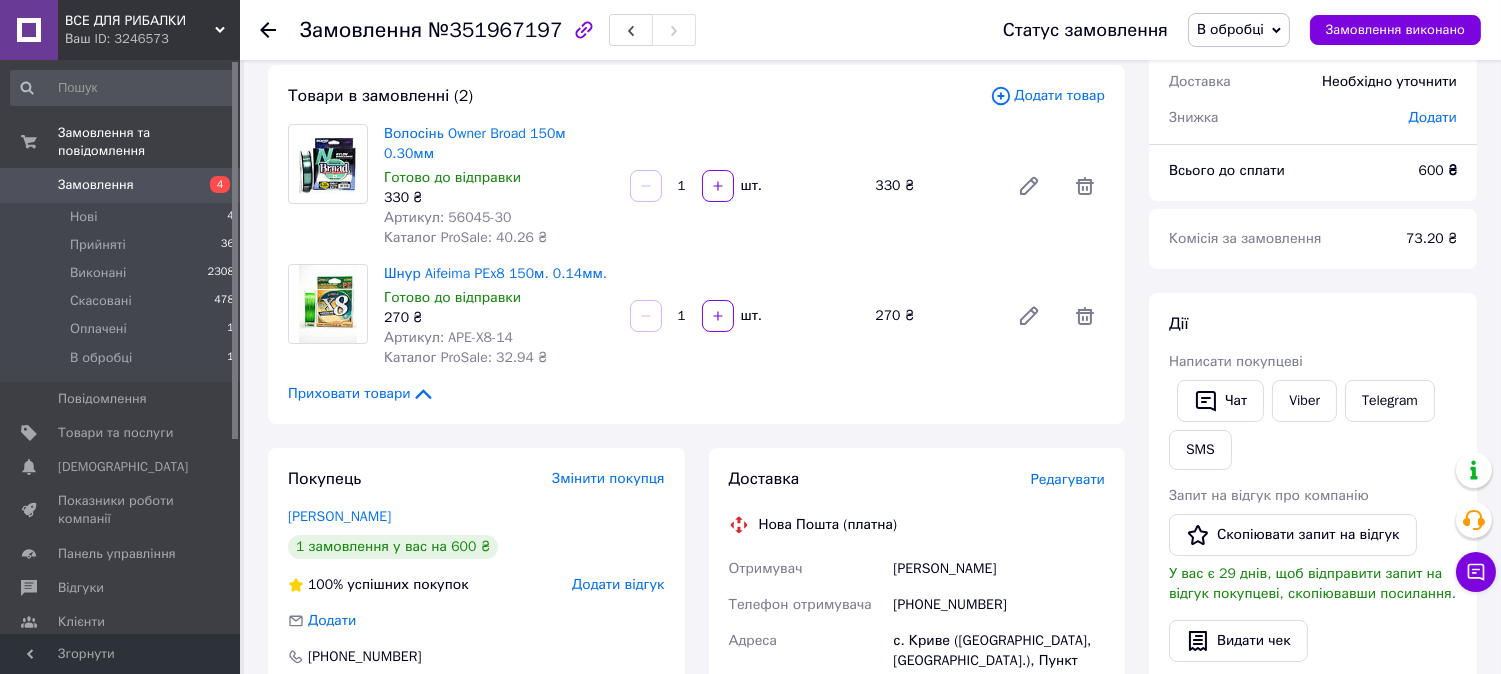 scroll, scrollTop: 0, scrollLeft: 0, axis: both 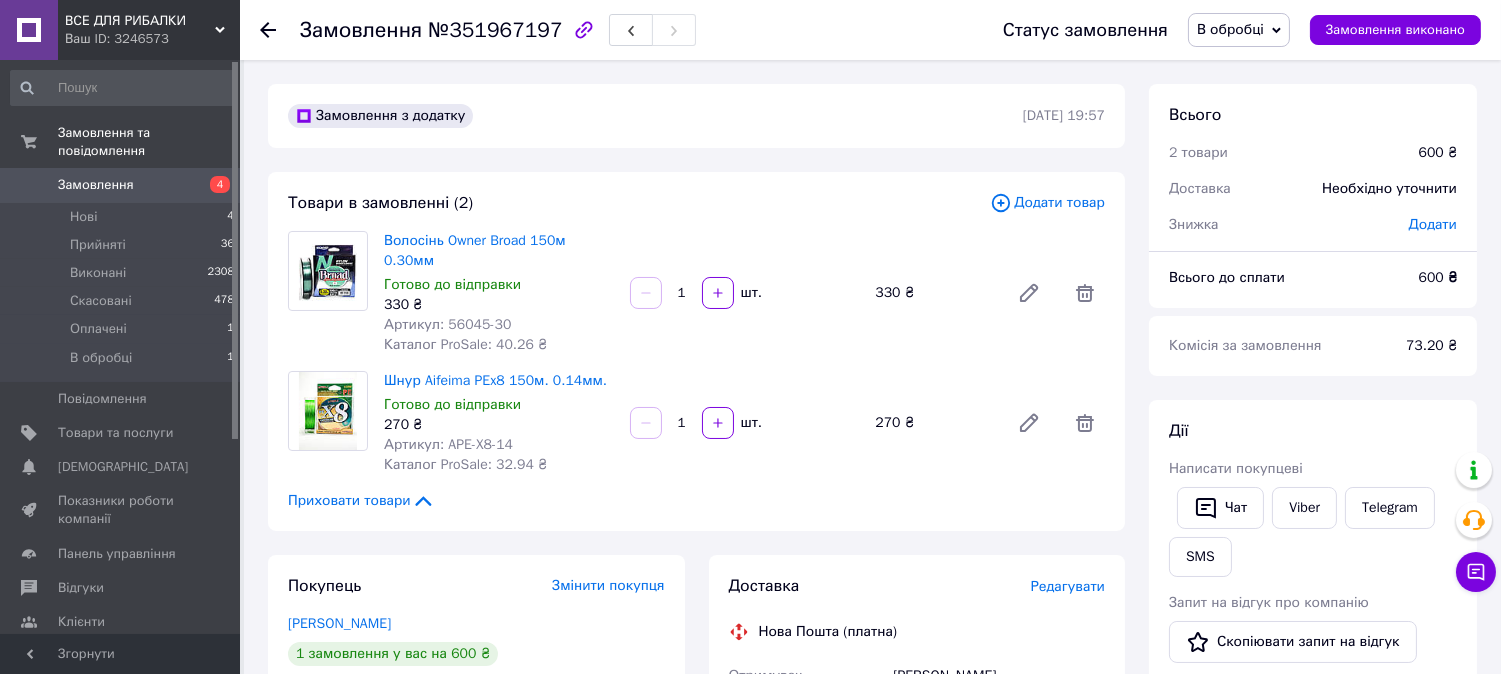 click 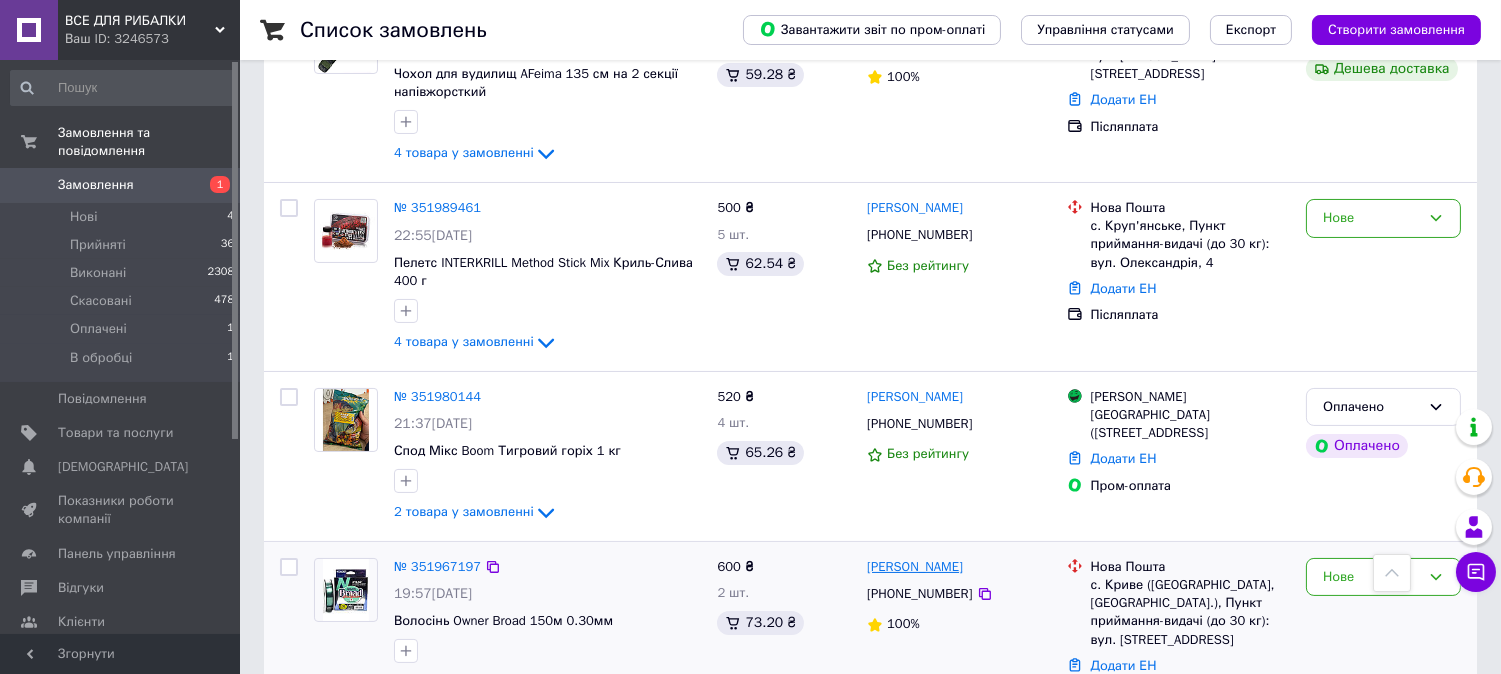 scroll, scrollTop: 444, scrollLeft: 0, axis: vertical 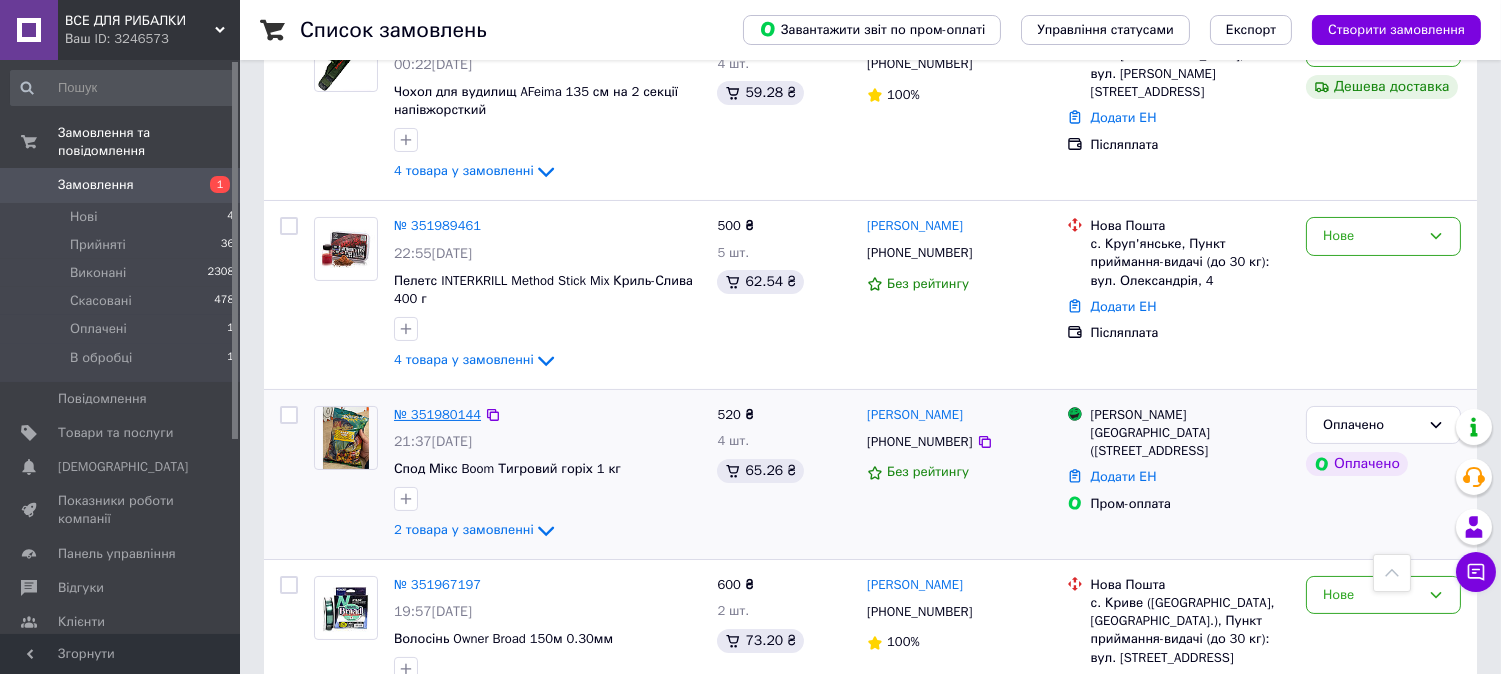 click on "№ 351980144" at bounding box center (437, 414) 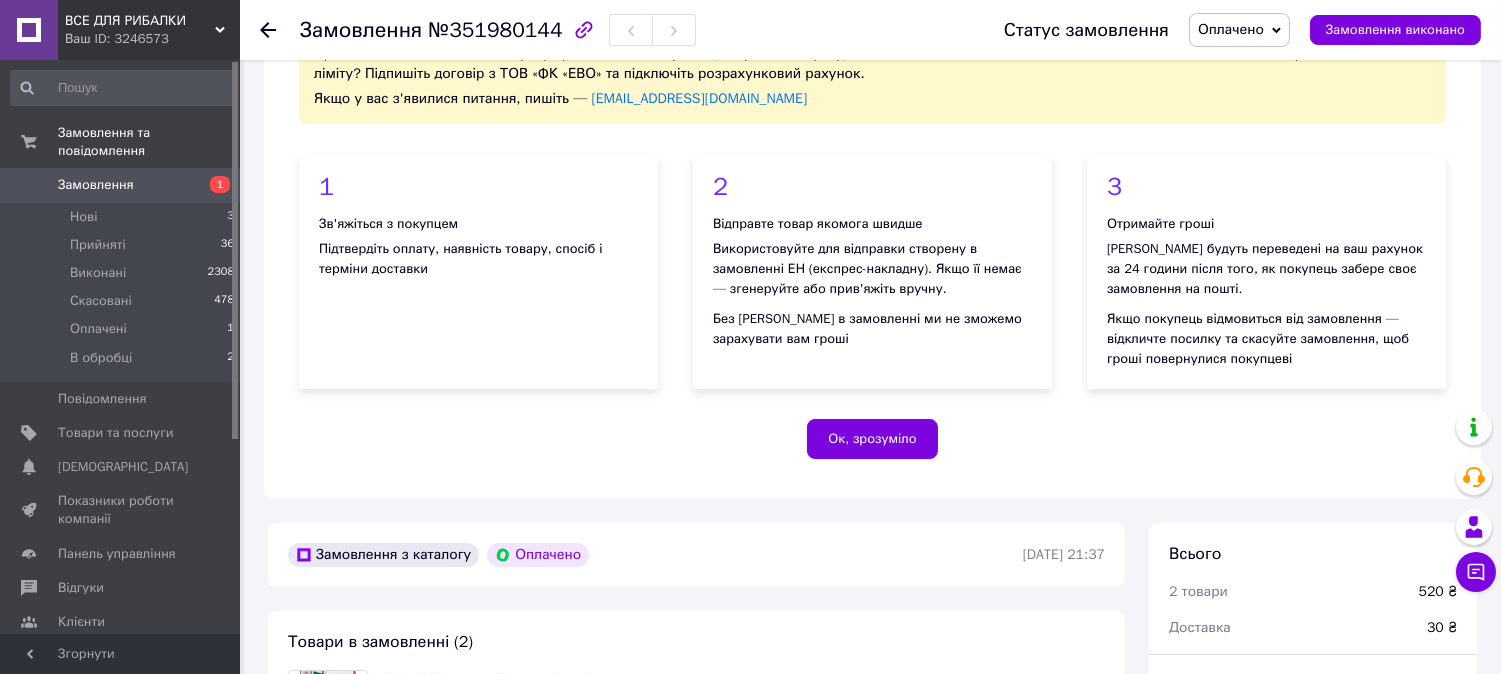scroll, scrollTop: 0, scrollLeft: 0, axis: both 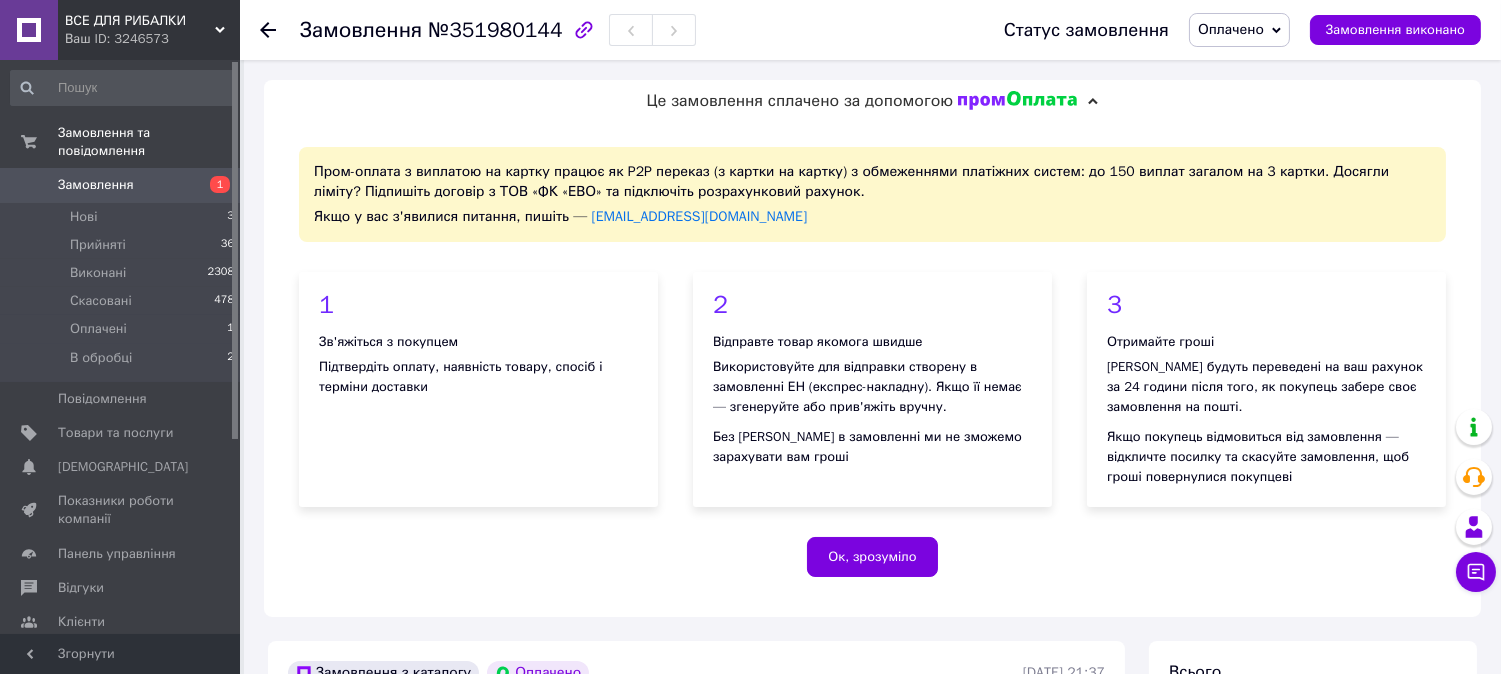 click on "Оплачено" at bounding box center (1231, 29) 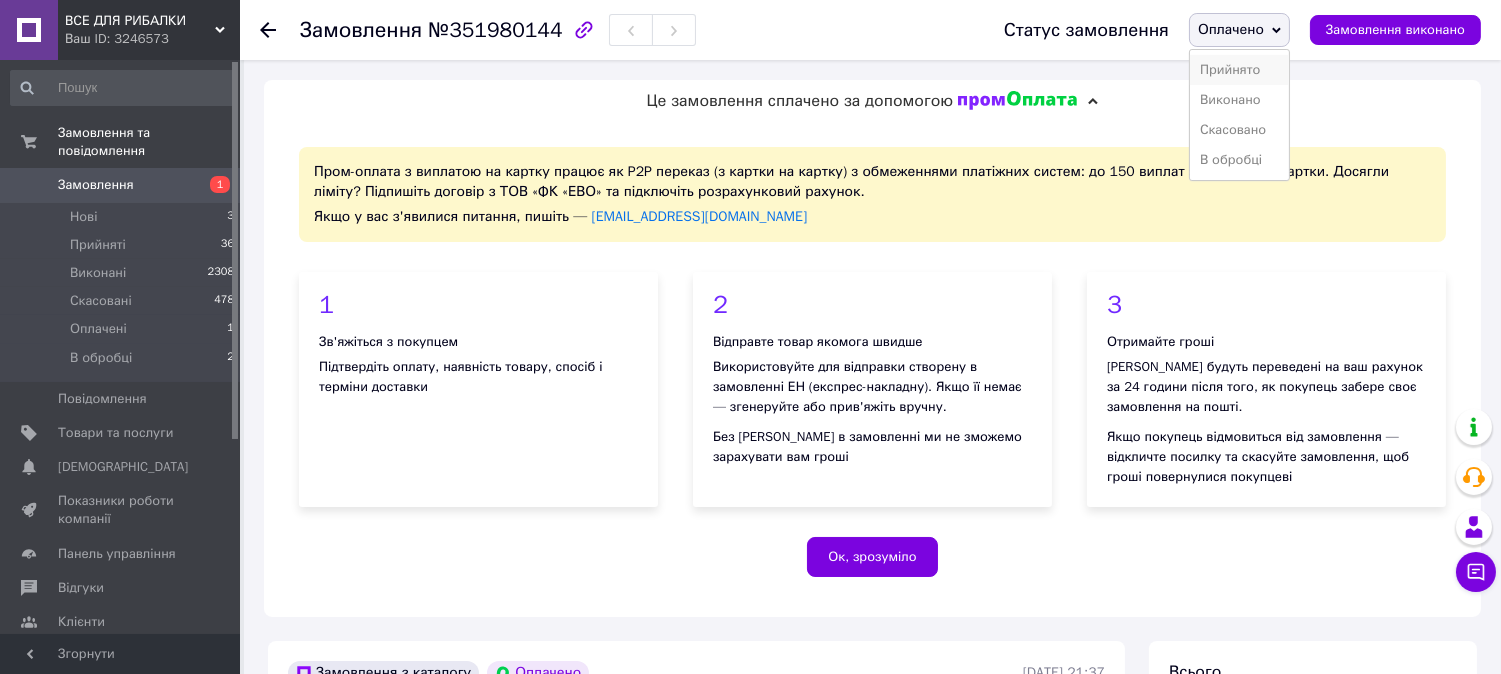 click on "Прийнято" at bounding box center (1239, 70) 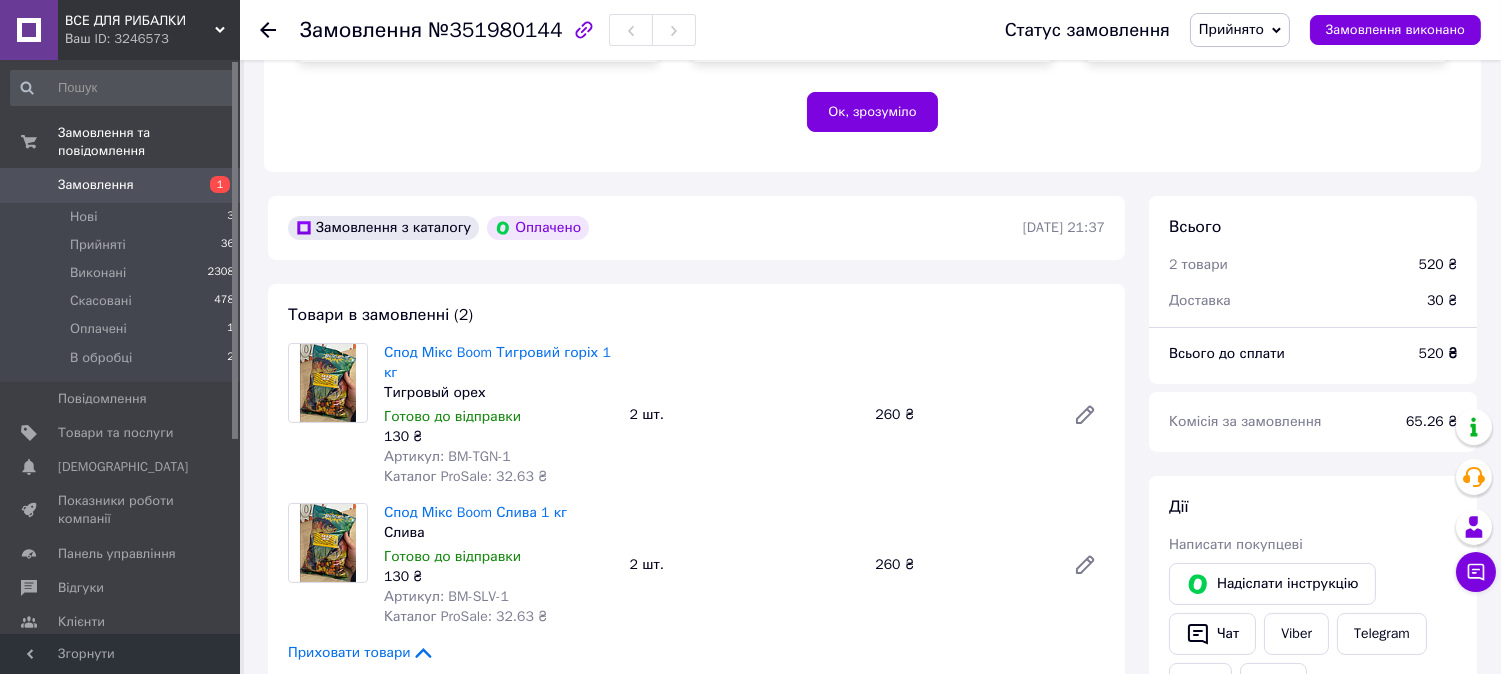 scroll, scrollTop: 444, scrollLeft: 0, axis: vertical 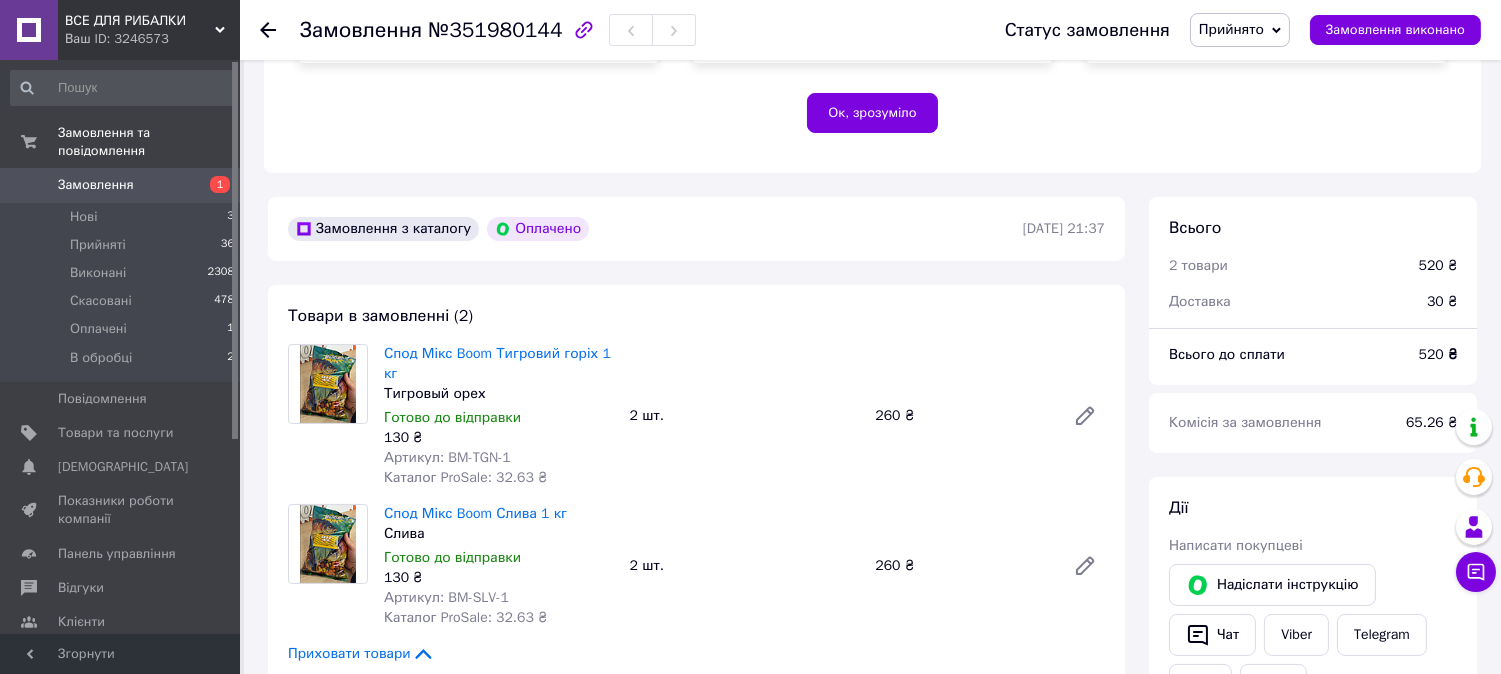 click on "Прийнято" at bounding box center [1240, 30] 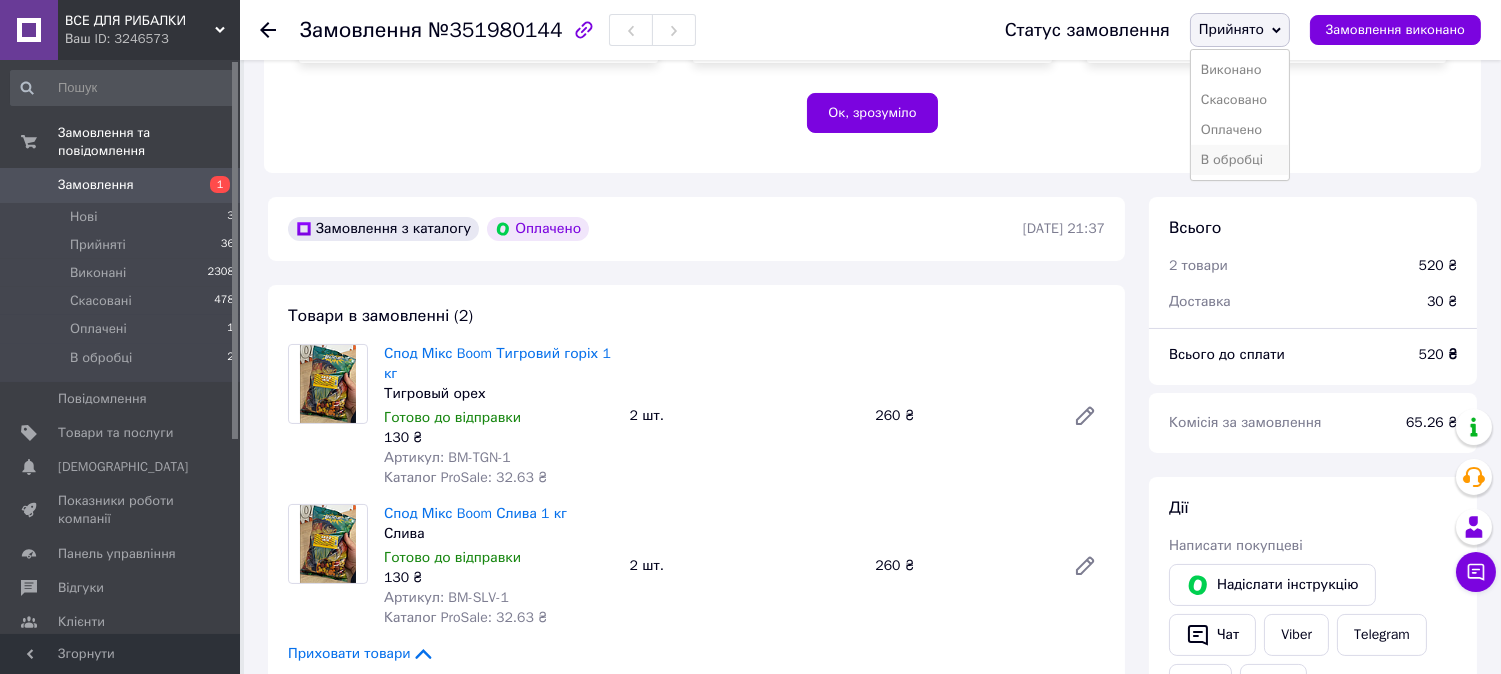 click on "В обробці" at bounding box center (1240, 160) 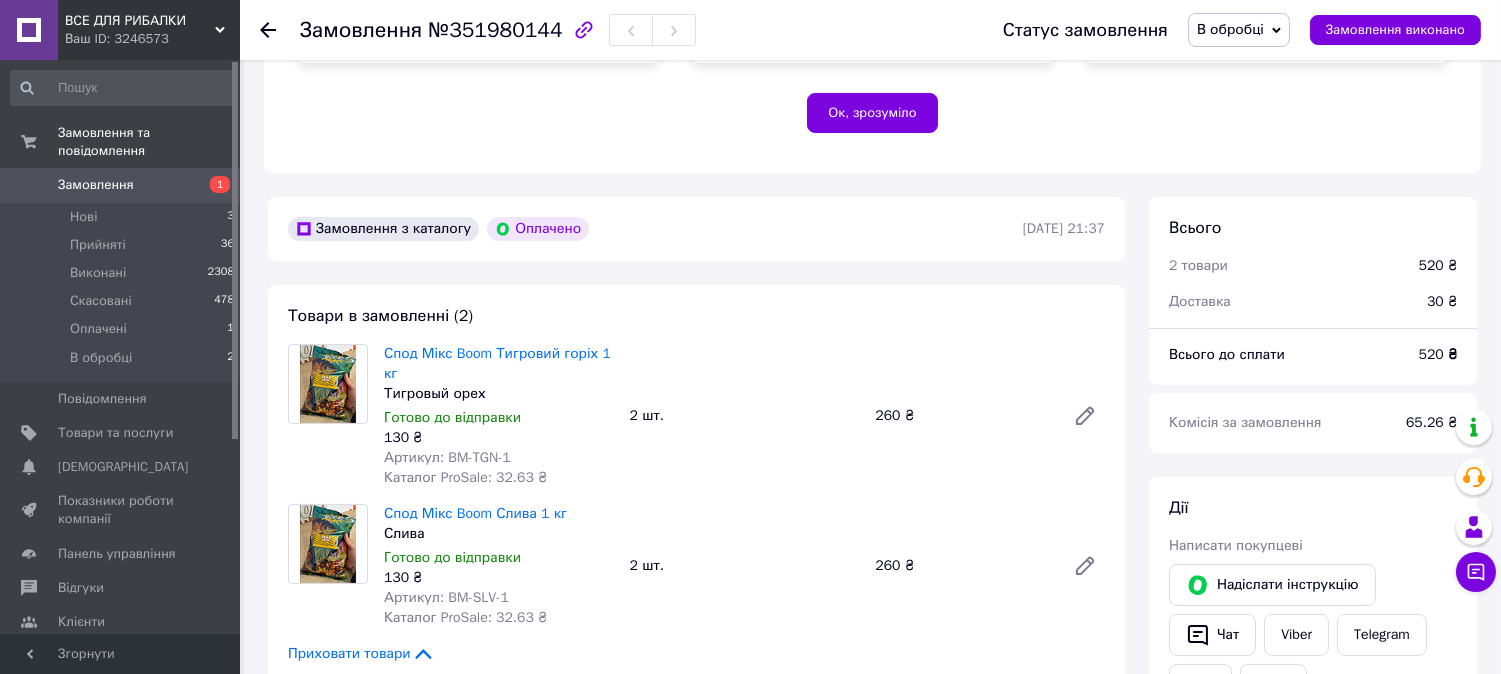 click 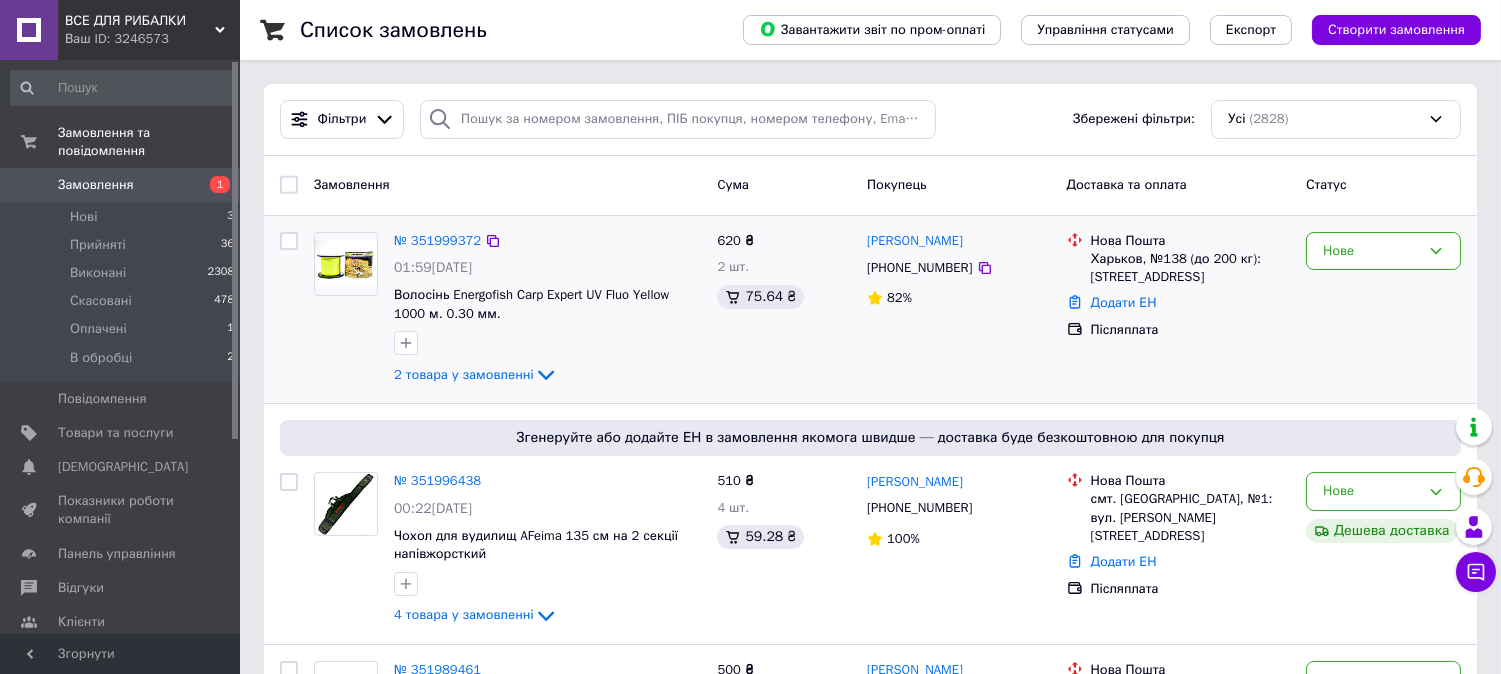 scroll, scrollTop: 444, scrollLeft: 0, axis: vertical 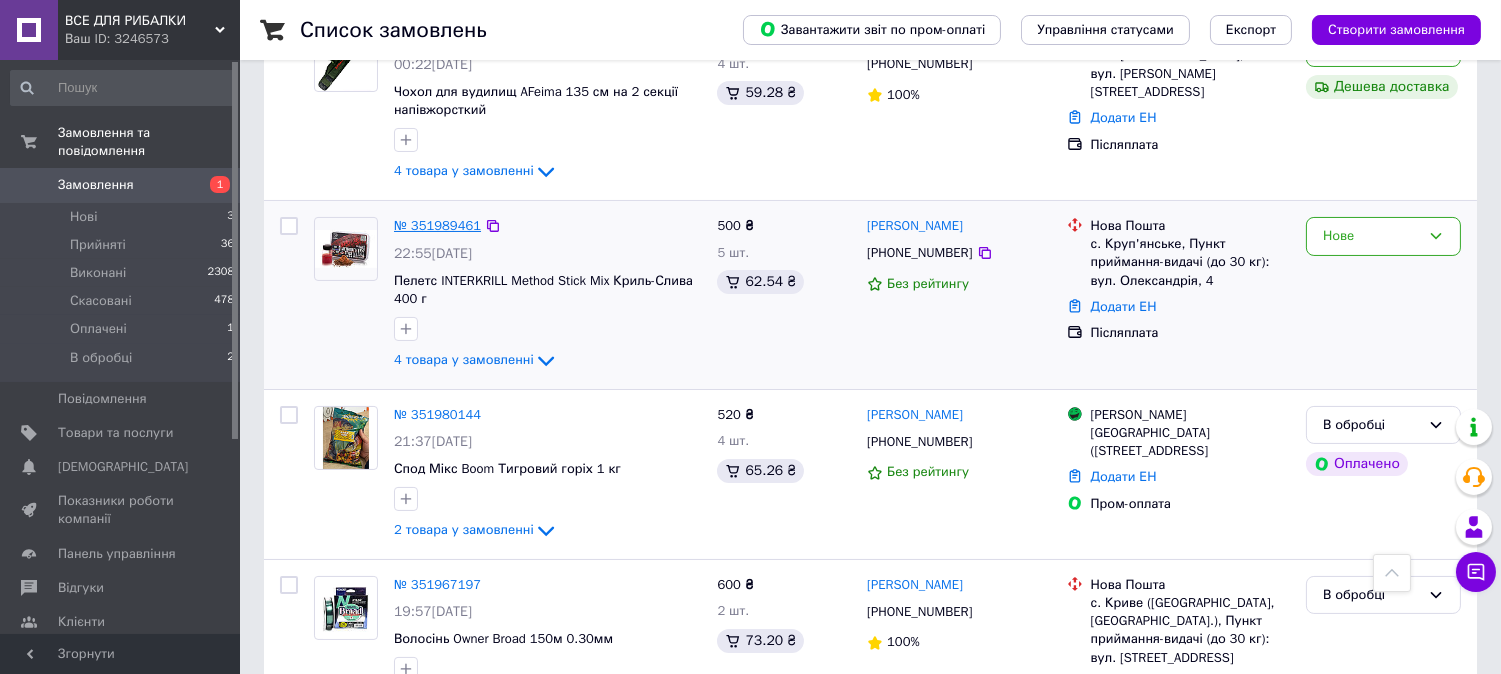 click on "№ 351989461" at bounding box center (437, 225) 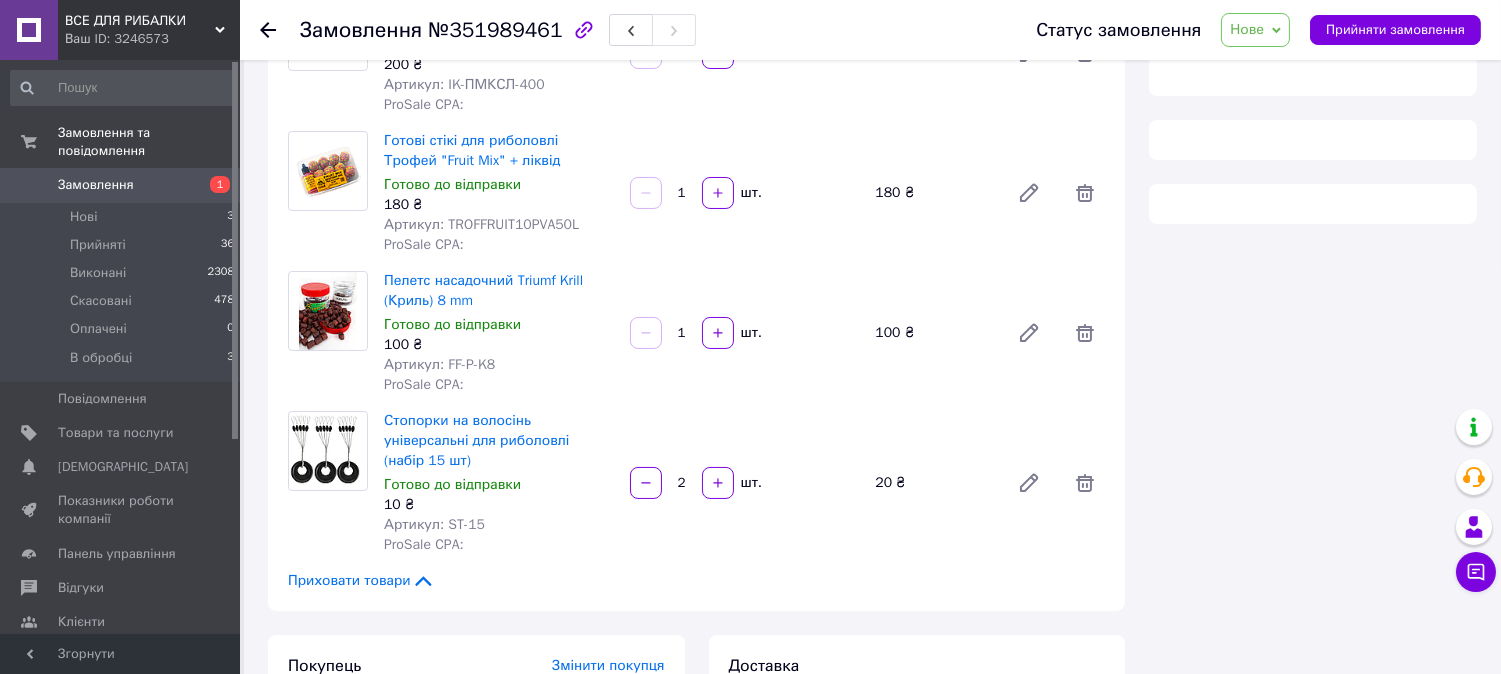 scroll, scrollTop: 444, scrollLeft: 0, axis: vertical 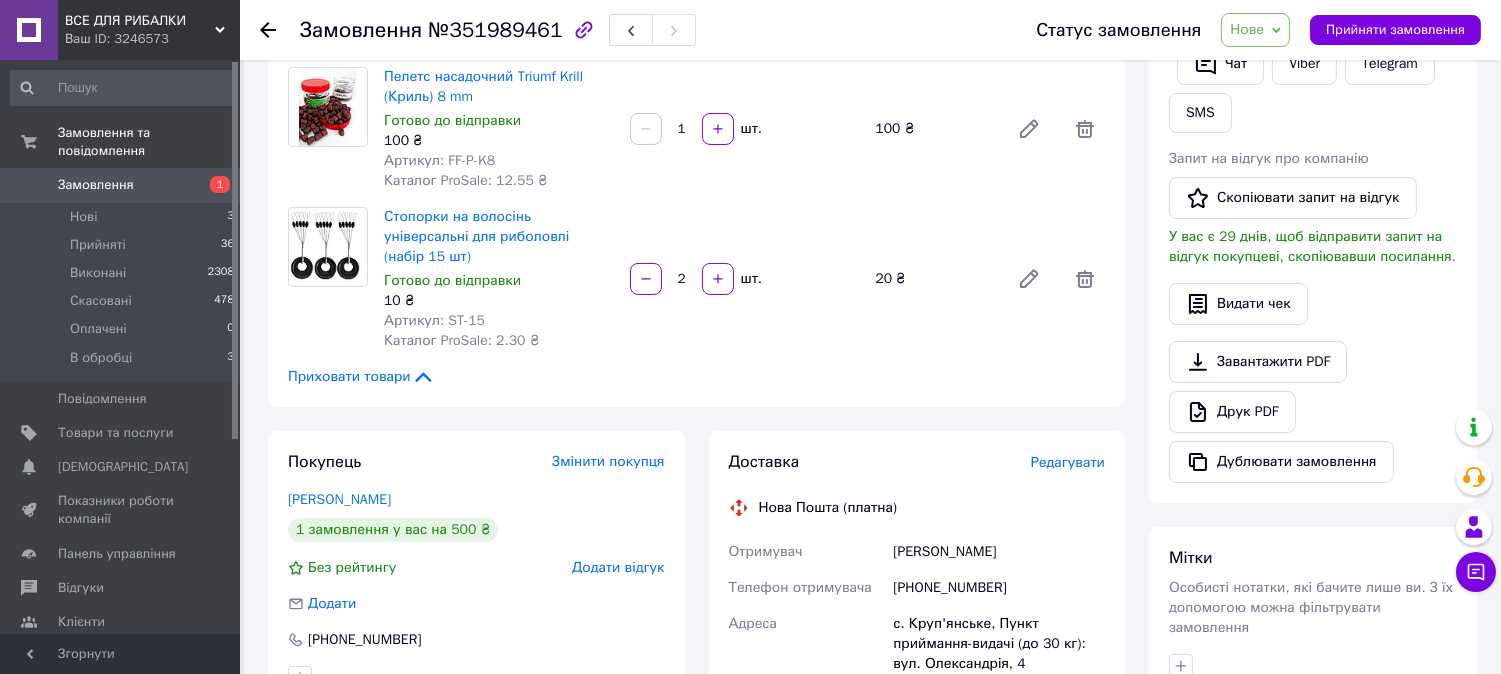 click 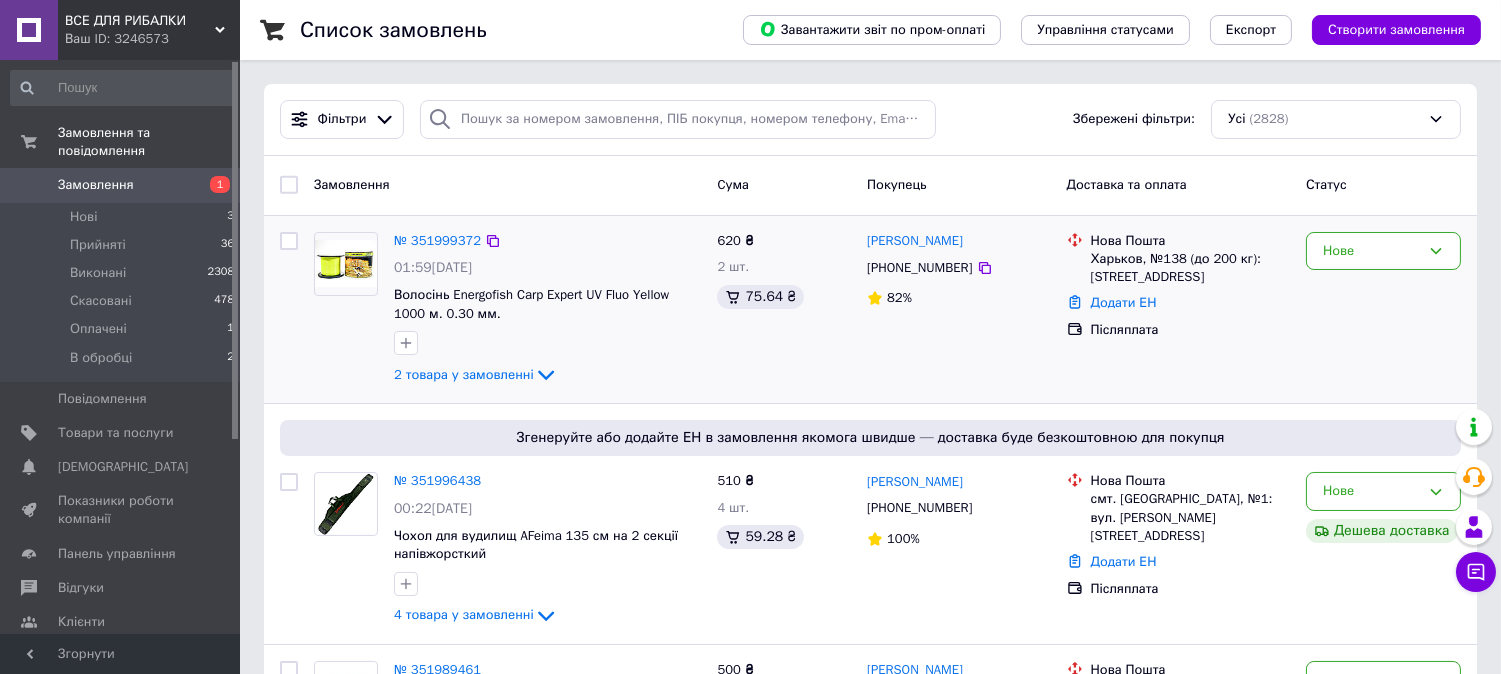 scroll, scrollTop: 555, scrollLeft: 0, axis: vertical 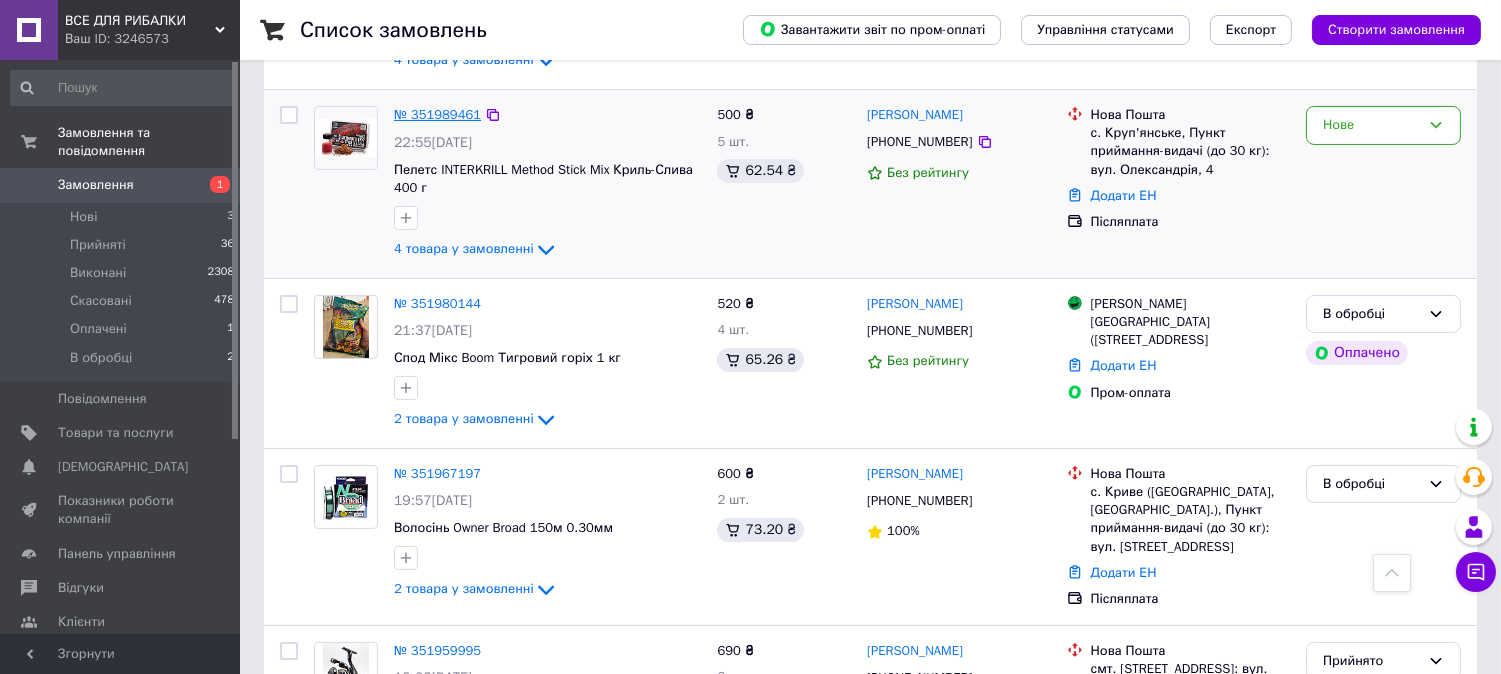 click on "№ 351989461" at bounding box center [437, 114] 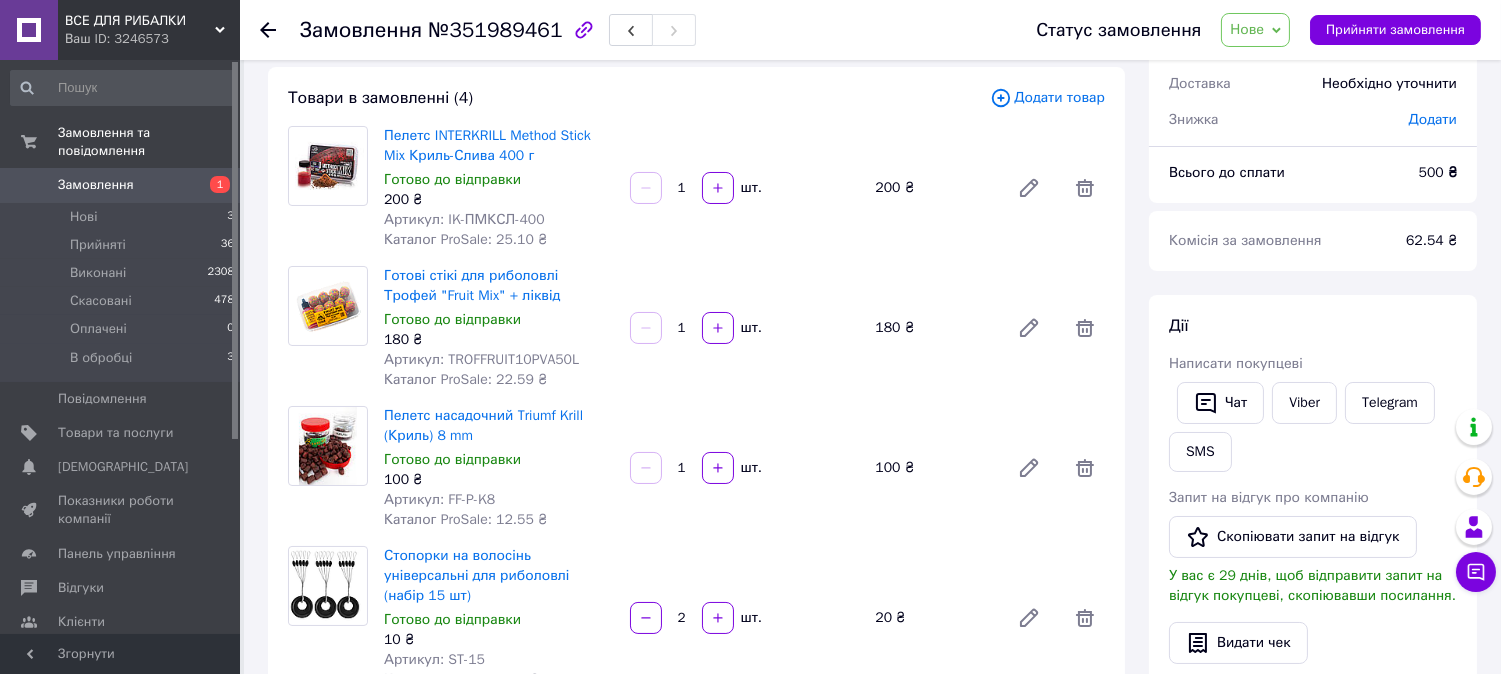 scroll, scrollTop: 0, scrollLeft: 0, axis: both 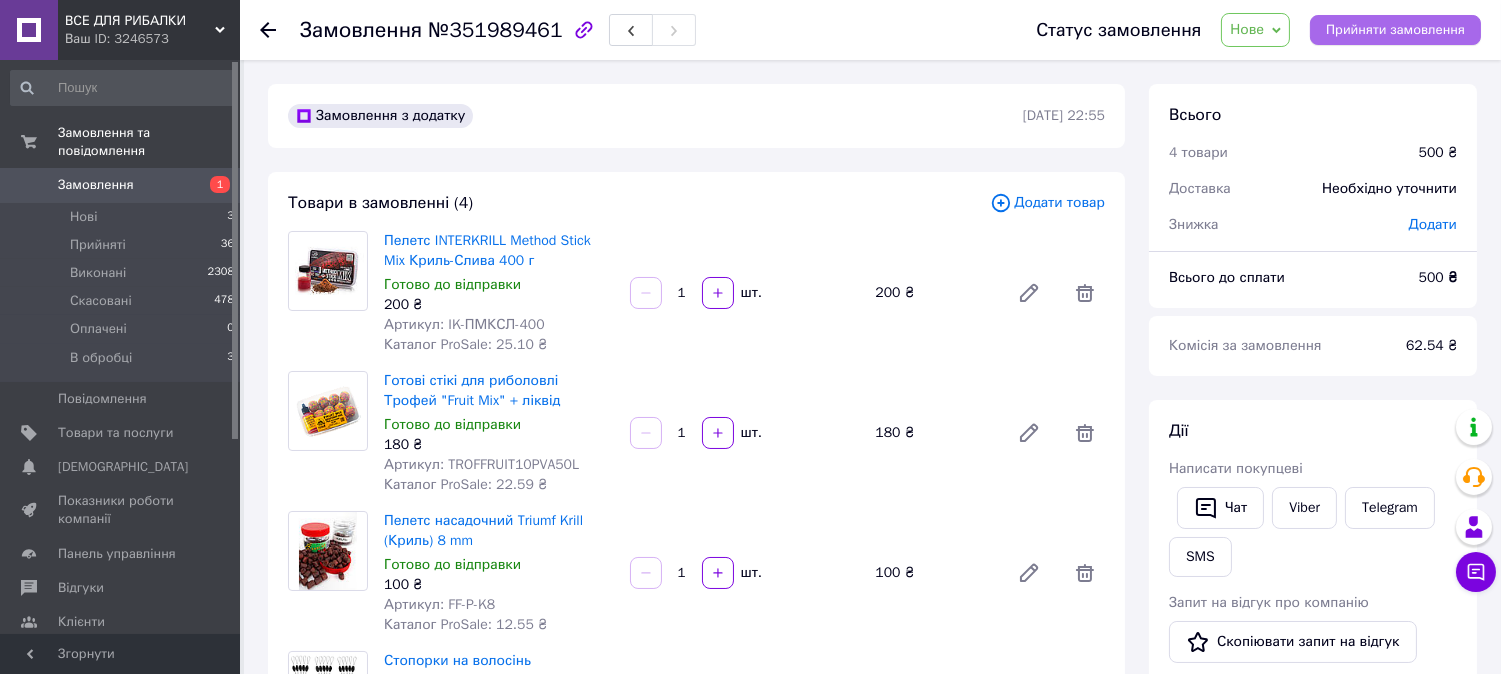 click on "Прийняти замовлення" at bounding box center [1395, 30] 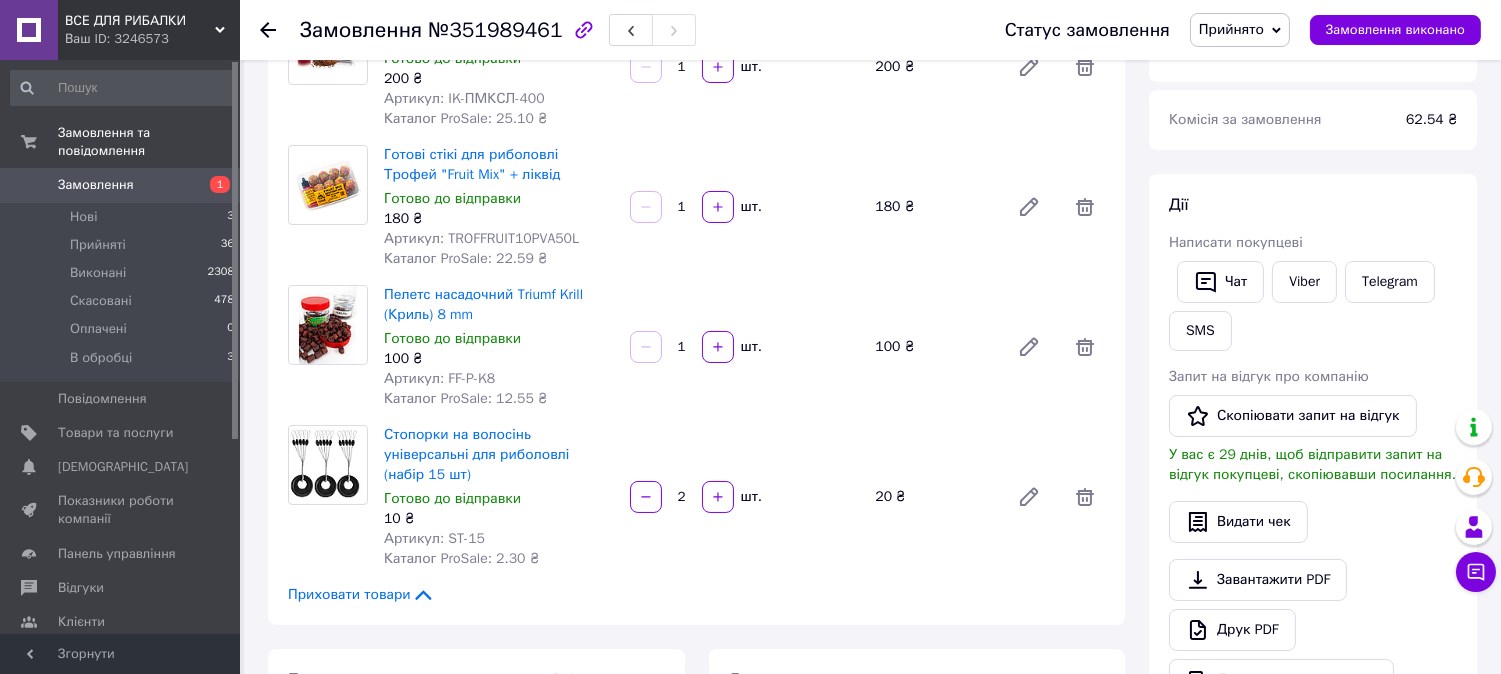 scroll, scrollTop: 222, scrollLeft: 0, axis: vertical 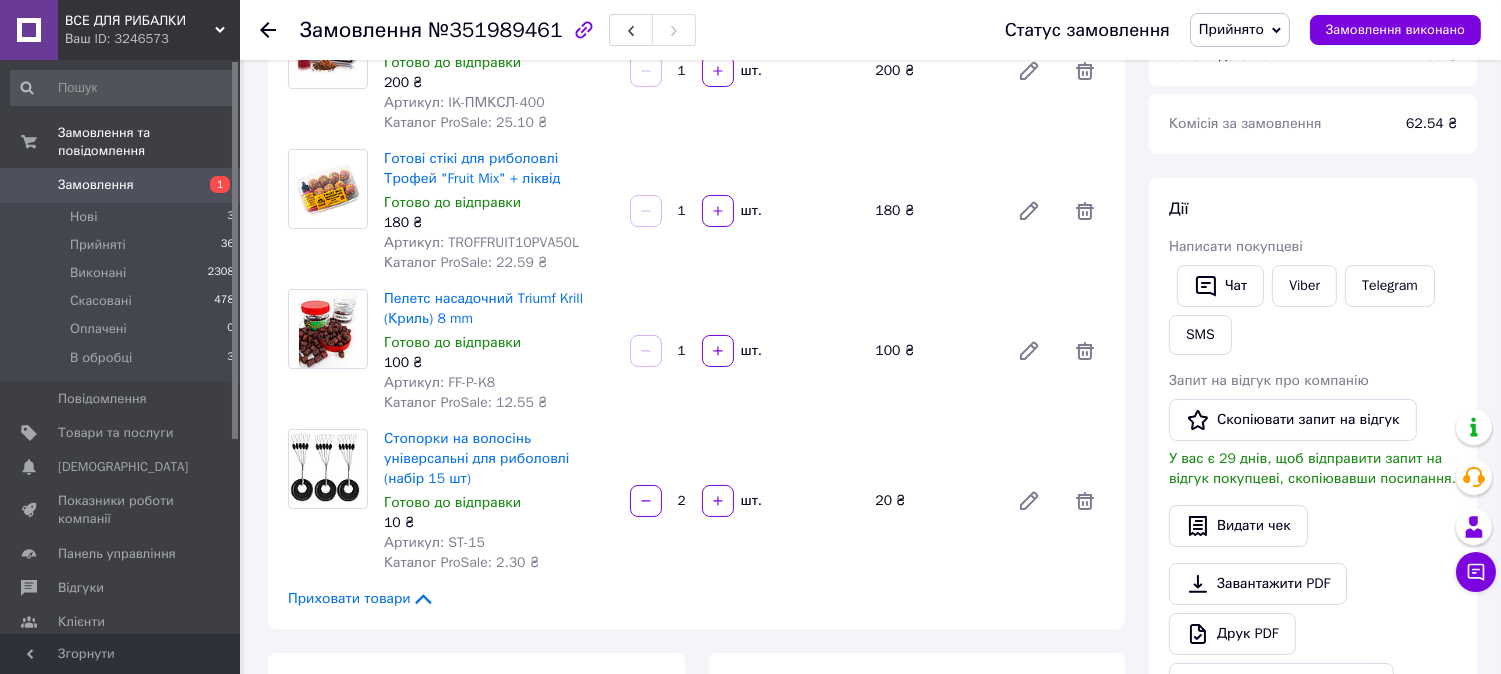 click on "Прийнято" at bounding box center (1231, 29) 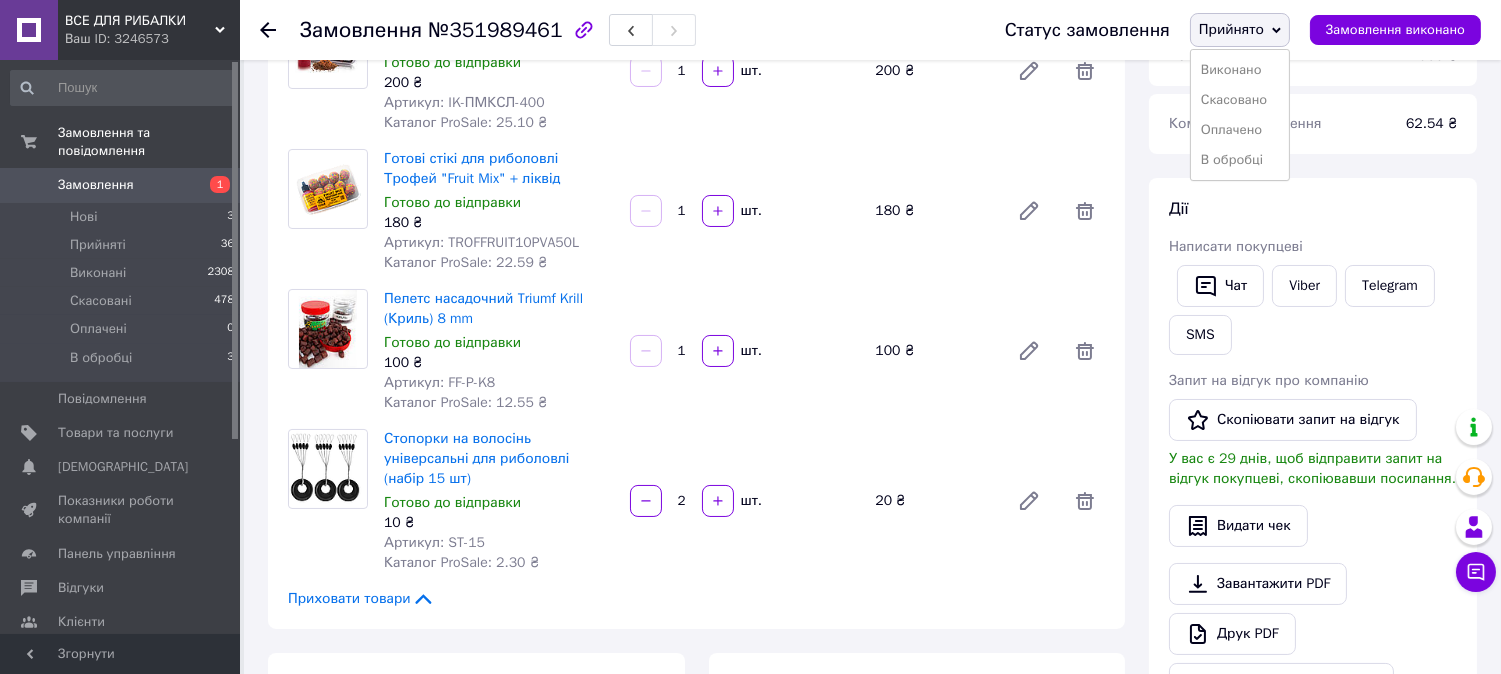 click on "Прийнято" at bounding box center (1231, 29) 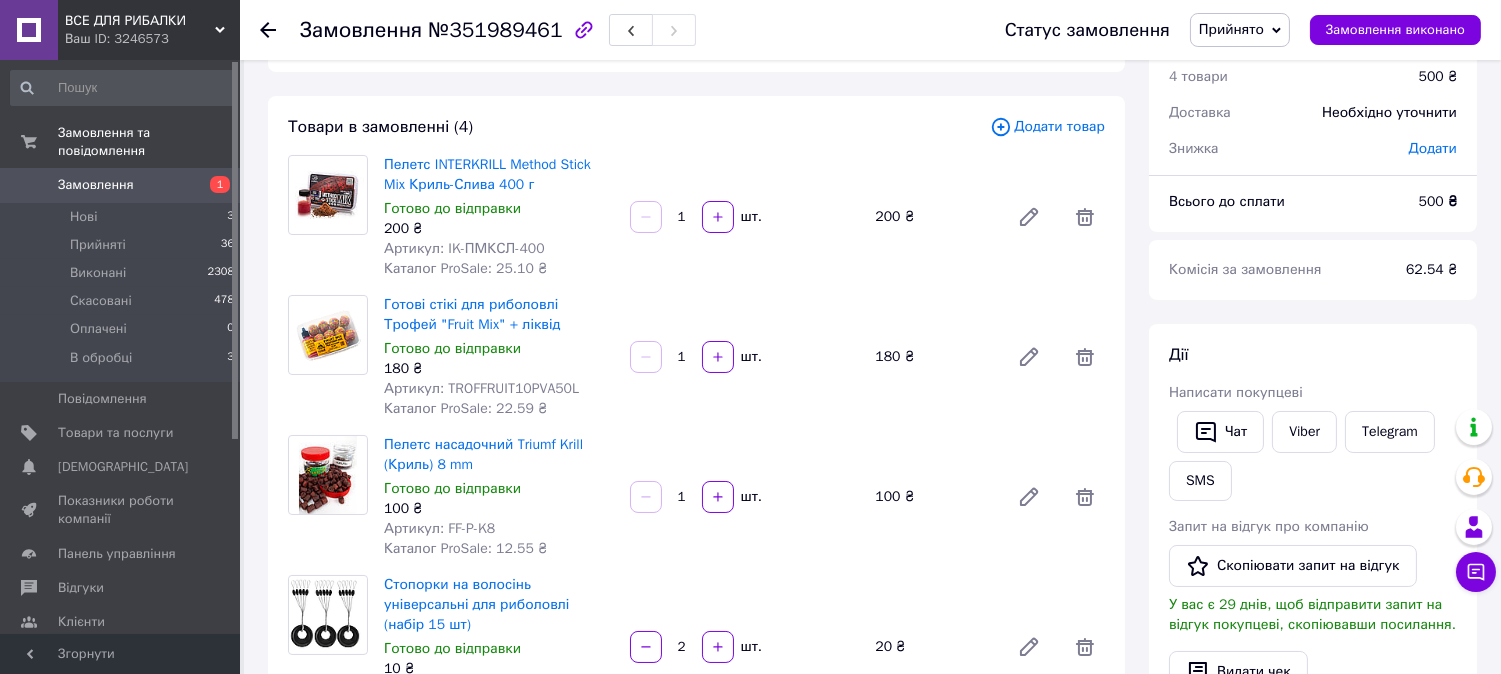 scroll, scrollTop: 0, scrollLeft: 0, axis: both 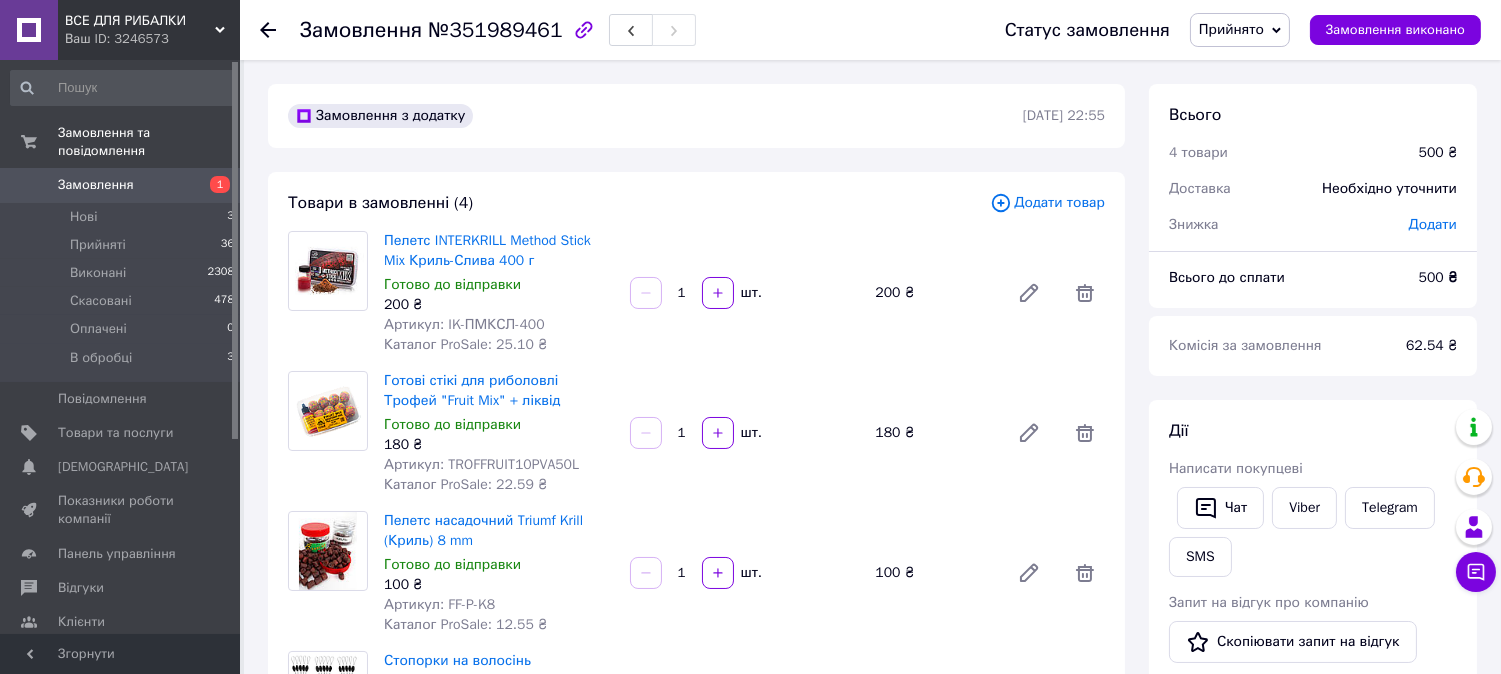 click on "Прийнято" at bounding box center [1240, 30] 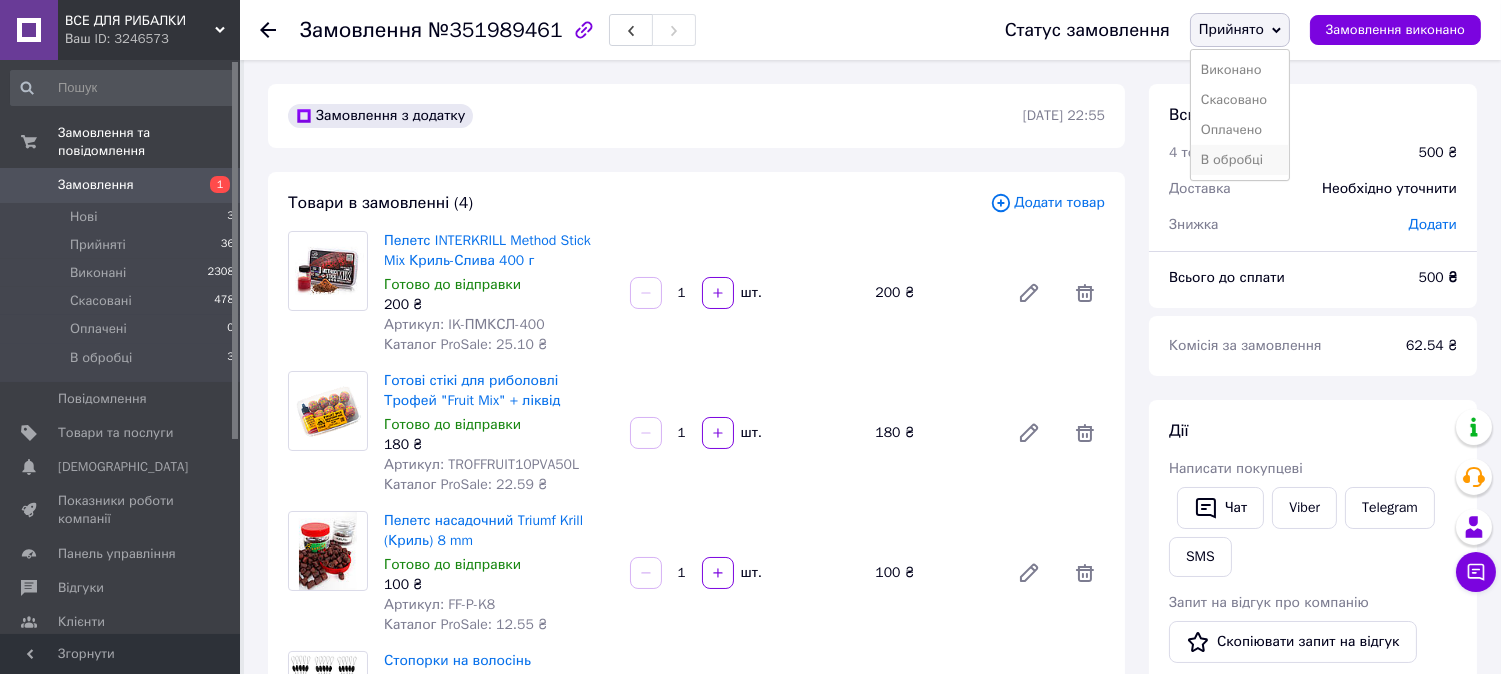 click on "В обробці" at bounding box center [1240, 160] 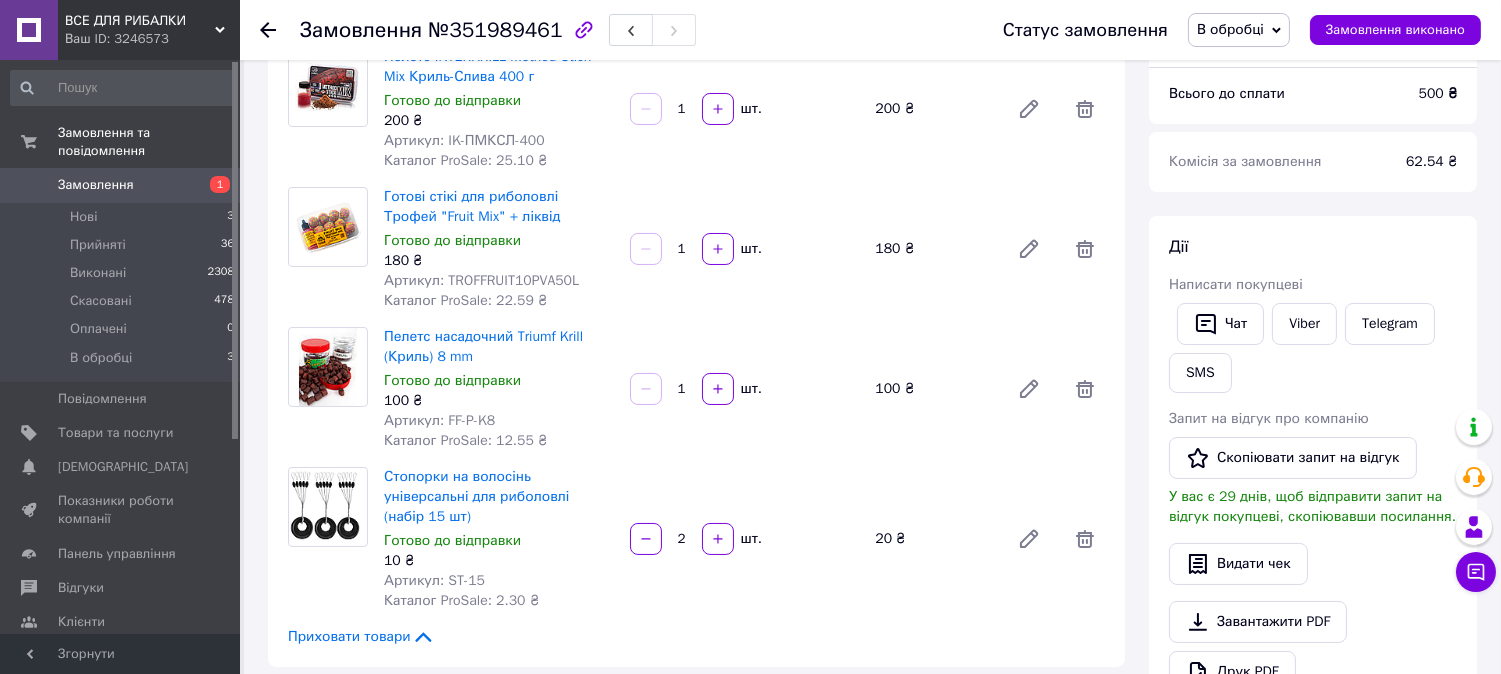 scroll, scrollTop: 0, scrollLeft: 0, axis: both 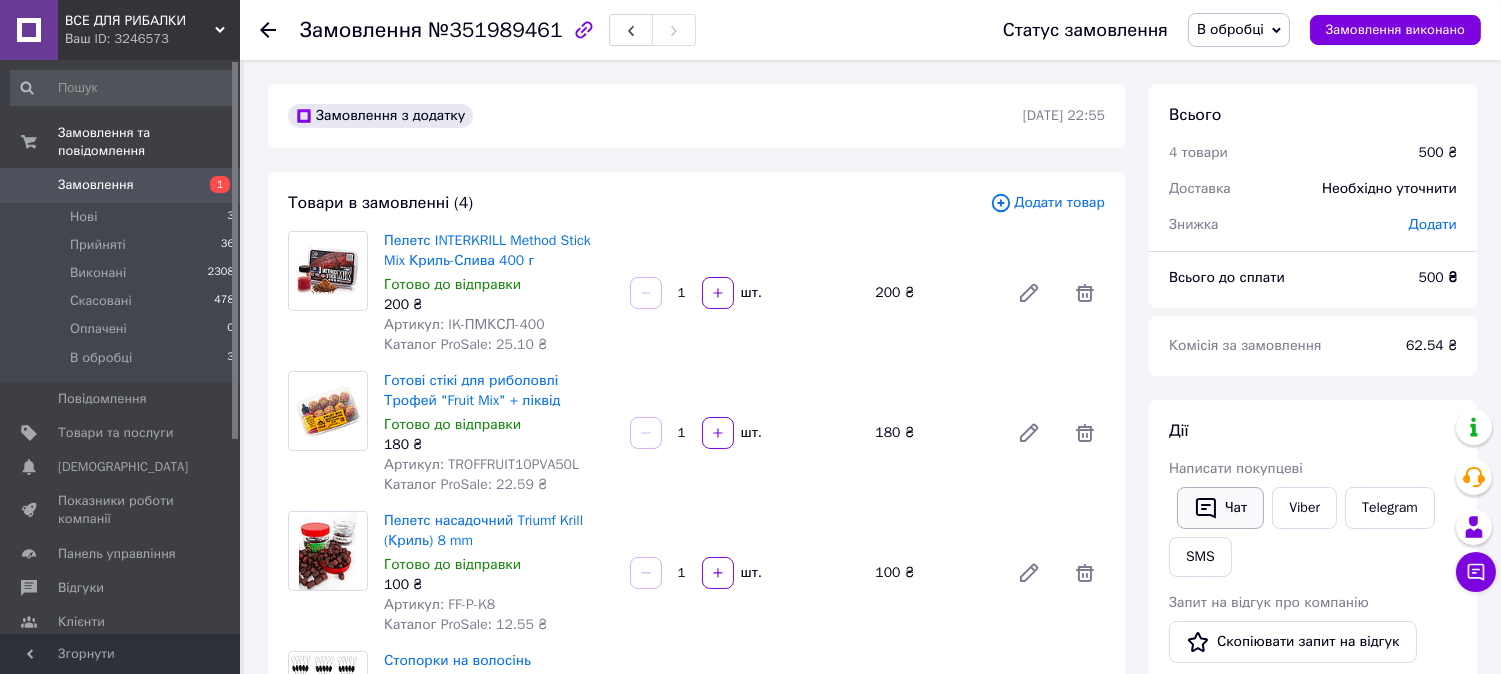 click on "Чат" at bounding box center (1220, 508) 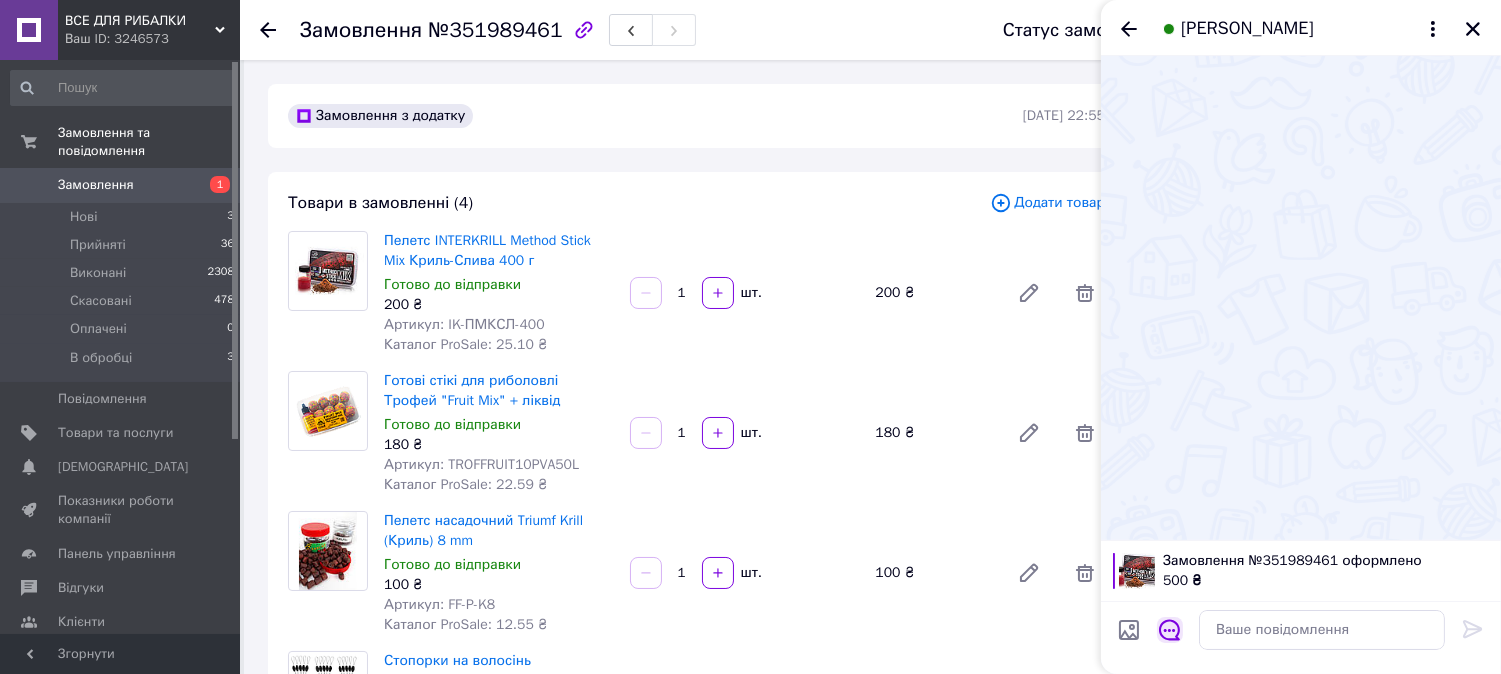 click 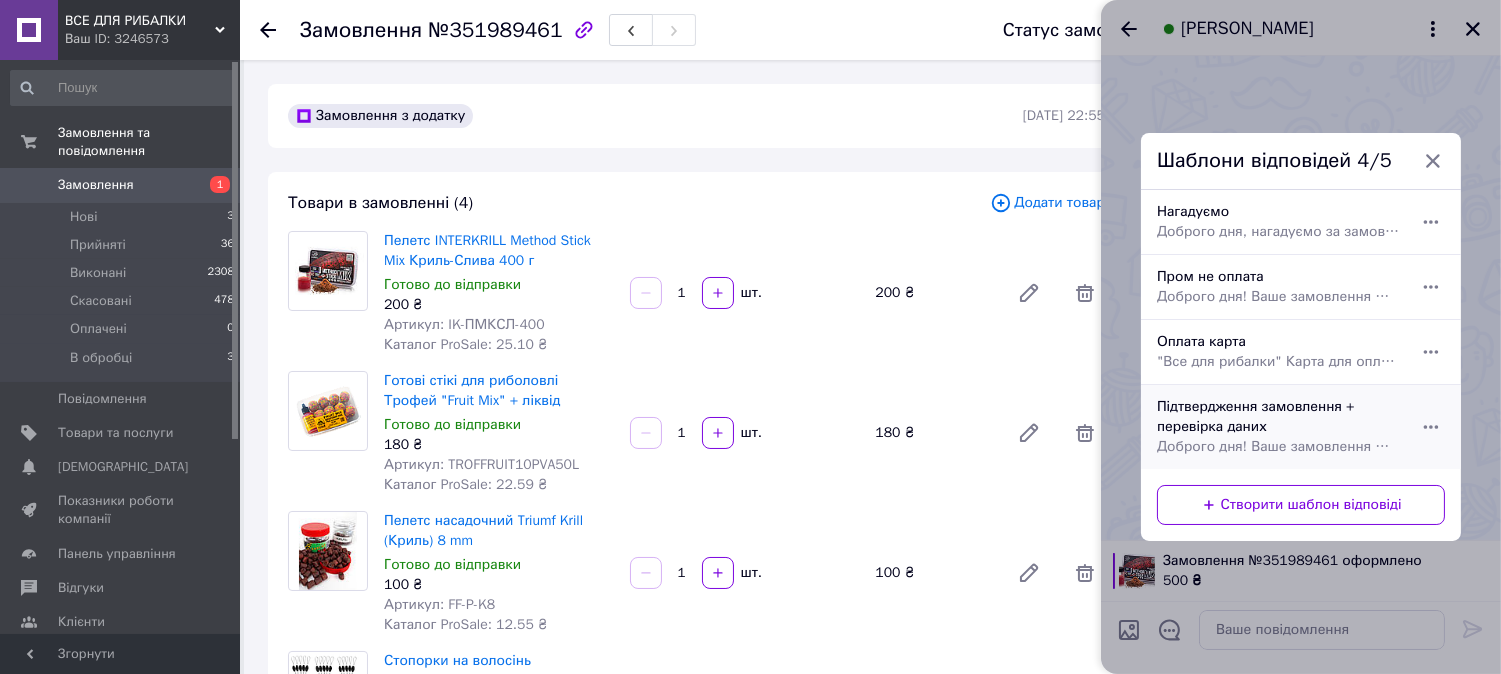 click on "Підтвердження замовлення + перевірка даних Доброго дня!
Ваше замовлення № прийнято та знаходиться в обробці.
Будь ласка, перевірте, чи правильно вказані ваші дані:
📌 **Прізвище, ім’я:**
📞 **Контактний телефон:**
🚚 Нова Пошта
📦 **Адреса доставки:**
💳 Оплата під час отримання
Якщо всі дані вірні, ОБОВ'ЯЗКОВО відпишіться на це повідомлення.
Дякуємо за покупку!" at bounding box center (1279, 427) 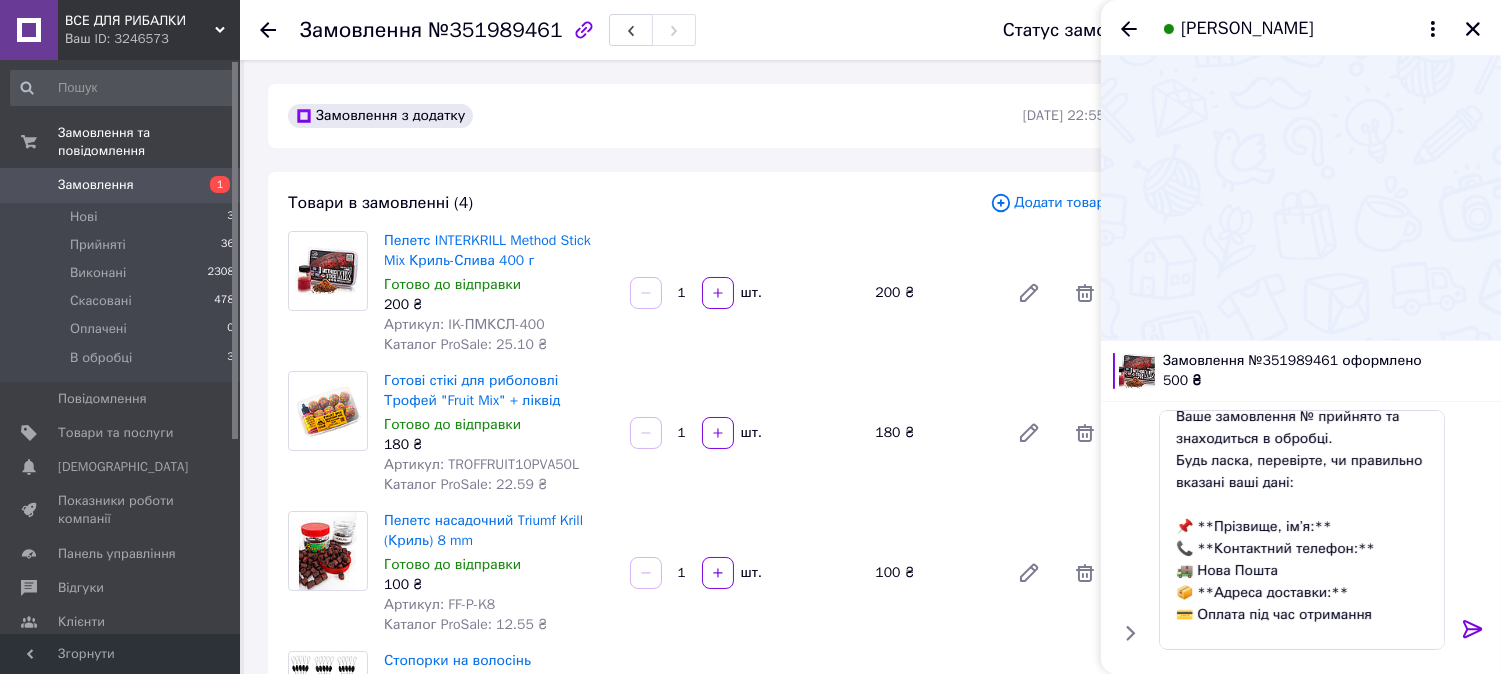 scroll, scrollTop: 111, scrollLeft: 0, axis: vertical 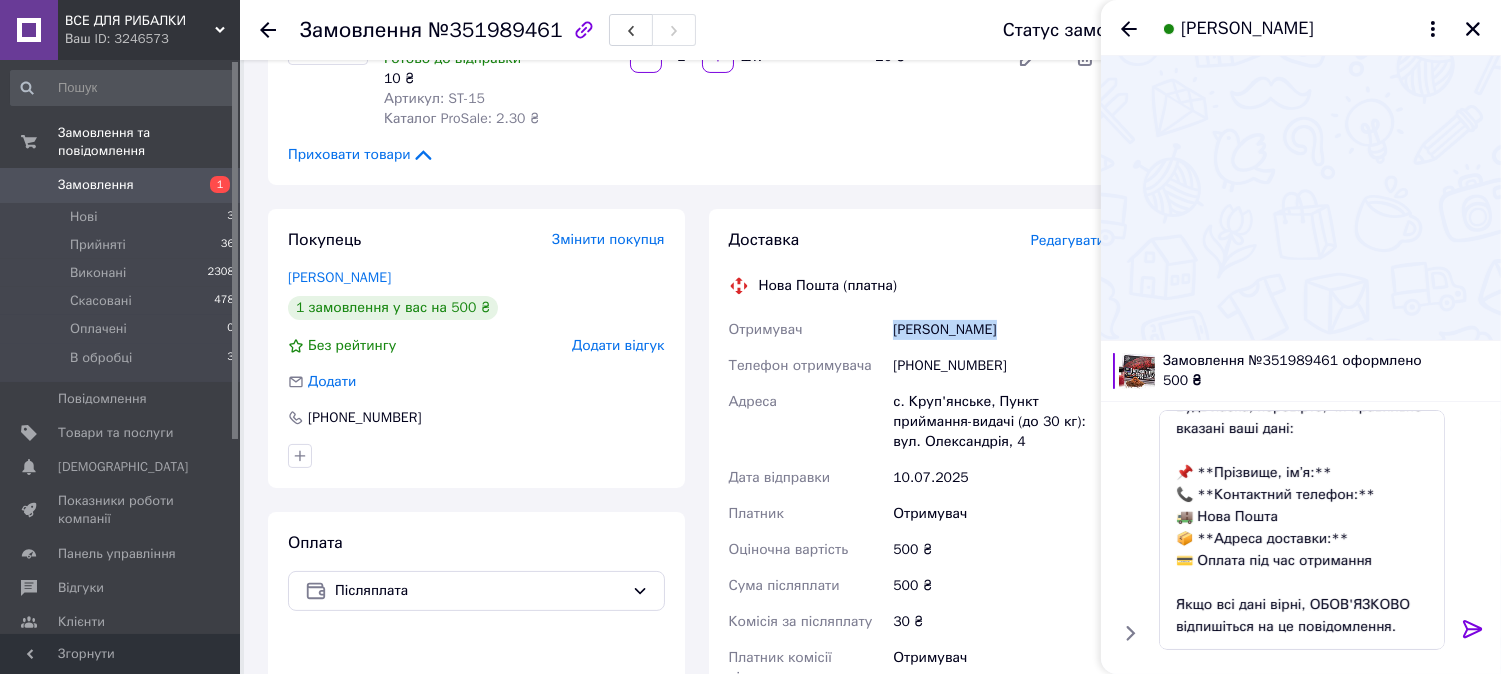 drag, startPoint x: 992, startPoint y: 307, endPoint x: 894, endPoint y: 307, distance: 98 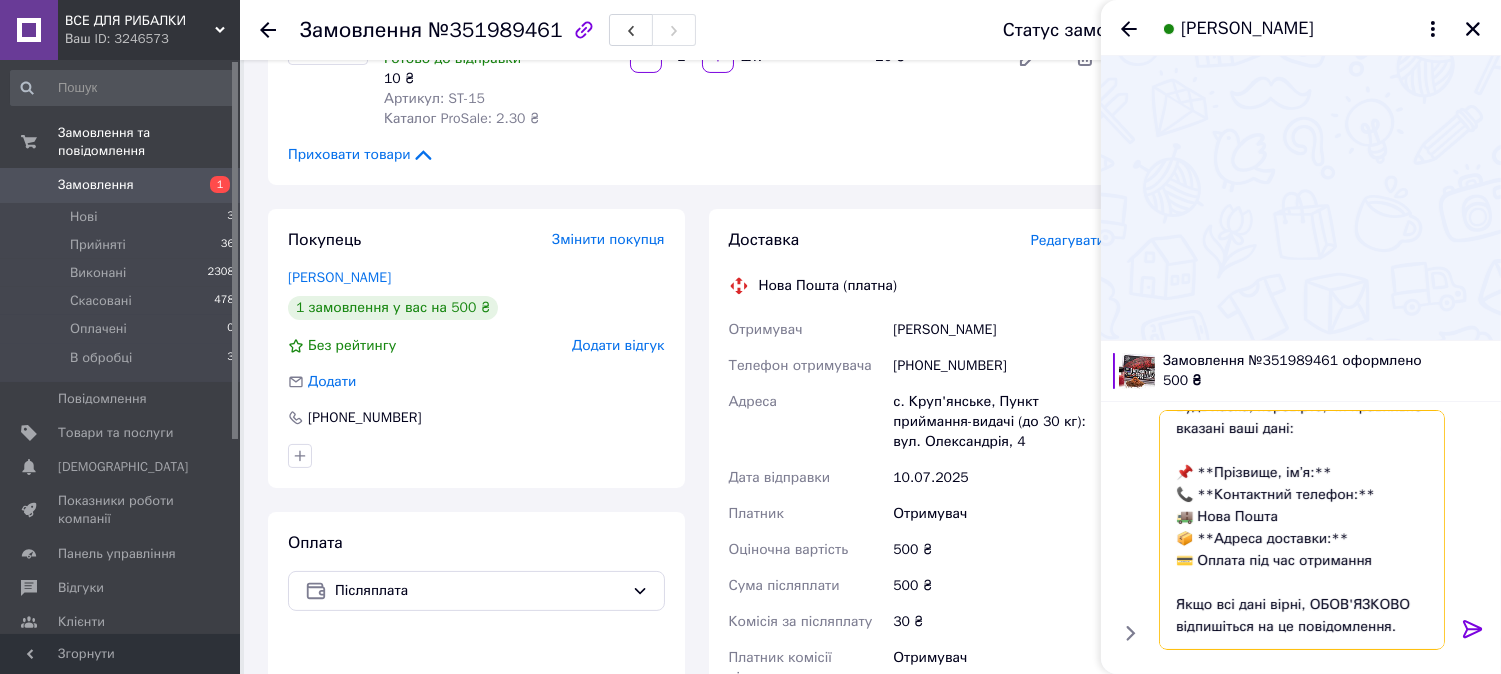 drag, startPoint x: 1317, startPoint y: 472, endPoint x: 1198, endPoint y: 473, distance: 119.0042 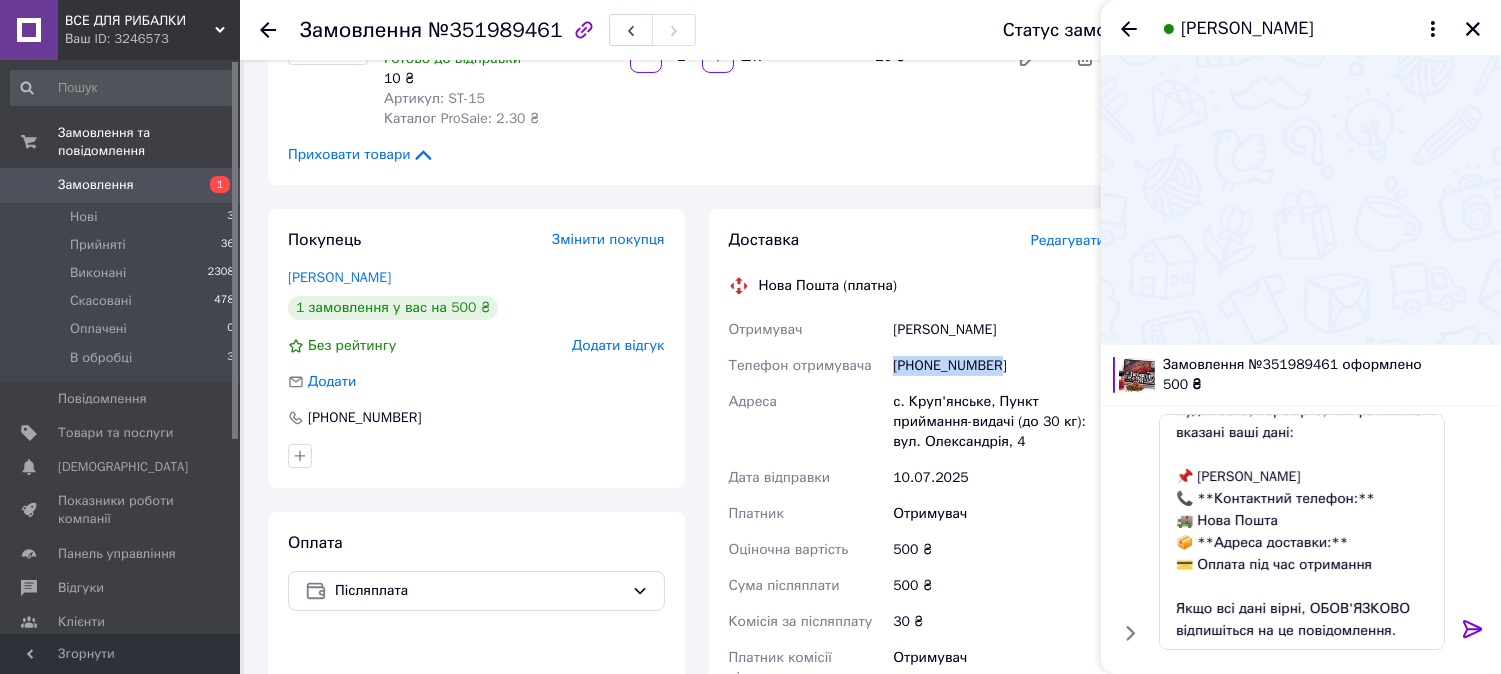 drag, startPoint x: 893, startPoint y: 348, endPoint x: 1018, endPoint y: 356, distance: 125.25574 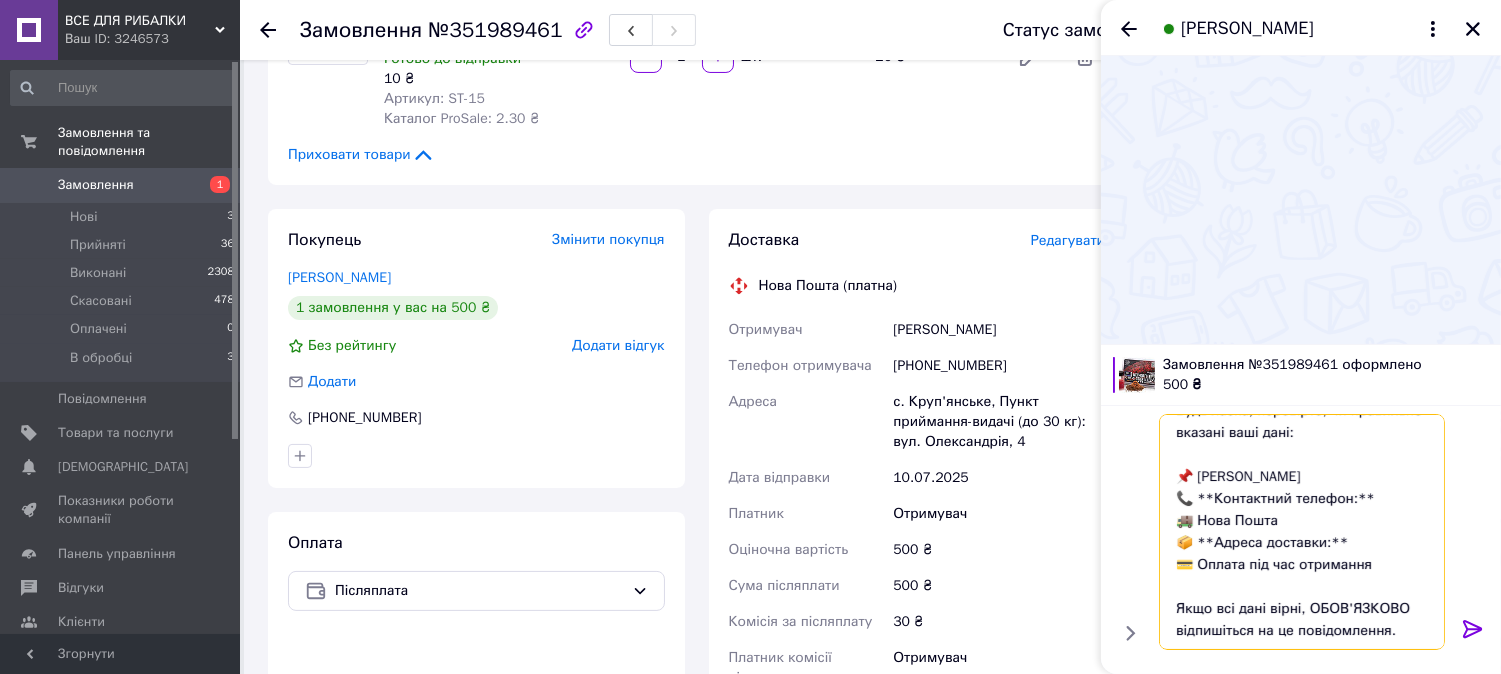 drag, startPoint x: 1362, startPoint y: 505, endPoint x: 1190, endPoint y: 498, distance: 172.14238 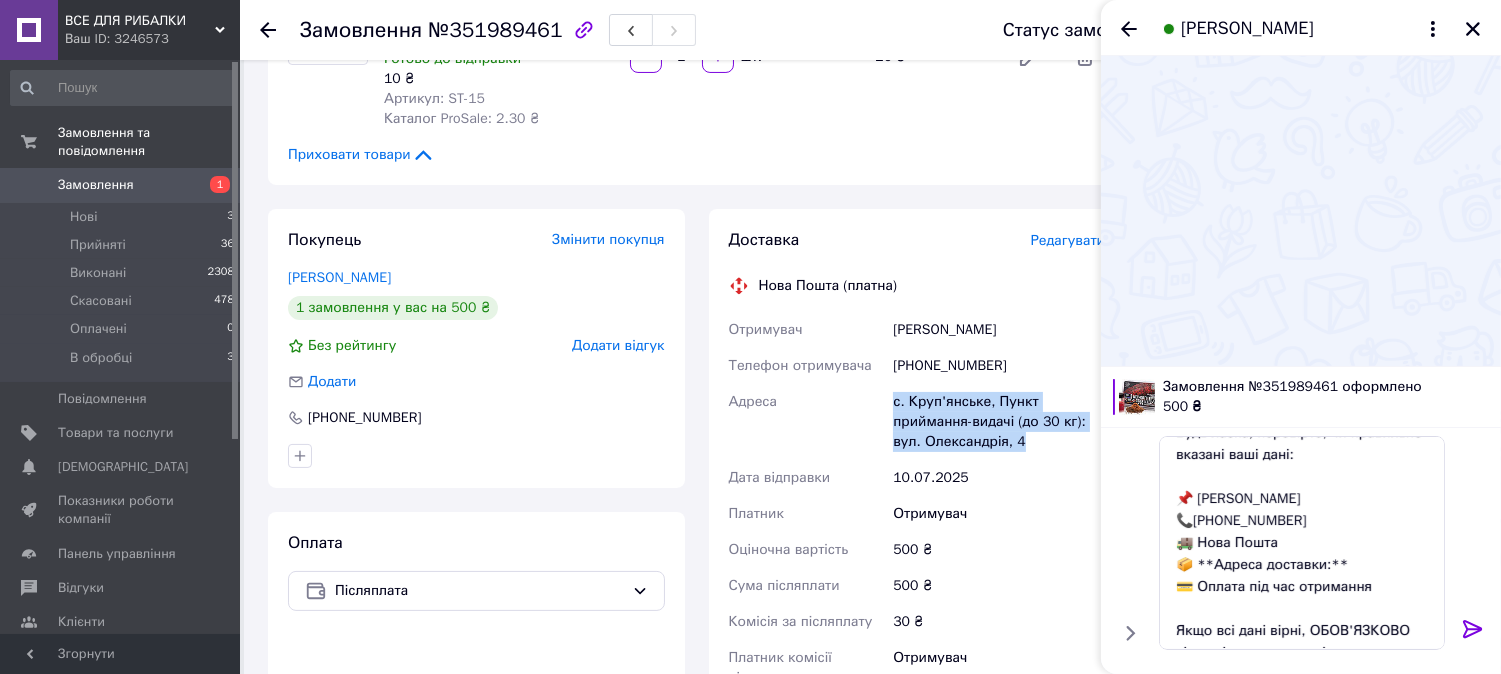 drag, startPoint x: 891, startPoint y: 381, endPoint x: 1018, endPoint y: 427, distance: 135.07405 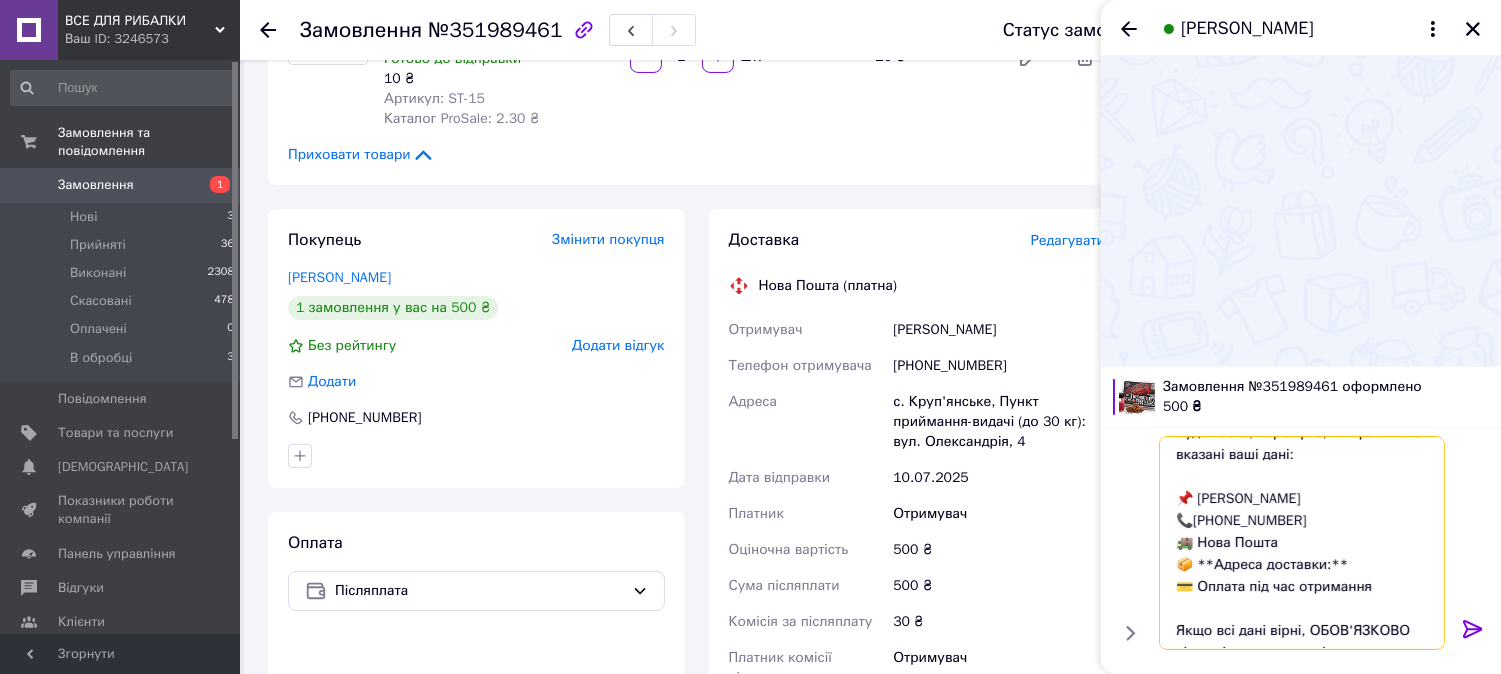 drag, startPoint x: 1335, startPoint y: 561, endPoint x: 1196, endPoint y: 558, distance: 139.03236 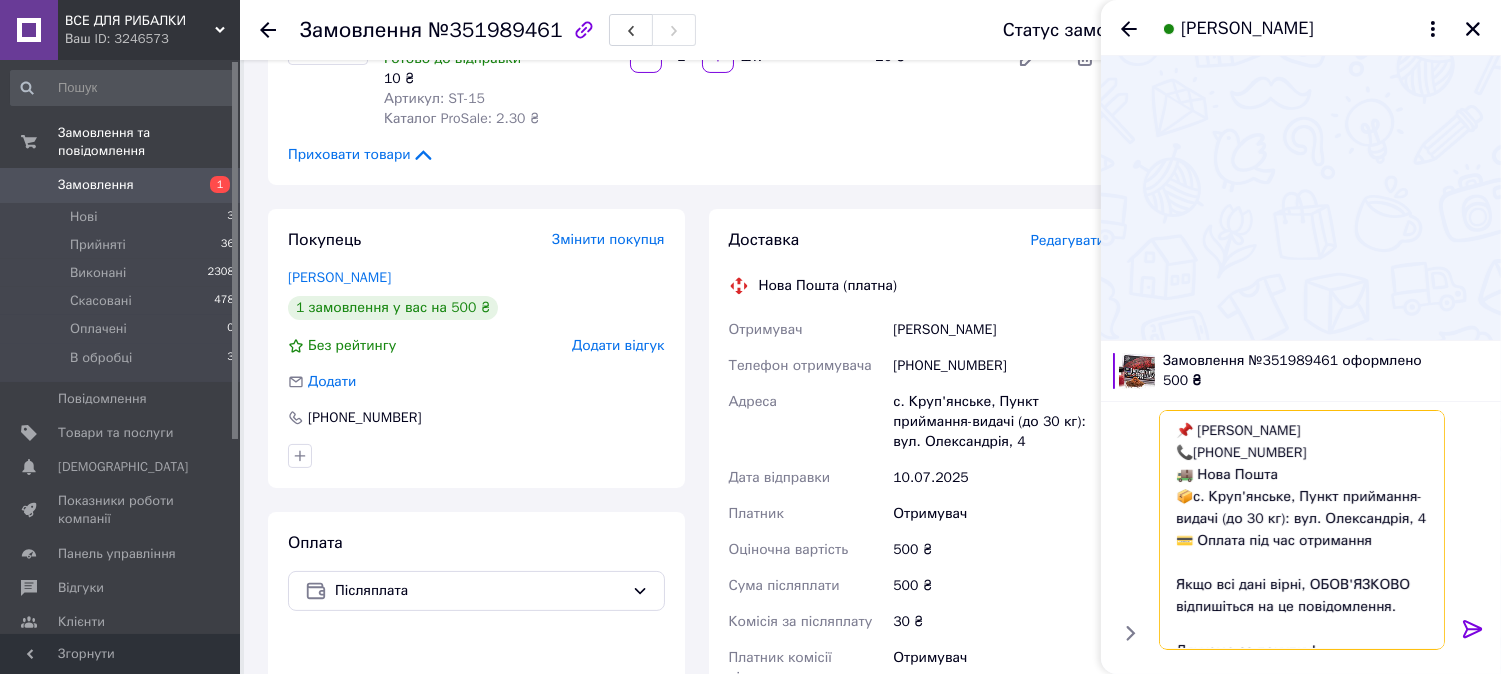 scroll, scrollTop: 174, scrollLeft: 0, axis: vertical 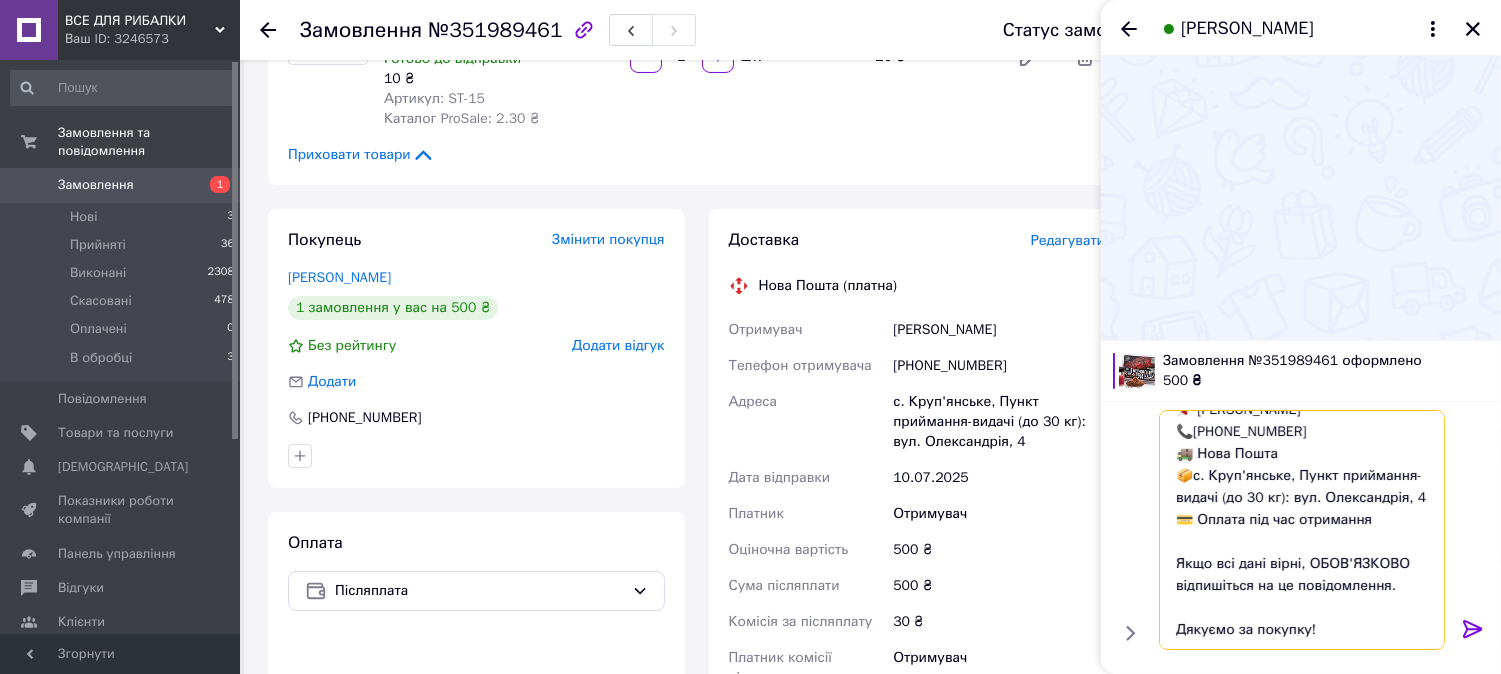 type on "Доброго дня!
Ваше замовлення № прийнято та знаходиться в обробці.
Будь ласка, перевірте, чи правильно вказані ваші дані:
📌 [PERSON_NAME]
📞[PHONE_NUMBER]
🚚 Нова Пошта
📦с. Круп'янське, Пункт приймання-видачі (до 30 кг): вул. Олександрія, 4
💳 Оплата під час отримання
Якщо всі дані вірні, ОБОВ'ЯЗКОВО відпишіться на це повідомлення.
Дякуємо за покупку!" 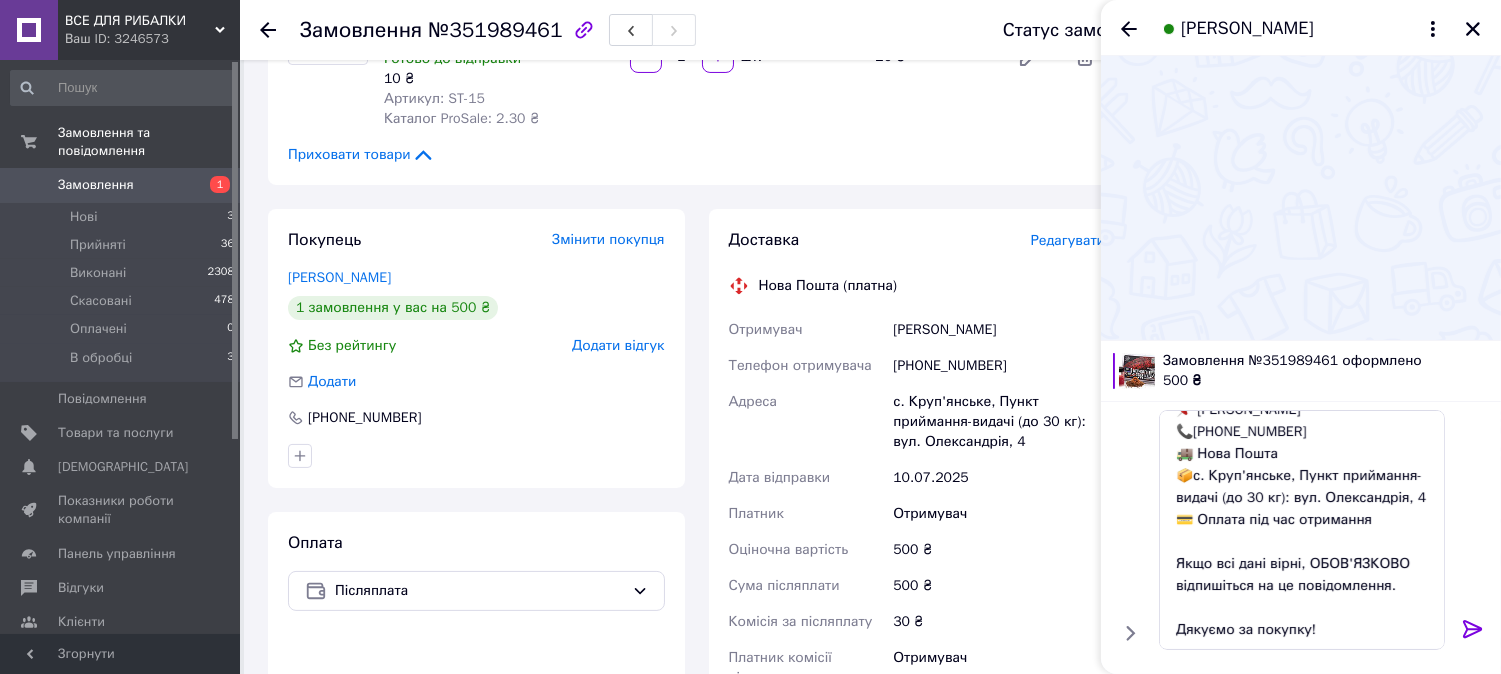 click 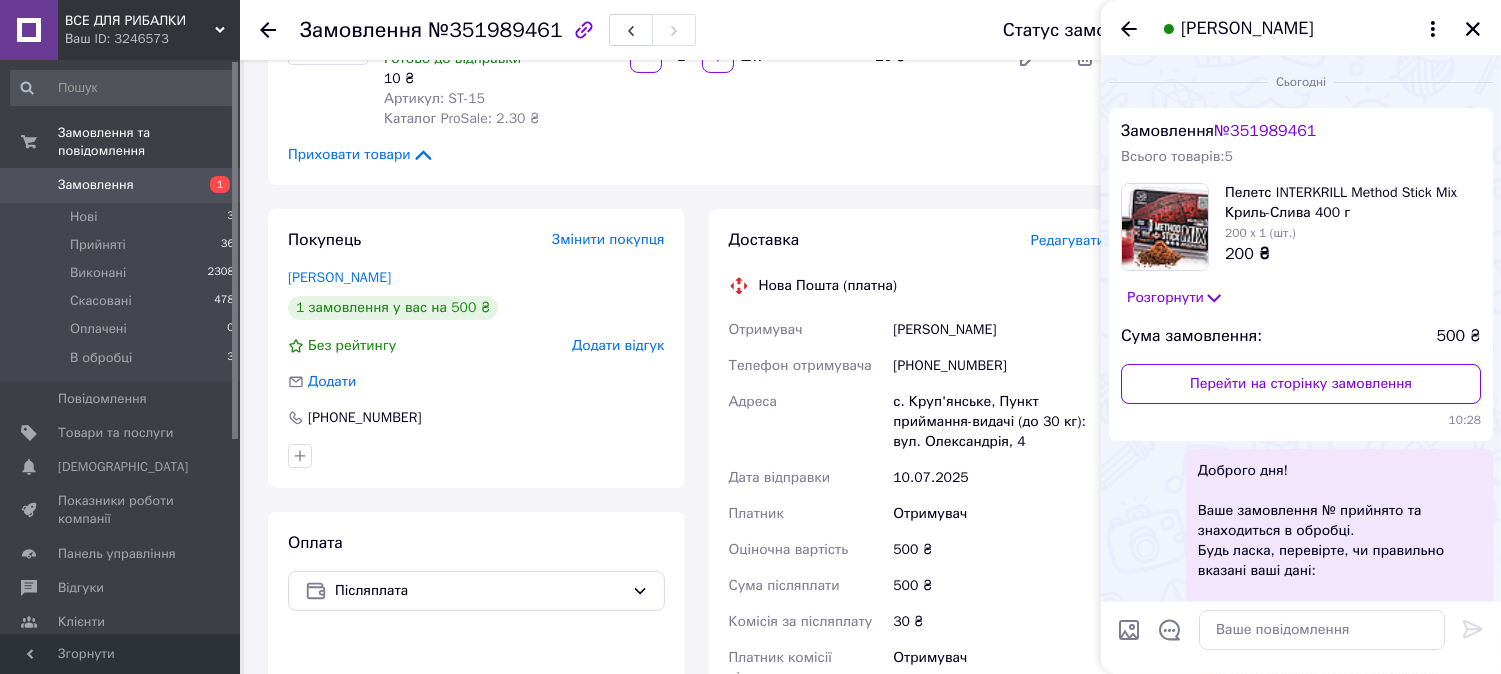 scroll, scrollTop: 0, scrollLeft: 0, axis: both 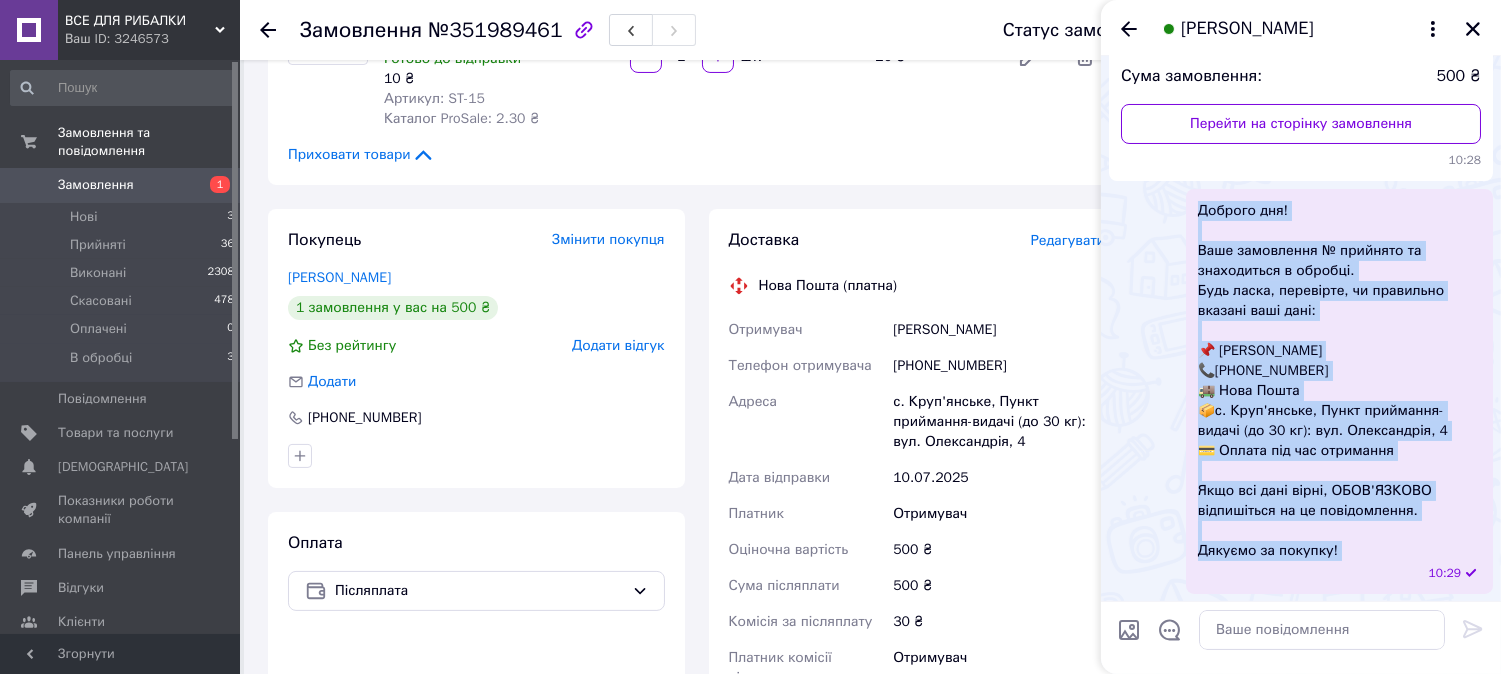 drag, startPoint x: 1350, startPoint y: 563, endPoint x: 1194, endPoint y: 212, distance: 384.10547 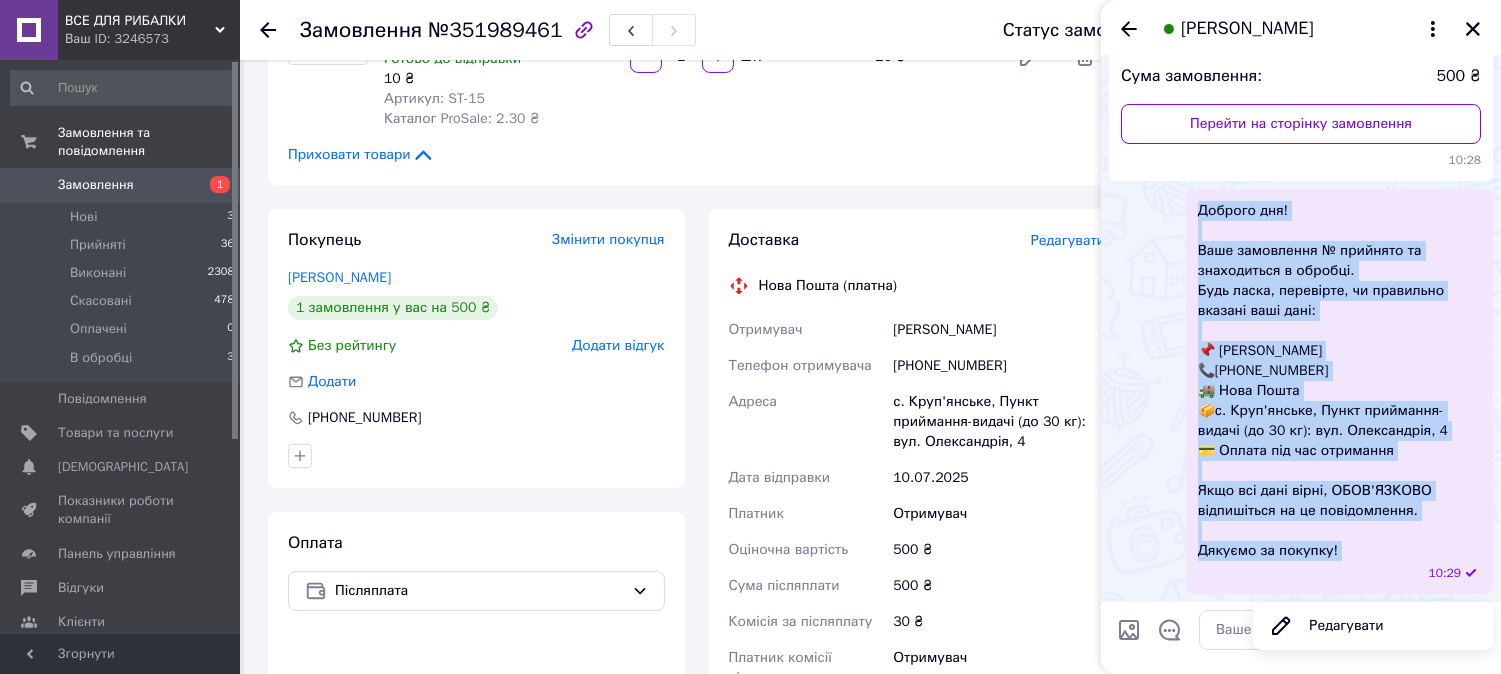 copy on "Доброго дня!   Ваше замовлення № прийнято та знаходиться в обробці.   Будь ласка, перевірте, чи правильно вказані ваші дані:   📌 [PERSON_NAME]  📞[PHONE_NUMBER] 🚚 Нова Пошта 📦с. Круп'янське, Пункт приймання-видачі (до 30 кг): вул. Олександрія, 4  💳 Оплата під час отримання Якщо всі дані вірні, ОБОВ'ЯЗКОВО відпишіться на це повідомлення. Дякуємо за покупку!" 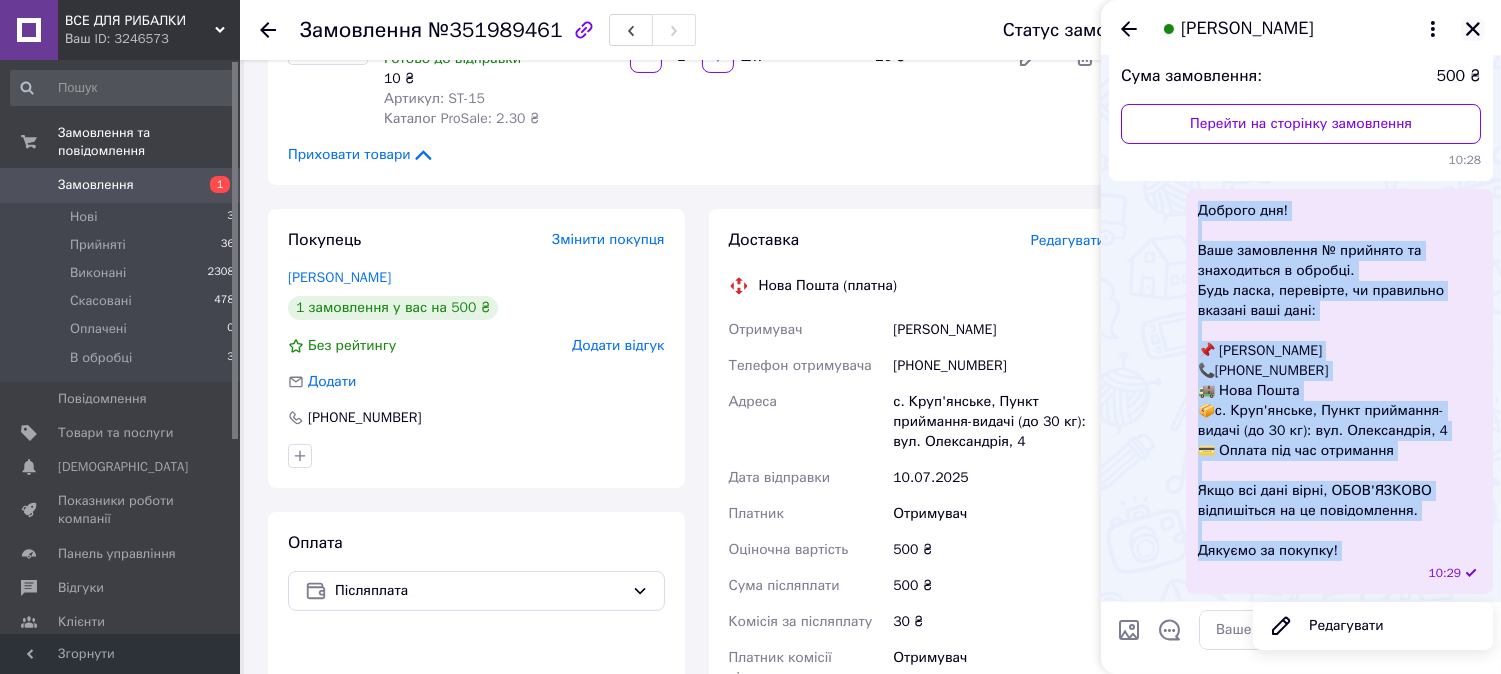 click 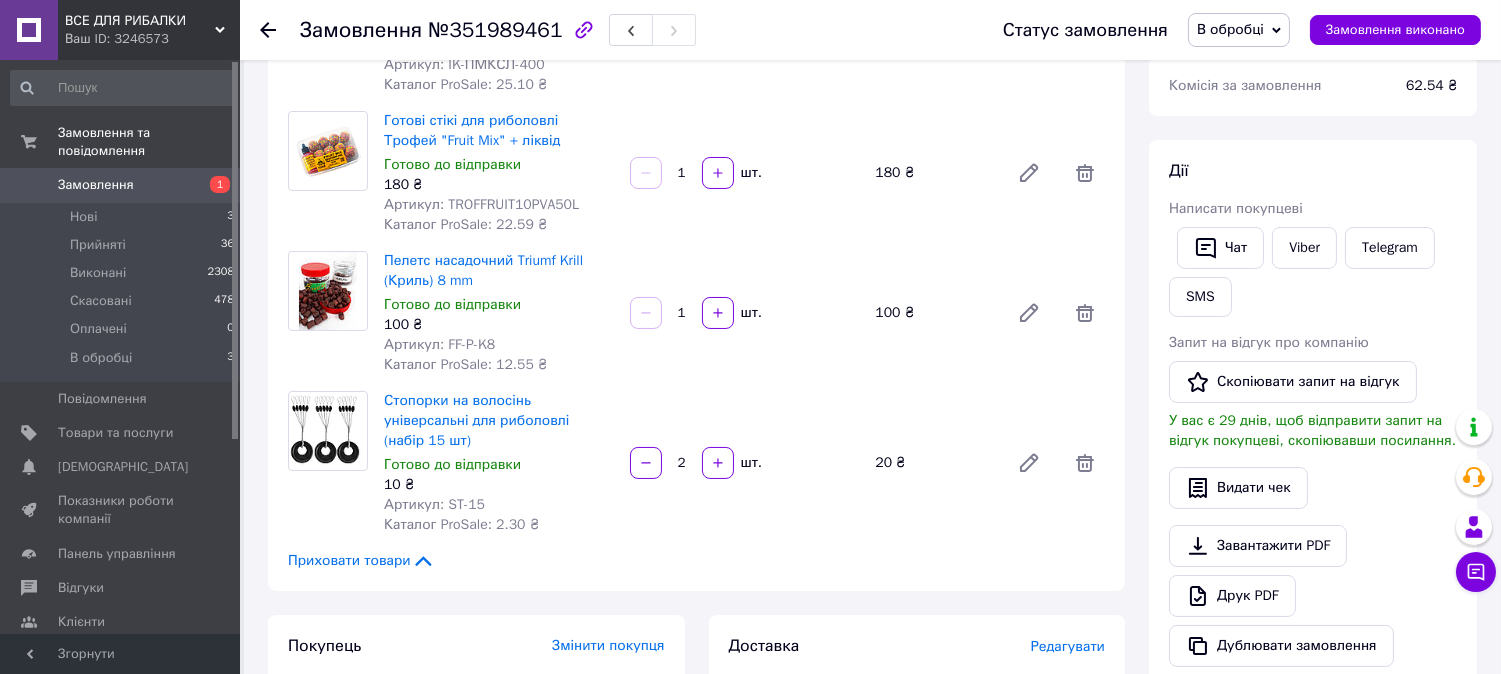 scroll, scrollTop: 222, scrollLeft: 0, axis: vertical 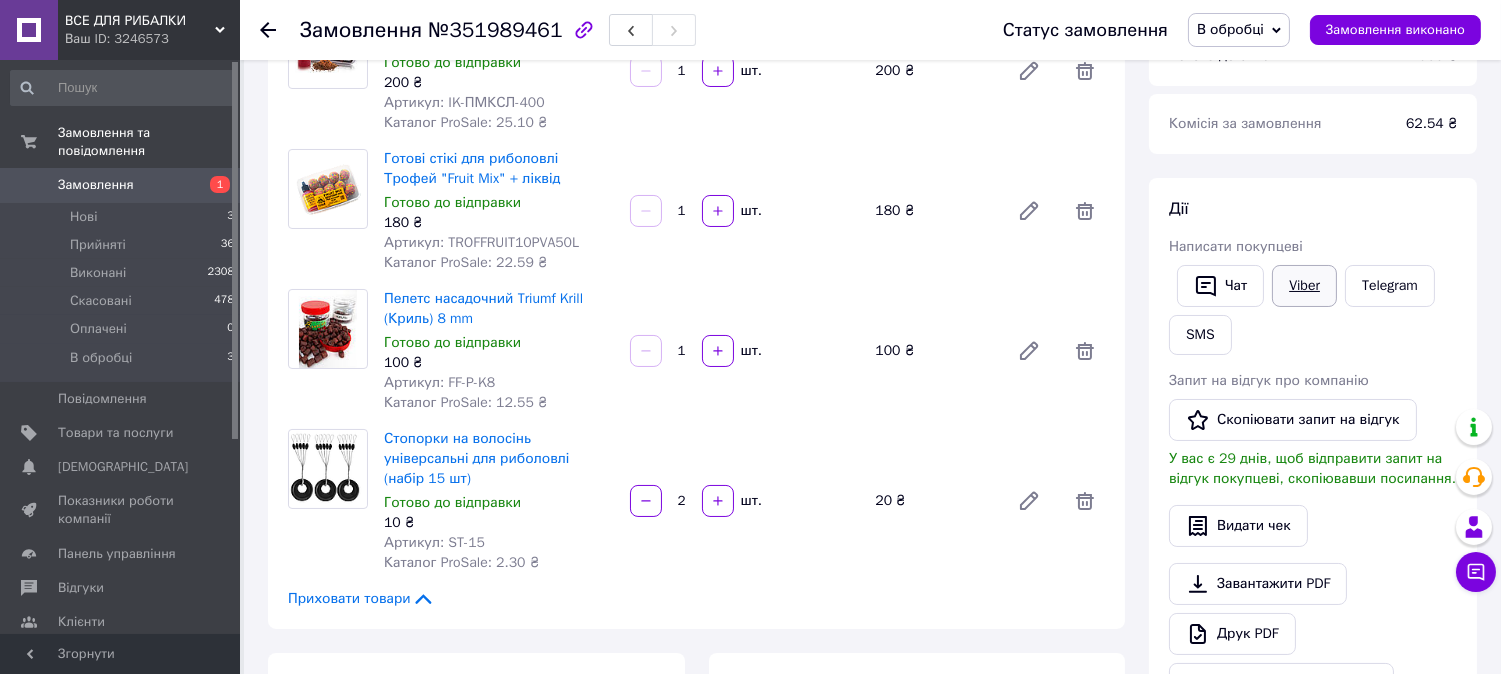 click on "Viber" at bounding box center (1304, 286) 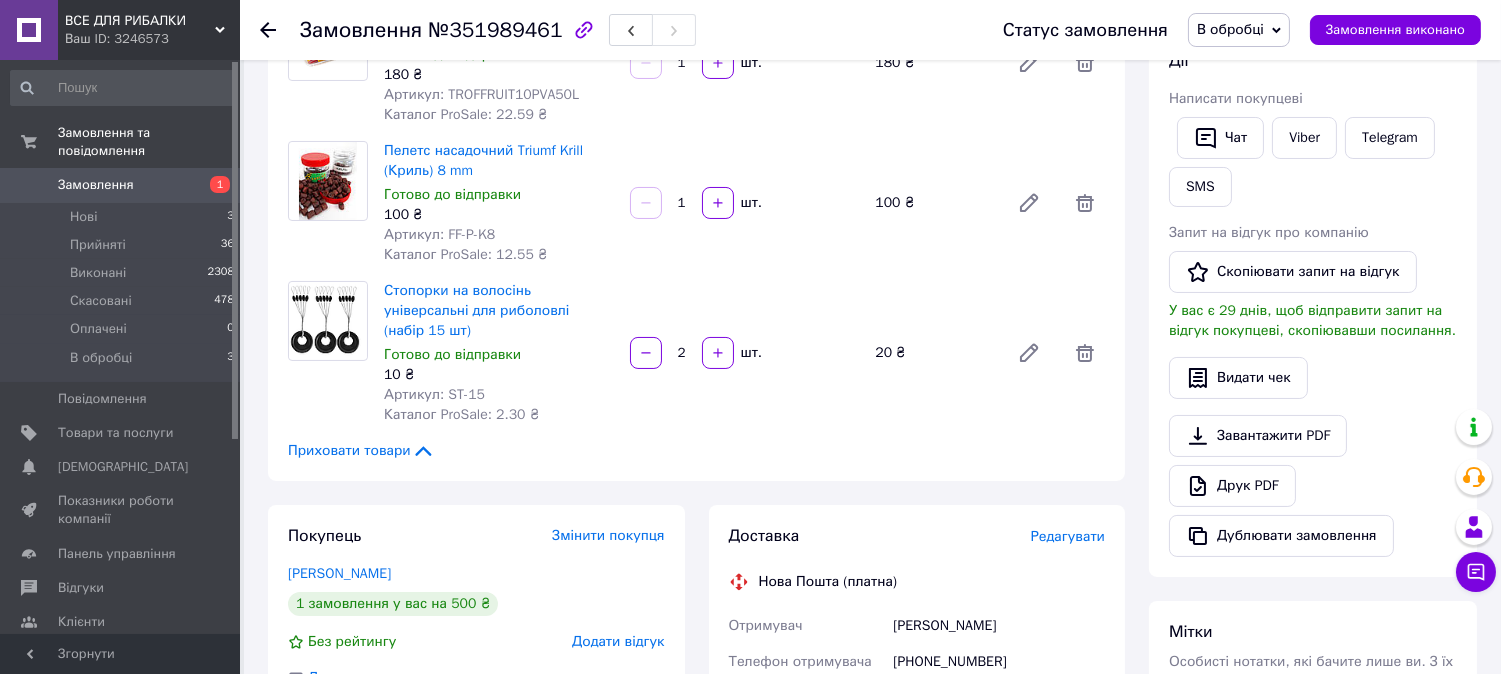 scroll, scrollTop: 0, scrollLeft: 0, axis: both 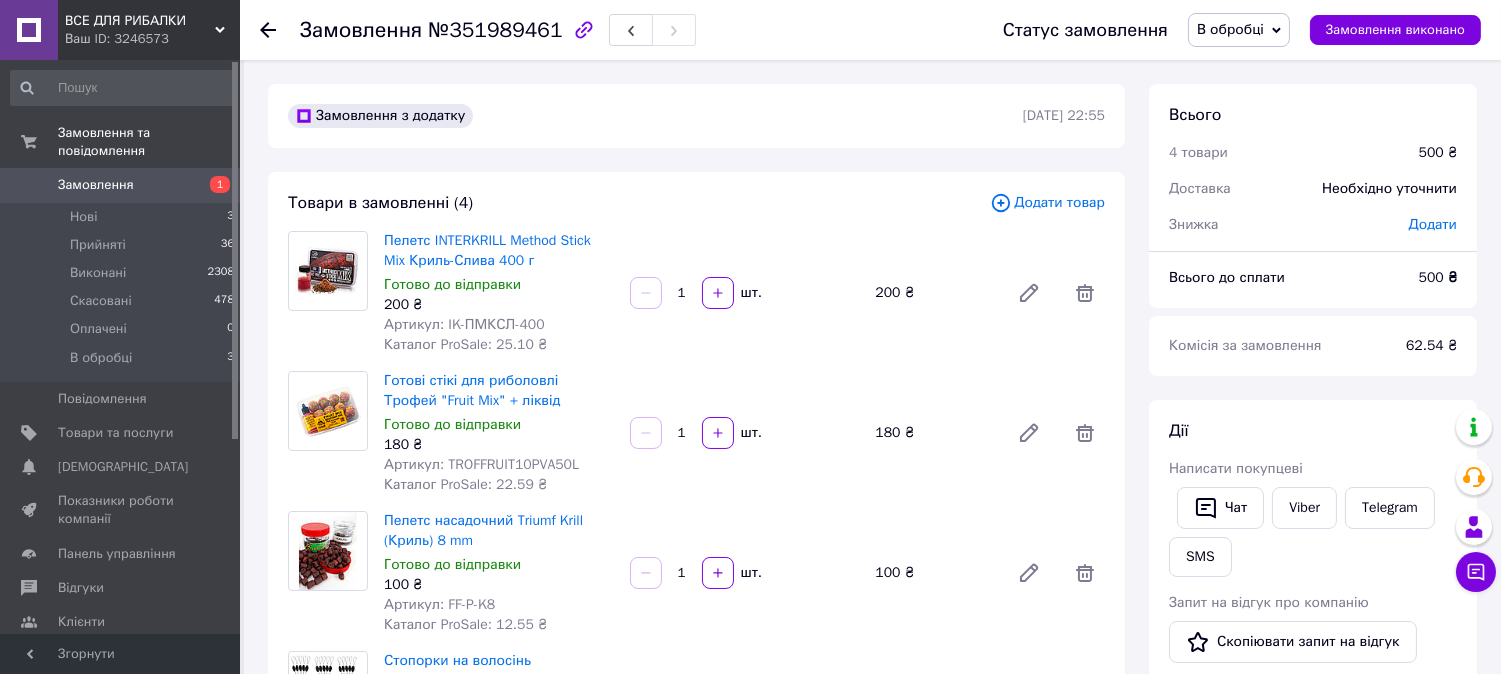 click on "Замовлення №351989461 Статус замовлення В обробці Прийнято Виконано Скасовано Оплачено Замовлення виконано" at bounding box center (870, 30) 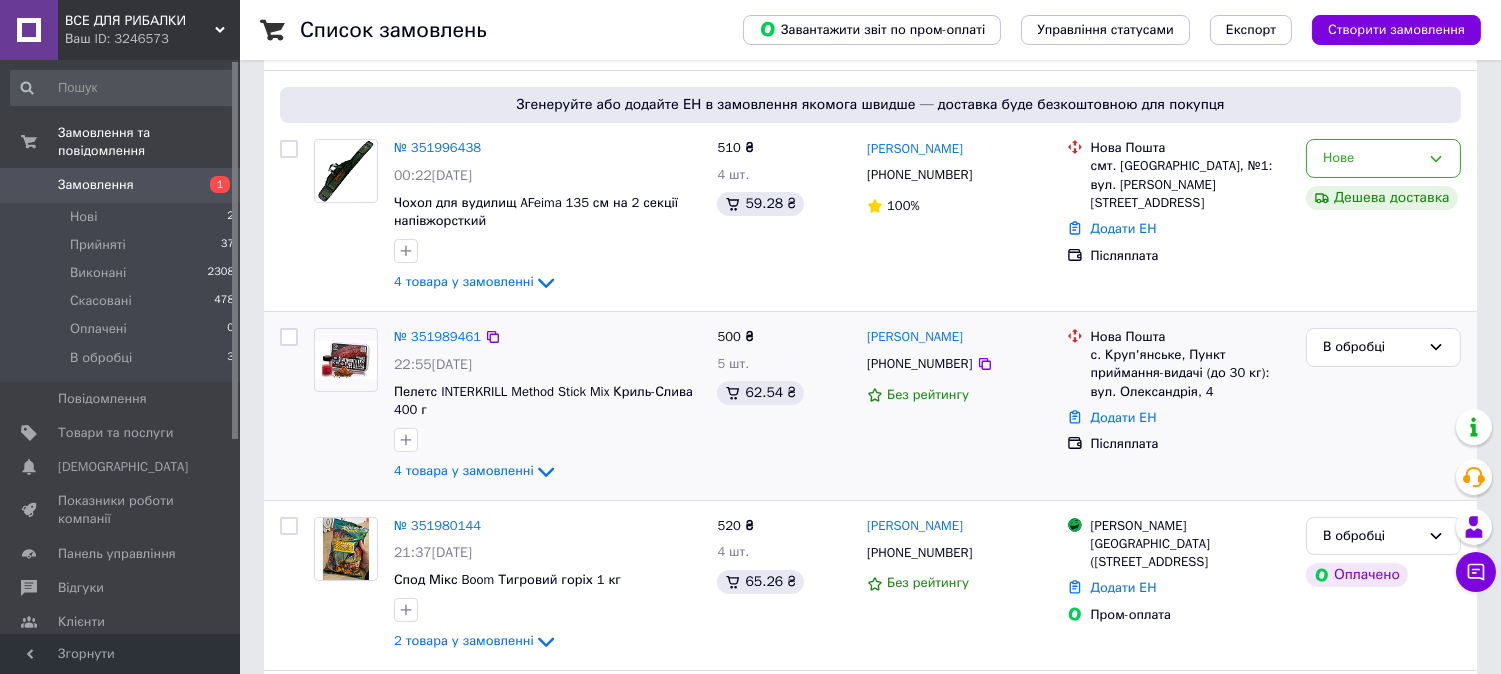 scroll, scrollTop: 111, scrollLeft: 0, axis: vertical 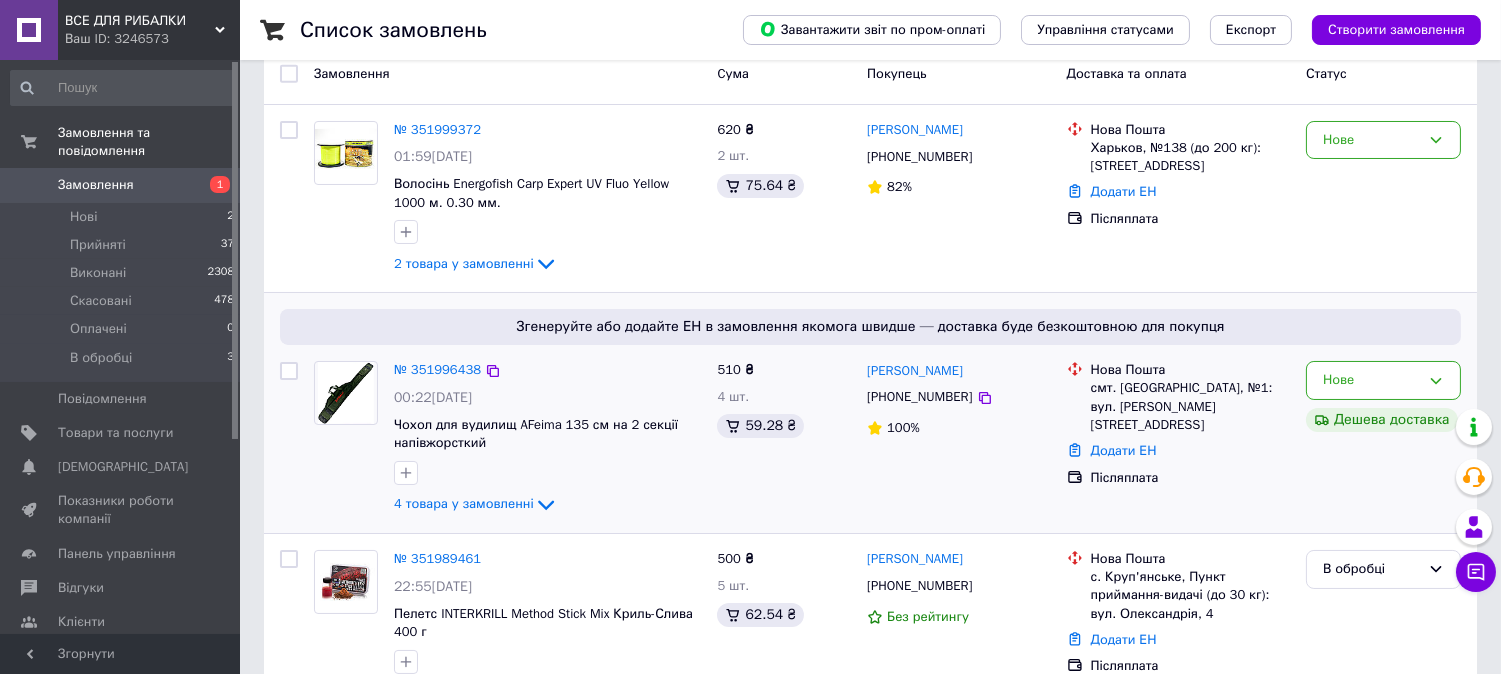 click on "№ 351996438 00:22[DATE] Чохол для вудилищ AFeima 135 см на 2 секції напівжорсткий 4 товара у замовленні" at bounding box center (547, 439) 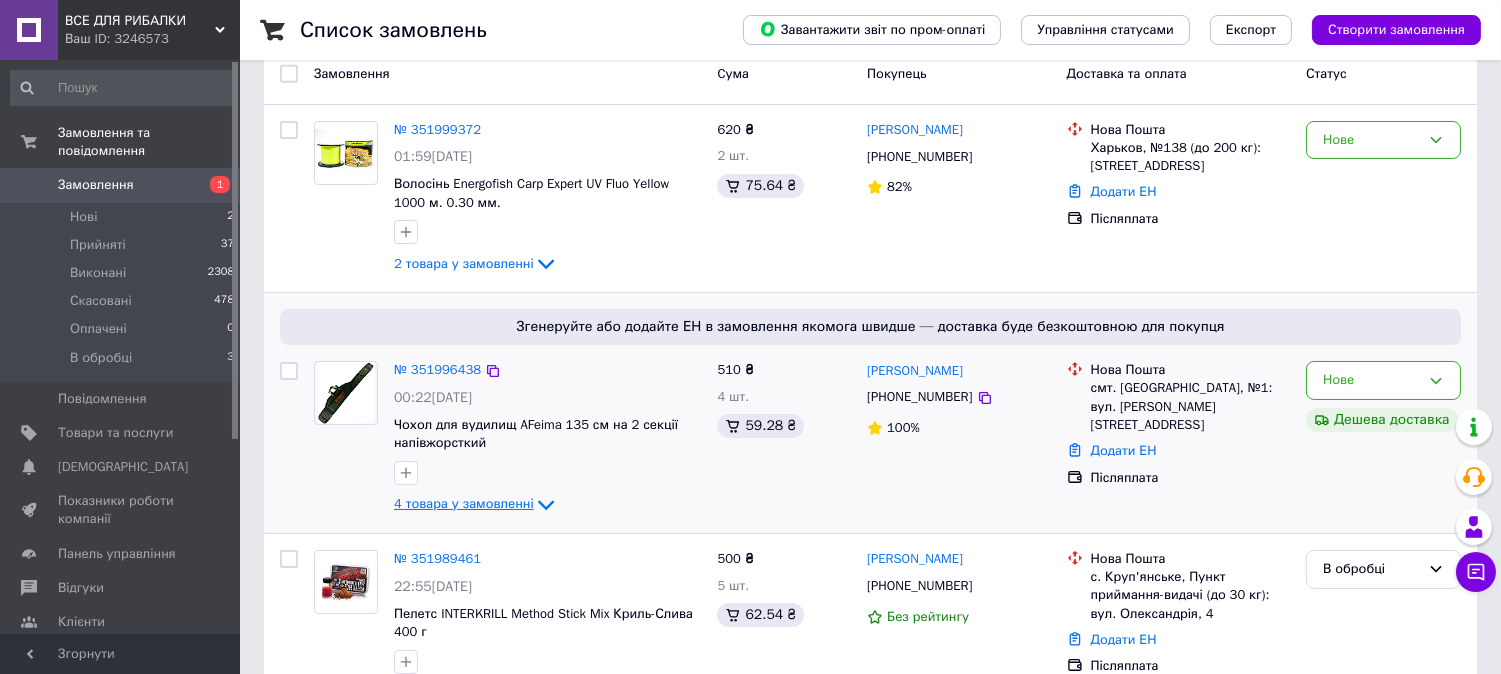 click on "4 товара у замовленні" at bounding box center (464, 504) 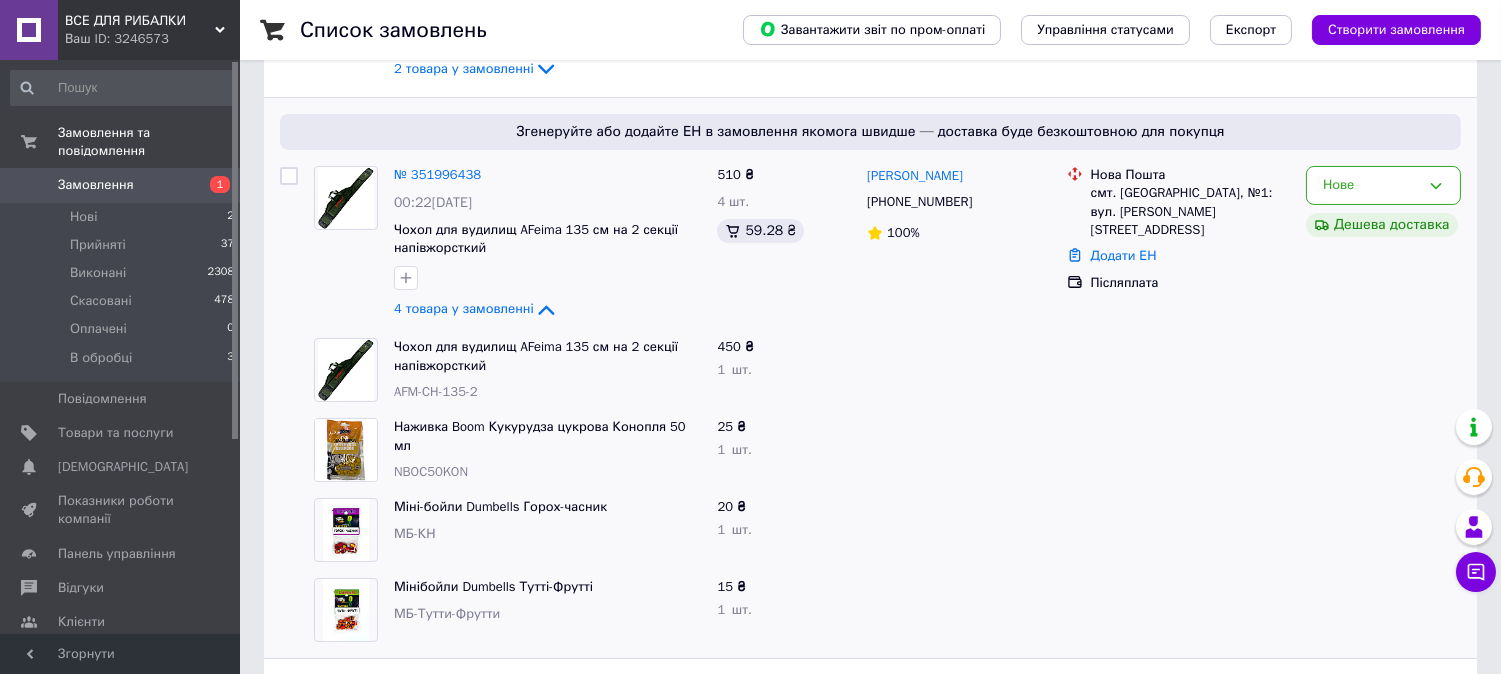 scroll, scrollTop: 444, scrollLeft: 0, axis: vertical 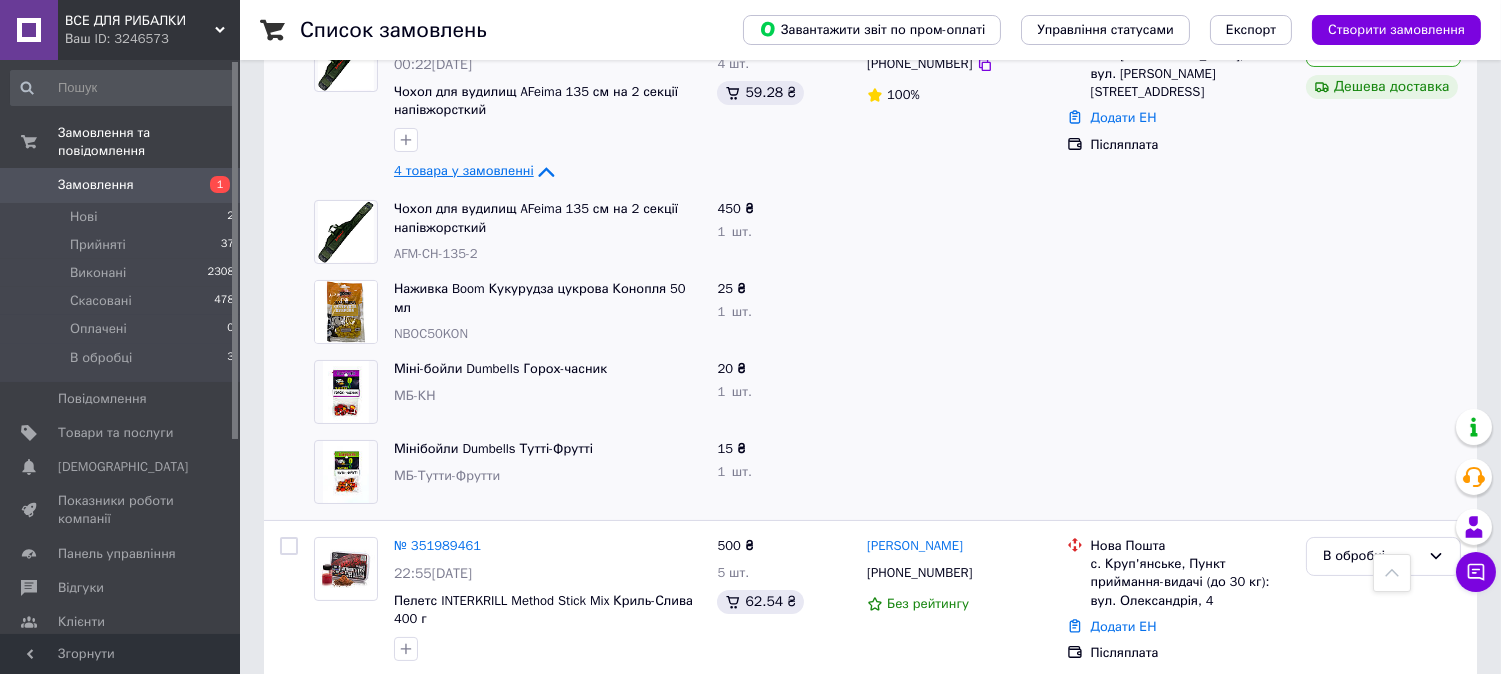 click 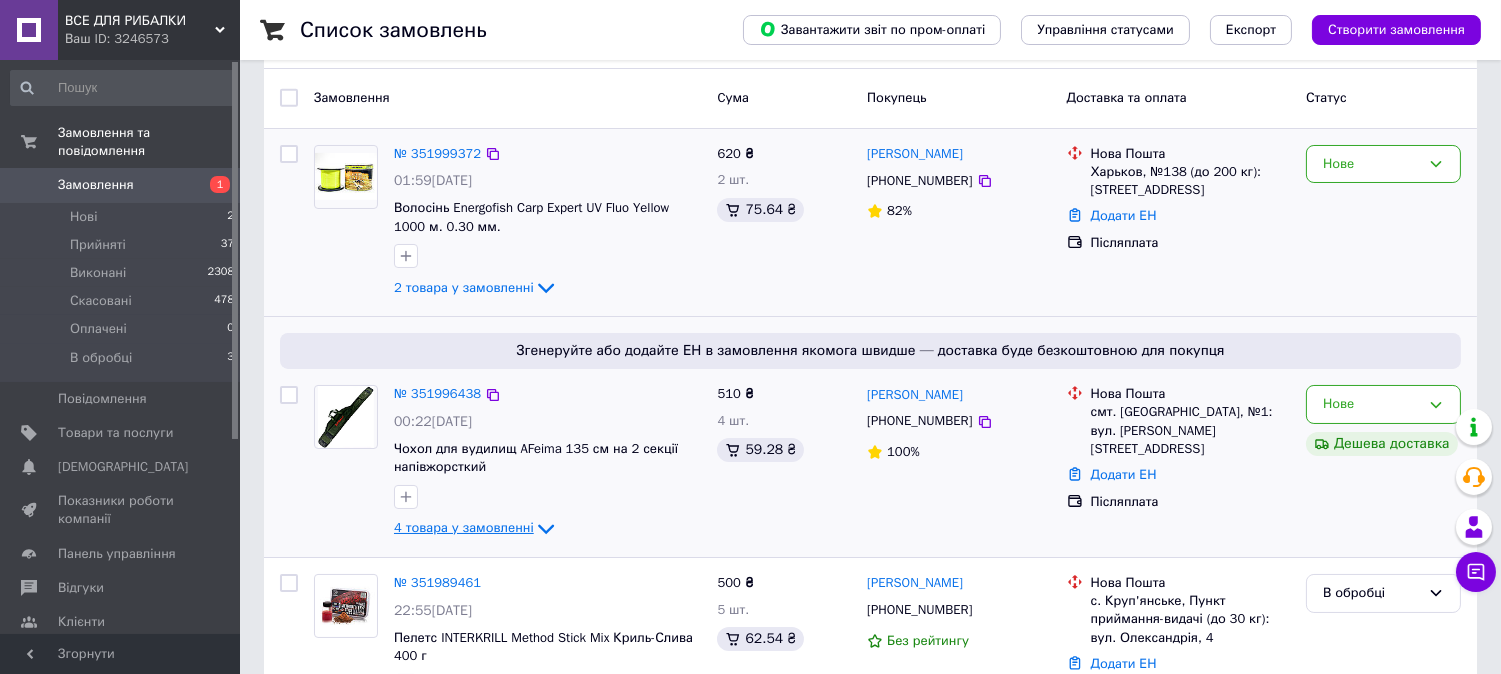 scroll, scrollTop: 0, scrollLeft: 0, axis: both 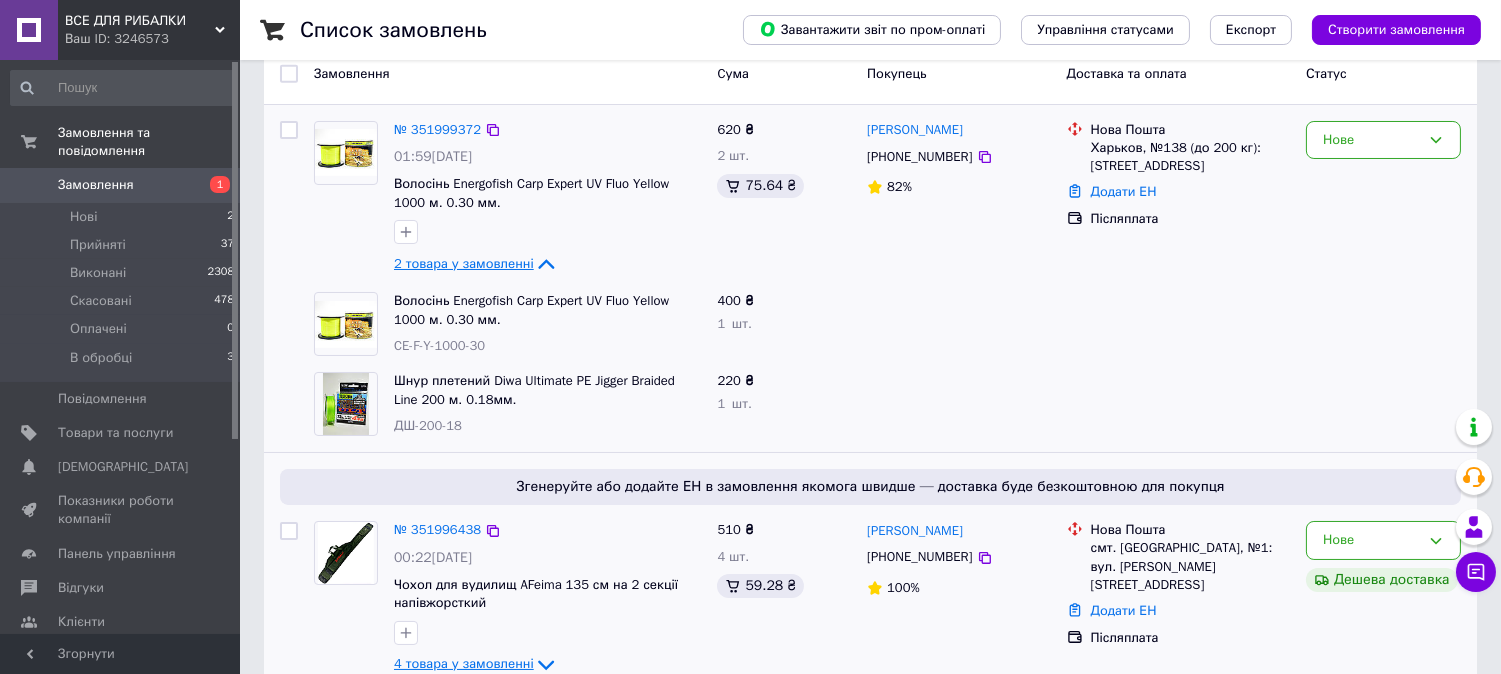 click on "2 товара у замовленні" at bounding box center [464, 263] 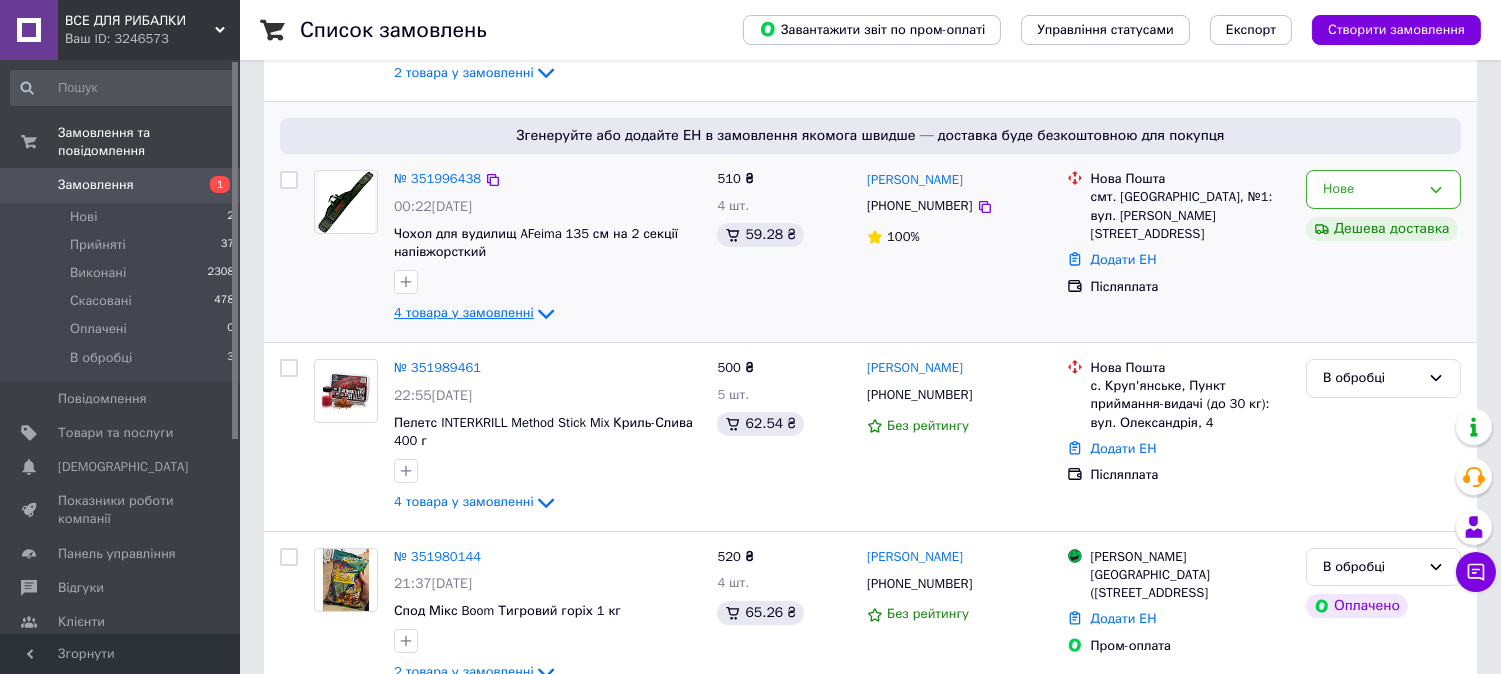 scroll, scrollTop: 333, scrollLeft: 0, axis: vertical 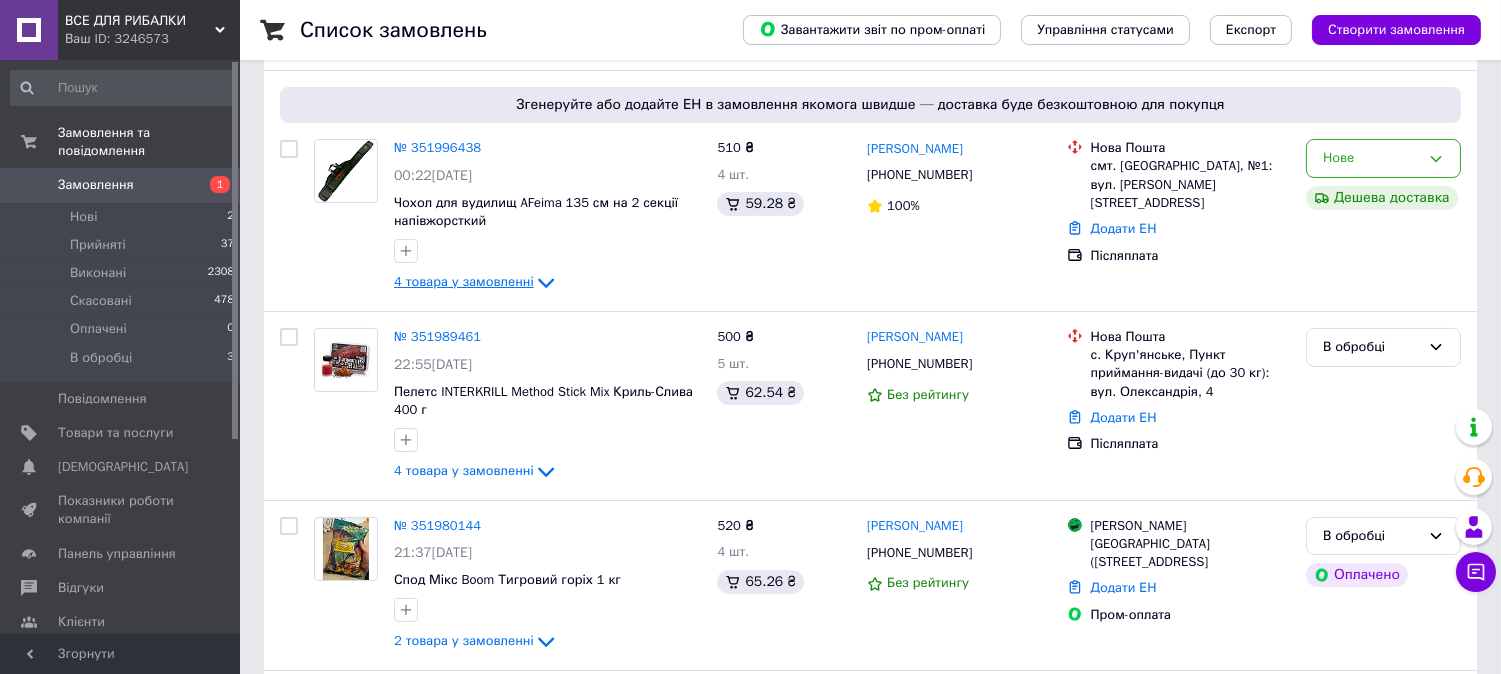 click 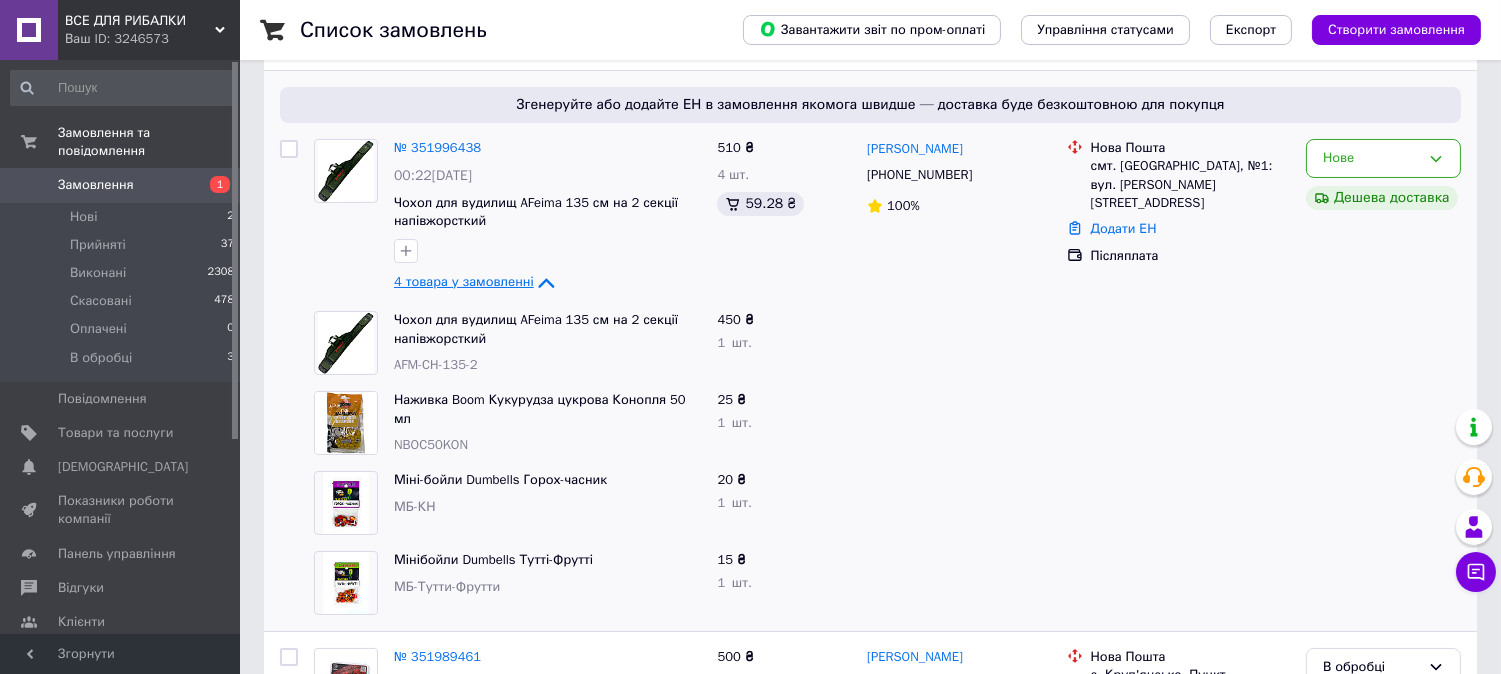 click 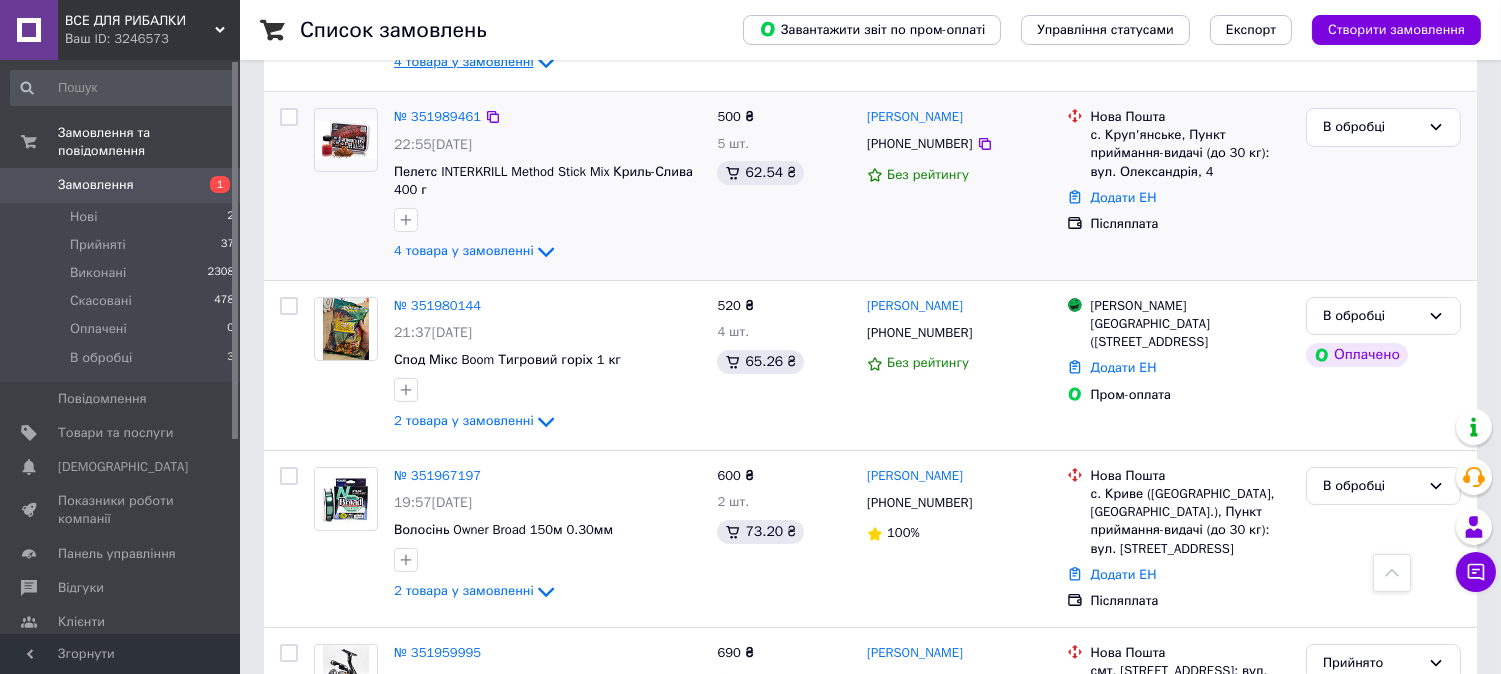 scroll, scrollTop: 555, scrollLeft: 0, axis: vertical 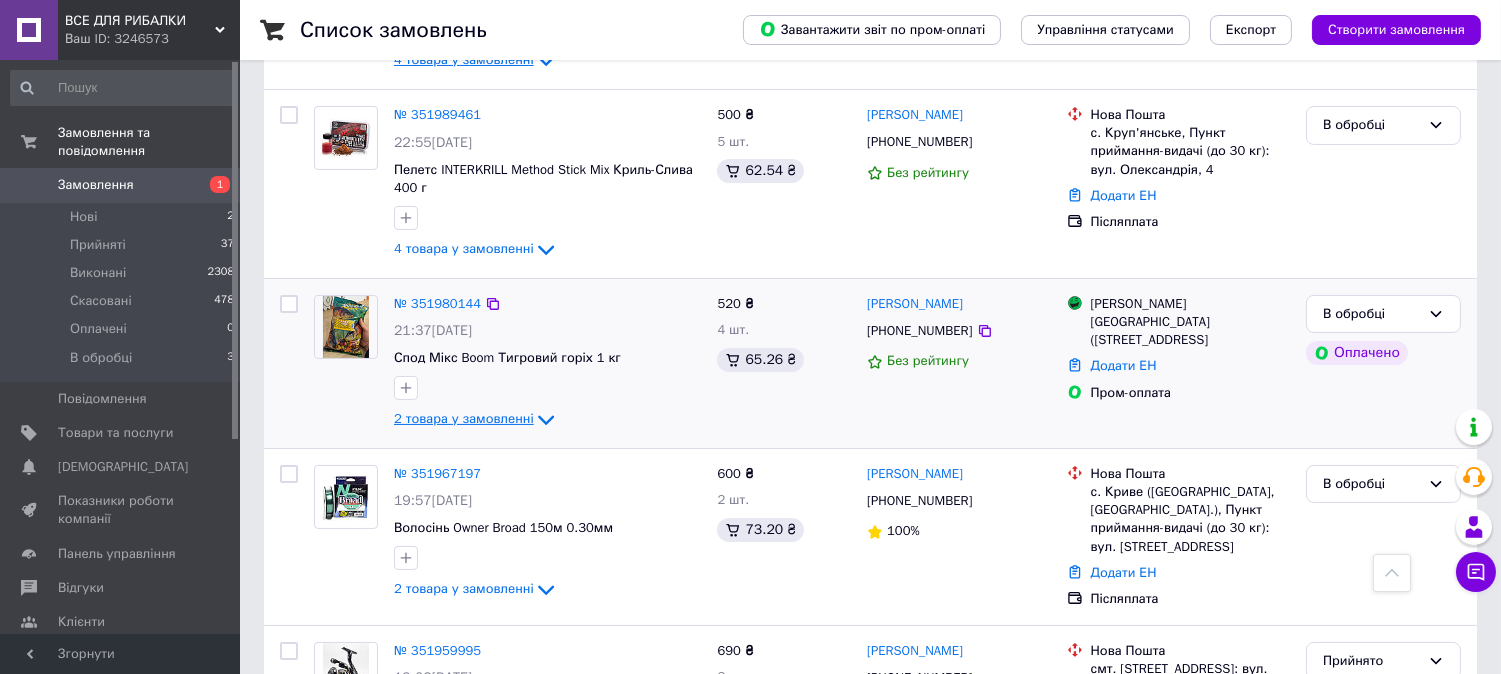 click on "2 товара у замовленні" at bounding box center (464, 419) 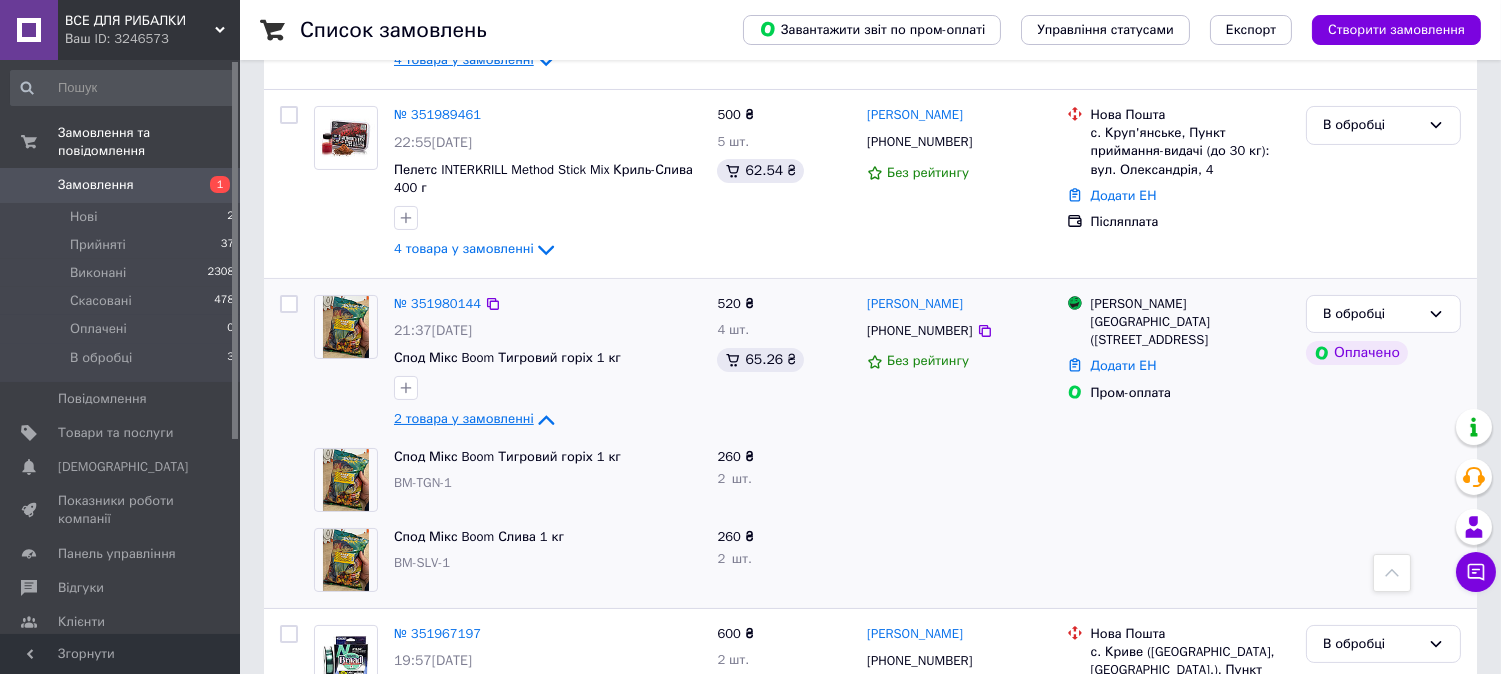 click on "2 товара у замовленні" at bounding box center [464, 419] 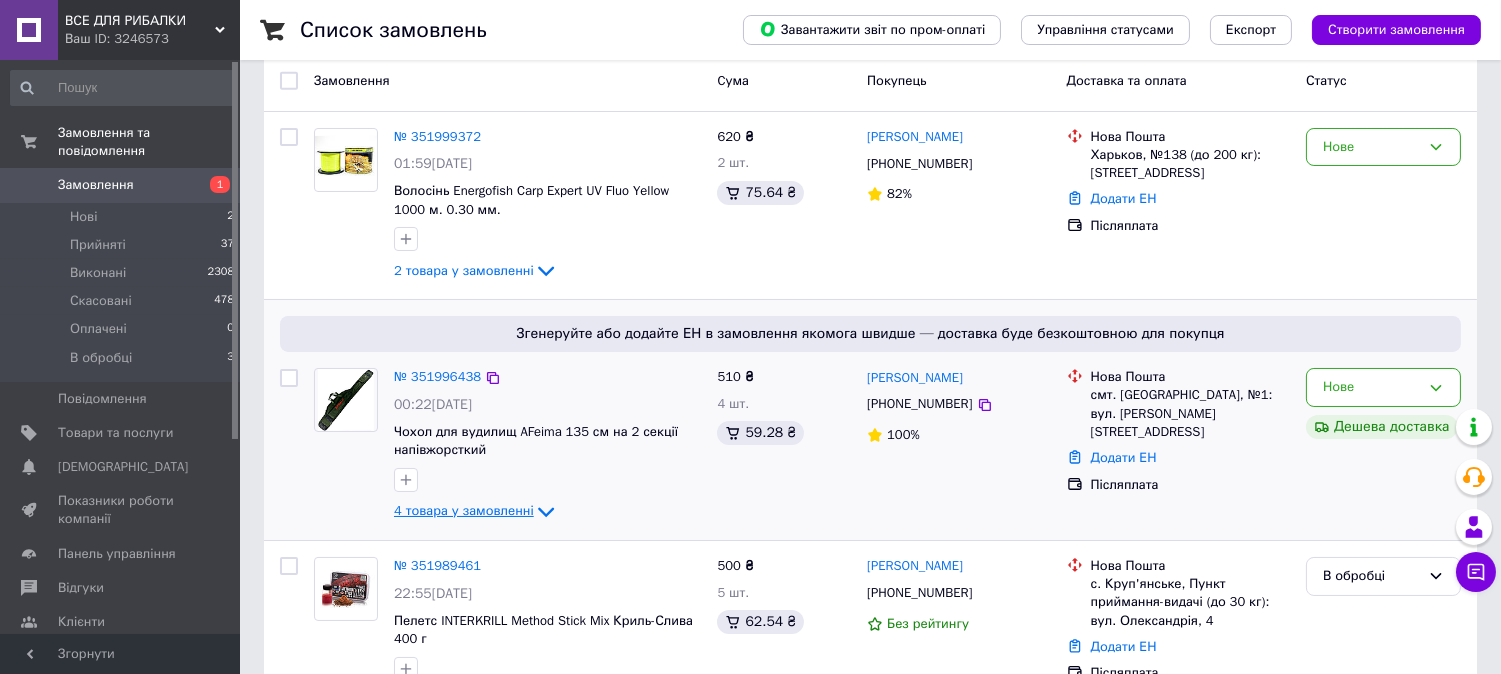scroll, scrollTop: 0, scrollLeft: 0, axis: both 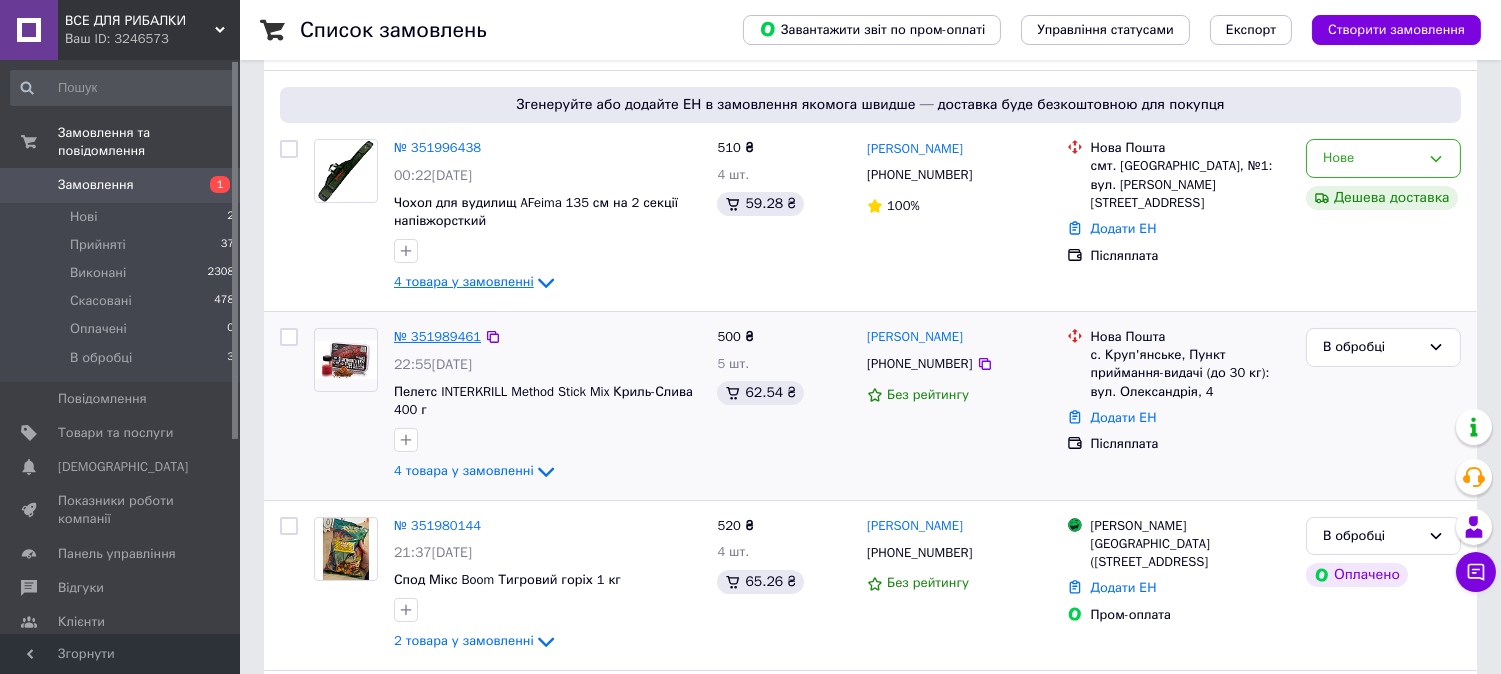 click on "№ 351989461" at bounding box center (437, 336) 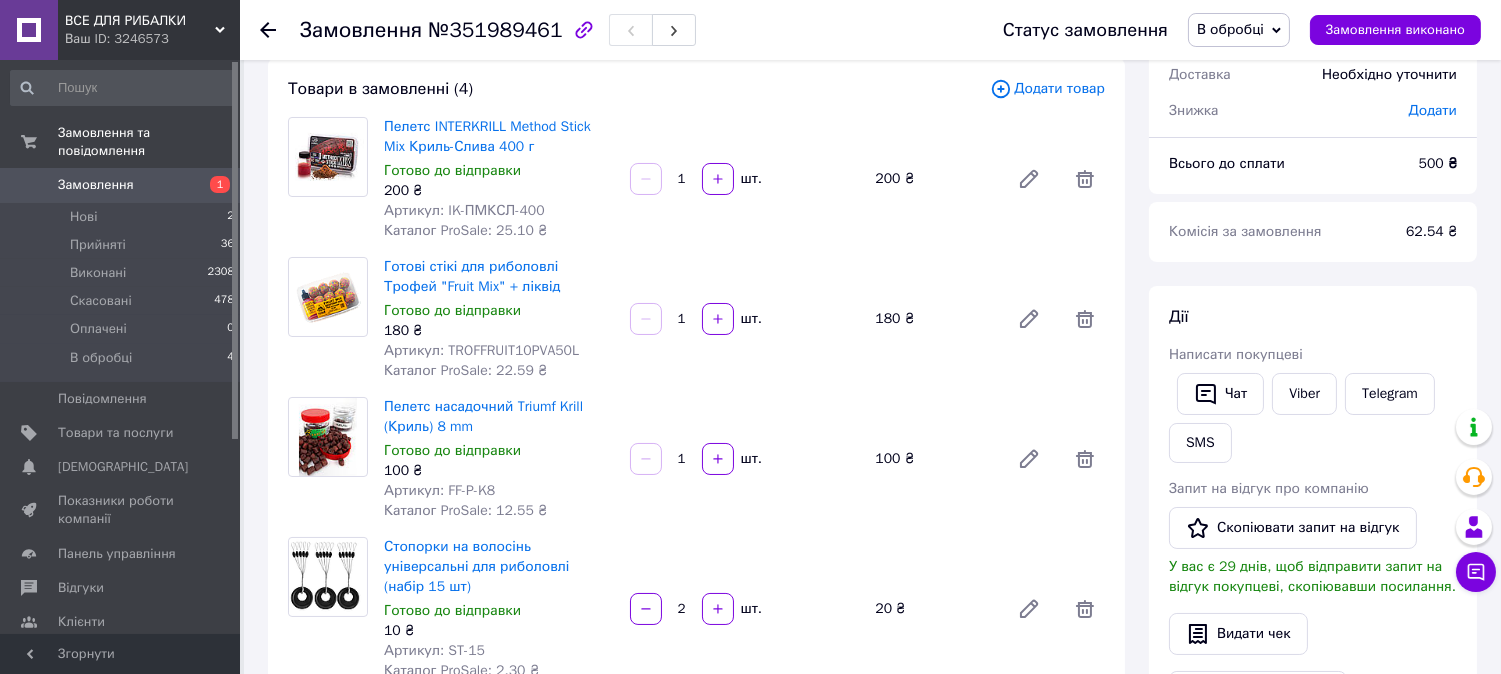 scroll, scrollTop: 111, scrollLeft: 0, axis: vertical 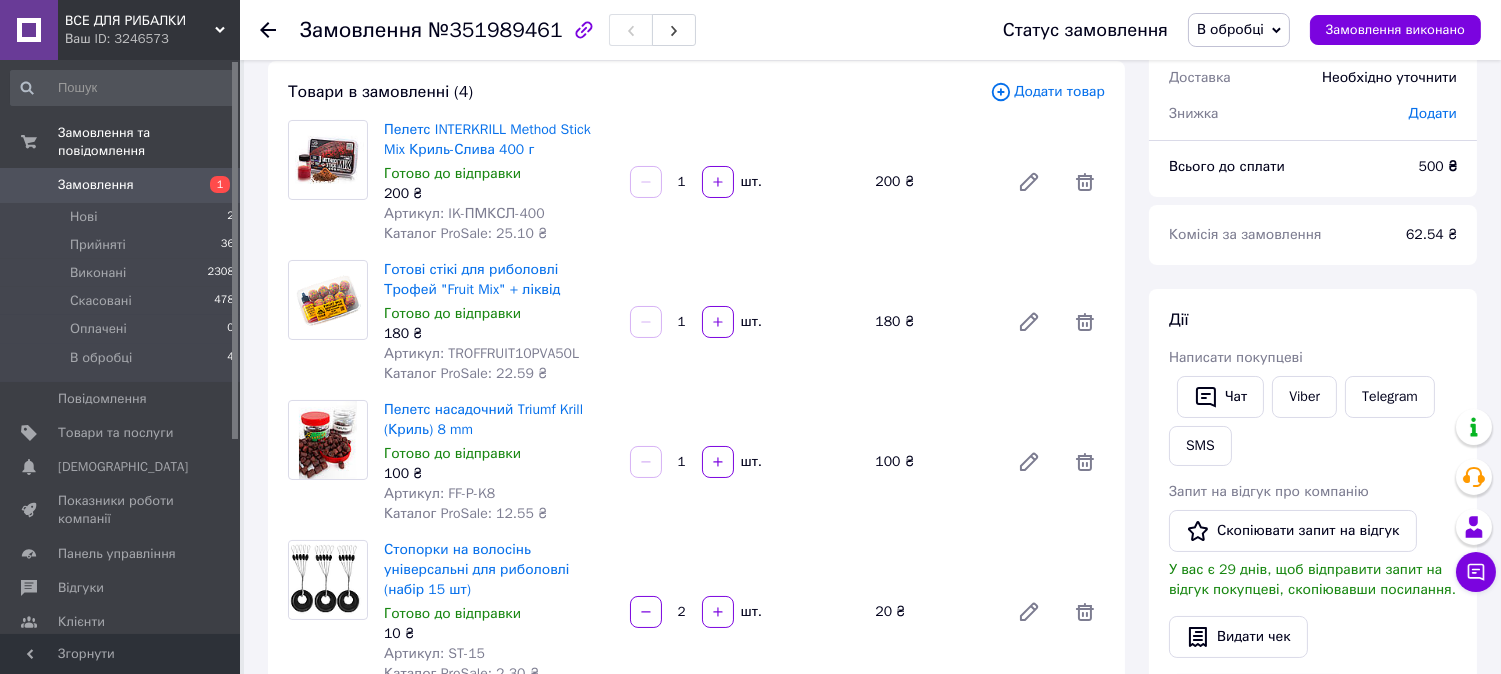 click on "В обробці" at bounding box center [1230, 29] 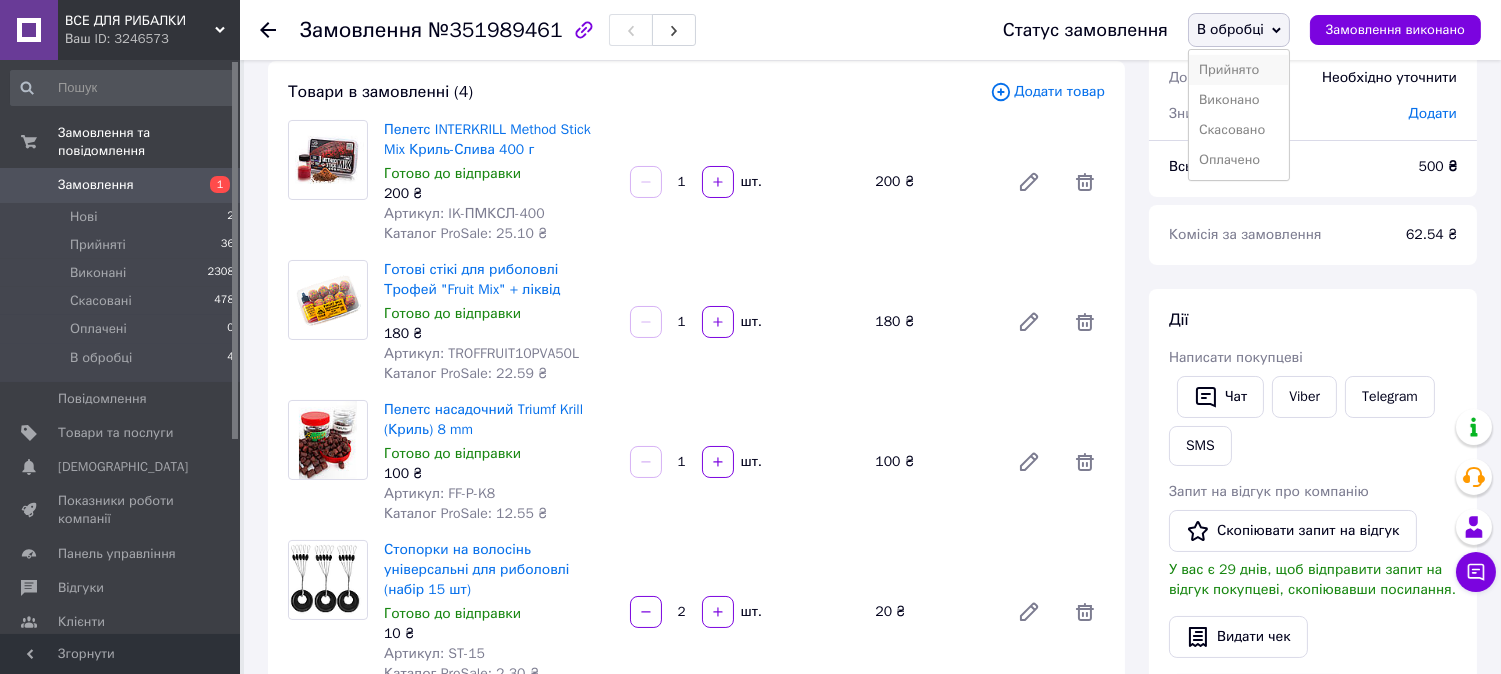 click on "Прийнято" at bounding box center (1239, 70) 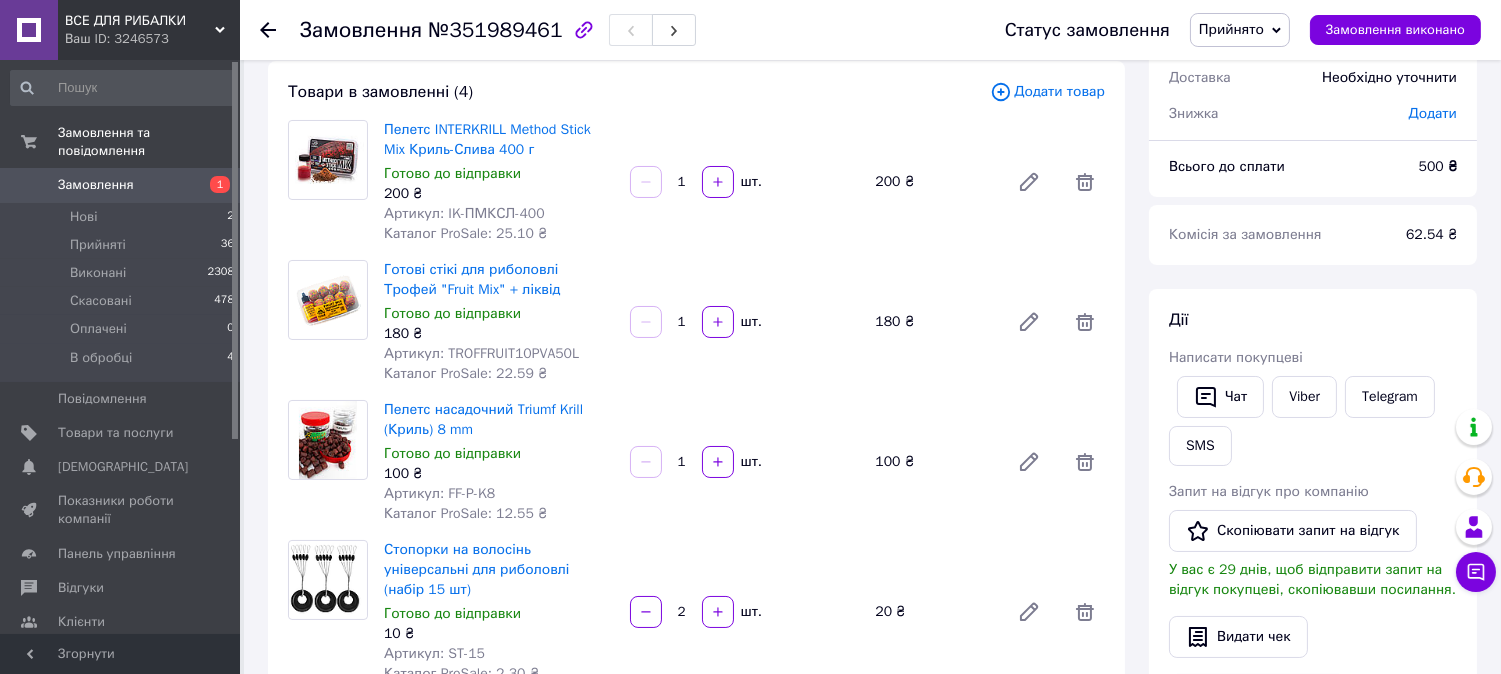 click on "Замовлення" at bounding box center [121, 185] 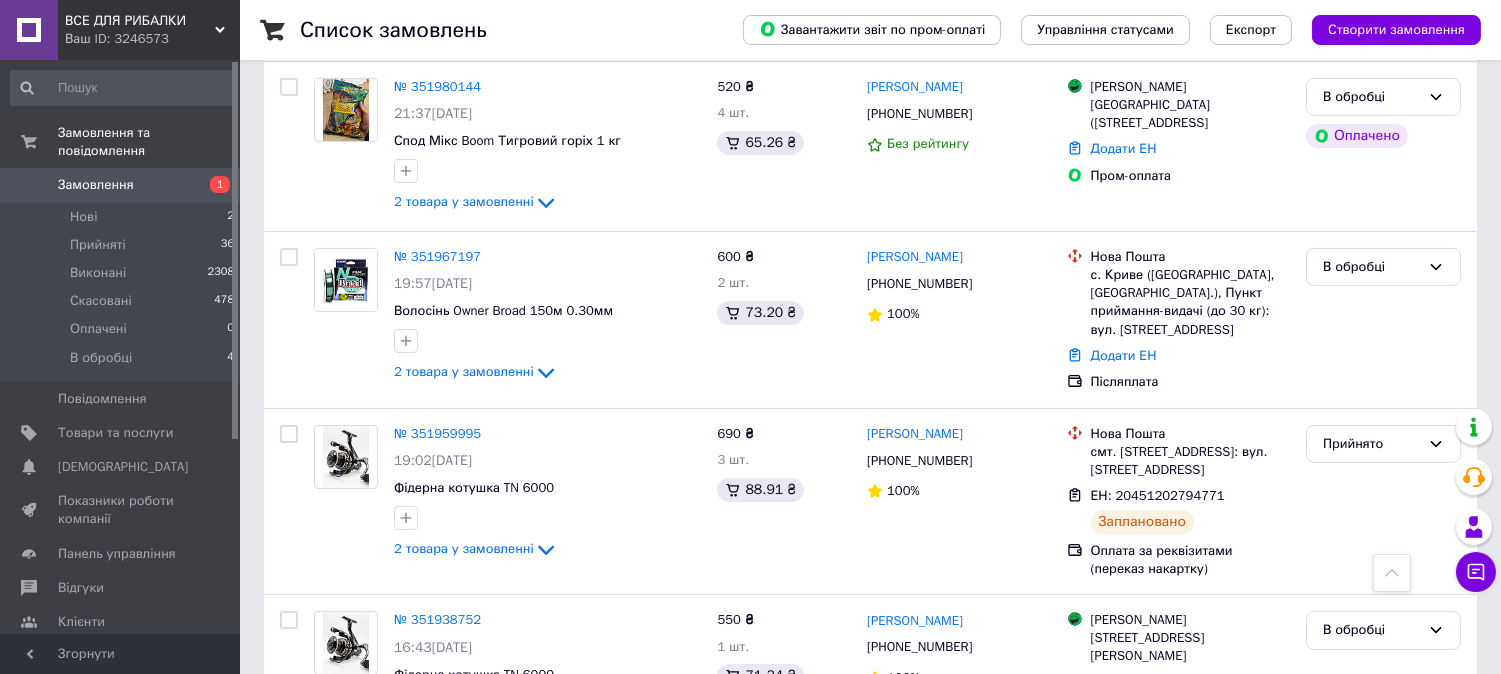 scroll, scrollTop: 777, scrollLeft: 0, axis: vertical 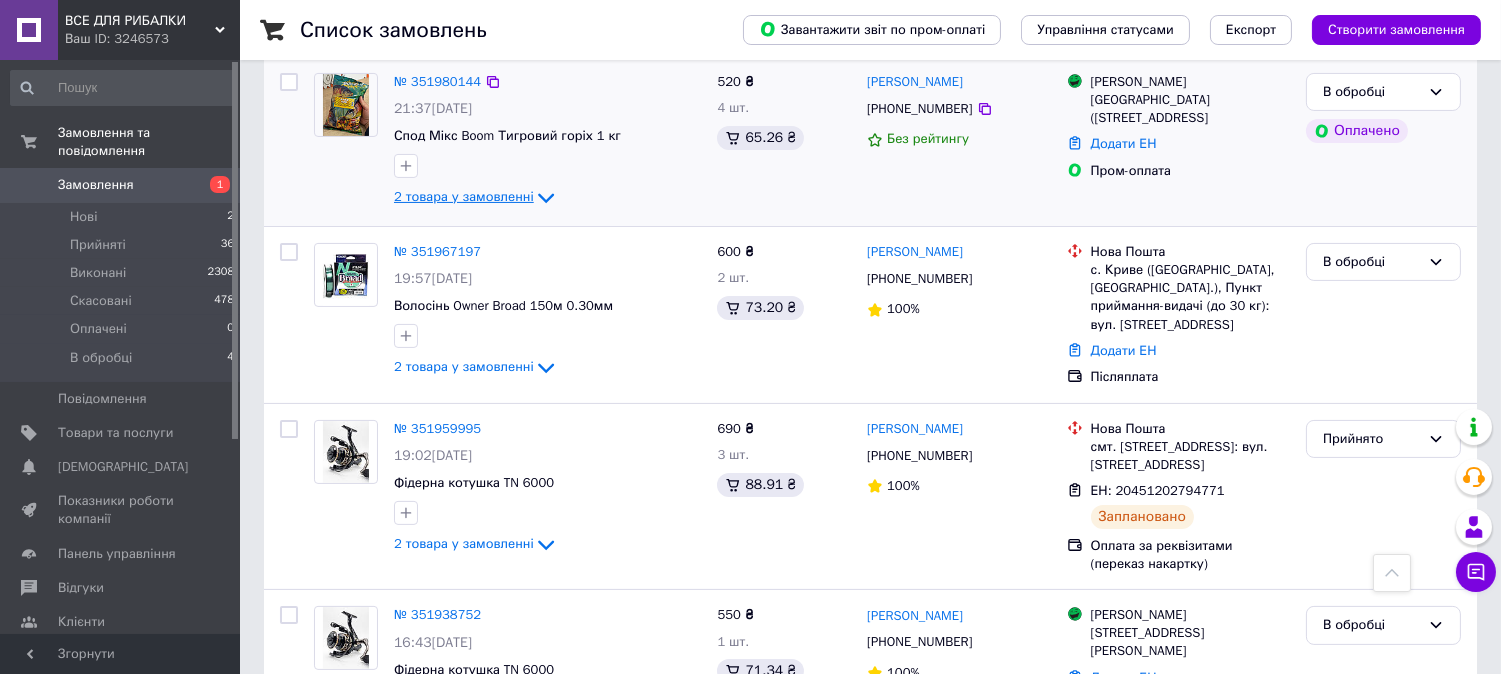 click on "2 товара у замовленні" at bounding box center (464, 197) 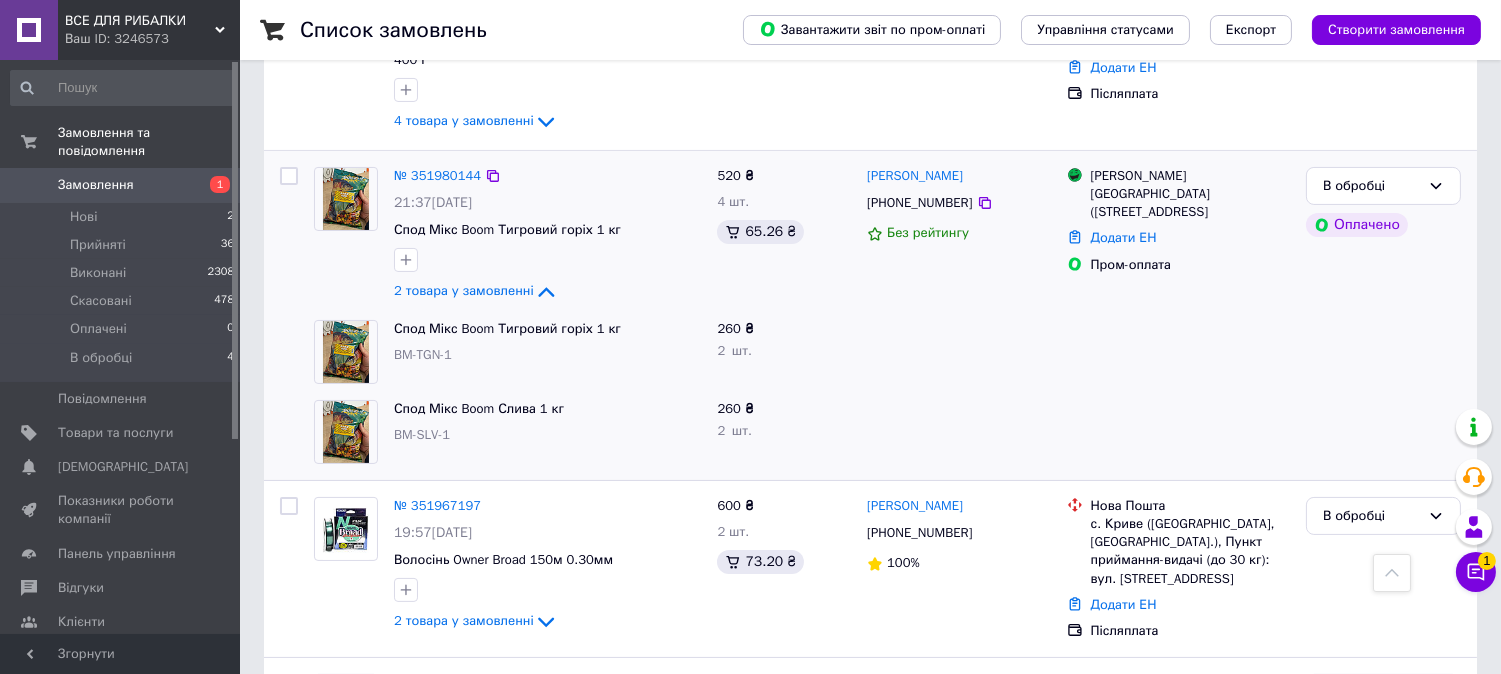 scroll, scrollTop: 555, scrollLeft: 0, axis: vertical 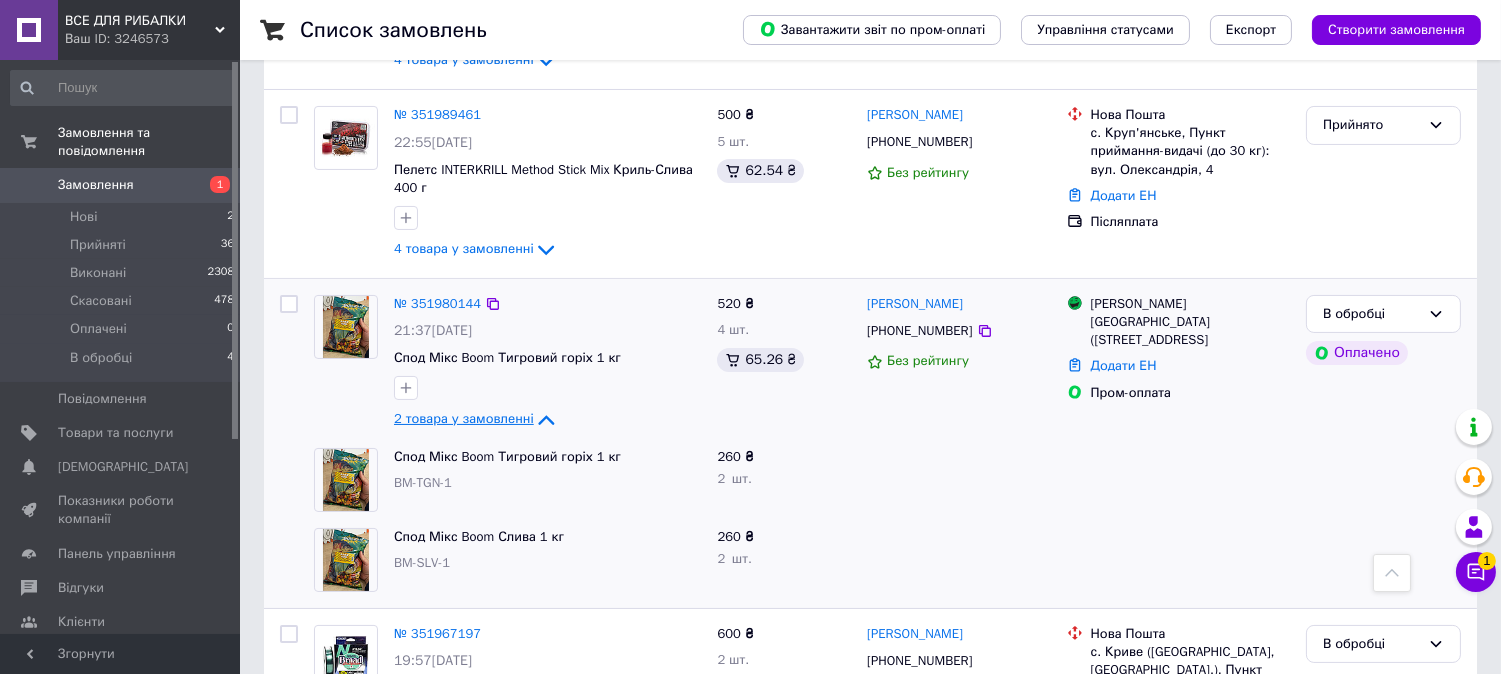 click 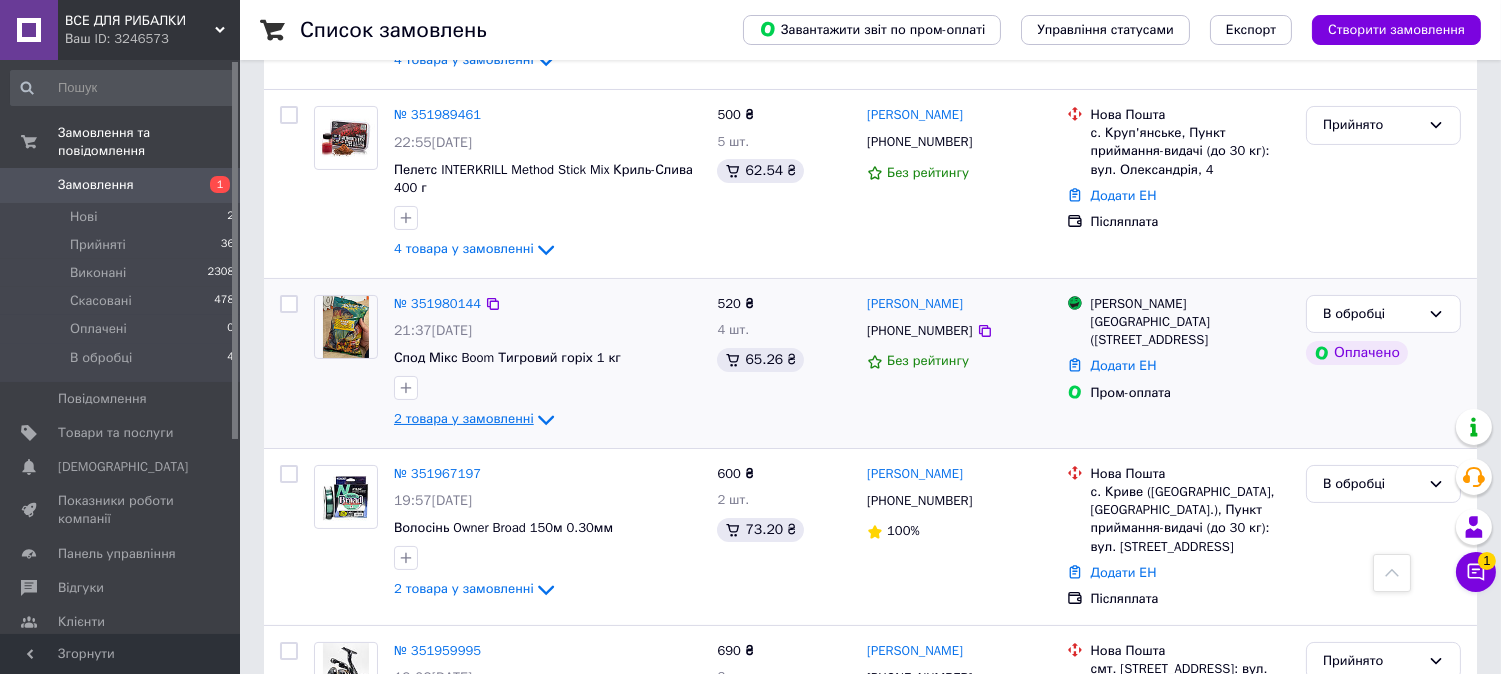 click 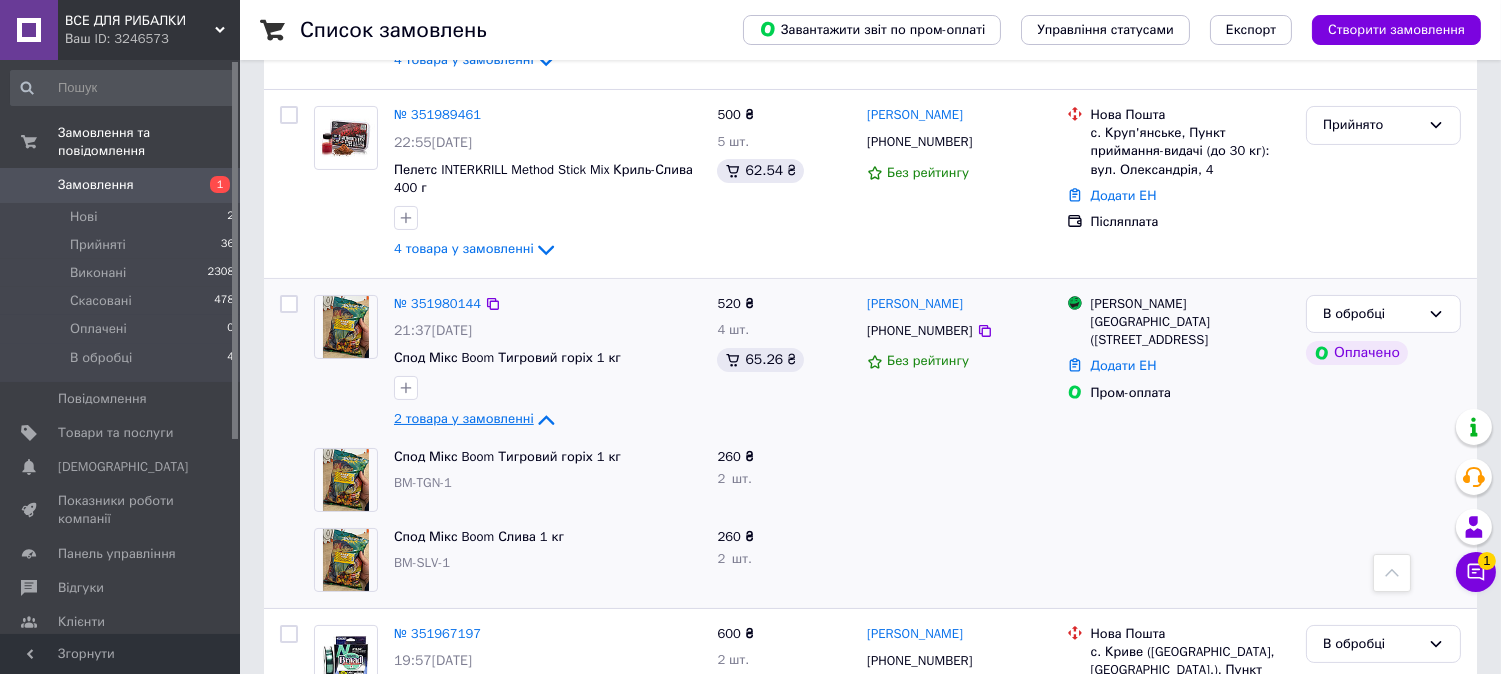 click 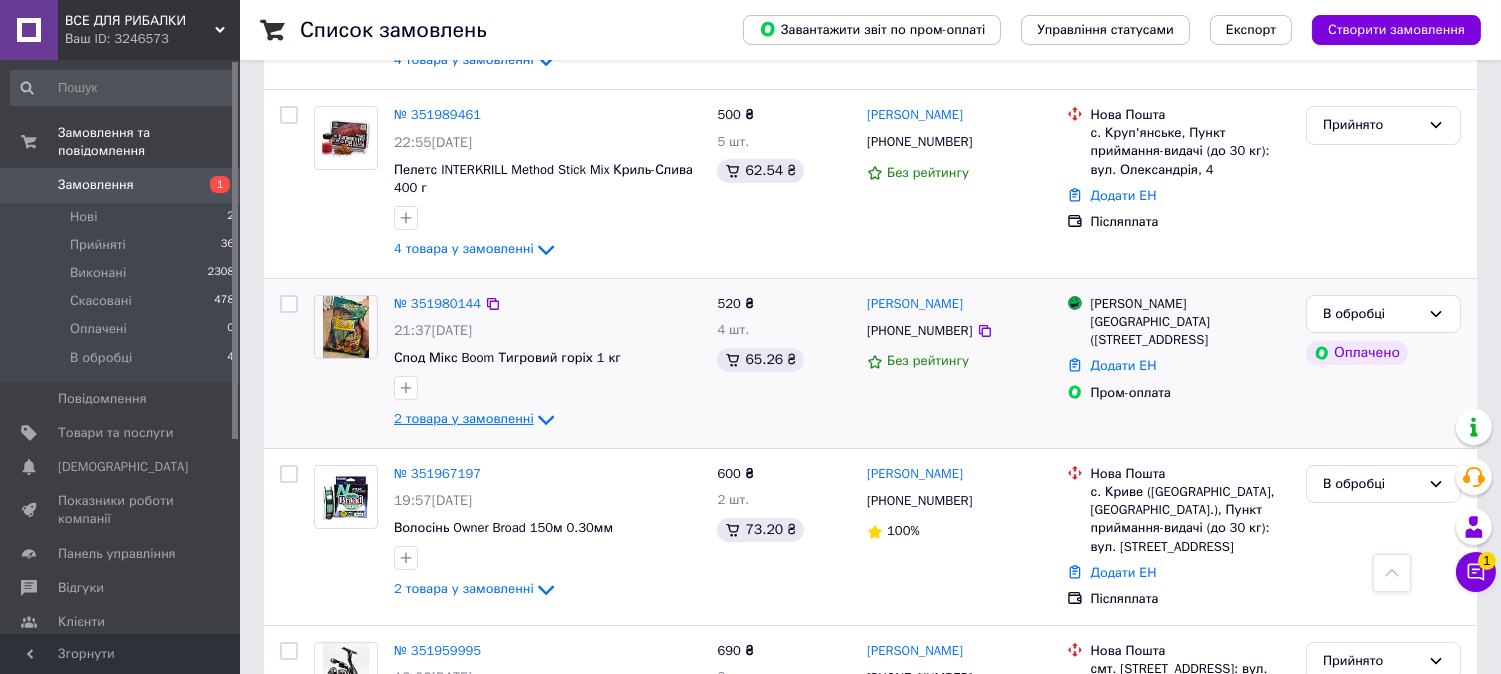 click 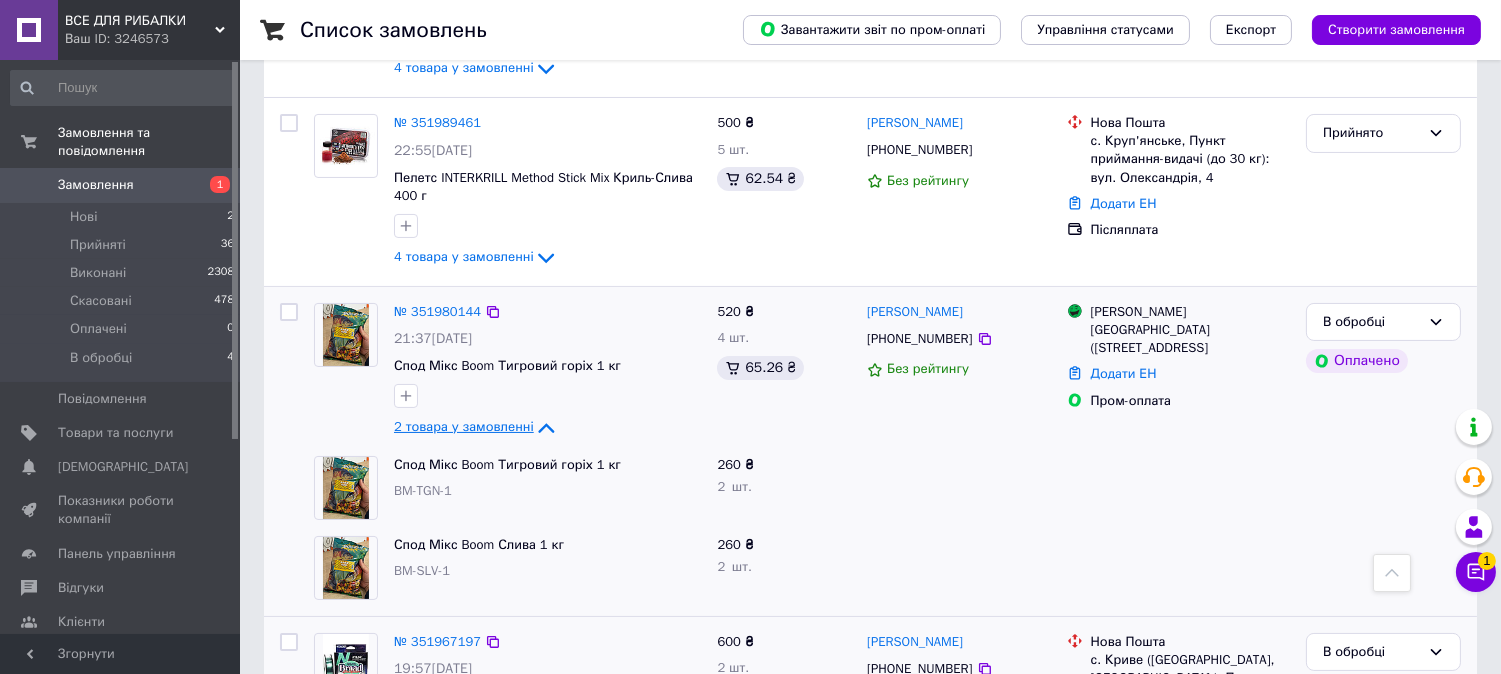 scroll, scrollTop: 666, scrollLeft: 0, axis: vertical 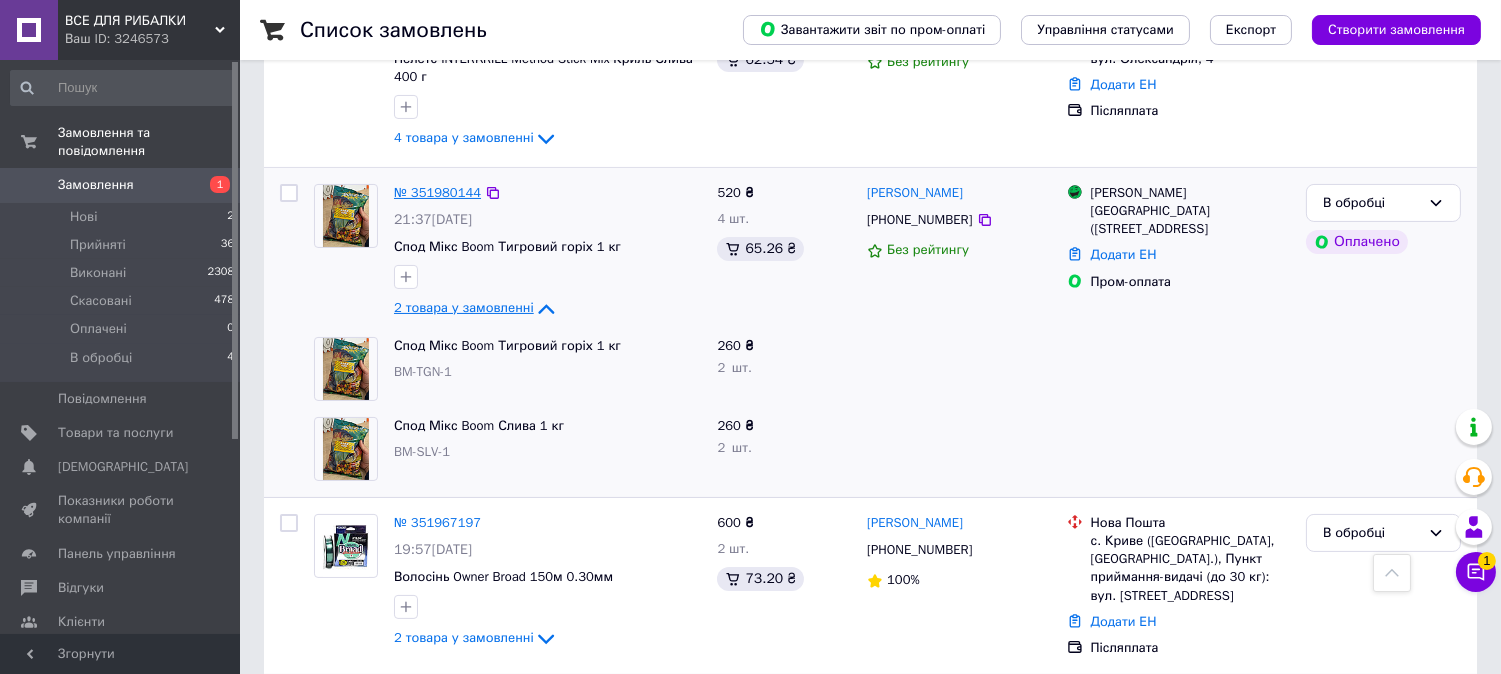 click on "№ 351980144" at bounding box center (437, 192) 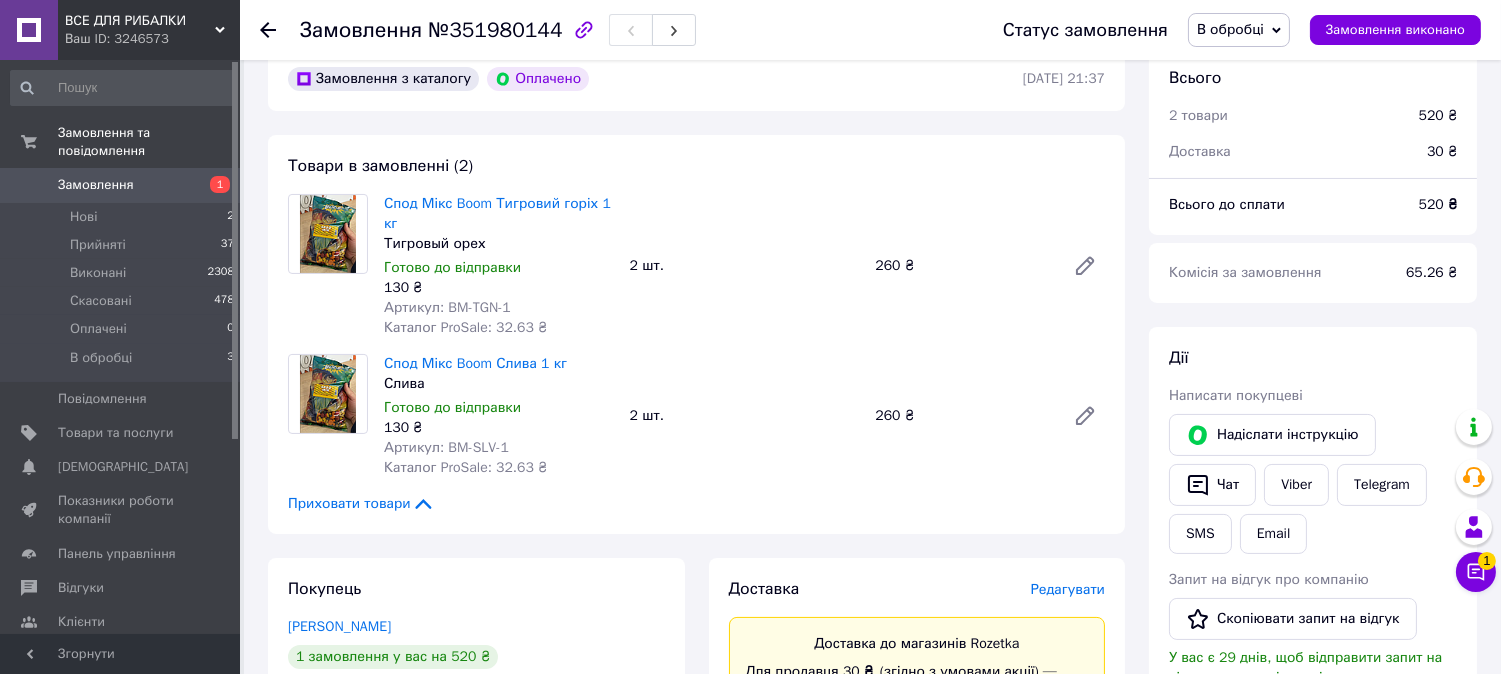 scroll, scrollTop: 555, scrollLeft: 0, axis: vertical 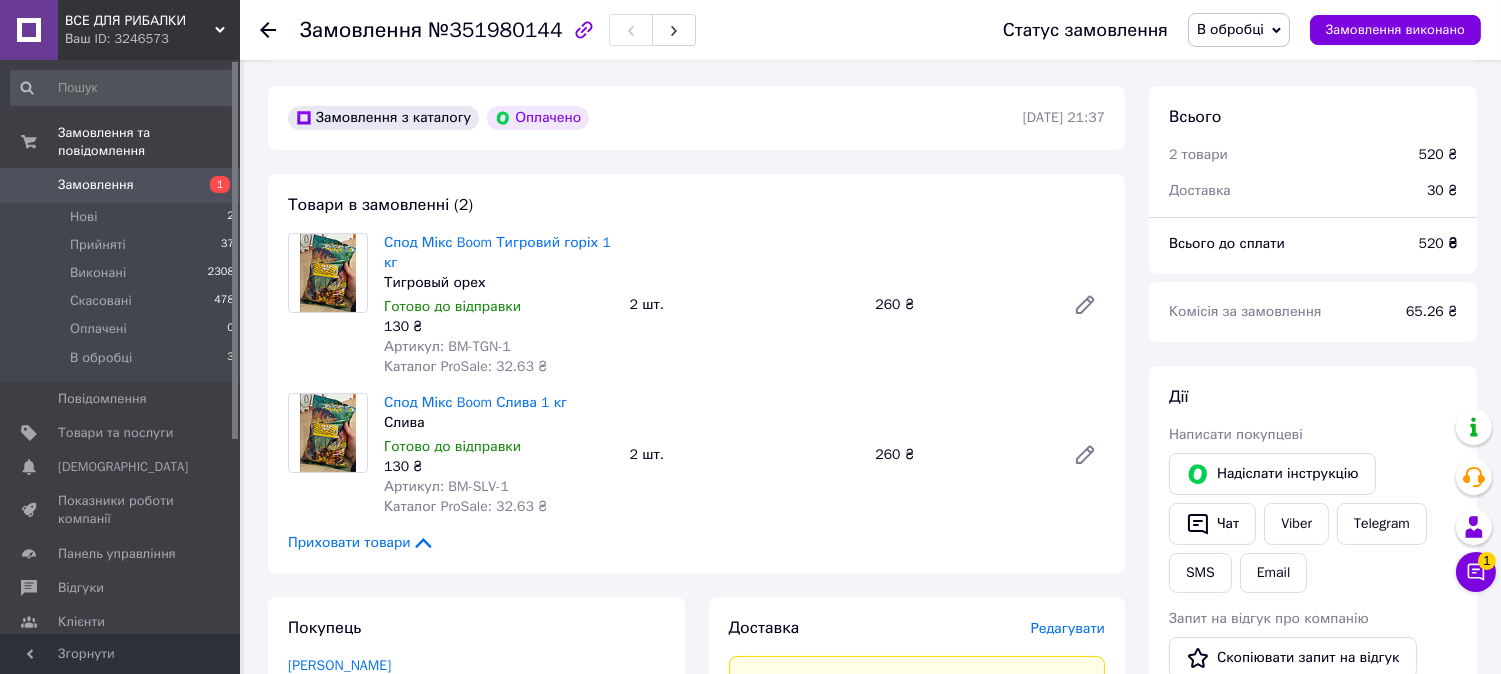 click on "В обробці" at bounding box center (1230, 29) 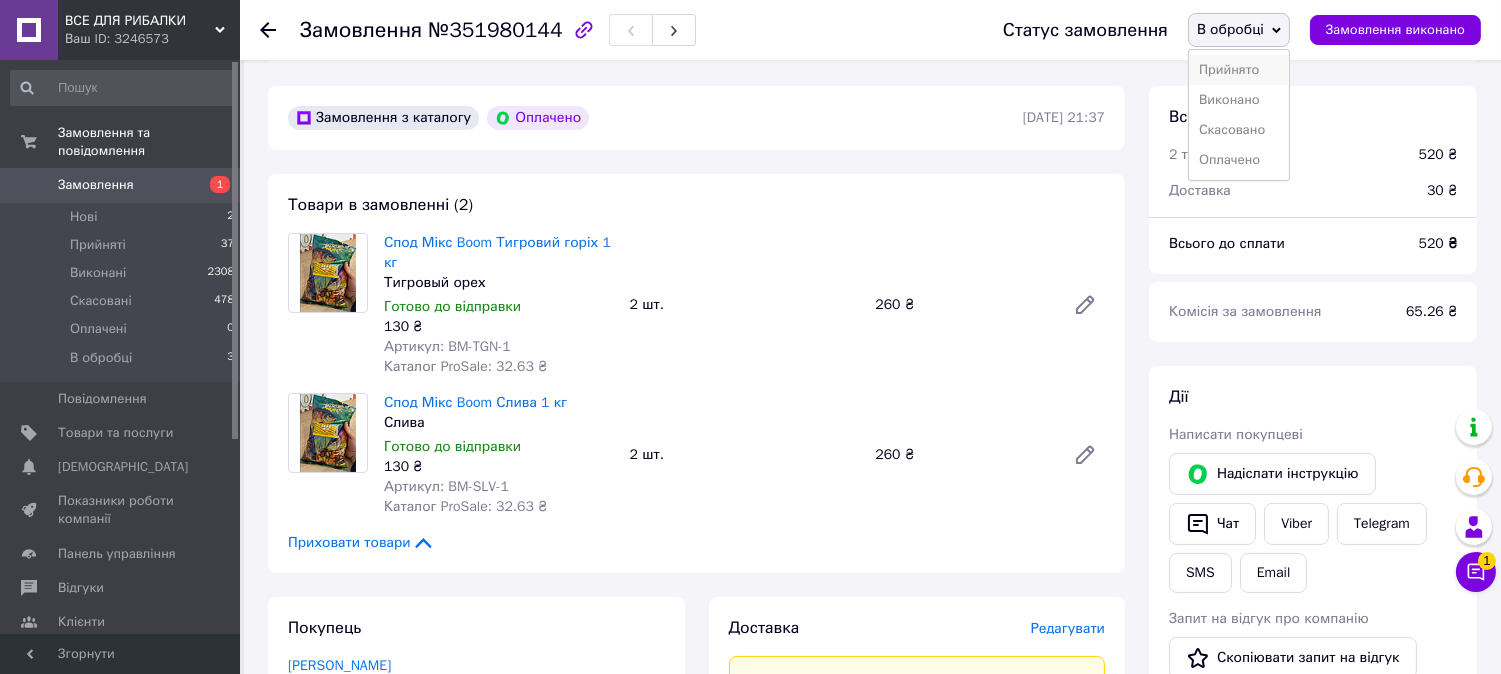 click on "Прийнято" at bounding box center [1239, 70] 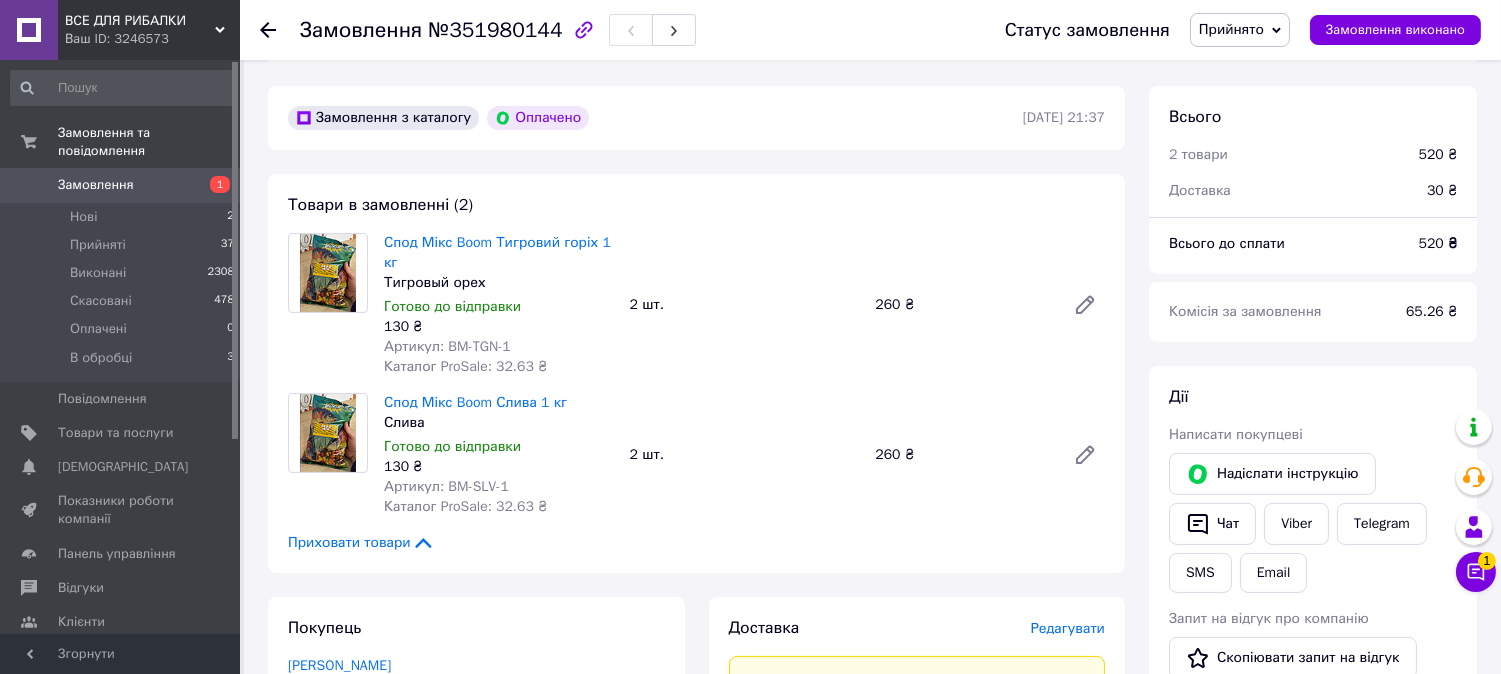 click on "Менеджер 1 Чат з покупцем Тех підтримка
Чат з покупцем 1" at bounding box center (1476, 500) 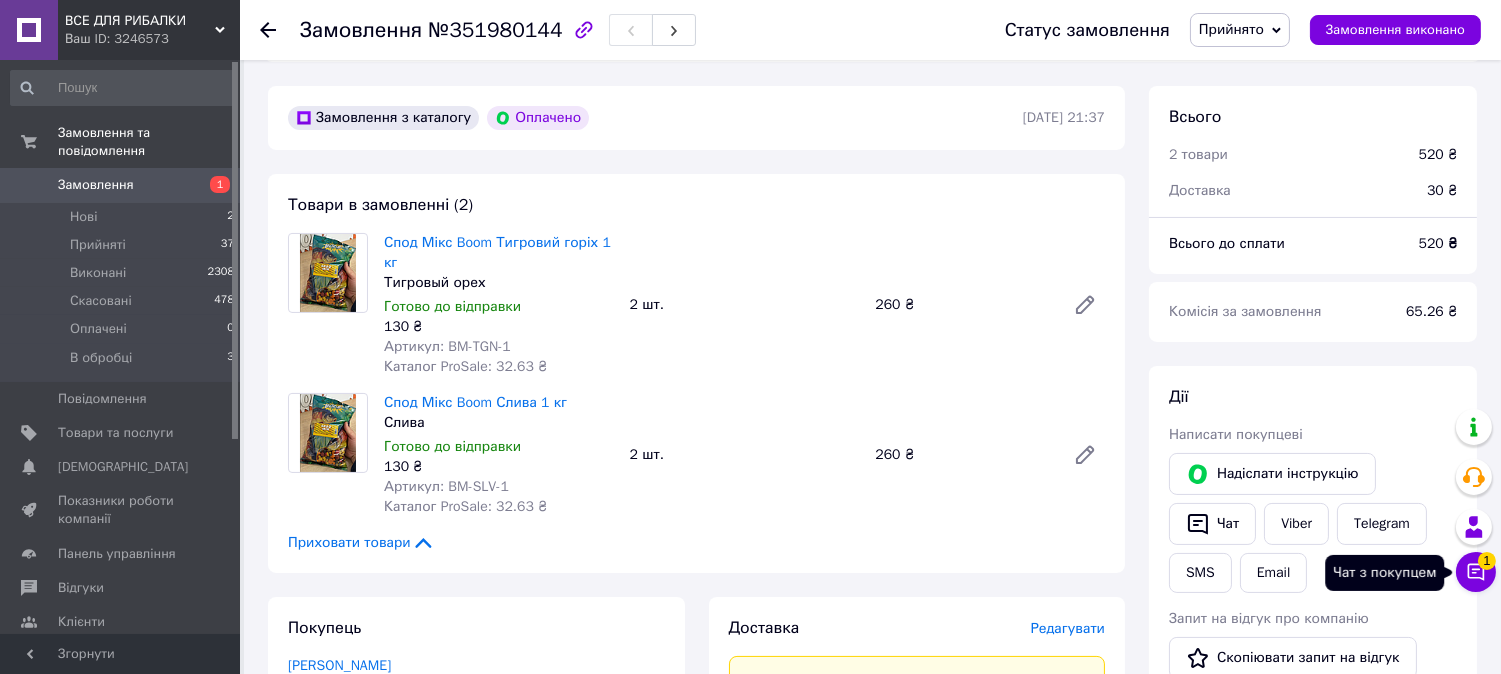 click 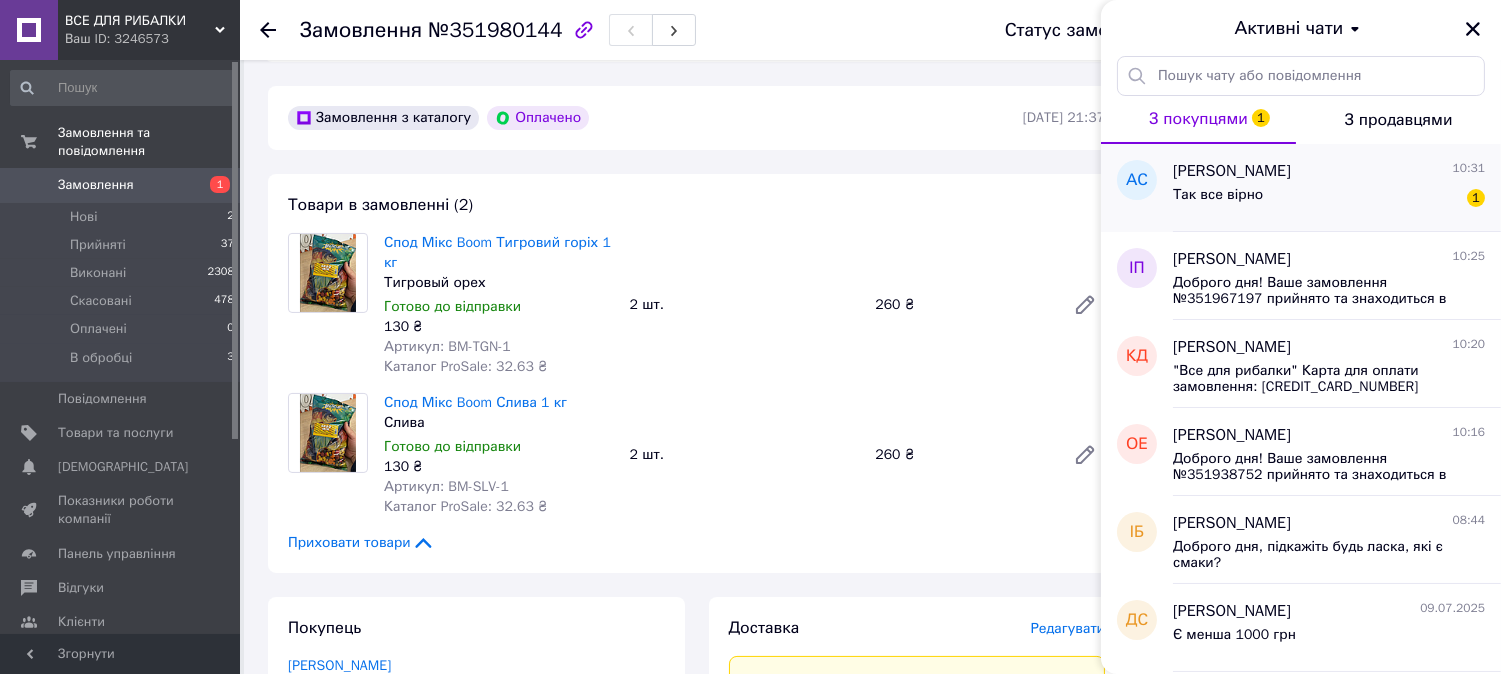 click on "[PERSON_NAME] 10:31" at bounding box center (1329, 171) 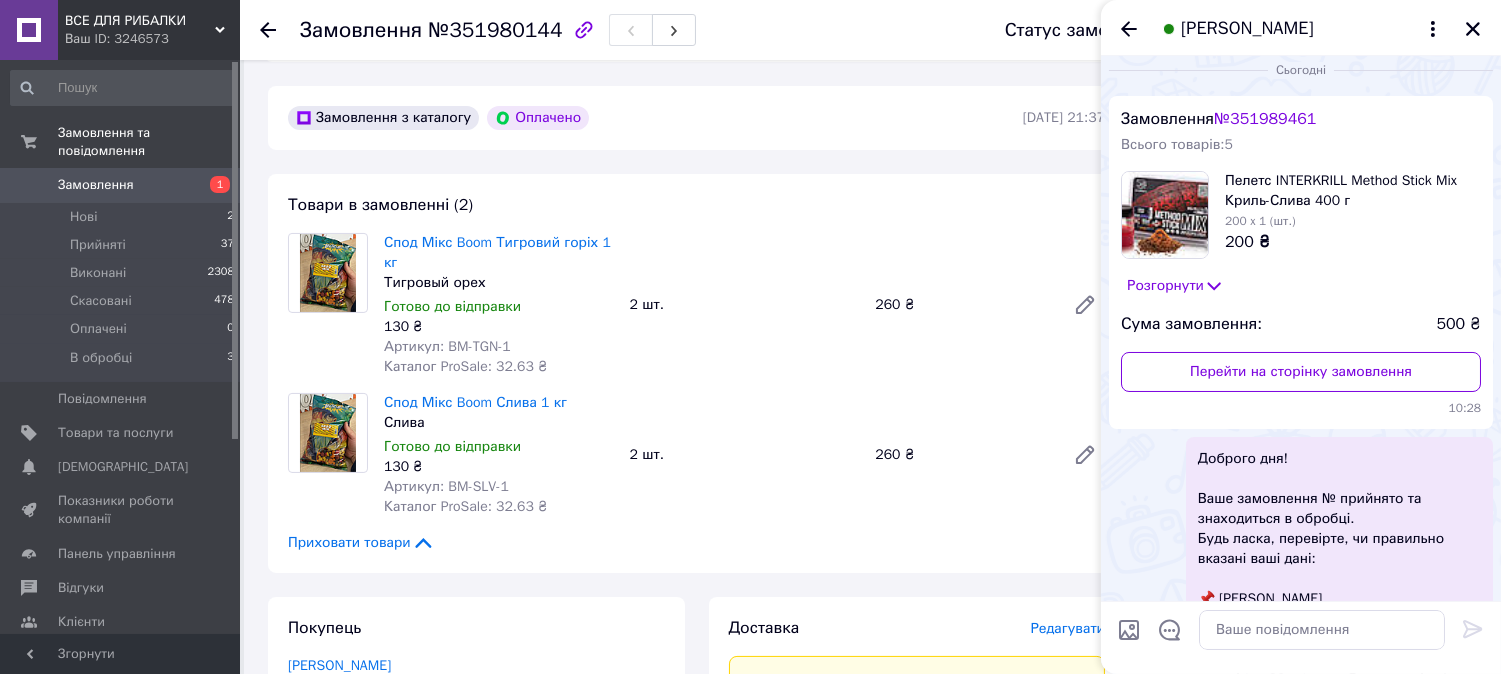 scroll, scrollTop: 0, scrollLeft: 0, axis: both 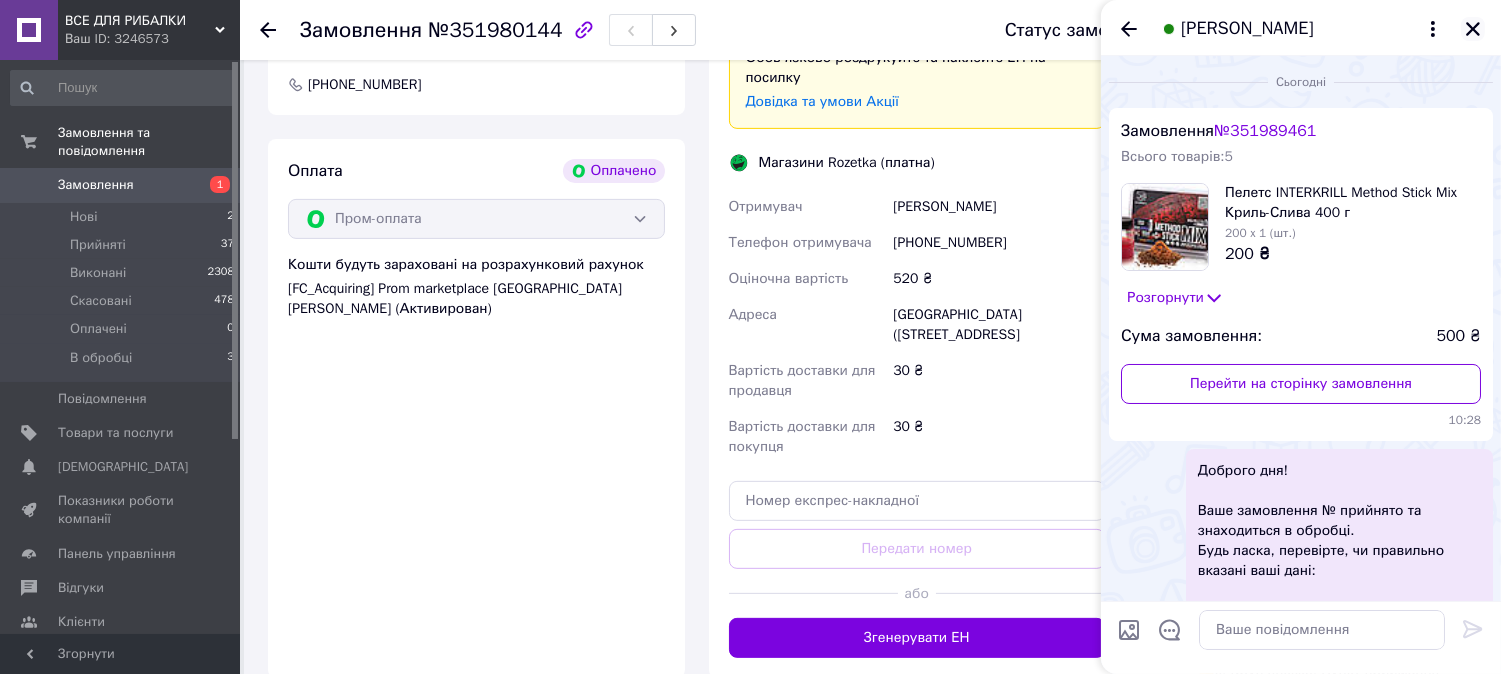 click 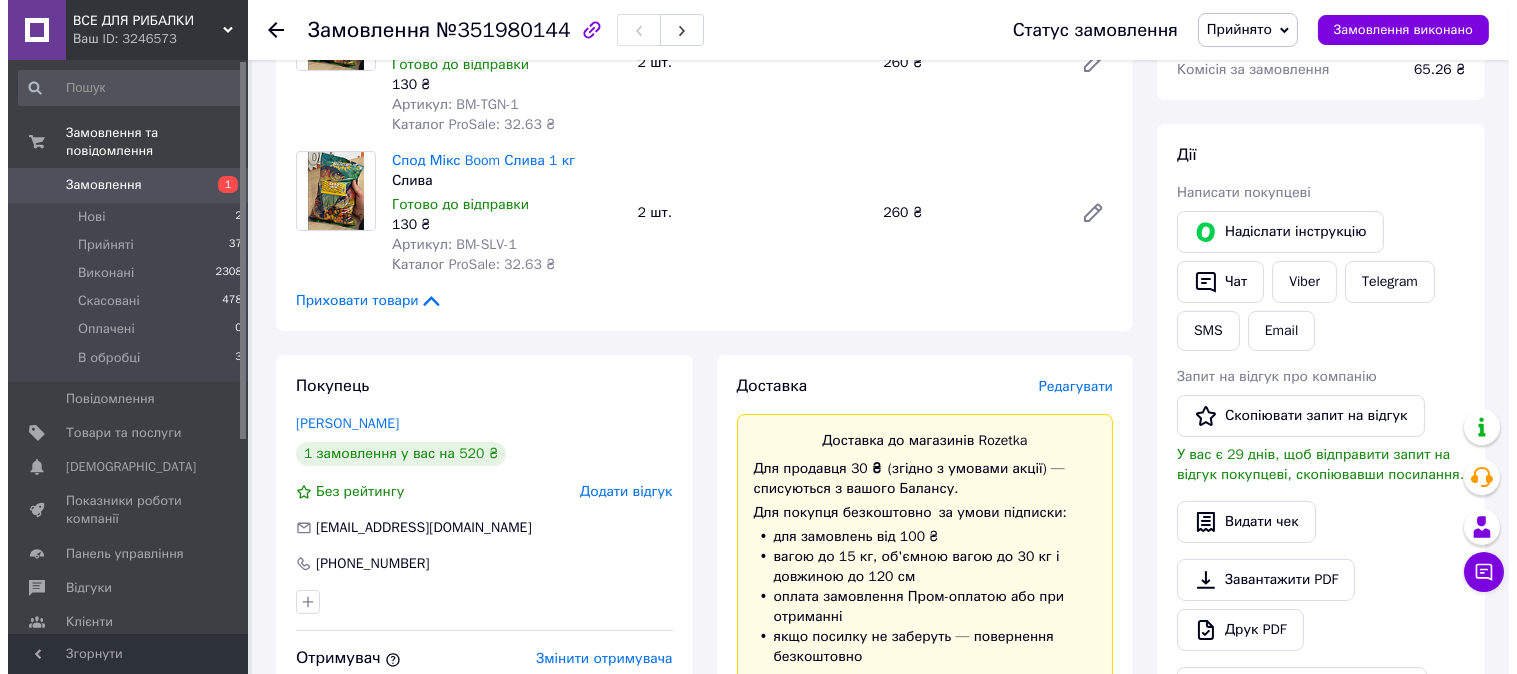 scroll, scrollTop: 787, scrollLeft: 0, axis: vertical 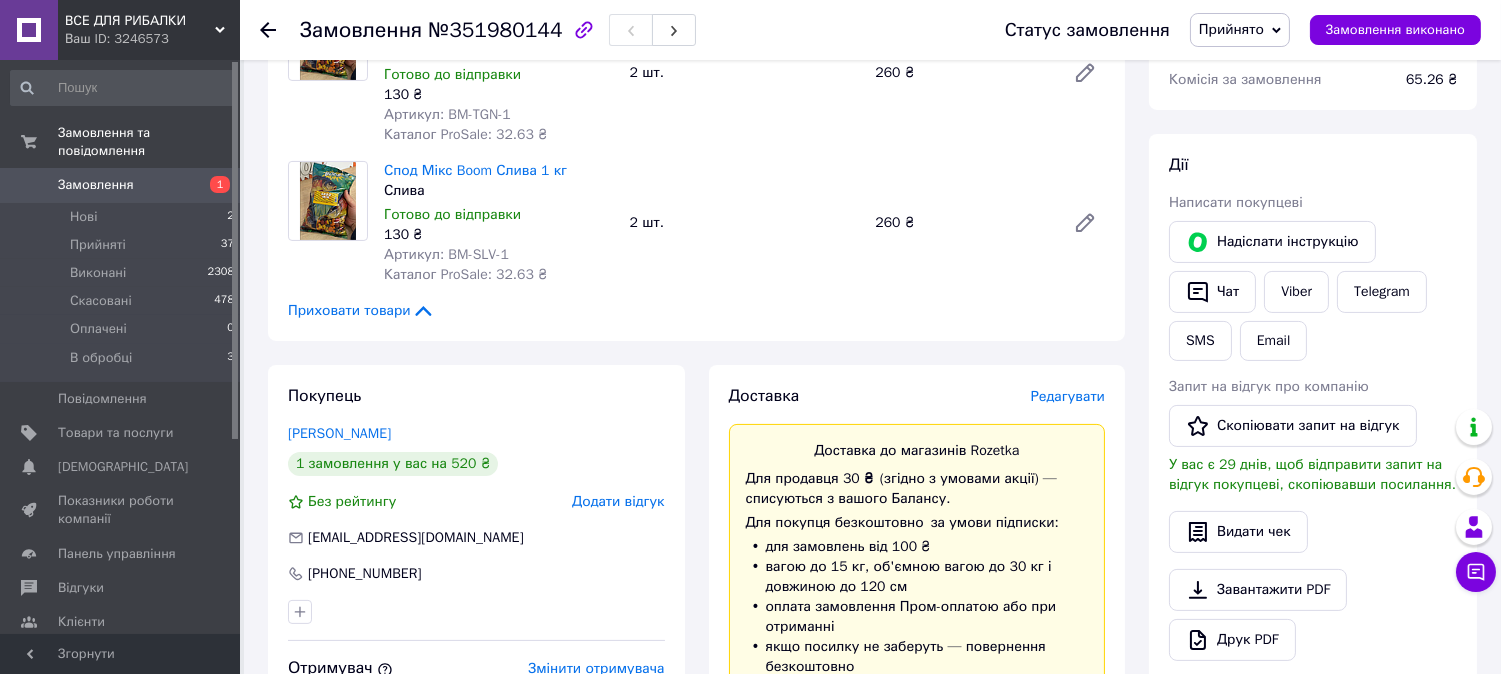click on "Редагувати" at bounding box center [1068, 396] 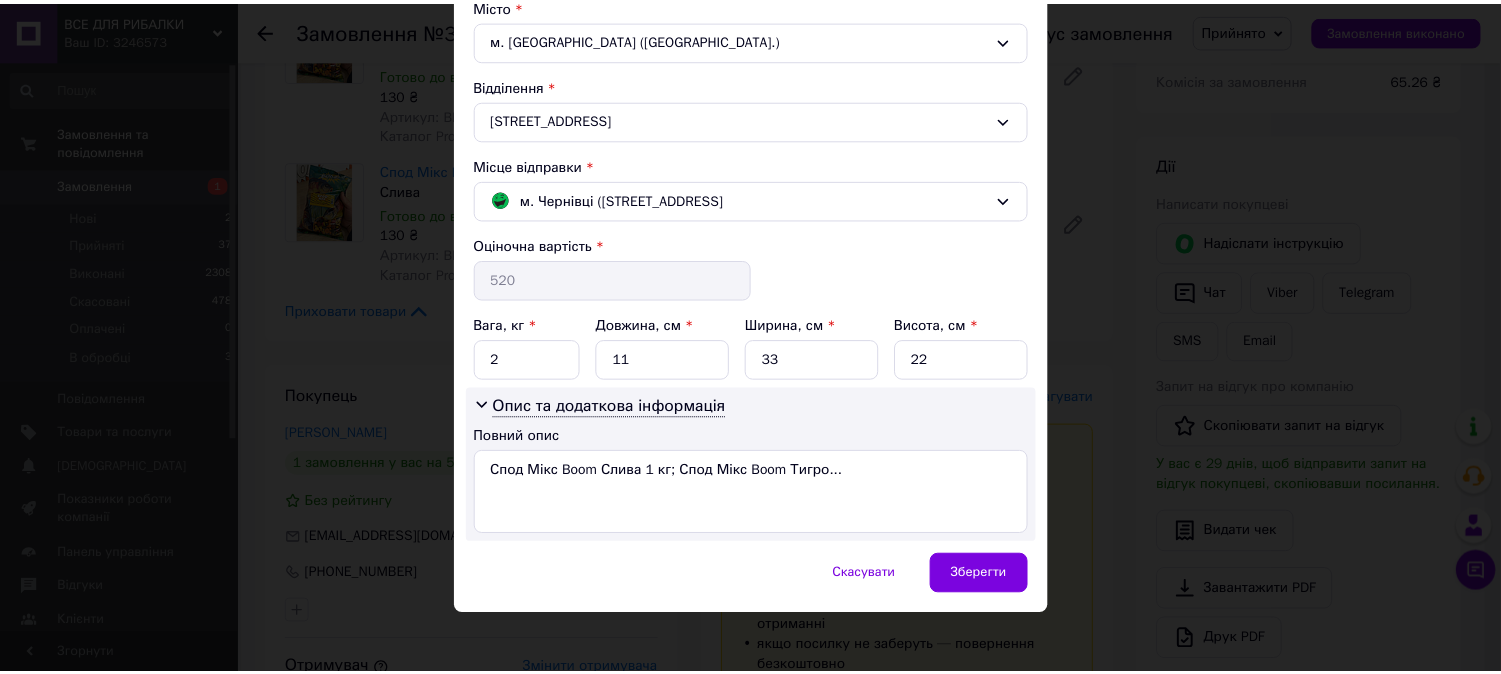 scroll, scrollTop: 567, scrollLeft: 0, axis: vertical 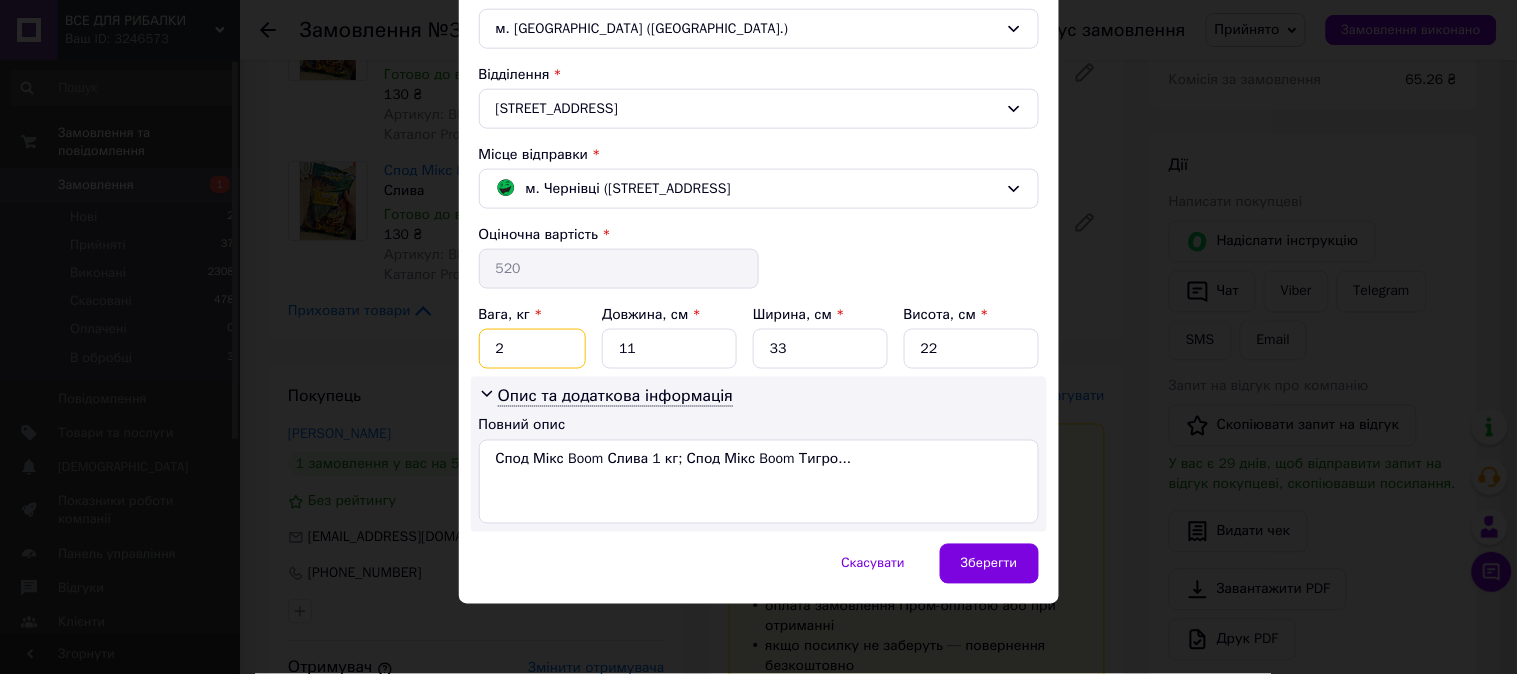click on "2" at bounding box center (533, 349) 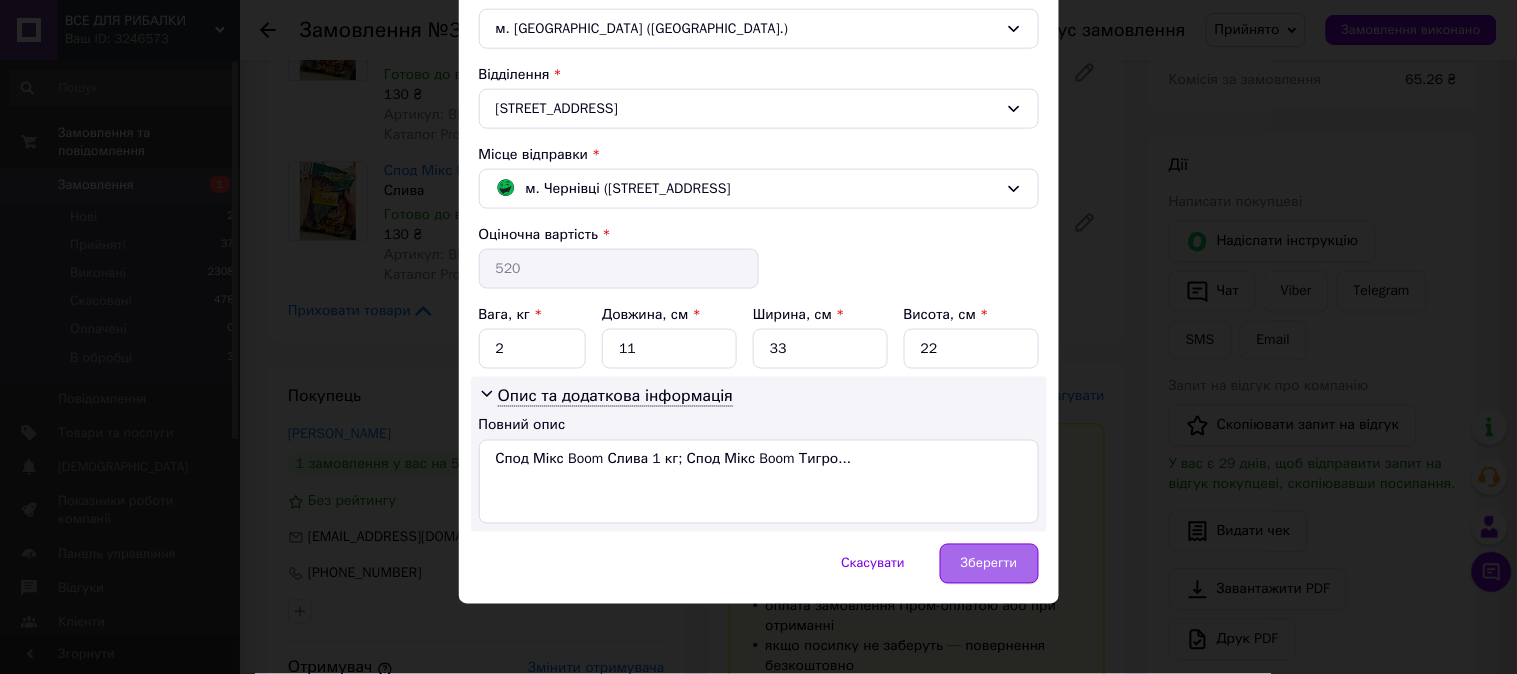 click on "Зберегти" at bounding box center (989, 564) 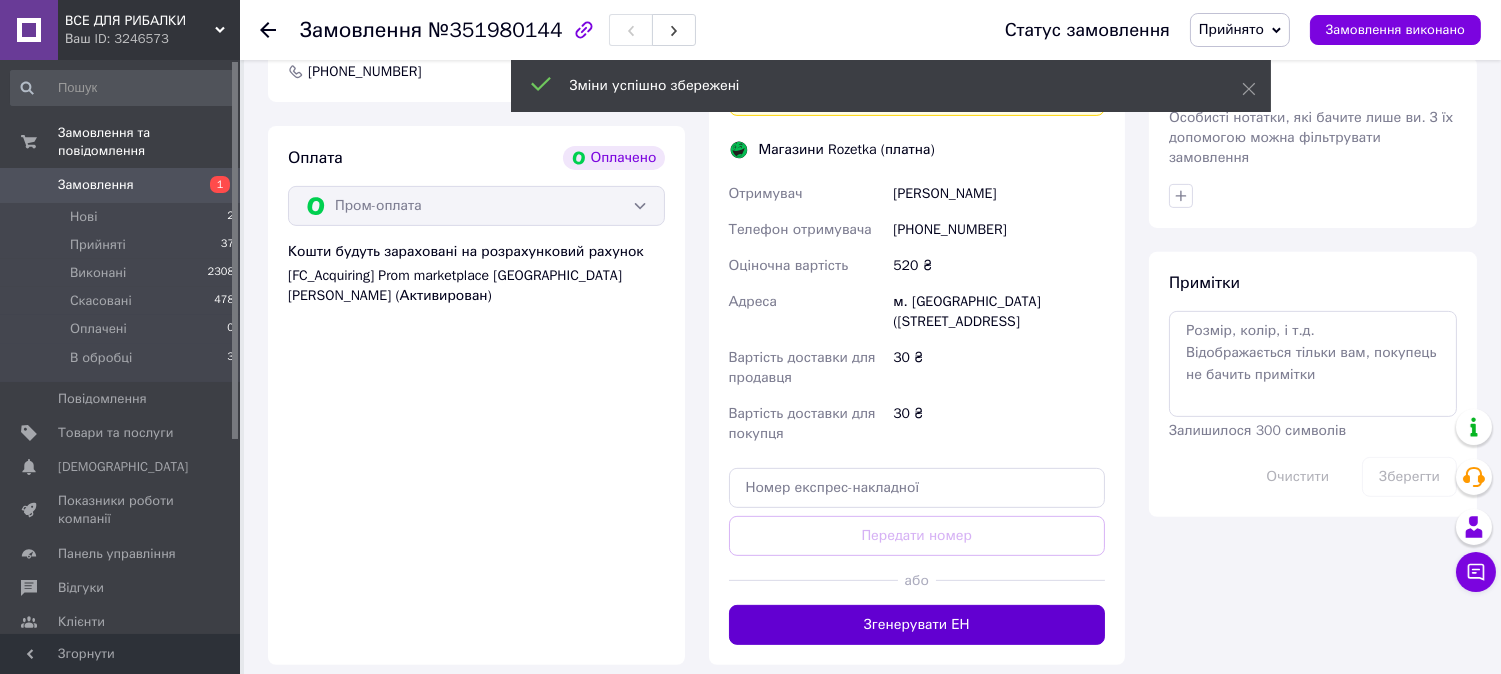 scroll, scrollTop: 1565, scrollLeft: 0, axis: vertical 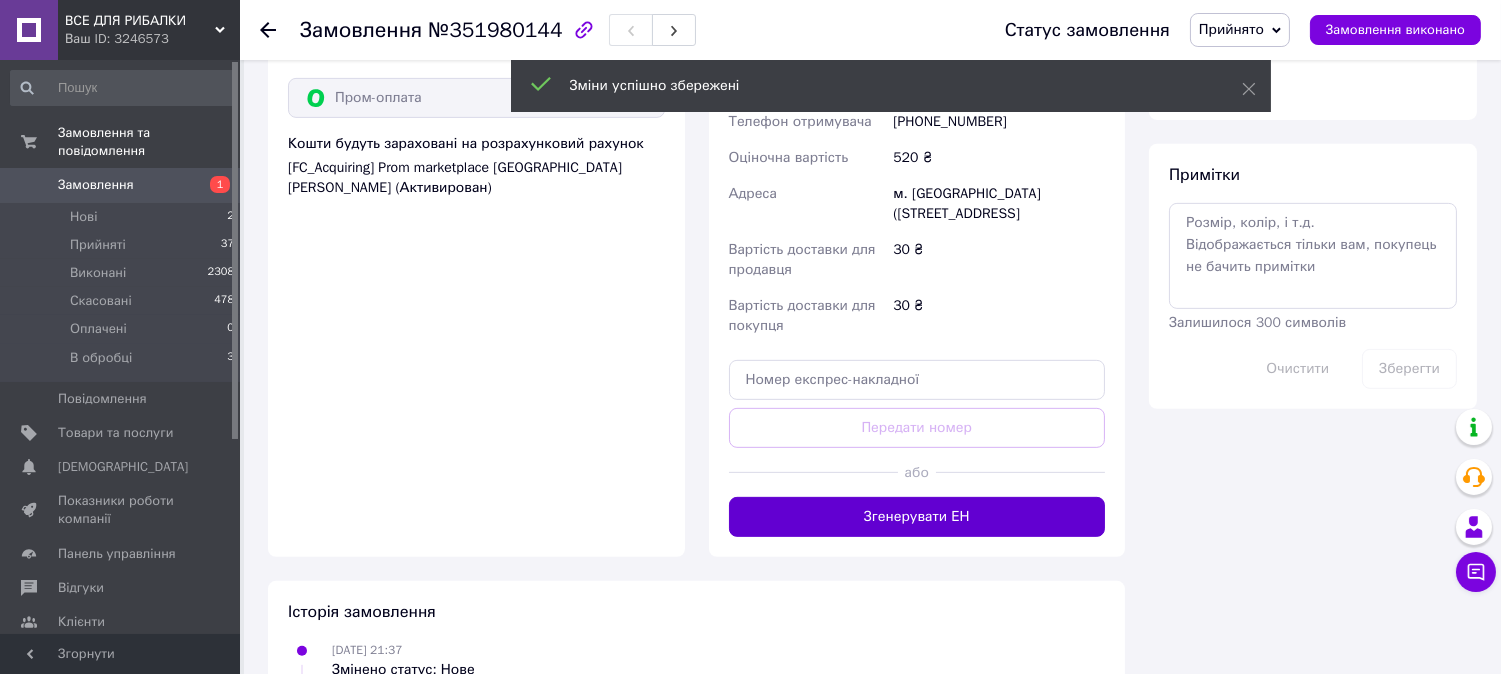 click on "Згенерувати ЕН" at bounding box center [917, 517] 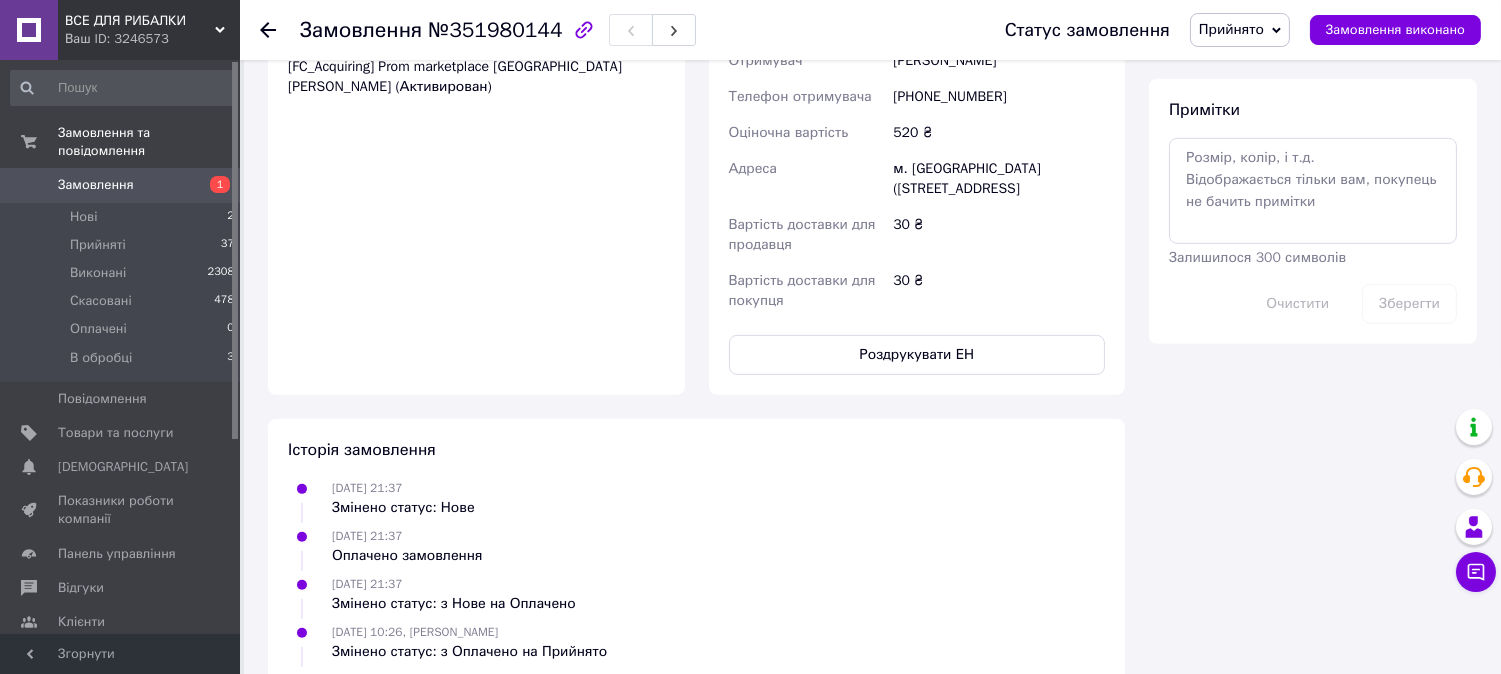 scroll, scrollTop: 1676, scrollLeft: 0, axis: vertical 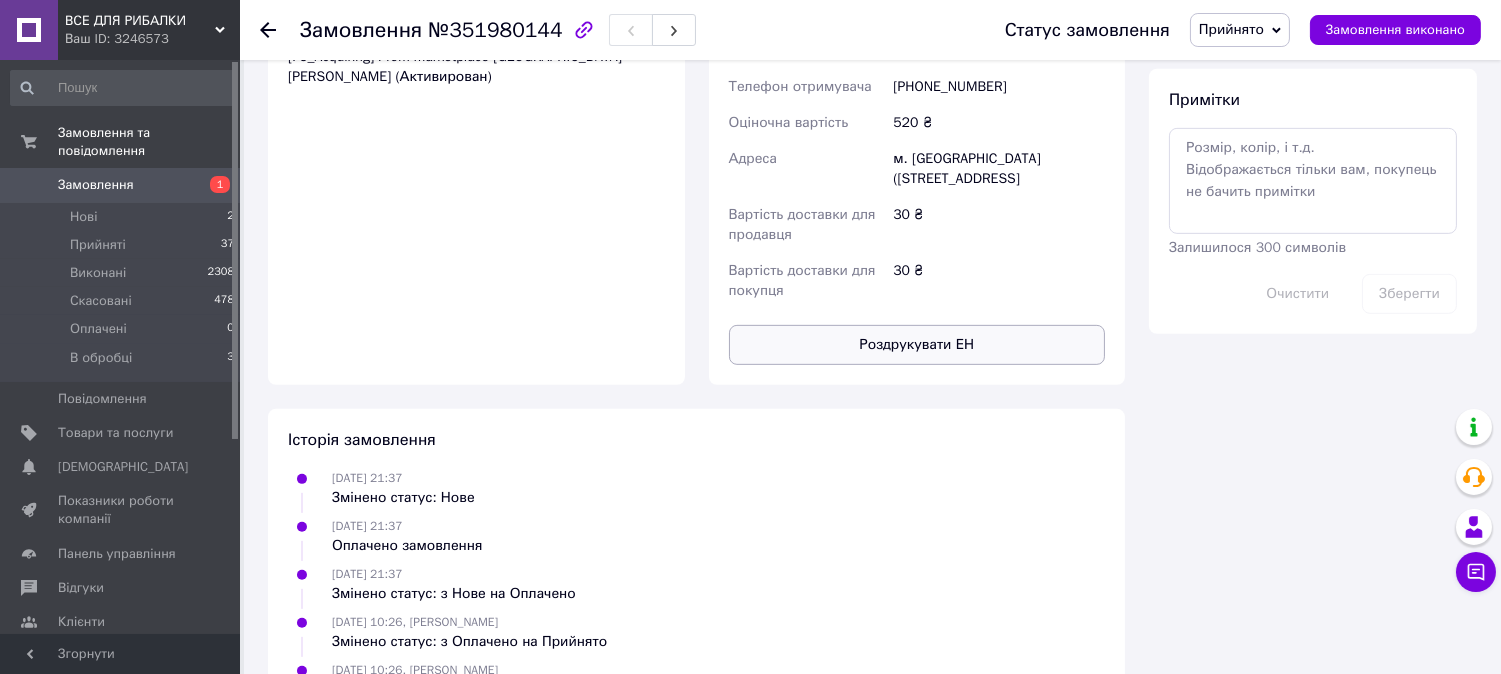 click on "Роздрукувати ЕН" at bounding box center [917, 345] 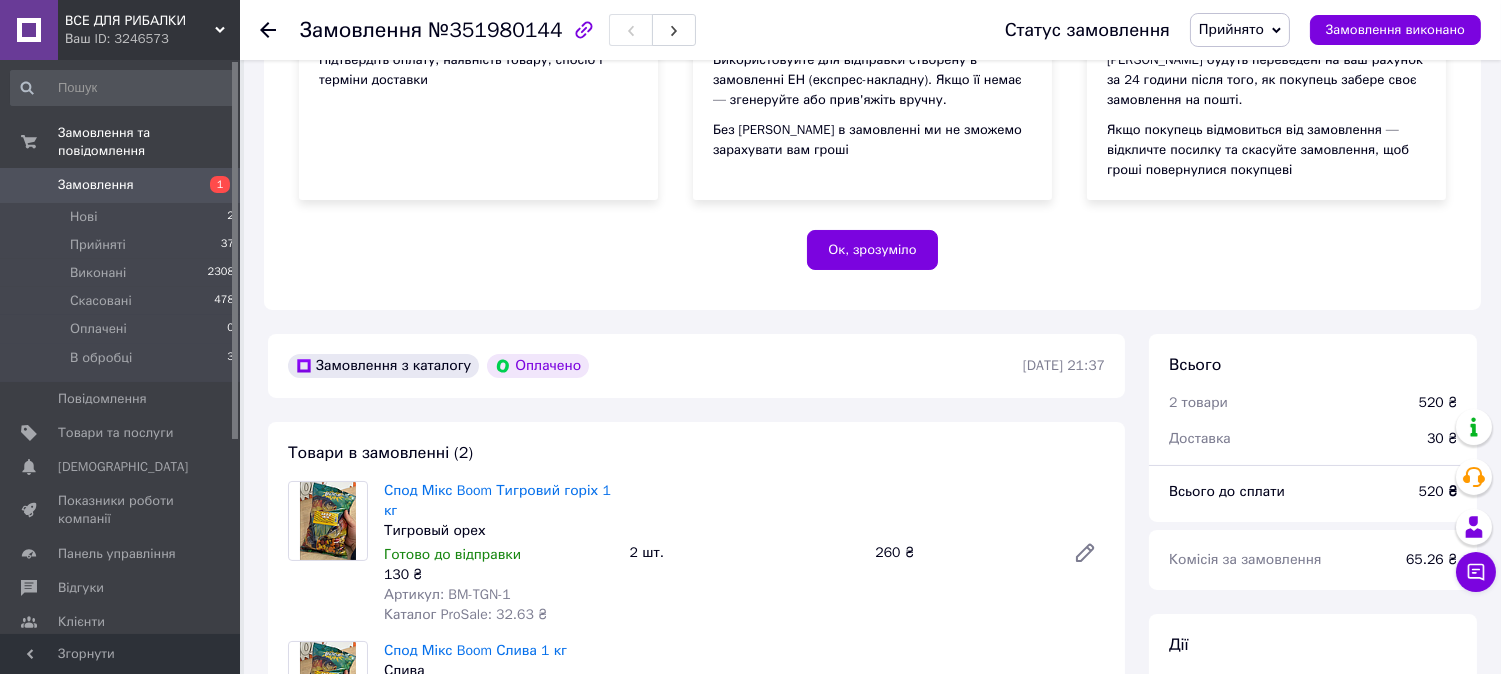 scroll, scrollTop: 232, scrollLeft: 0, axis: vertical 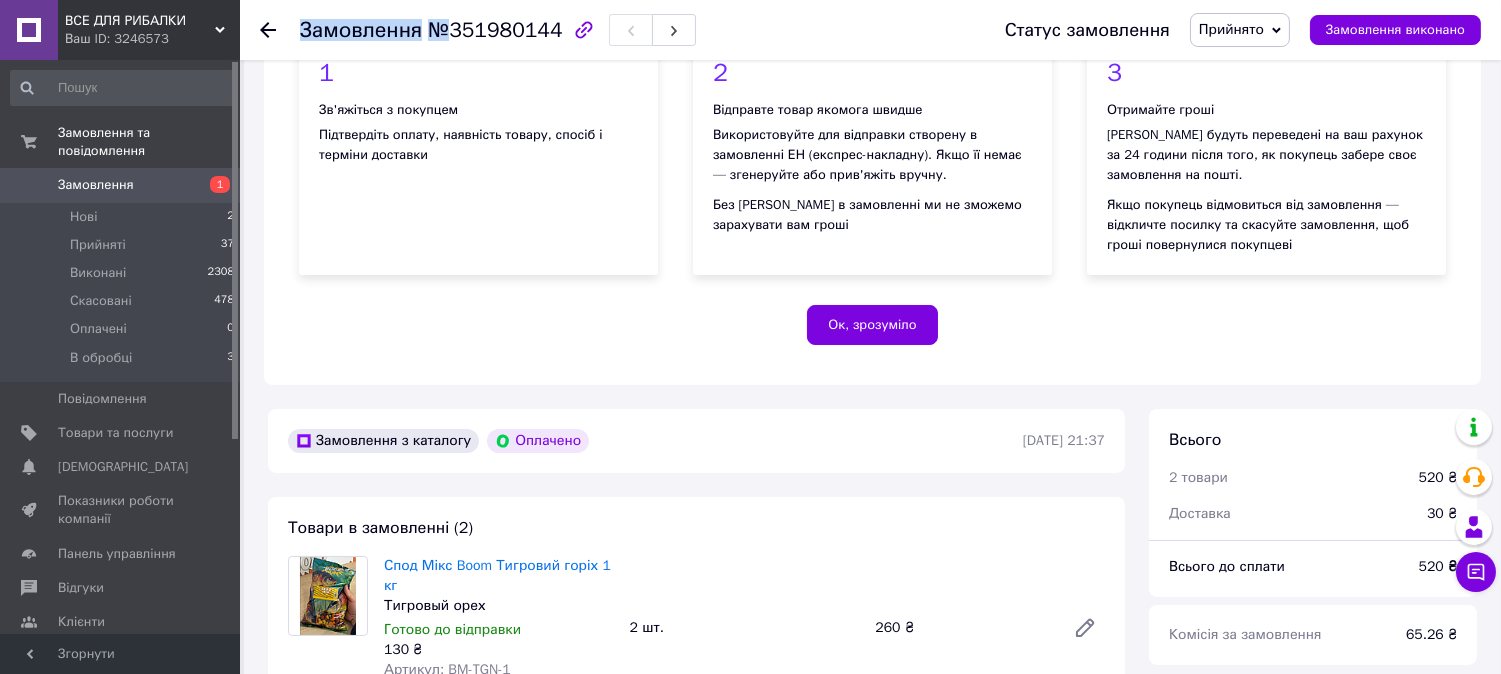 drag, startPoint x: 456, startPoint y: 34, endPoint x: 548, endPoint y: 27, distance: 92.26592 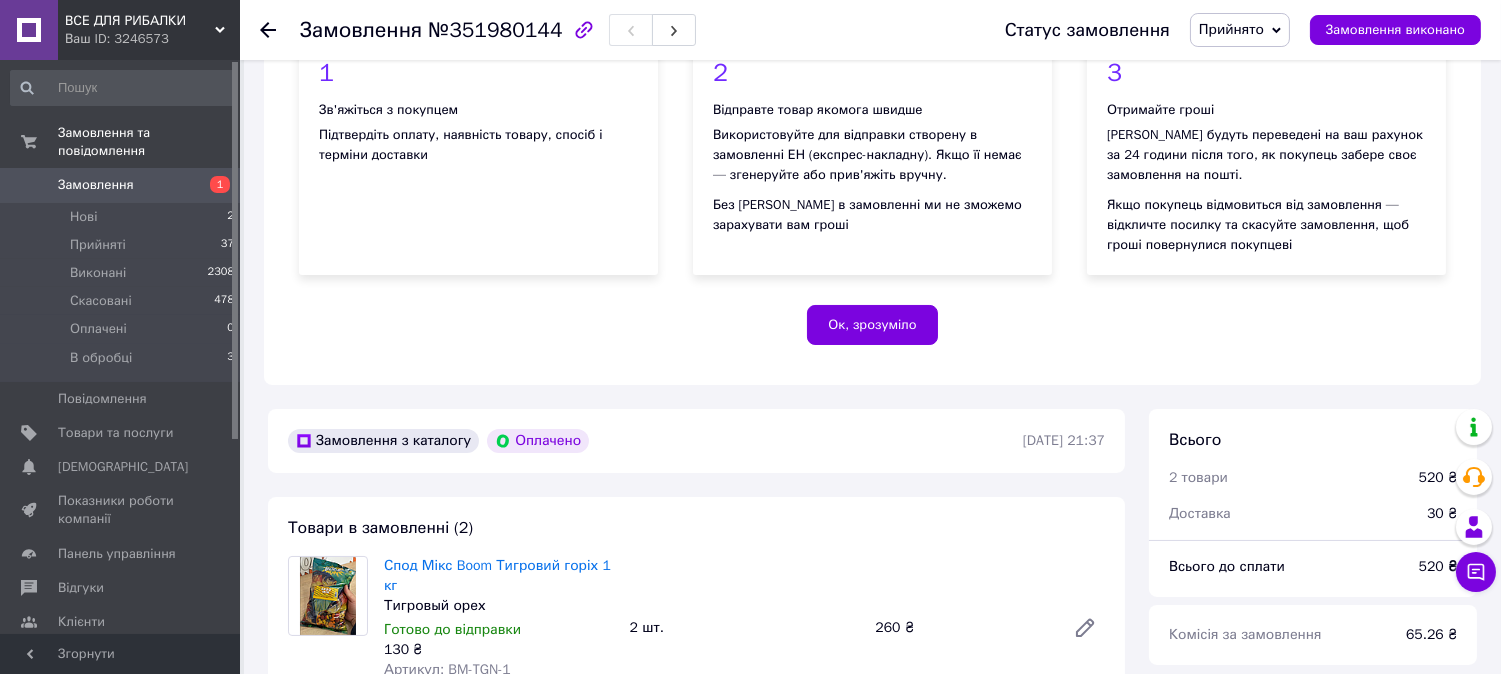 click at bounding box center [584, 30] 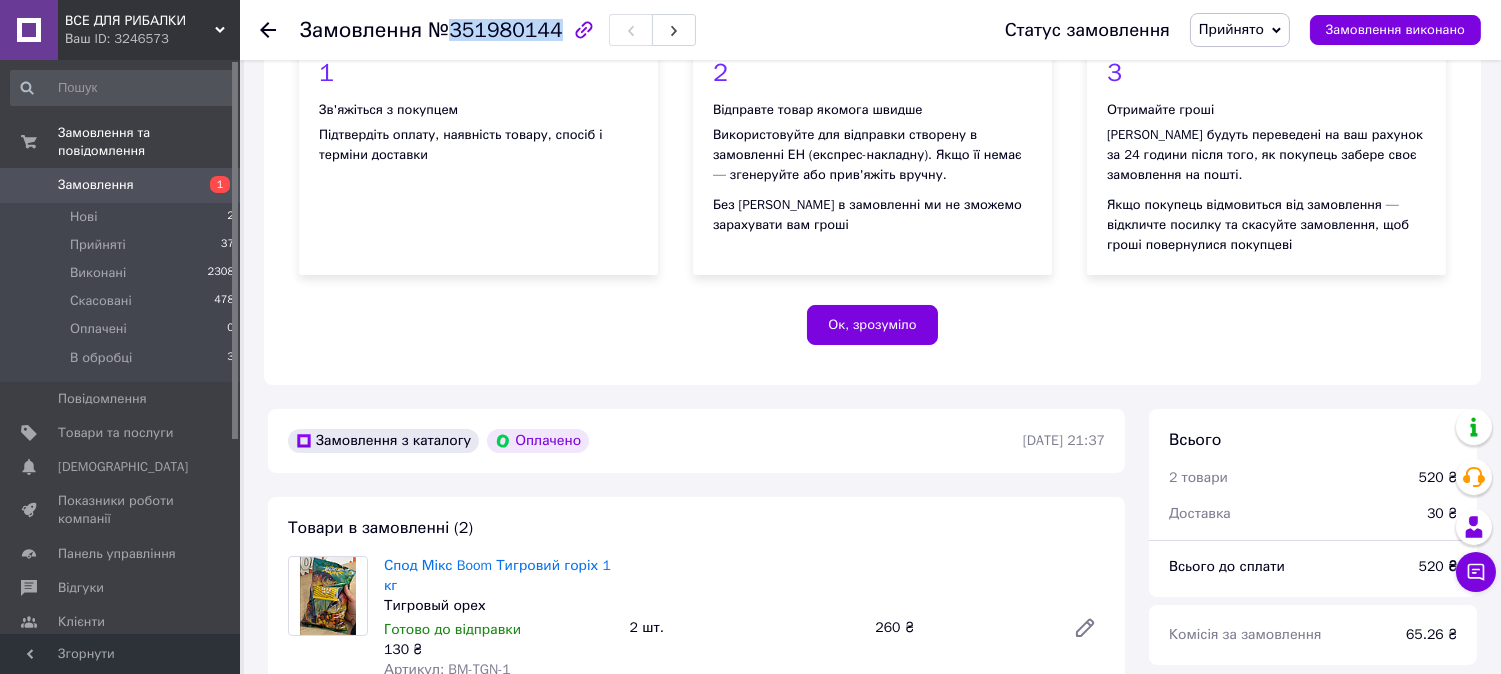 drag, startPoint x: 545, startPoint y: 30, endPoint x: 450, endPoint y: 31, distance: 95.005264 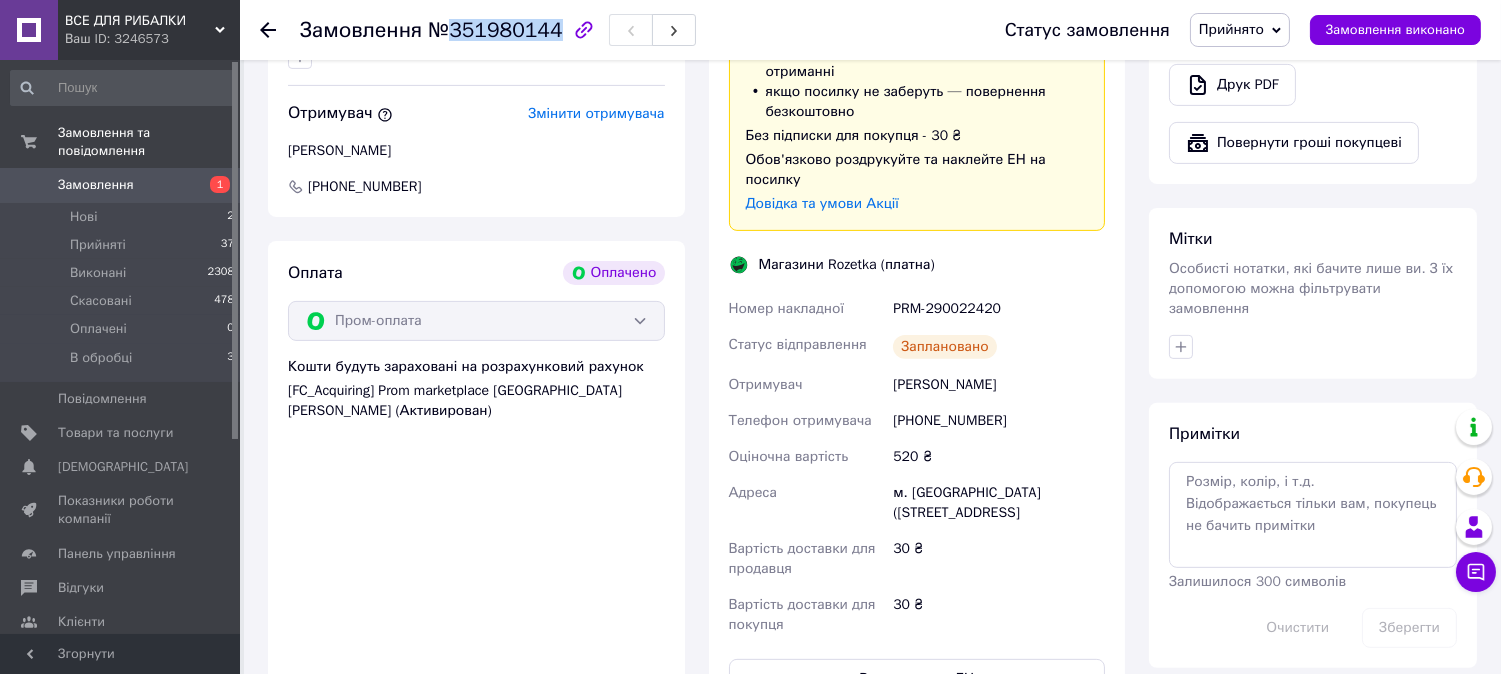 scroll, scrollTop: 1343, scrollLeft: 0, axis: vertical 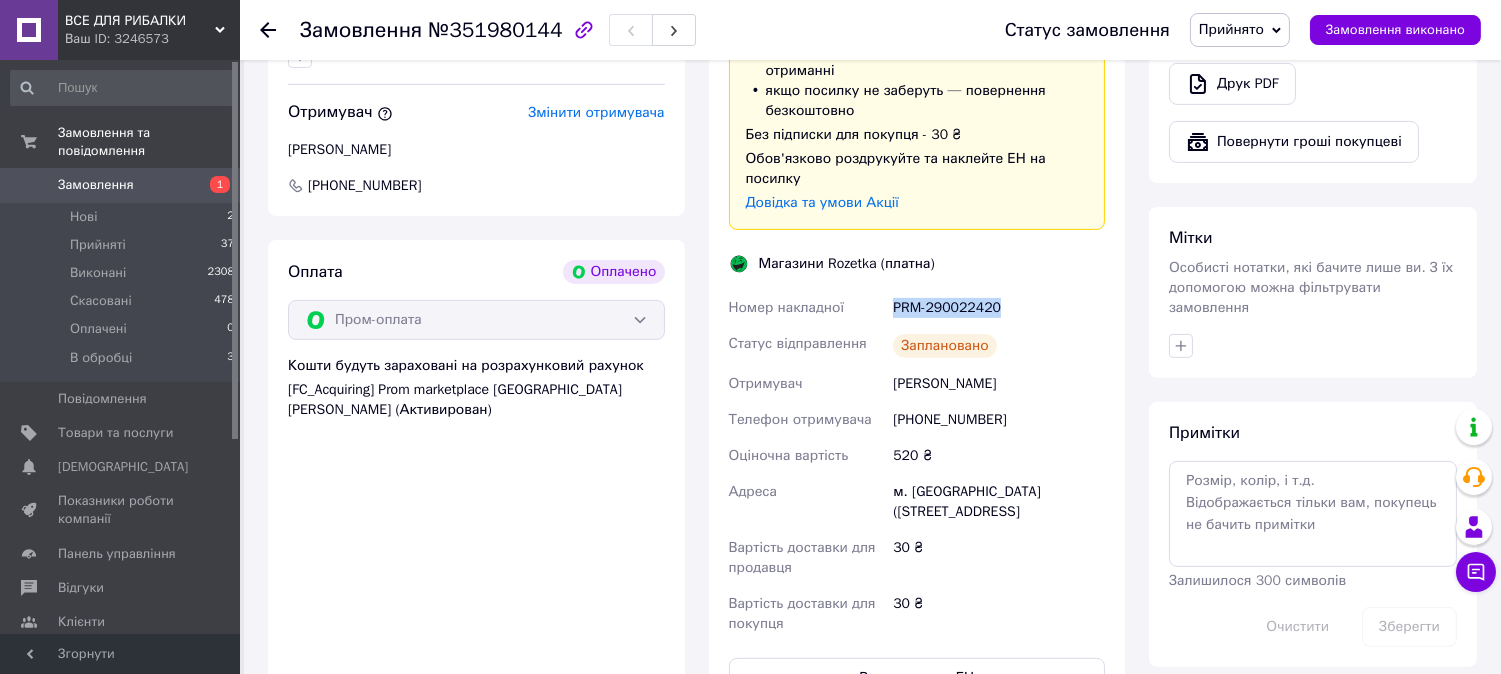 drag, startPoint x: 1008, startPoint y: 282, endPoint x: 894, endPoint y: 286, distance: 114.07015 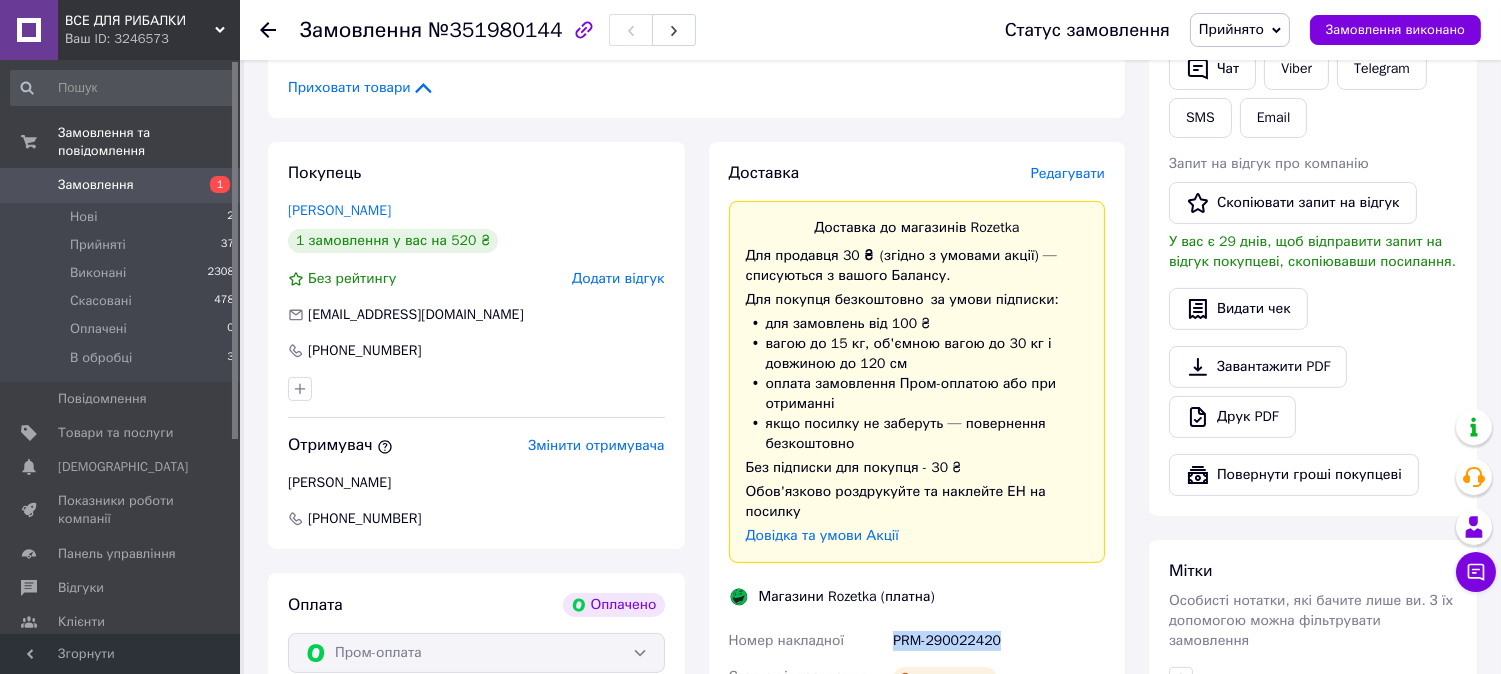 scroll, scrollTop: 676, scrollLeft: 0, axis: vertical 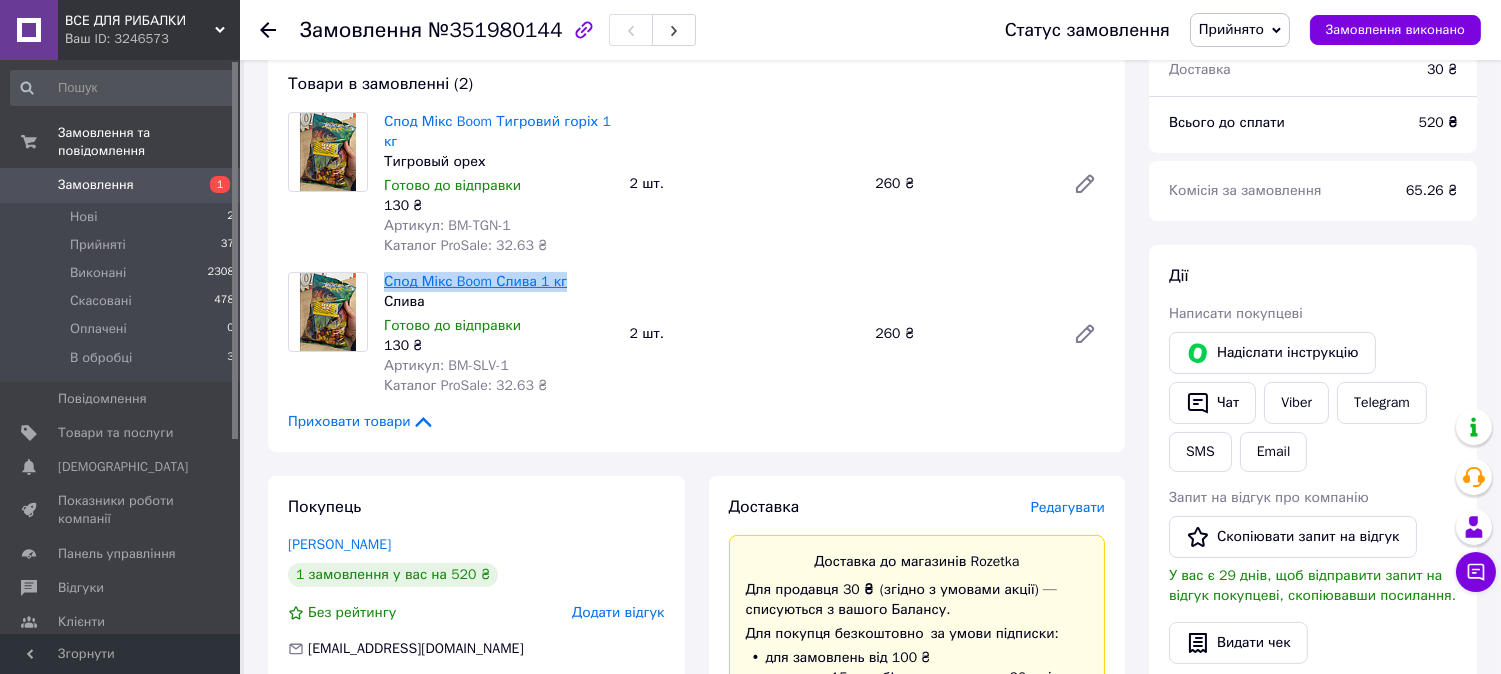 drag, startPoint x: 581, startPoint y: 275, endPoint x: 385, endPoint y: 284, distance: 196.20653 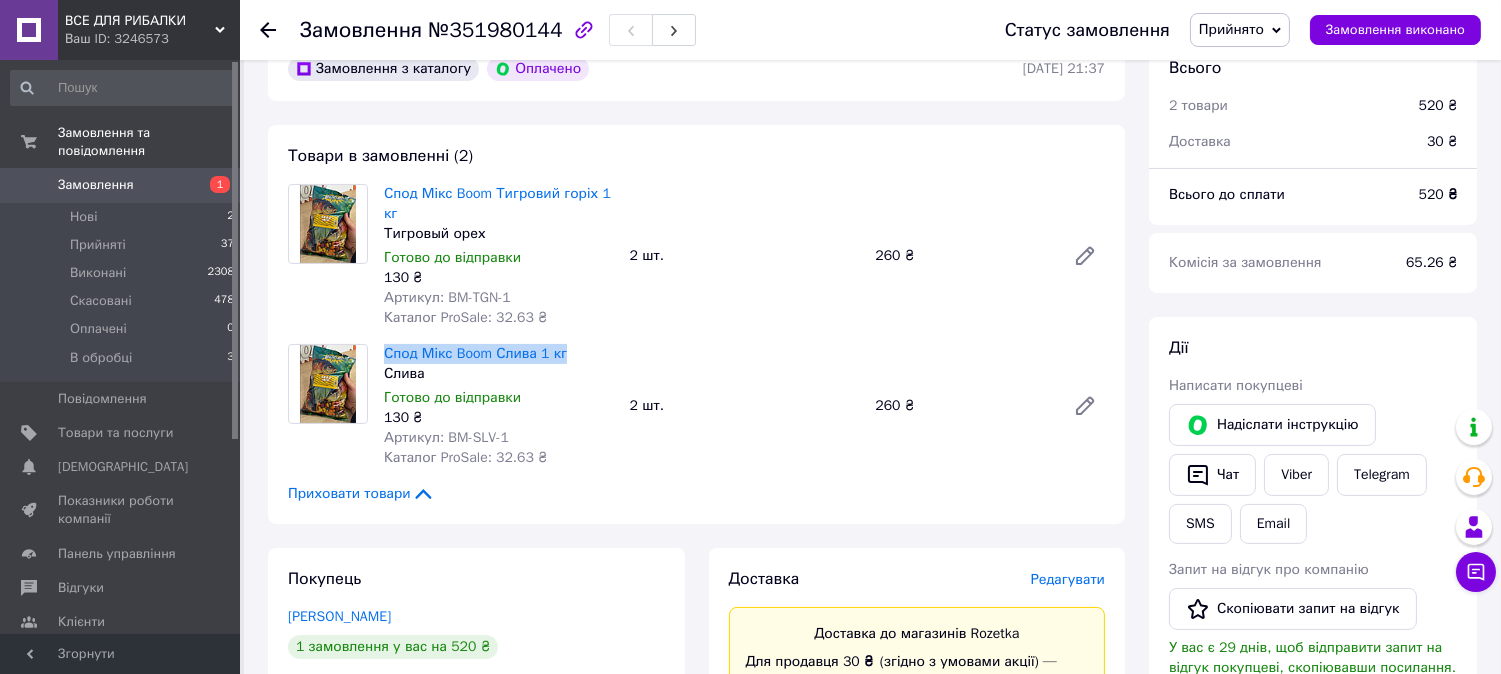 scroll, scrollTop: 565, scrollLeft: 0, axis: vertical 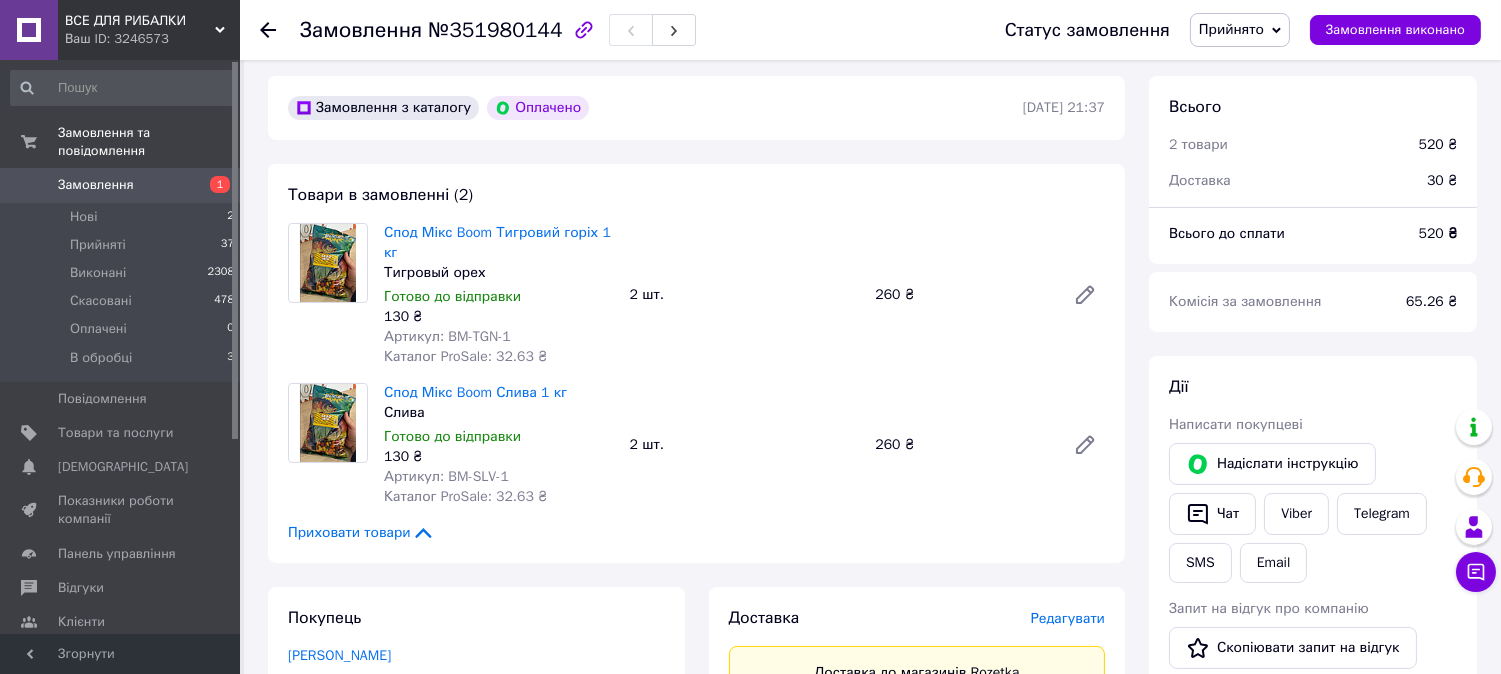 click 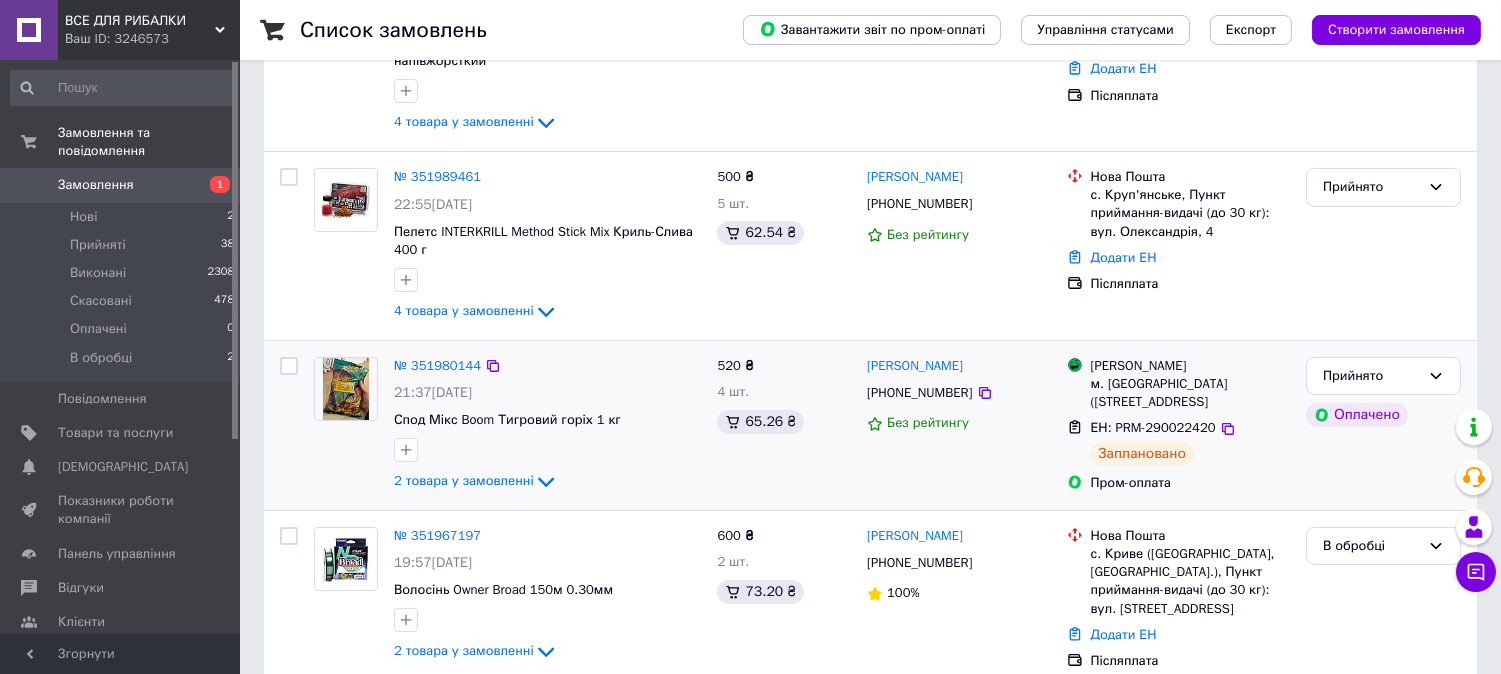 scroll, scrollTop: 555, scrollLeft: 0, axis: vertical 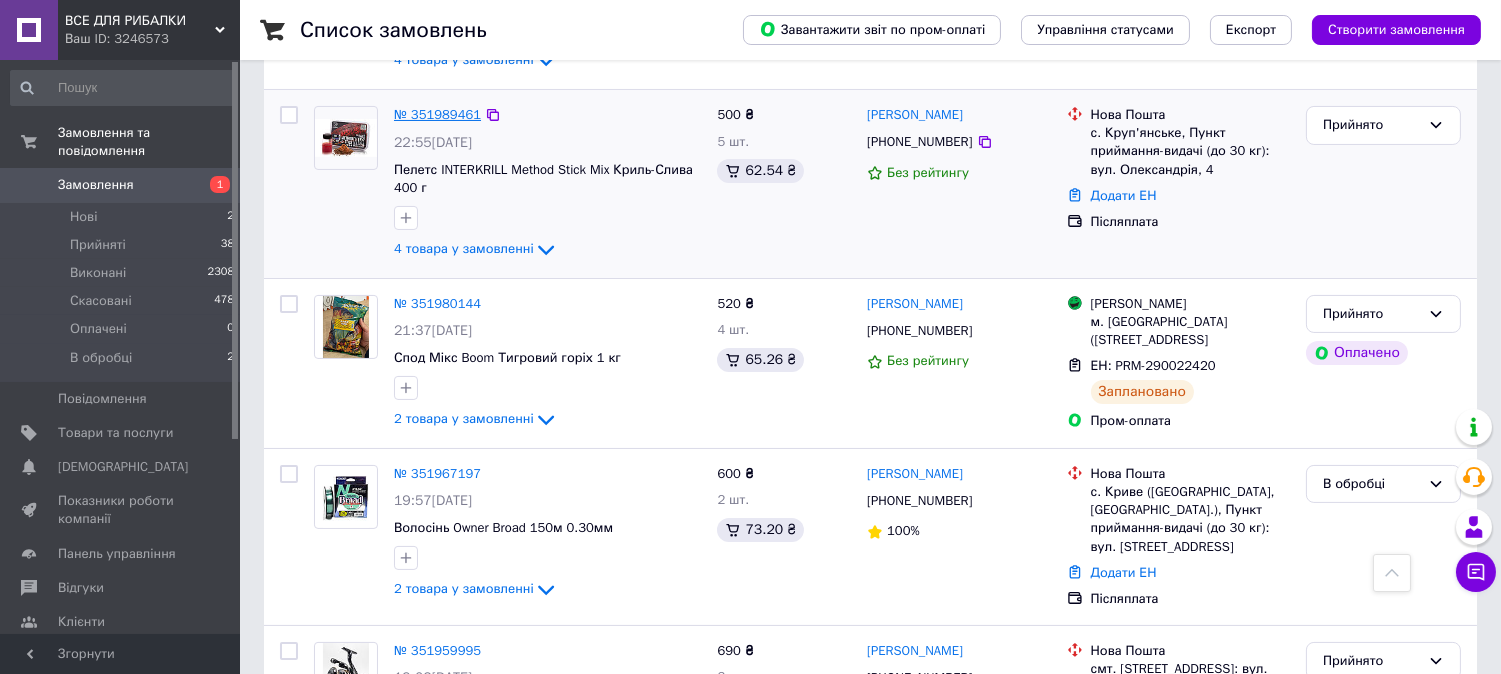 click on "№ 351989461" at bounding box center [437, 114] 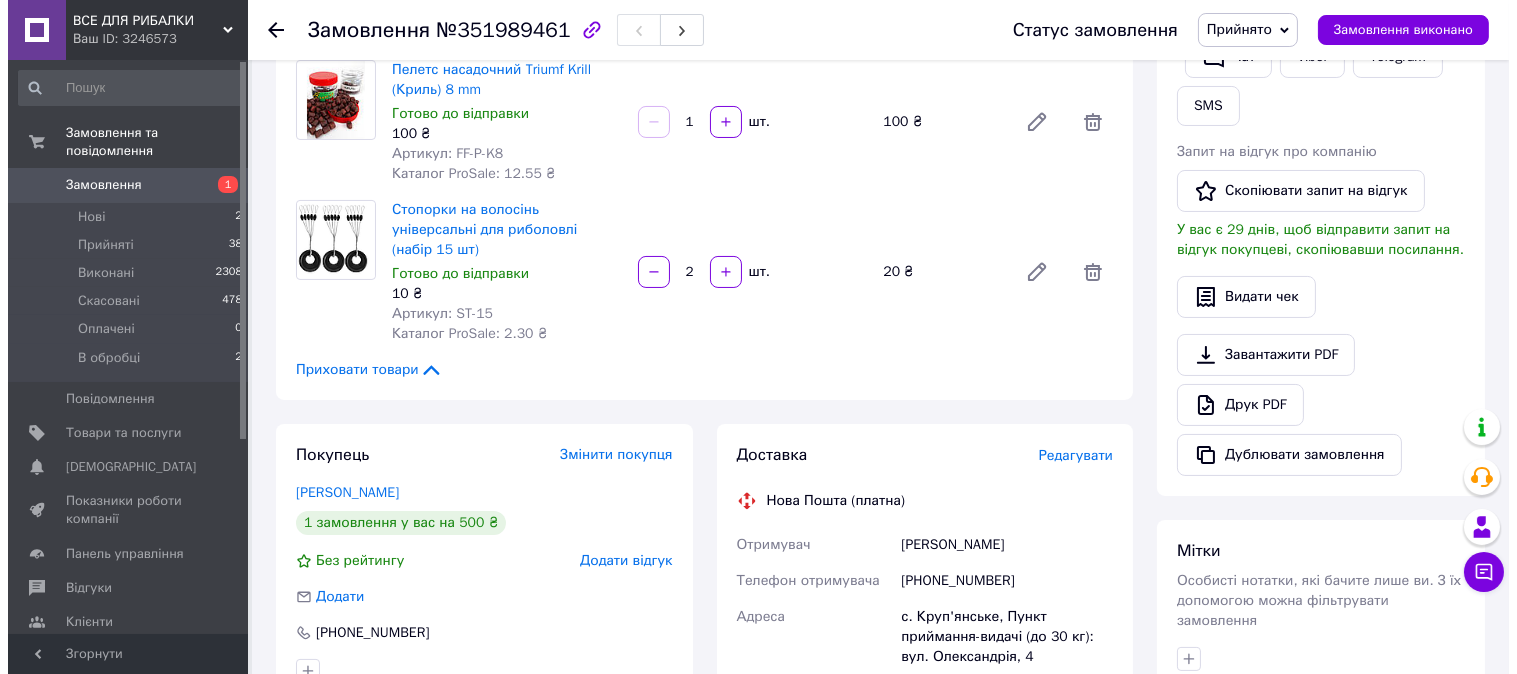 scroll, scrollTop: 666, scrollLeft: 0, axis: vertical 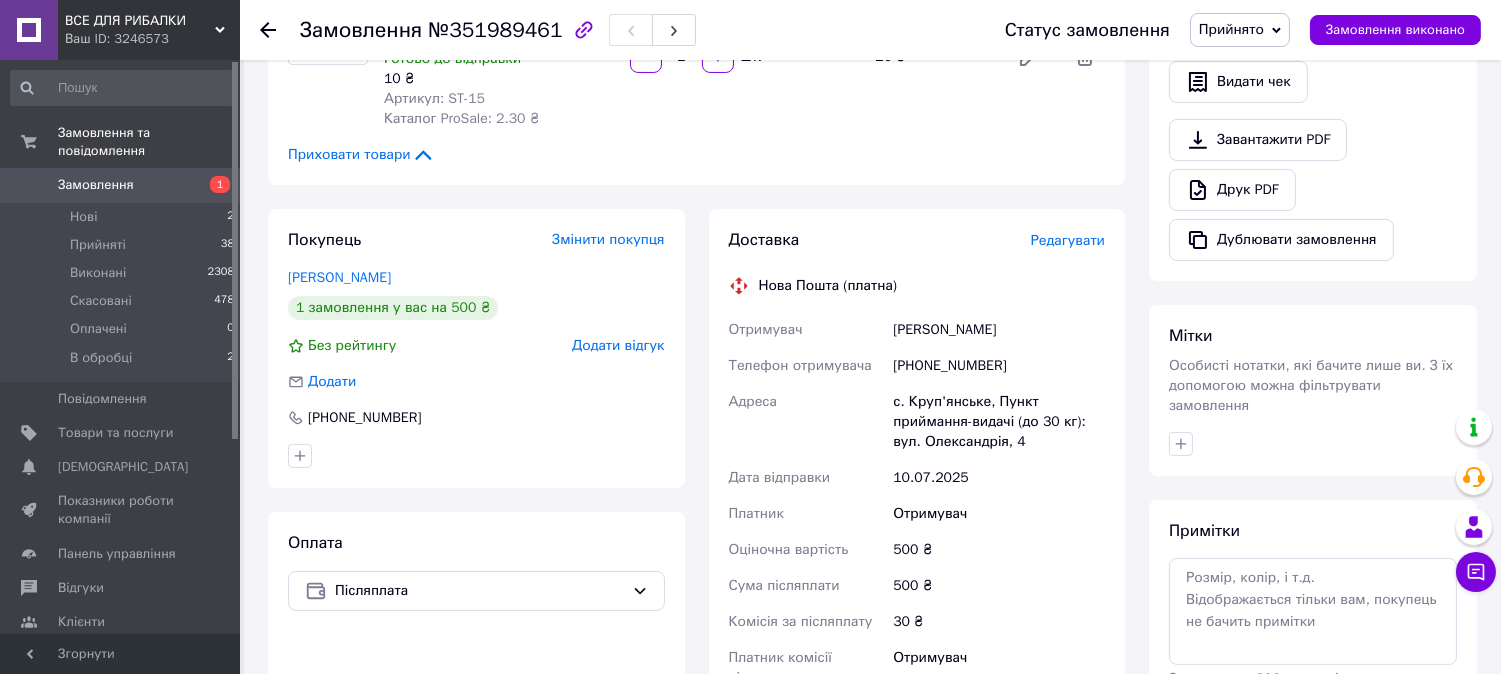 click on "Редагувати" at bounding box center (1068, 240) 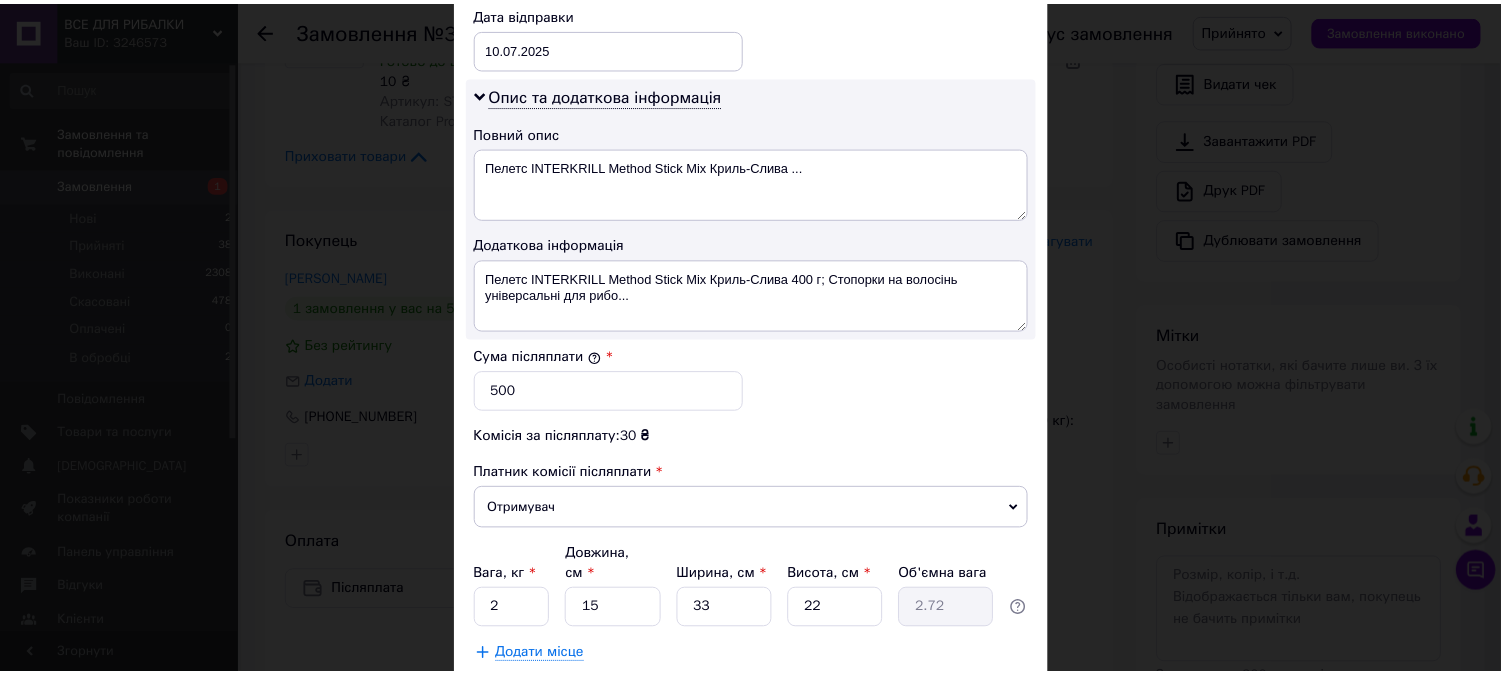 scroll, scrollTop: 1078, scrollLeft: 0, axis: vertical 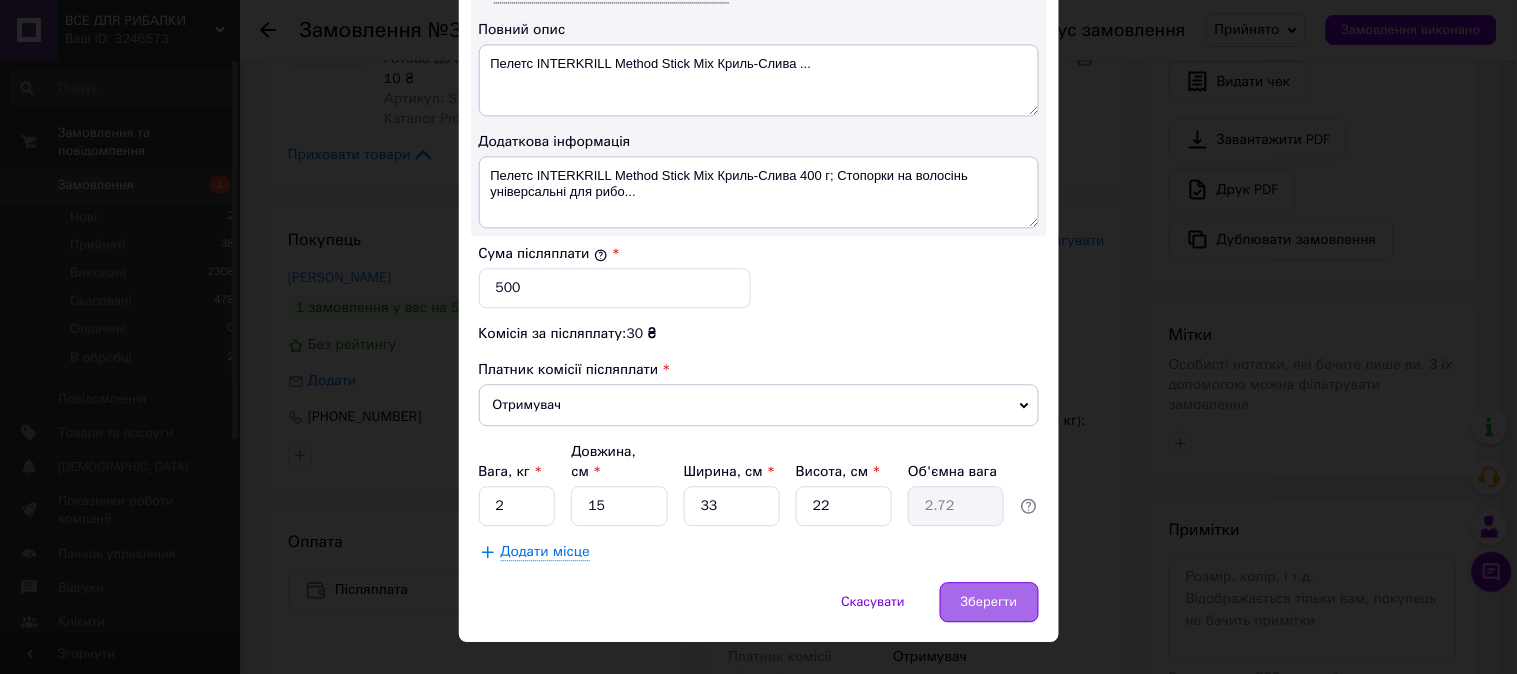 click on "Зберегти" at bounding box center (989, 602) 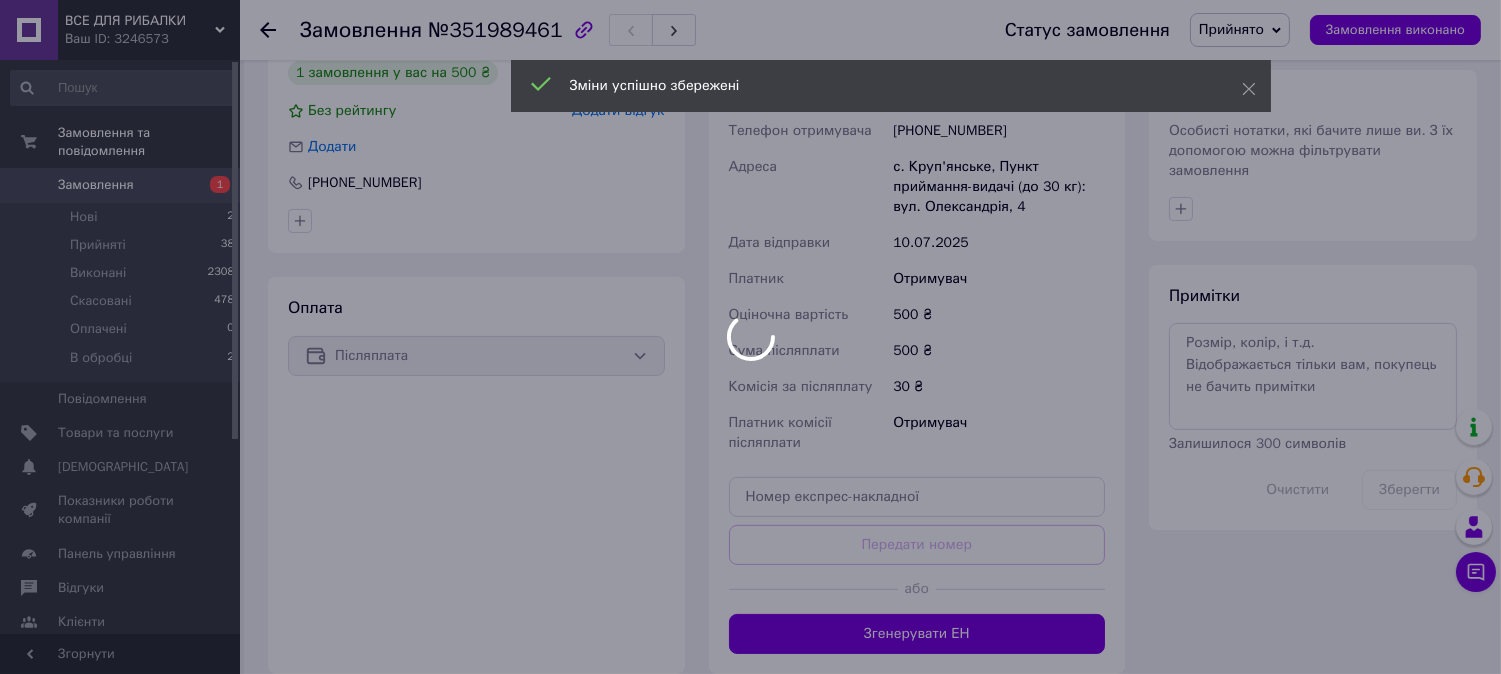 scroll, scrollTop: 1191, scrollLeft: 0, axis: vertical 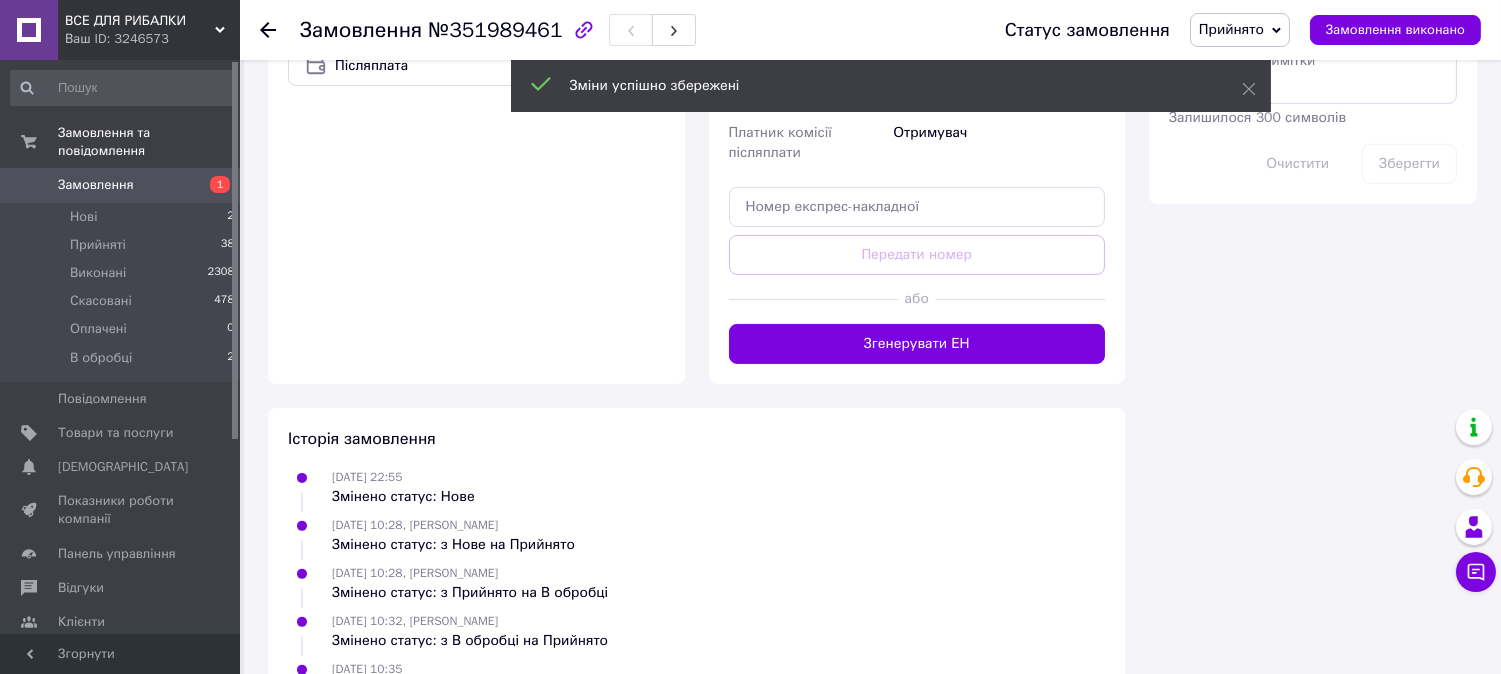 click on "Згенерувати ЕН" at bounding box center (917, 344) 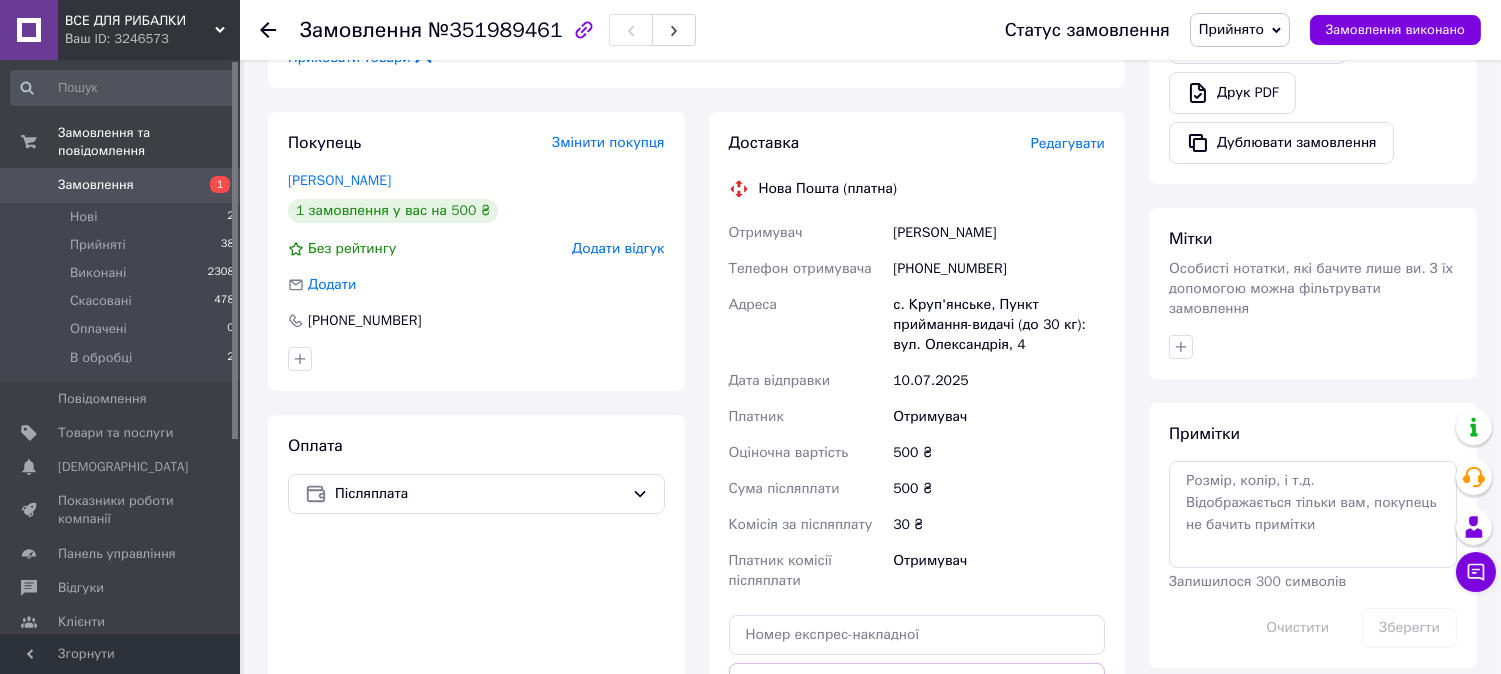 scroll, scrollTop: 635, scrollLeft: 0, axis: vertical 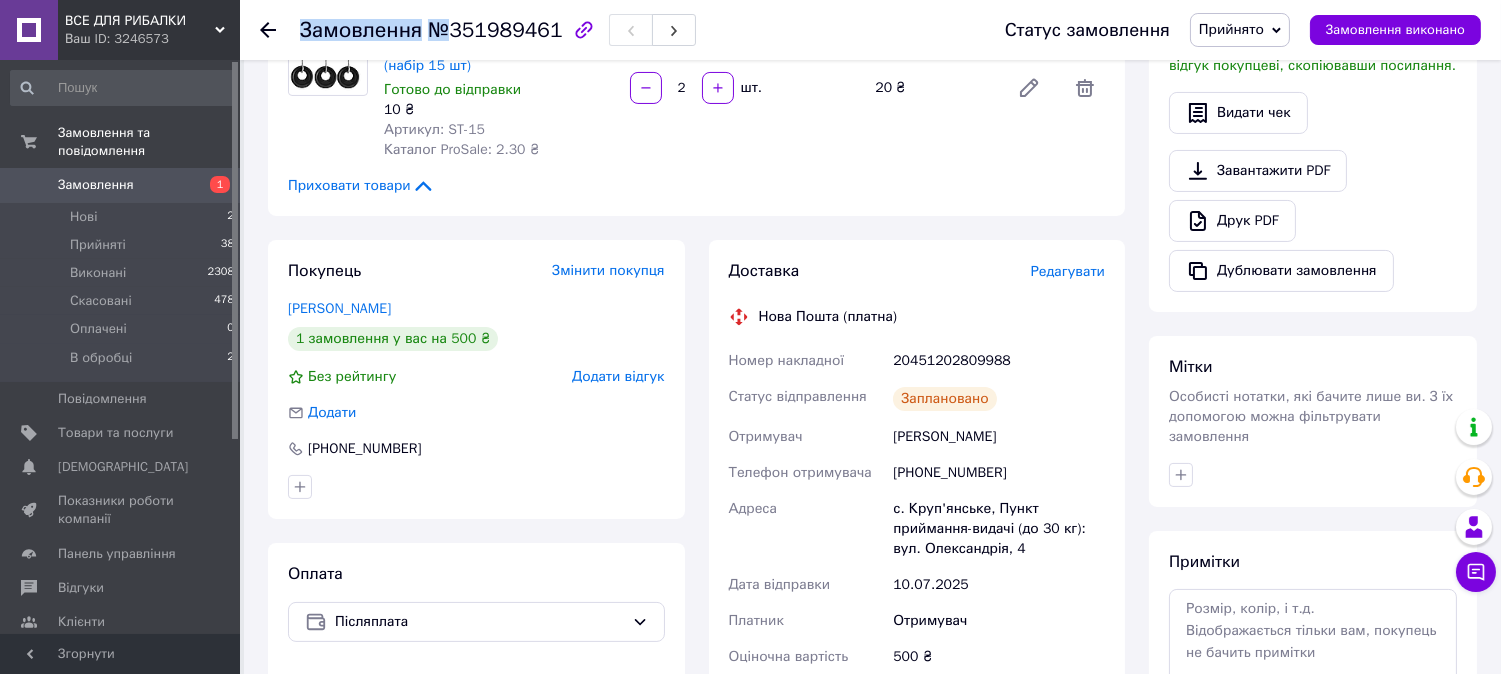 drag, startPoint x: 448, startPoint y: 33, endPoint x: 551, endPoint y: 34, distance: 103.00485 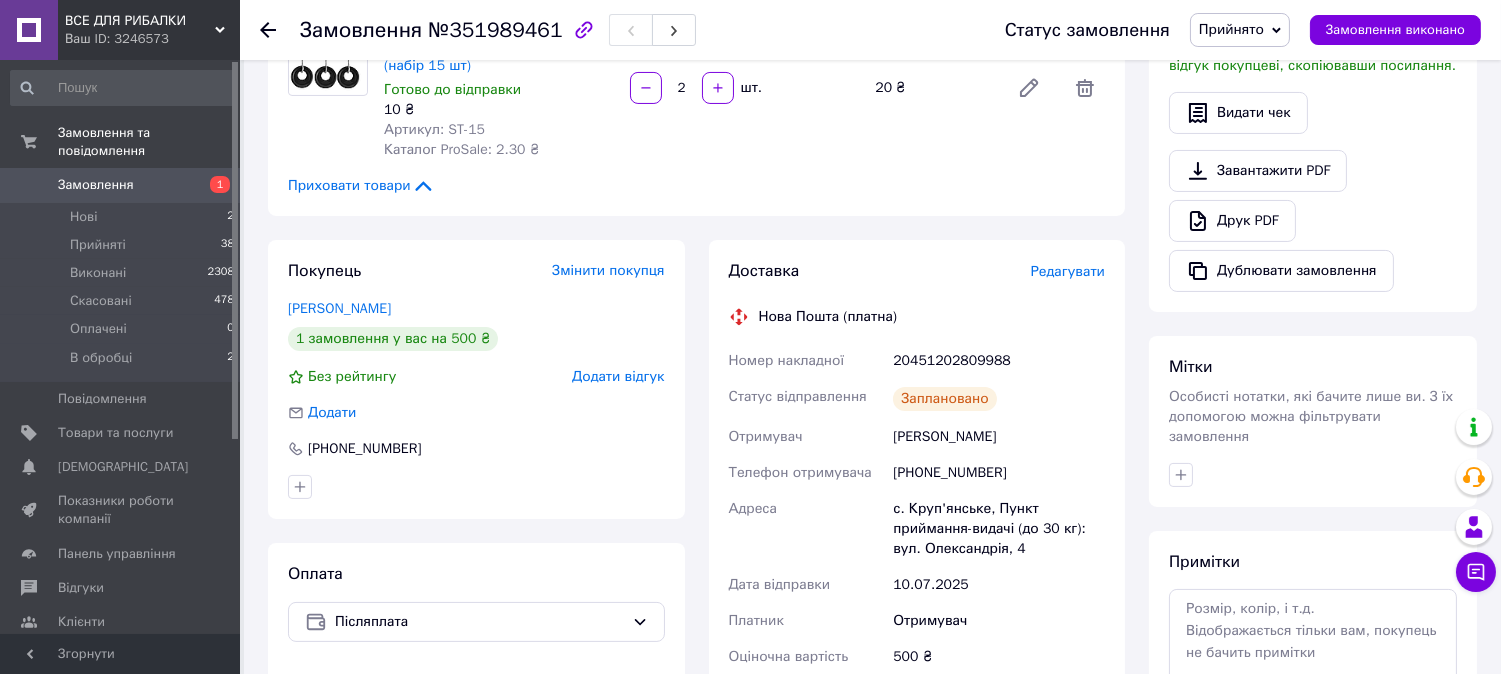 click at bounding box center (584, 30) 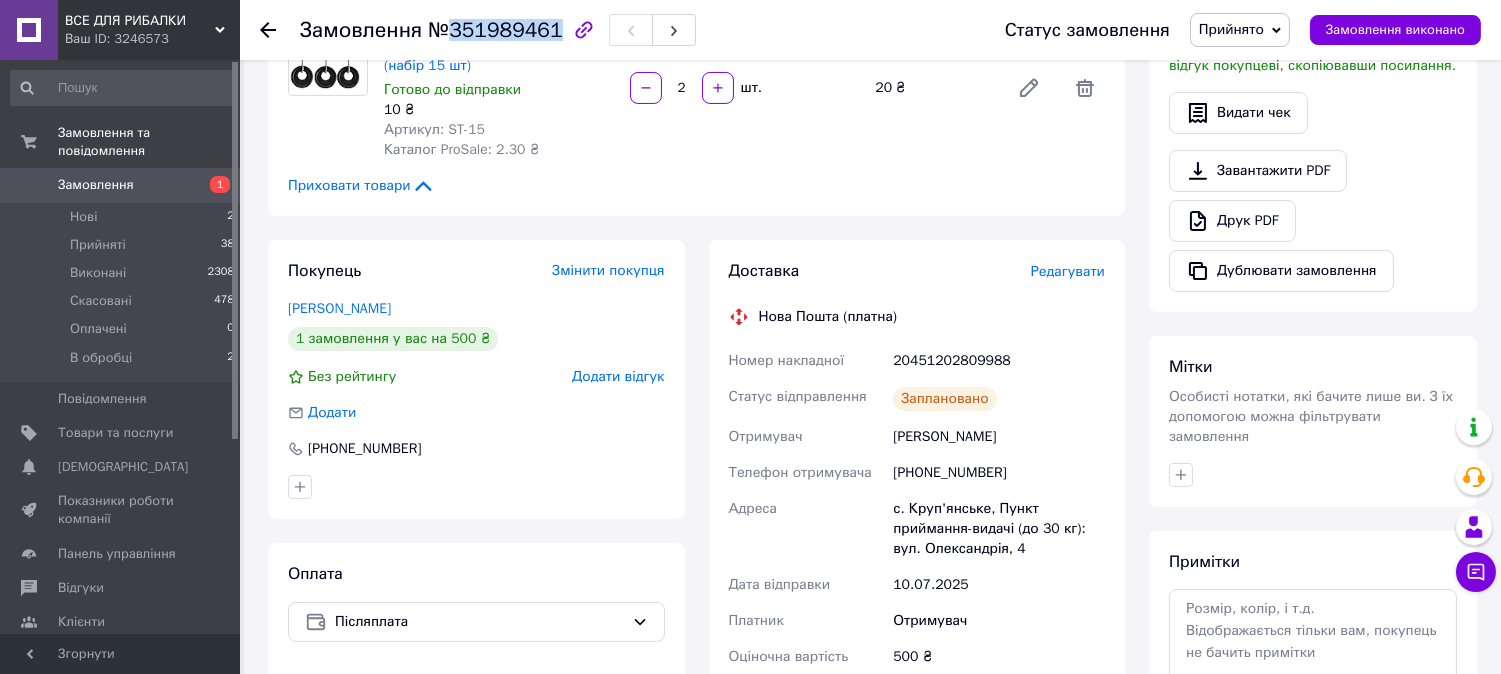 drag, startPoint x: 545, startPoint y: 30, endPoint x: 450, endPoint y: 35, distance: 95.131485 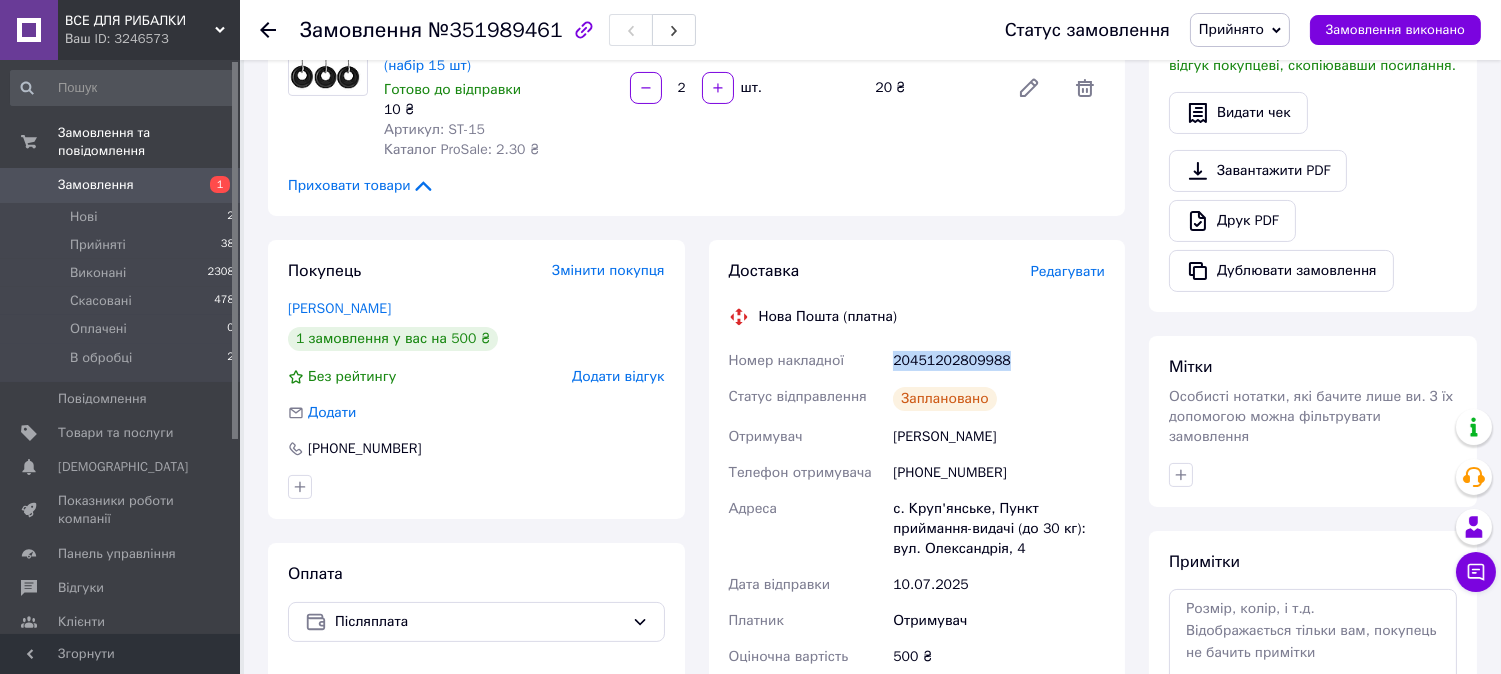 drag, startPoint x: 1007, startPoint y: 331, endPoint x: 892, endPoint y: 340, distance: 115.35164 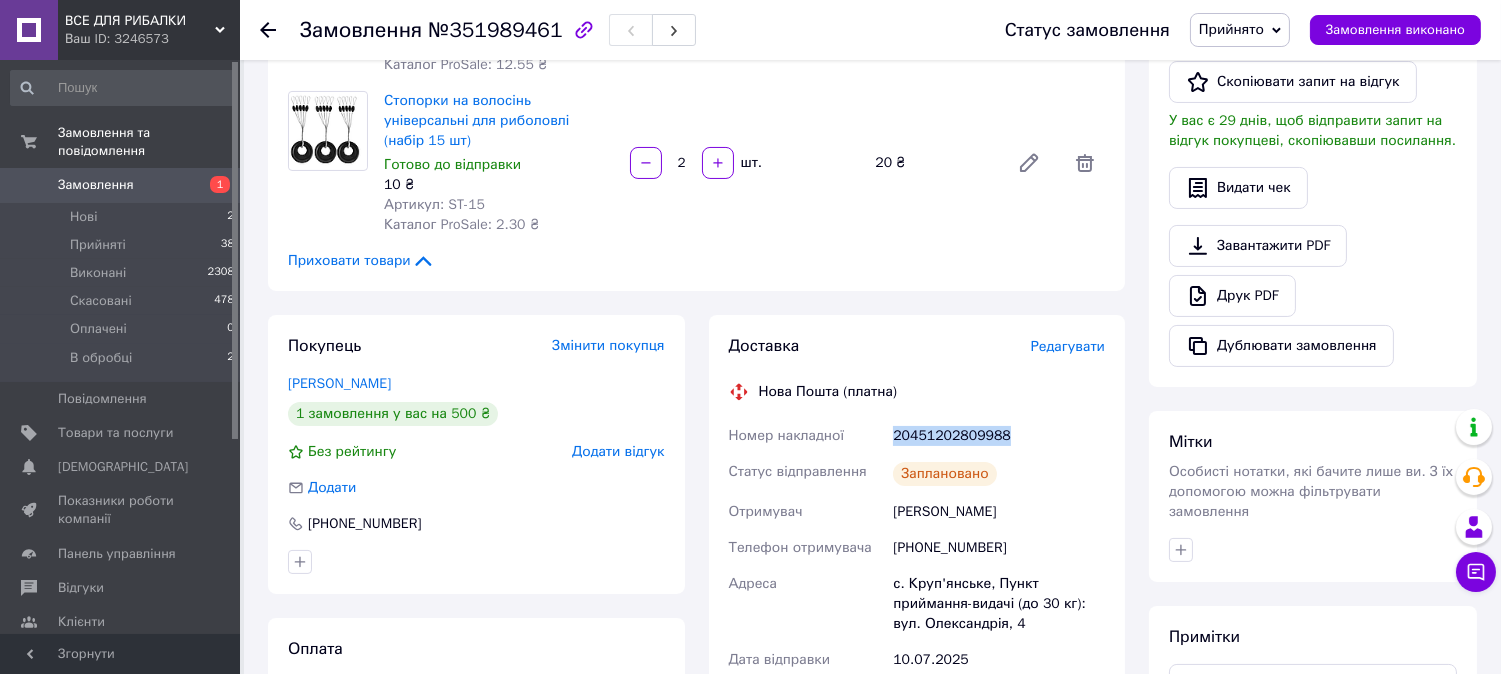 scroll, scrollTop: 413, scrollLeft: 0, axis: vertical 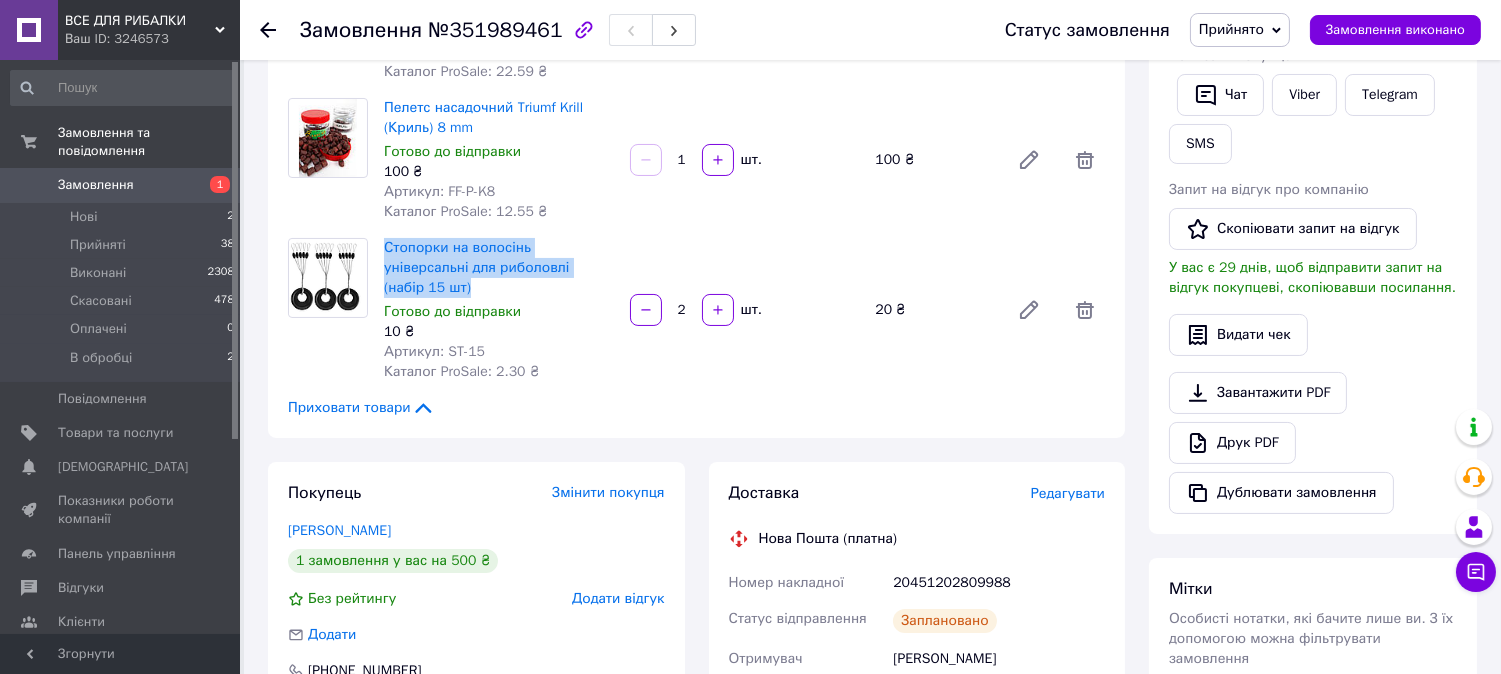 drag, startPoint x: 575, startPoint y: 268, endPoint x: 381, endPoint y: 247, distance: 195.13329 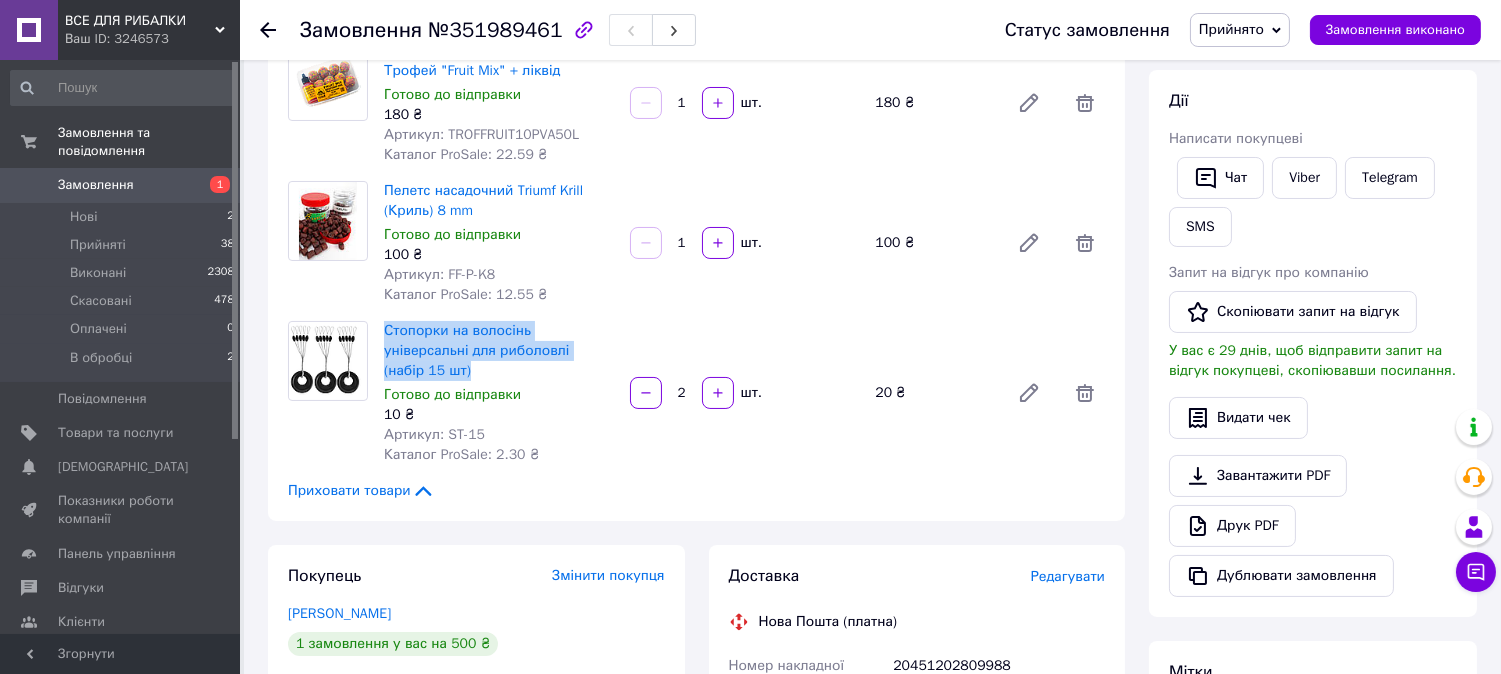 scroll, scrollTop: 191, scrollLeft: 0, axis: vertical 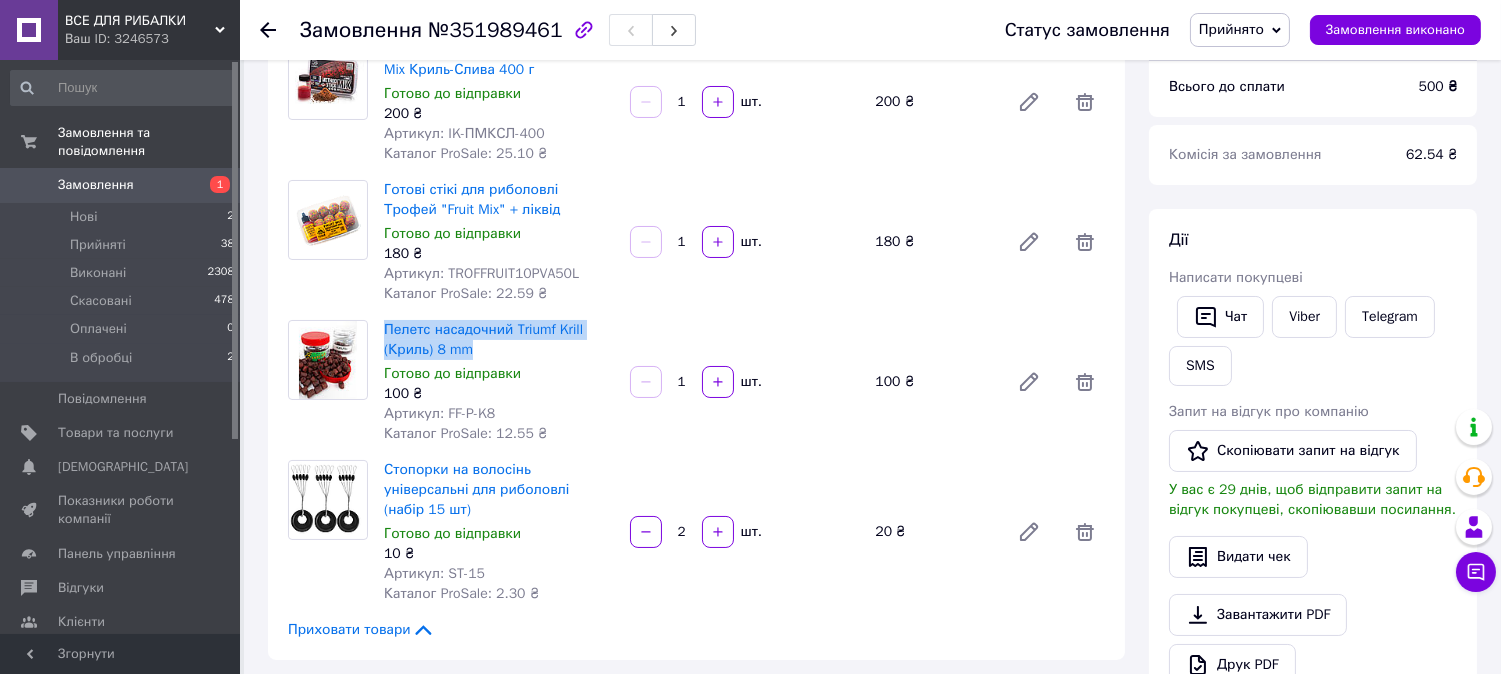 drag, startPoint x: 517, startPoint y: 346, endPoint x: 382, endPoint y: 328, distance: 136.19472 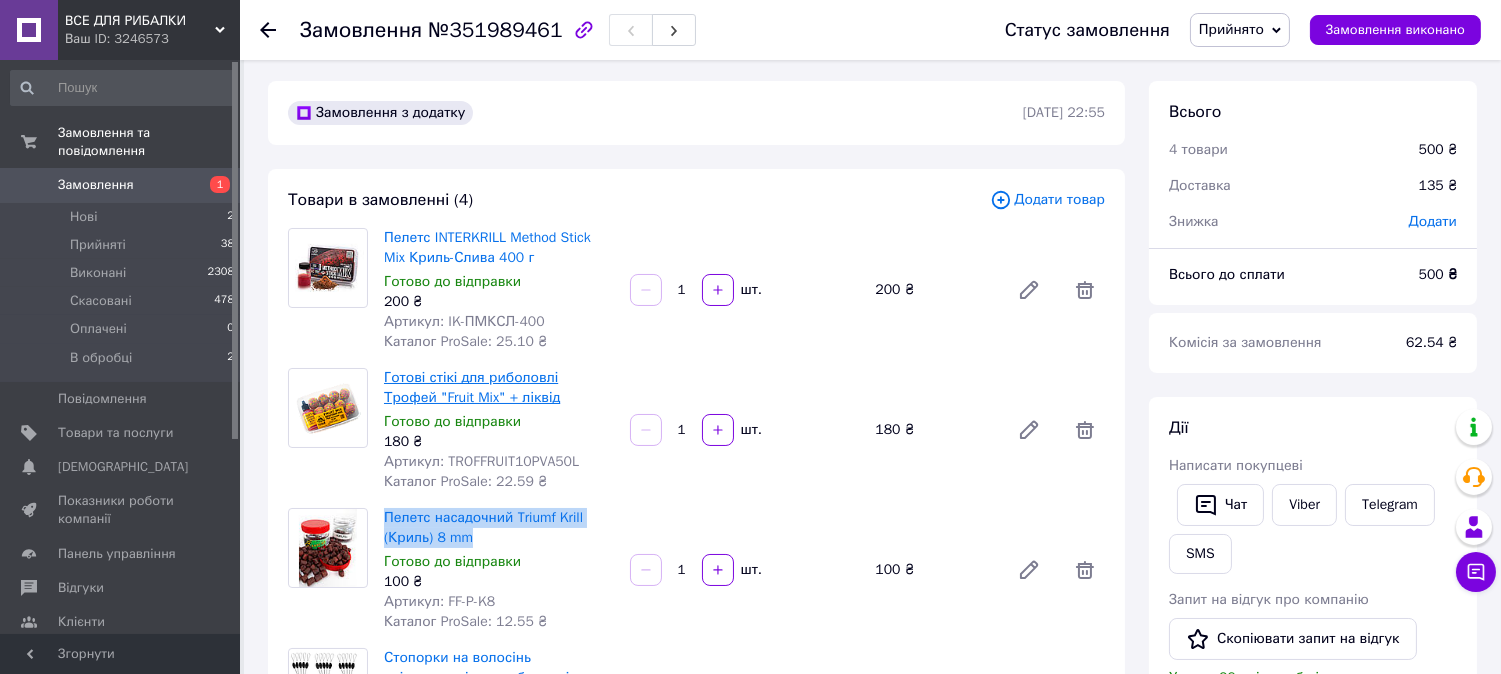 scroll, scrollTop: 0, scrollLeft: 0, axis: both 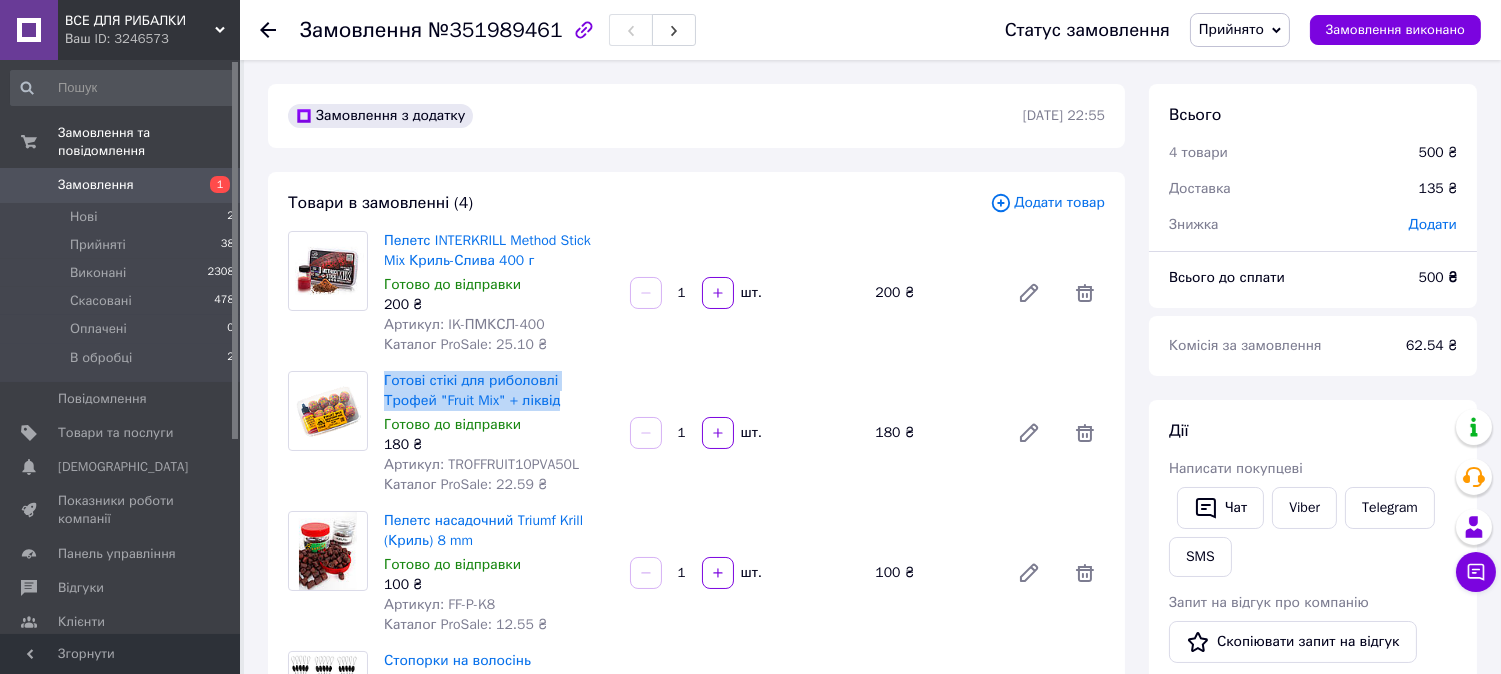 drag, startPoint x: 513, startPoint y: 404, endPoint x: 381, endPoint y: 380, distance: 134.16408 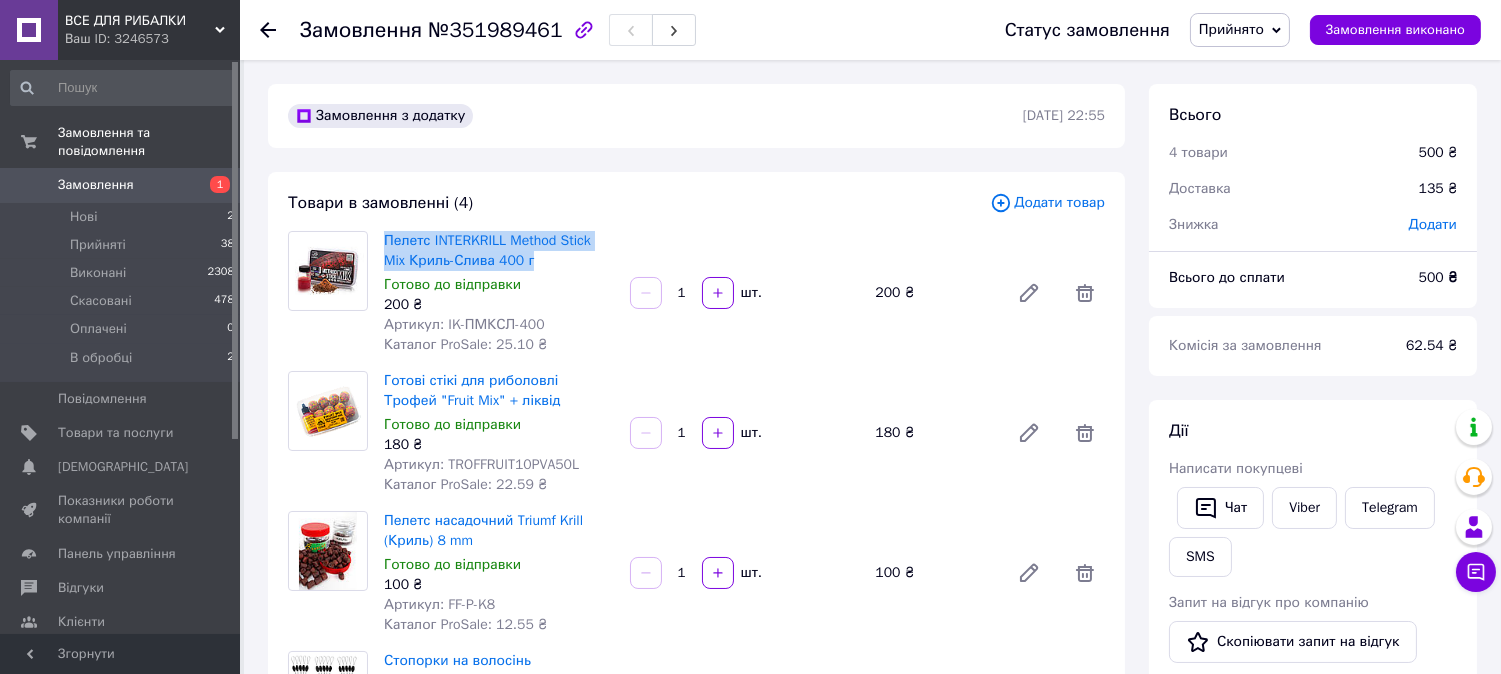 drag, startPoint x: 553, startPoint y: 252, endPoint x: 381, endPoint y: 243, distance: 172.2353 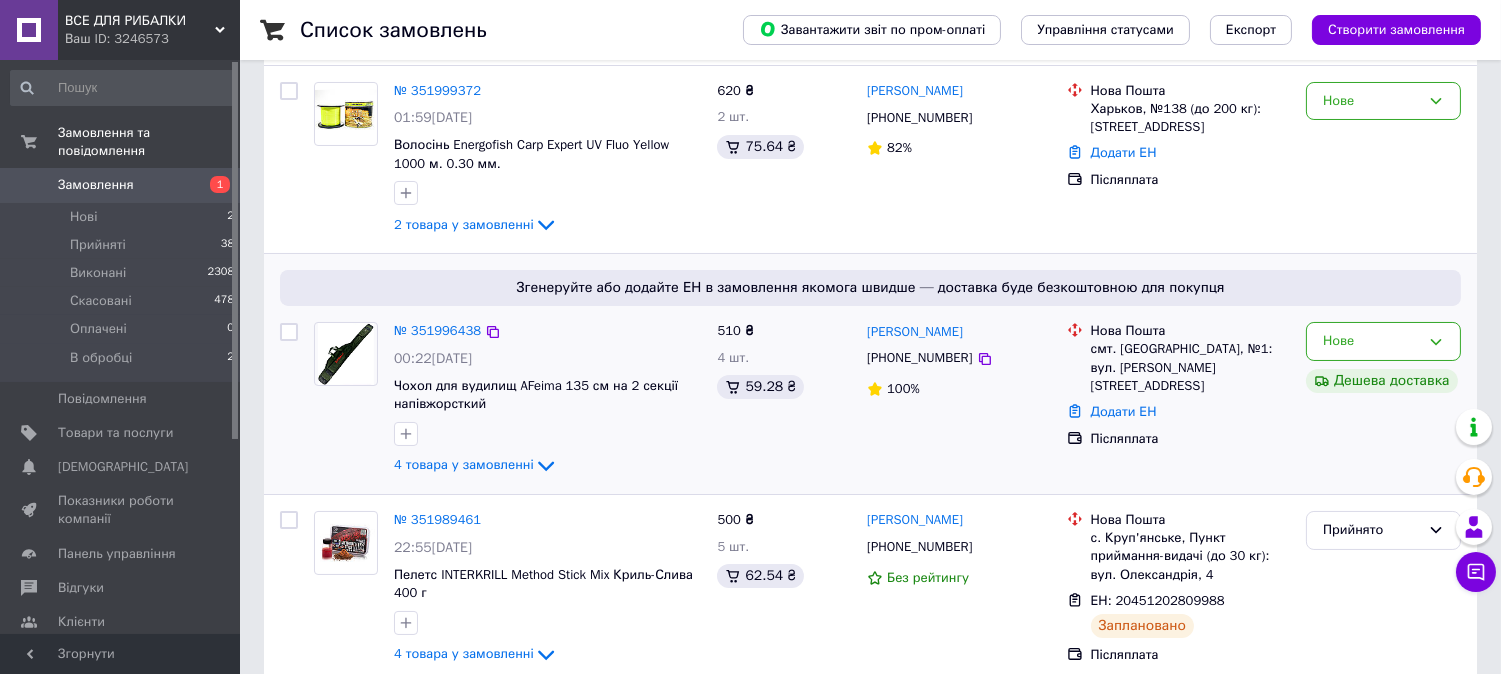scroll, scrollTop: 111, scrollLeft: 0, axis: vertical 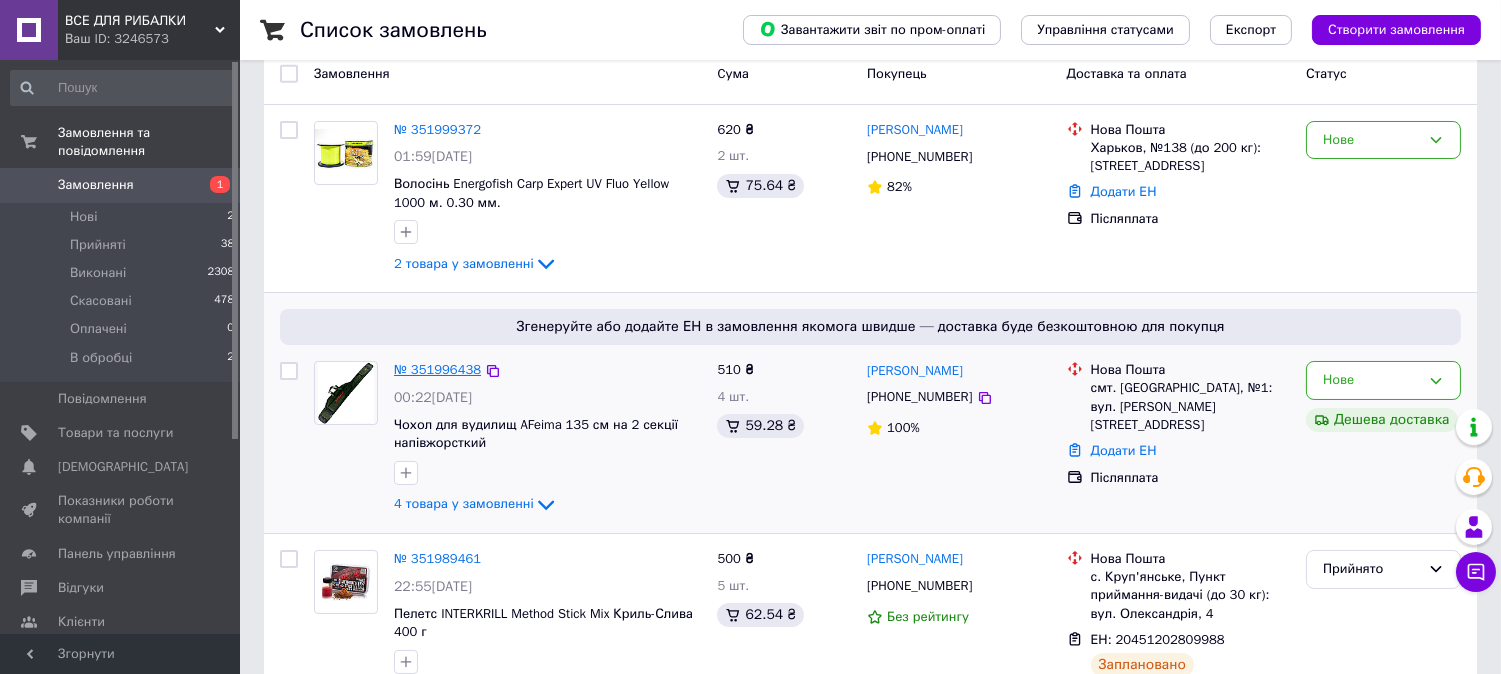 click on "№ 351996438" at bounding box center [437, 369] 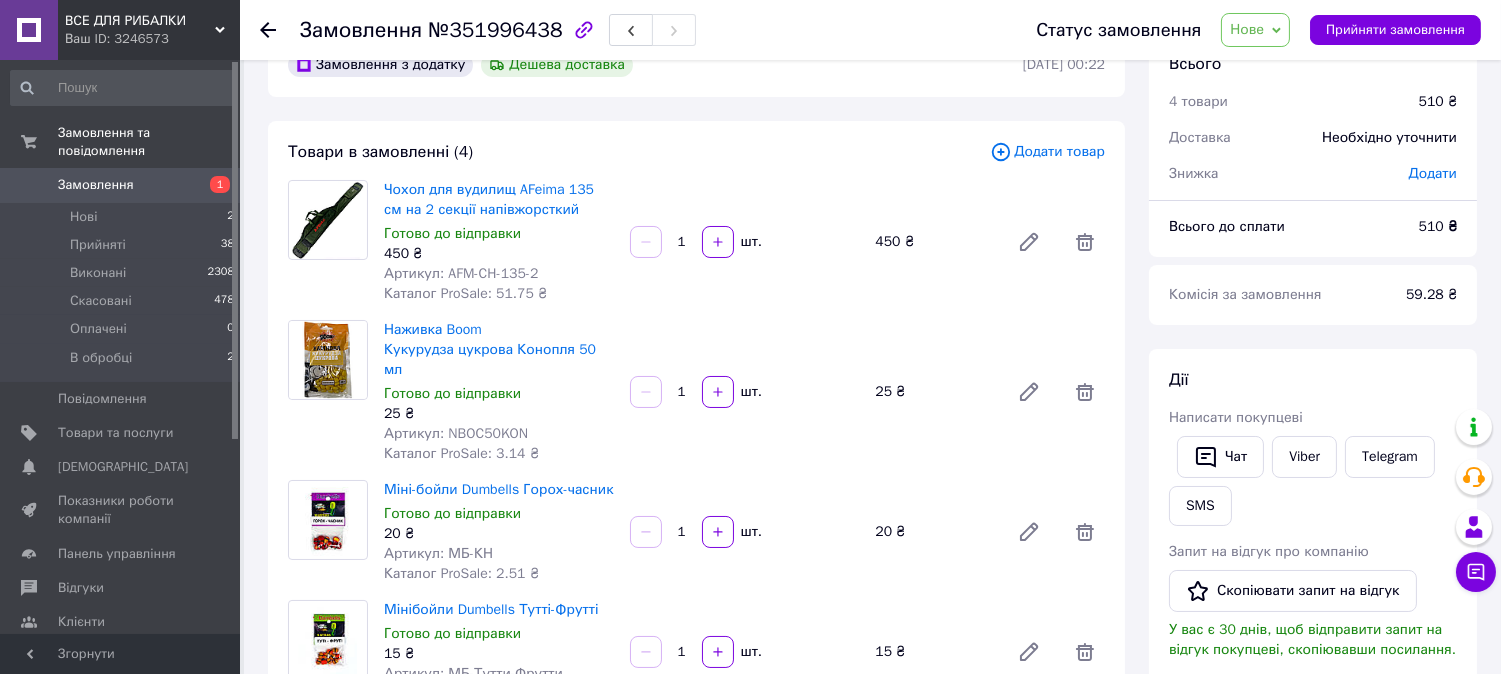 scroll, scrollTop: 0, scrollLeft: 0, axis: both 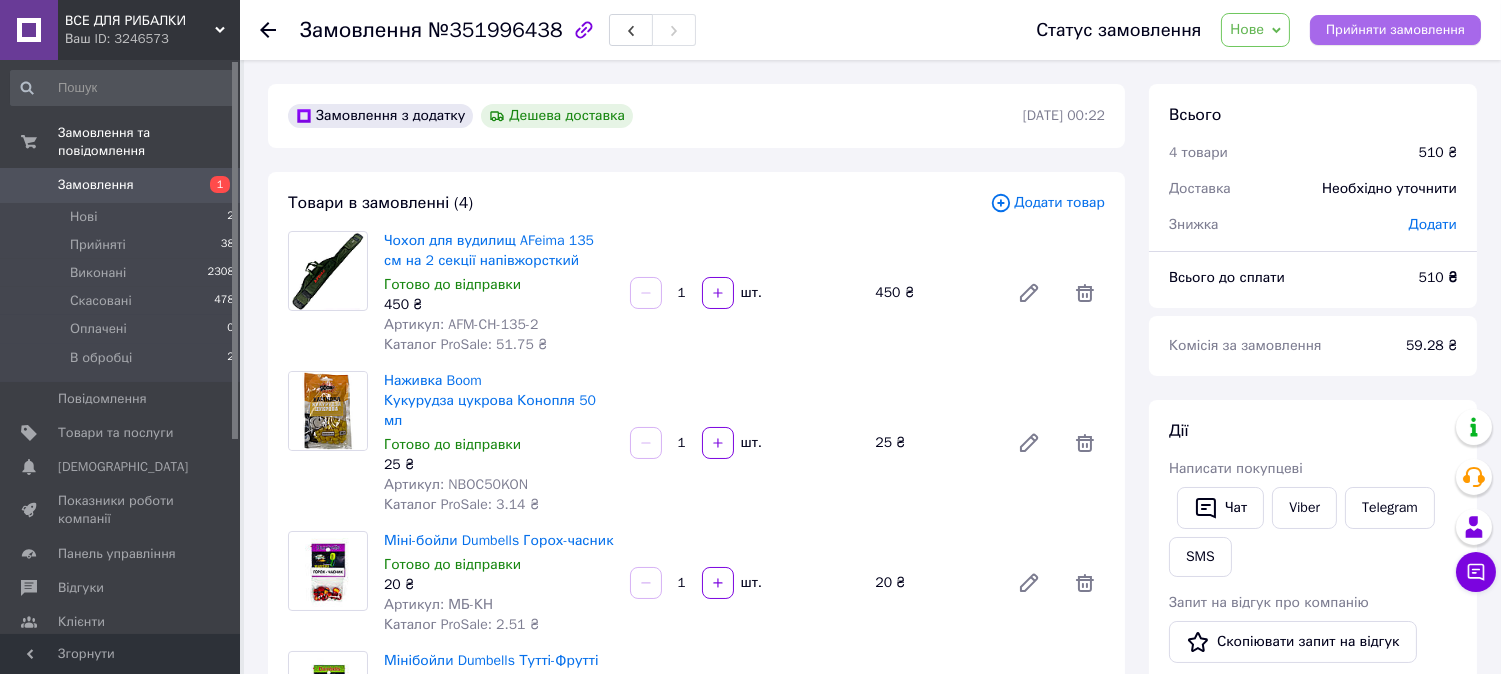 click on "Прийняти замовлення" at bounding box center [1395, 30] 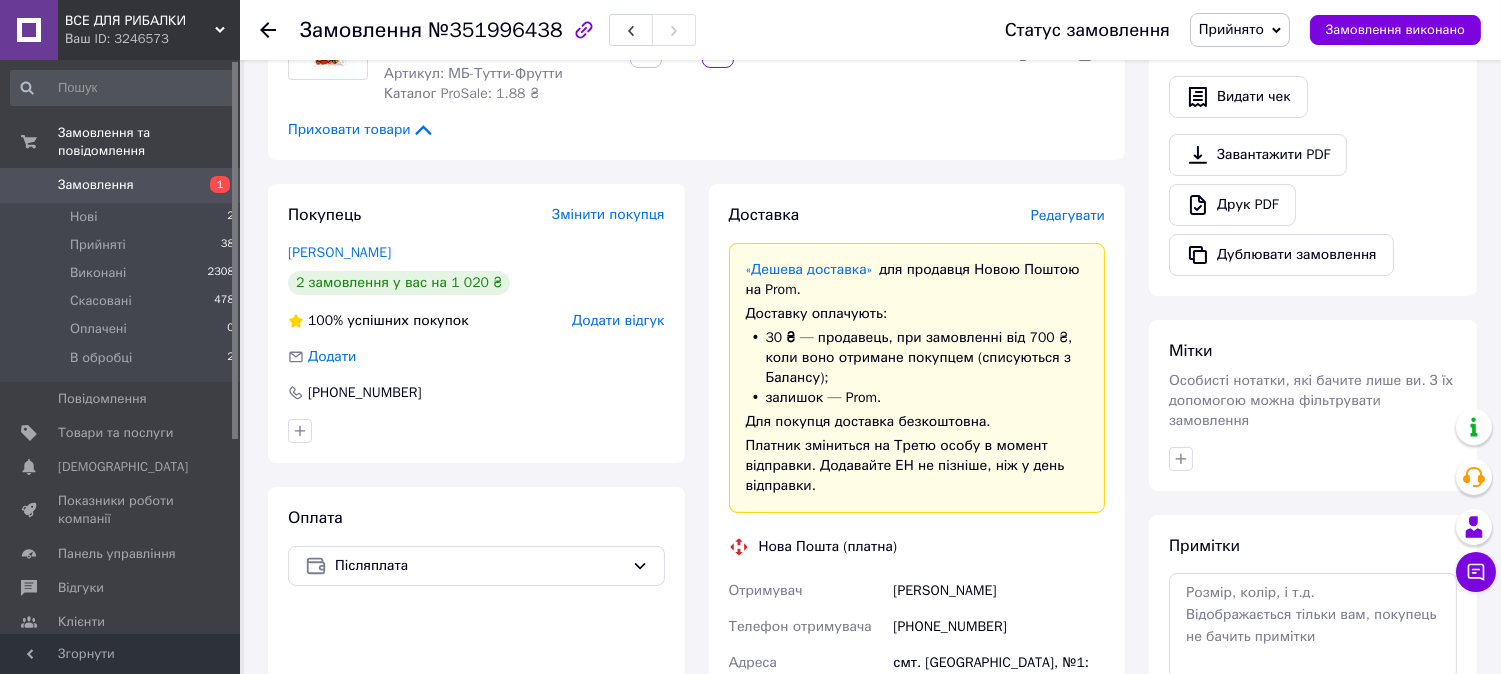 scroll, scrollTop: 777, scrollLeft: 0, axis: vertical 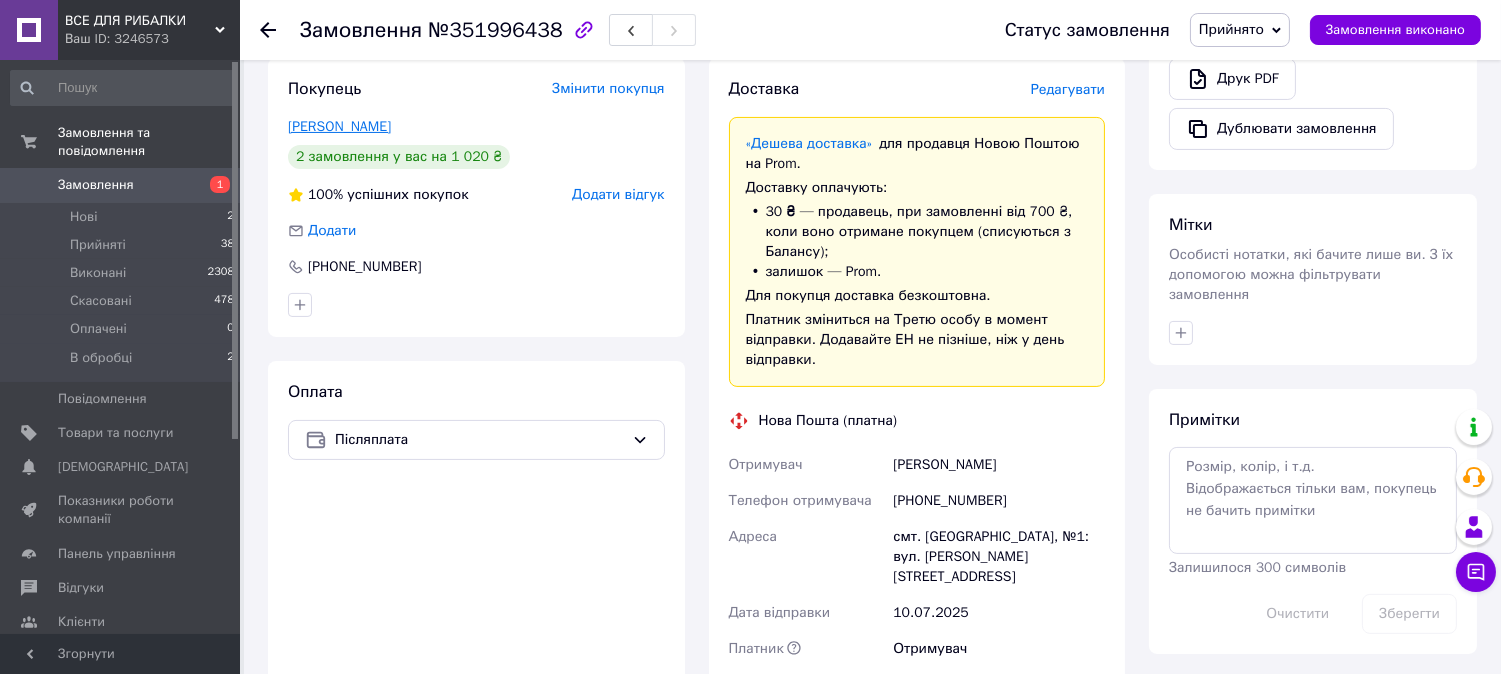click on "[PERSON_NAME]" at bounding box center (339, 126) 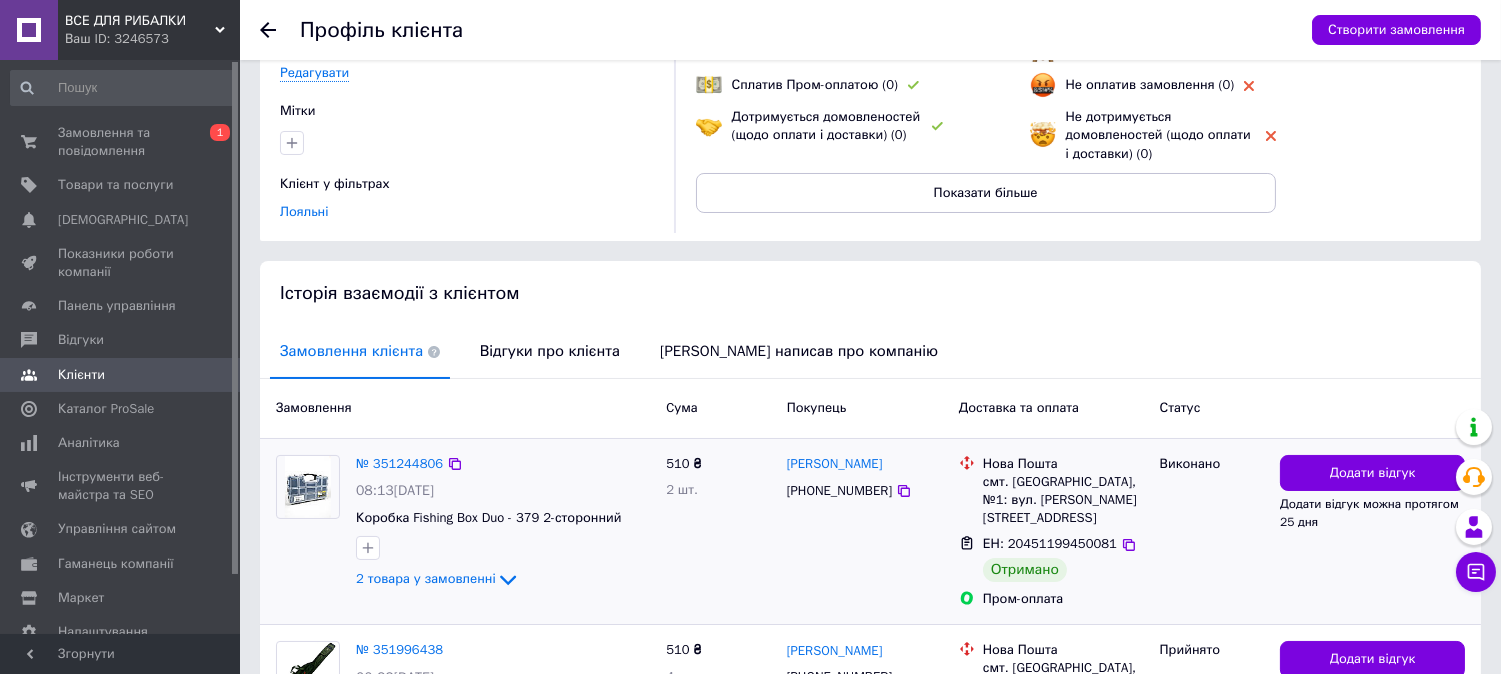 scroll, scrollTop: 395, scrollLeft: 0, axis: vertical 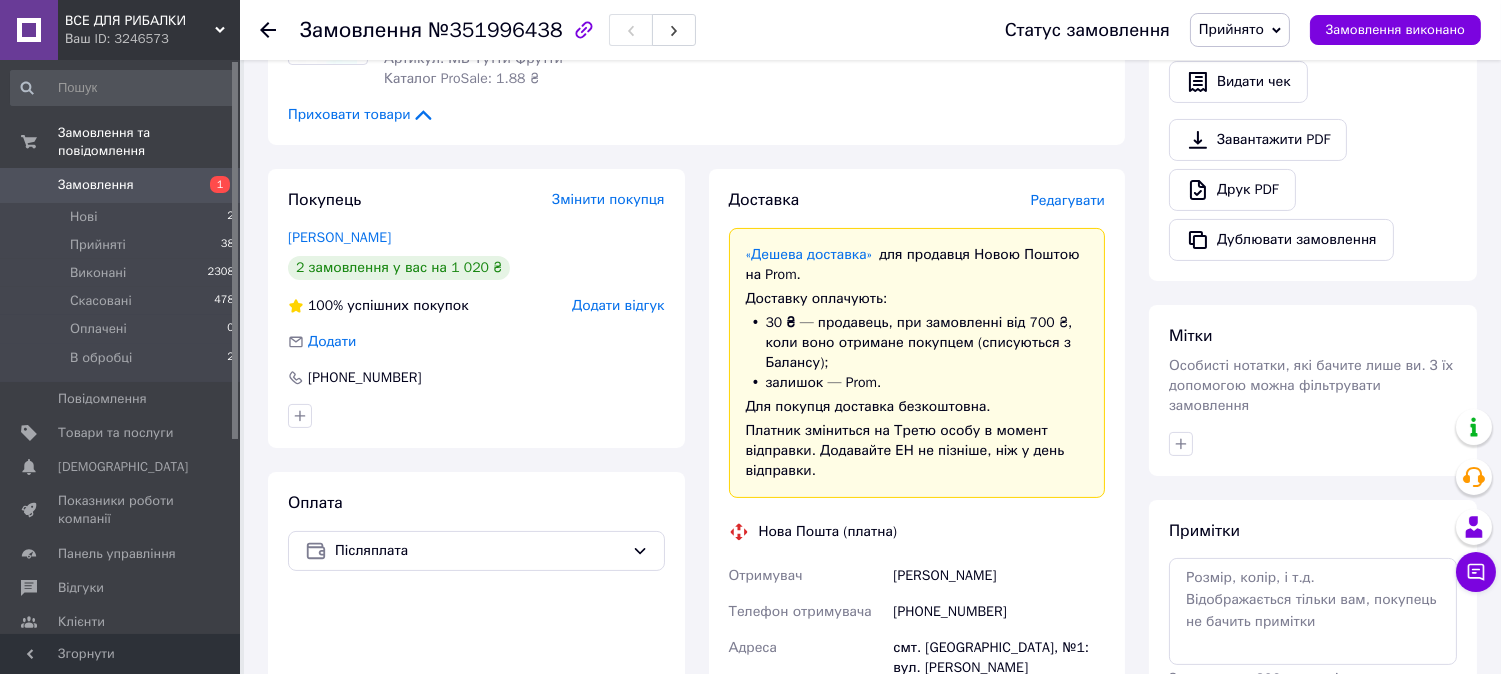 click on "Редагувати" at bounding box center [1068, 200] 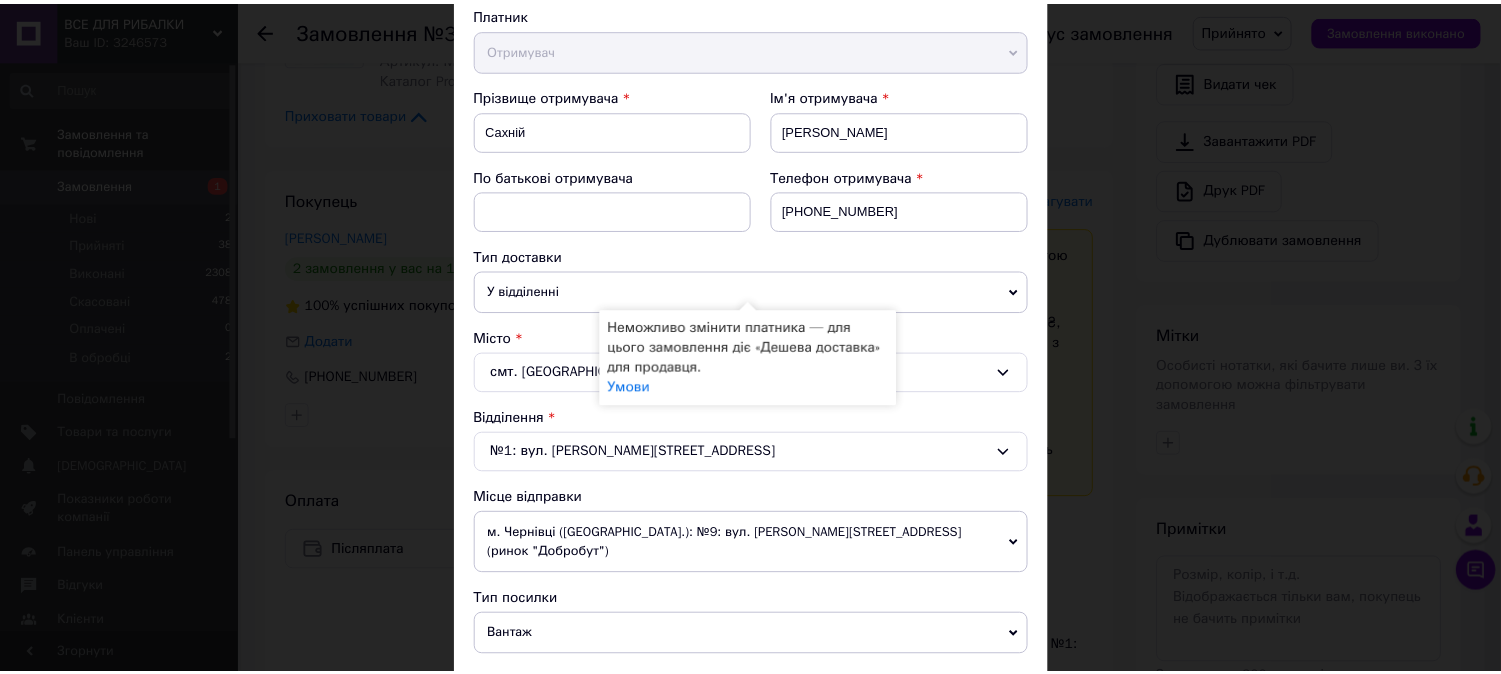 scroll, scrollTop: 0, scrollLeft: 0, axis: both 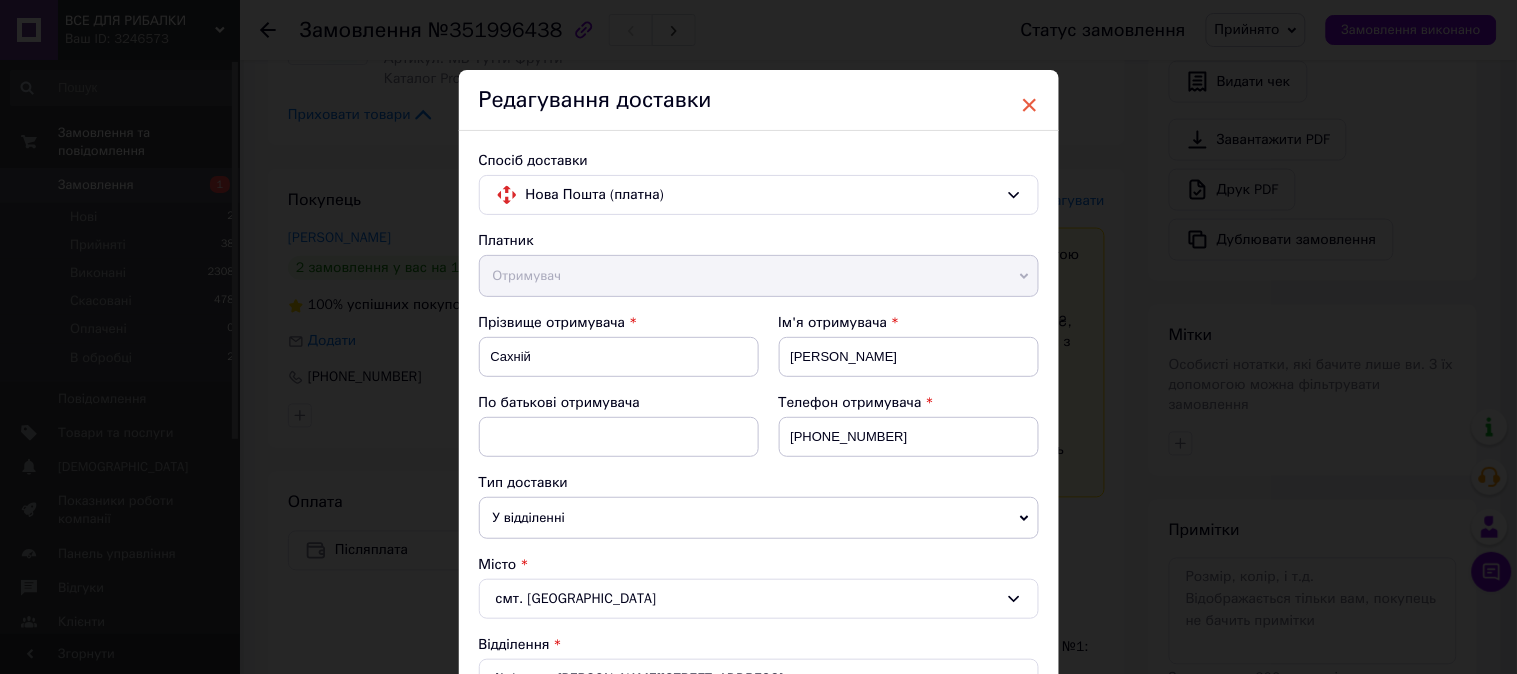click on "×" at bounding box center [1030, 105] 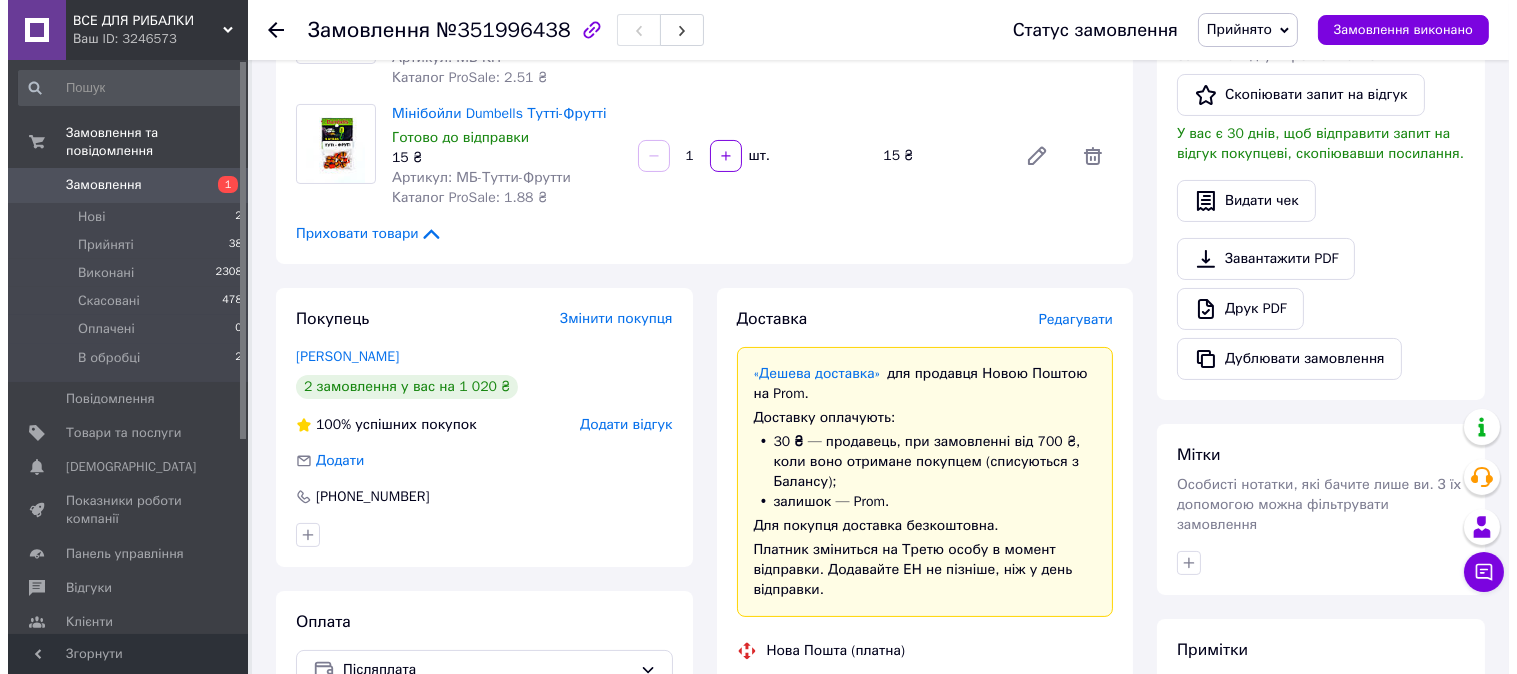 scroll, scrollTop: 666, scrollLeft: 0, axis: vertical 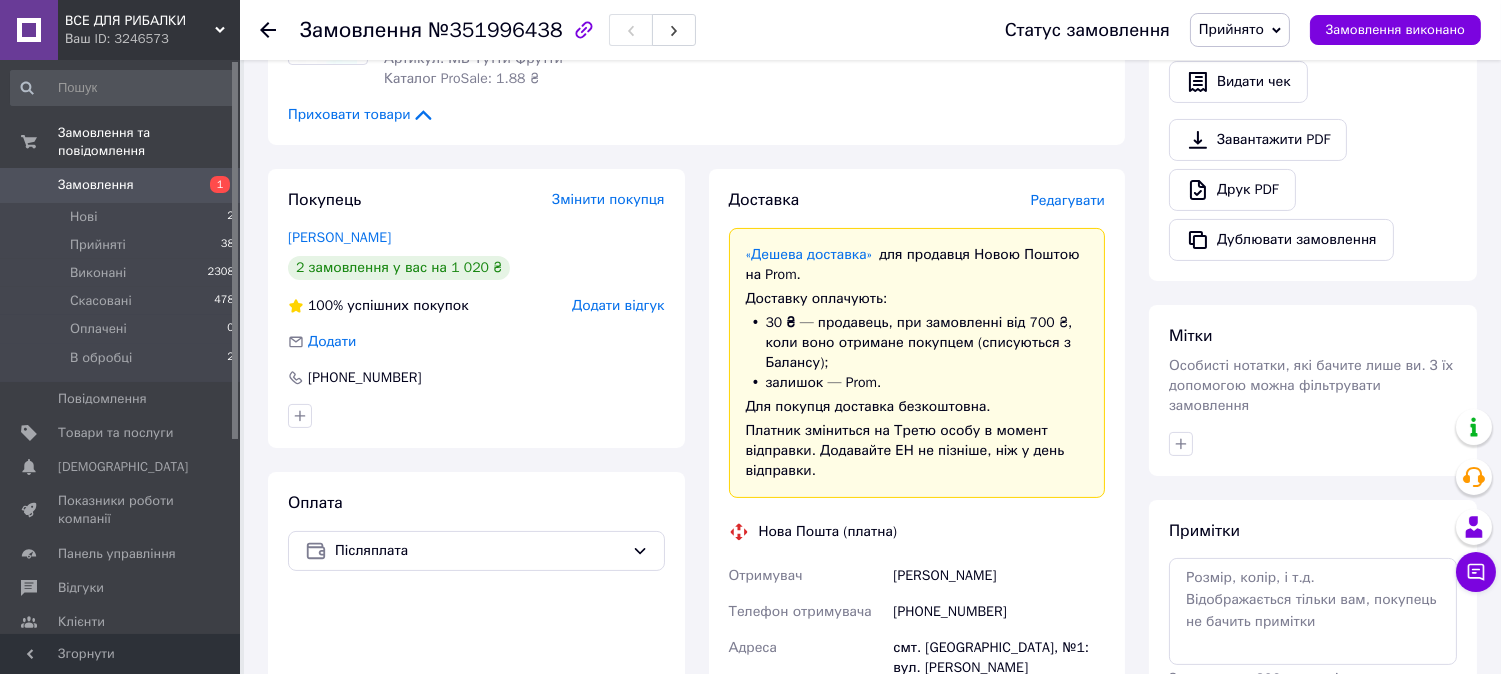 click on "Редагувати" at bounding box center (1068, 200) 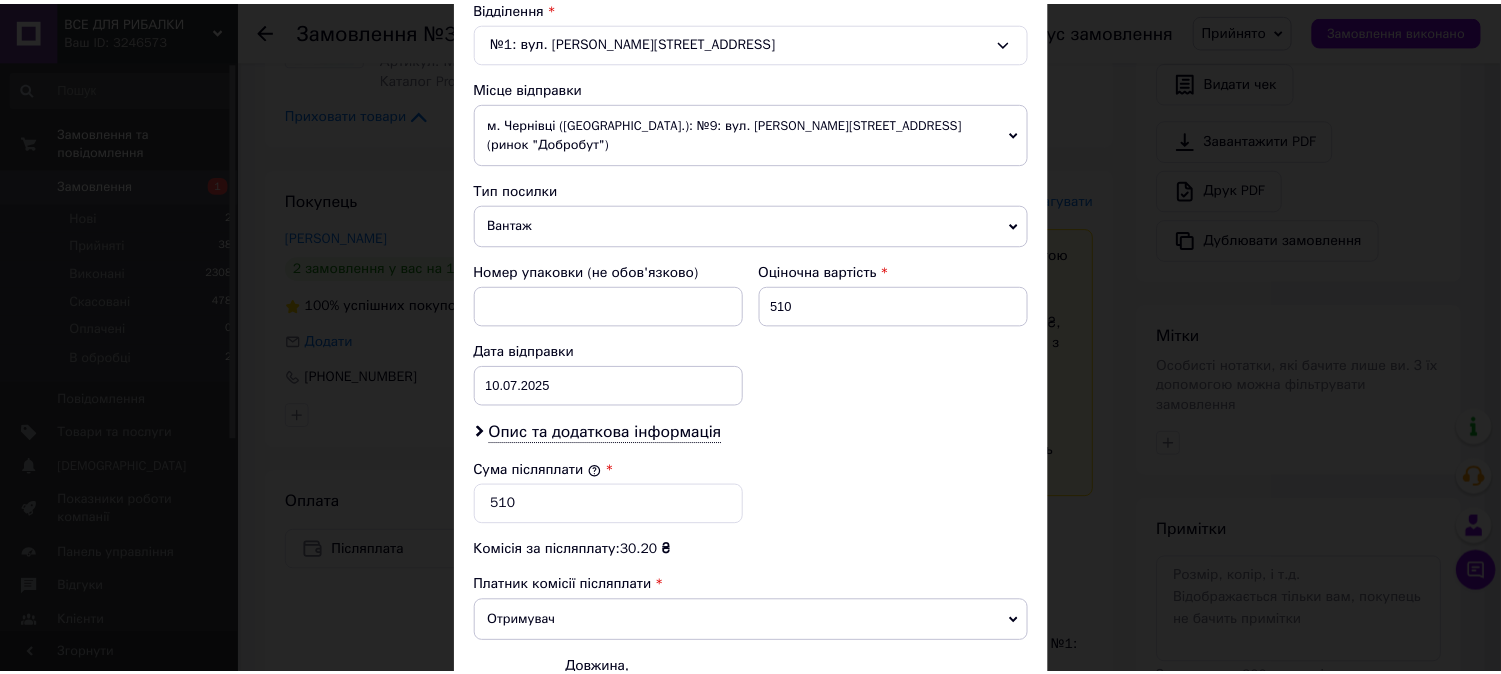 scroll, scrollTop: 854, scrollLeft: 0, axis: vertical 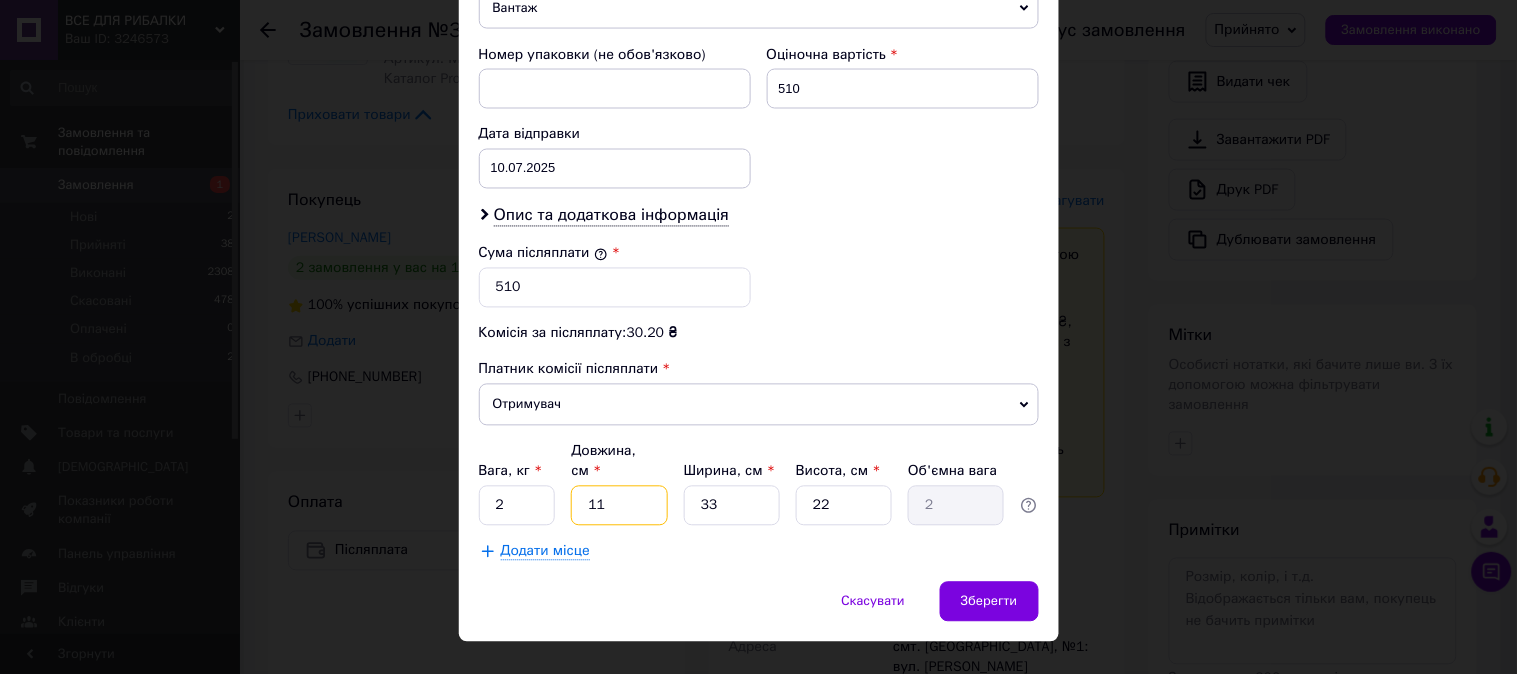 click on "11" at bounding box center [619, 506] 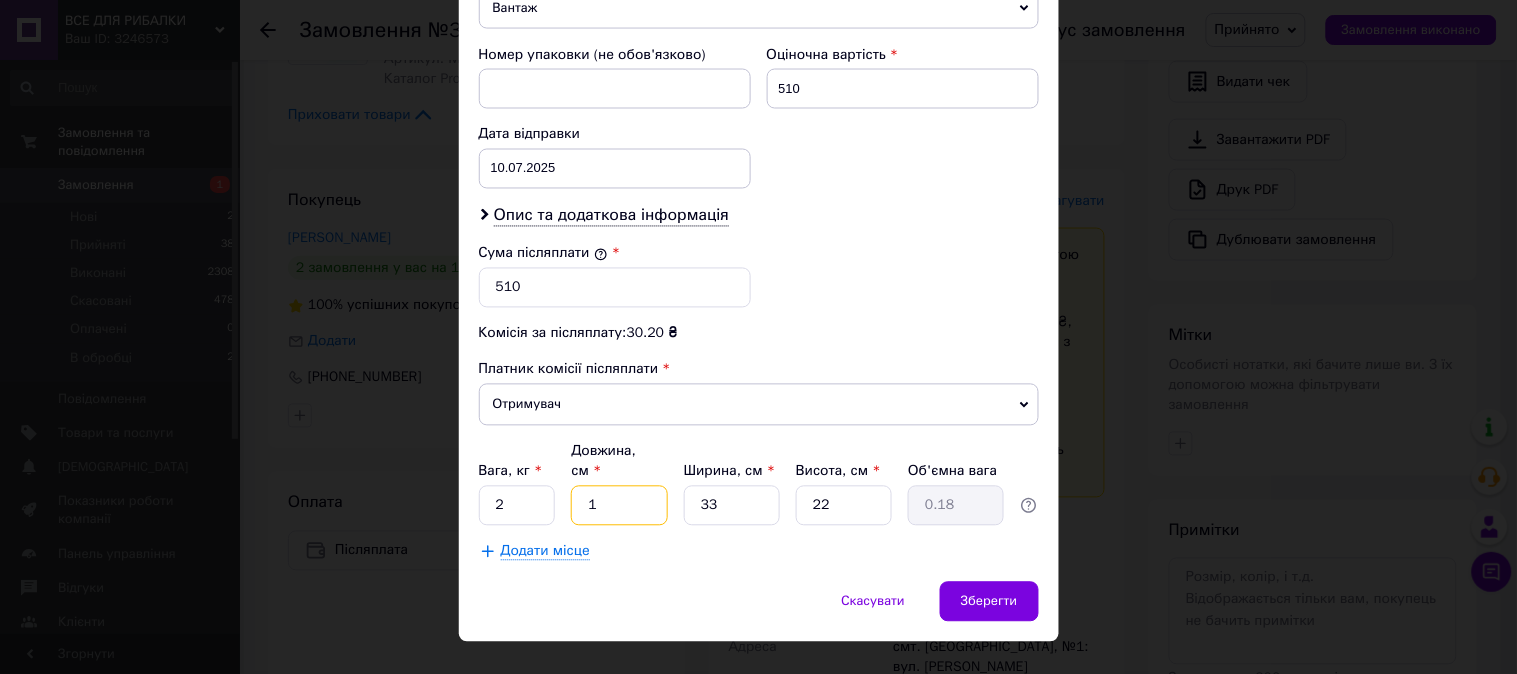 type on "13" 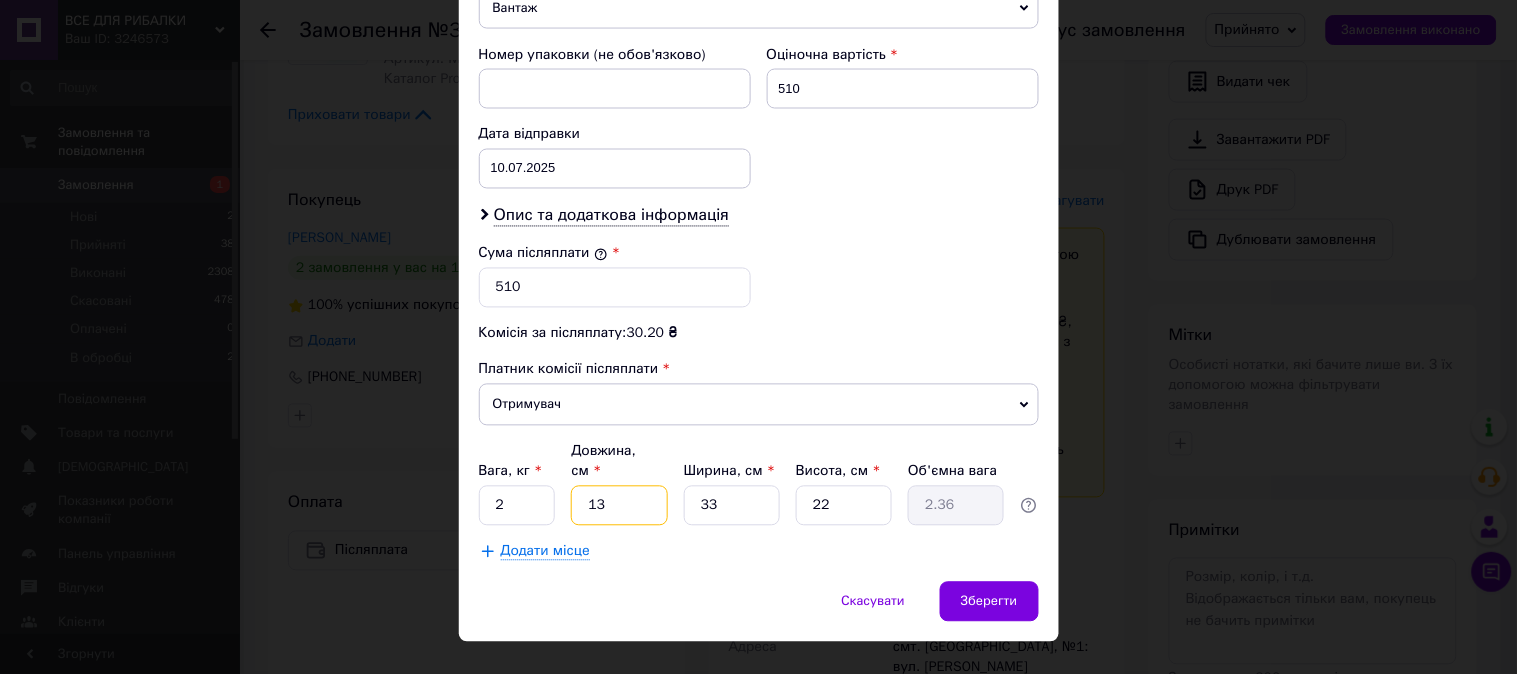 type on "135" 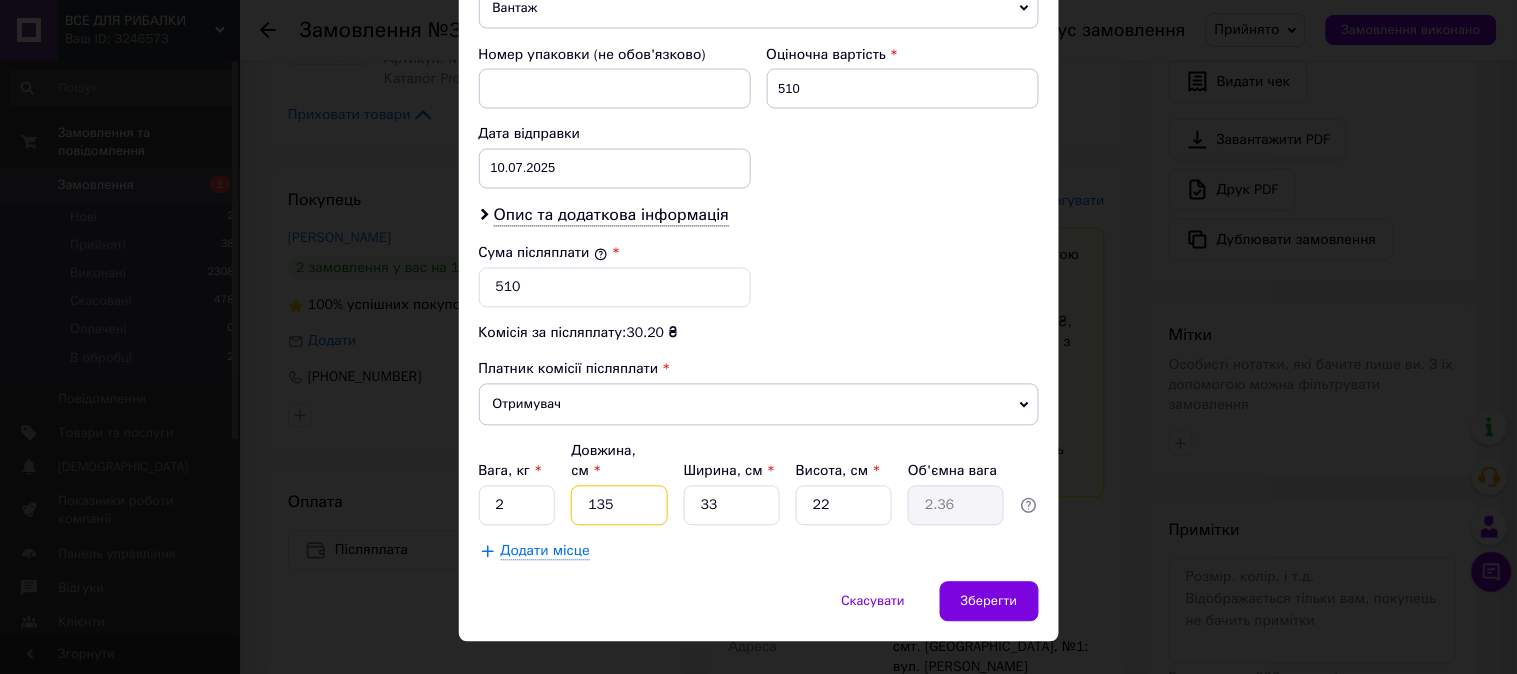 type on "24.5" 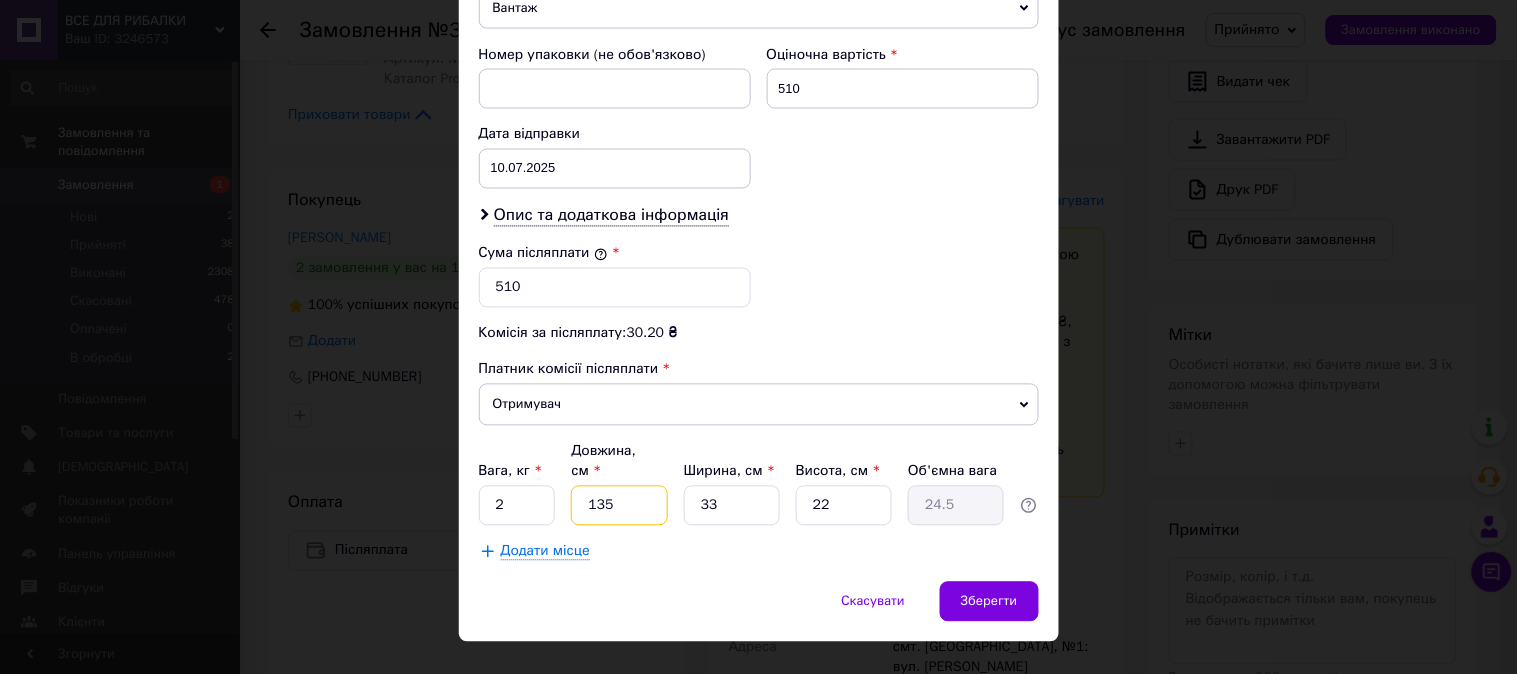 type on "135" 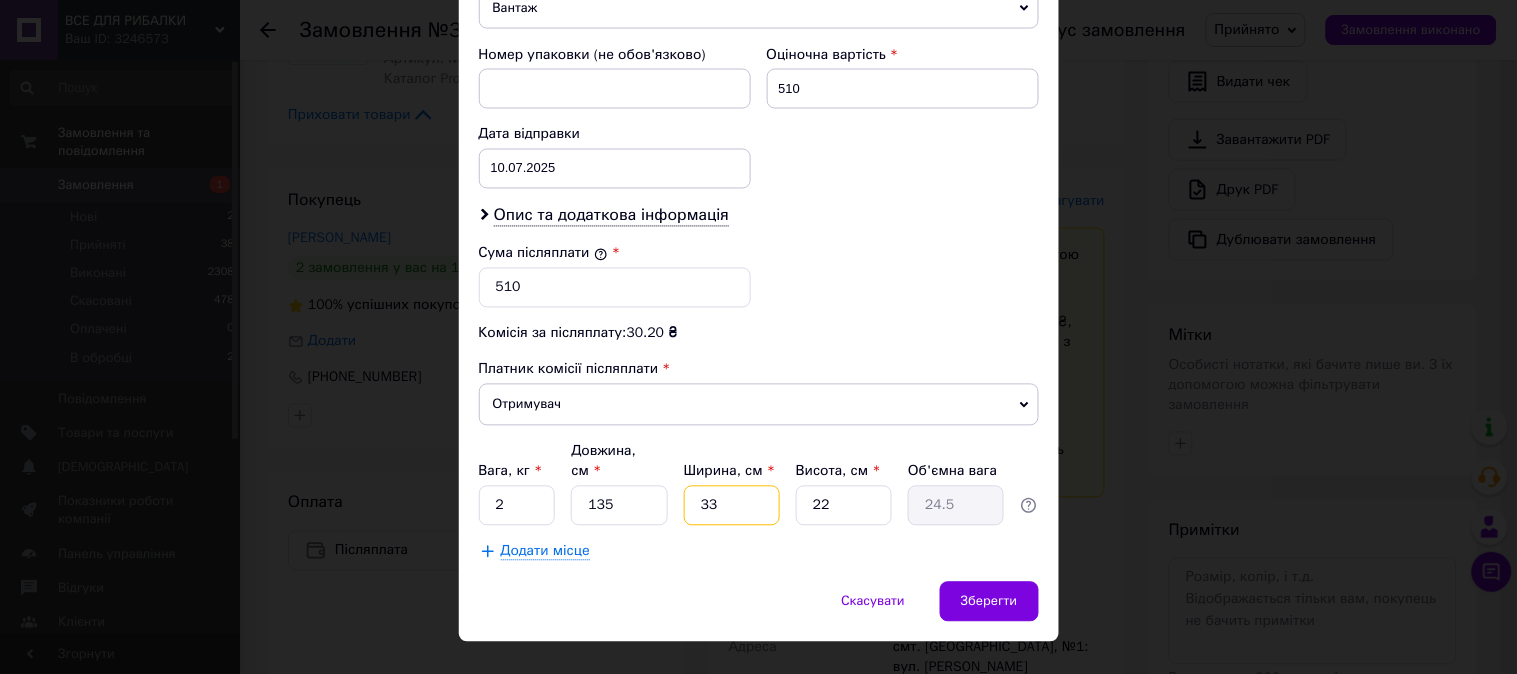 click on "33" at bounding box center [732, 506] 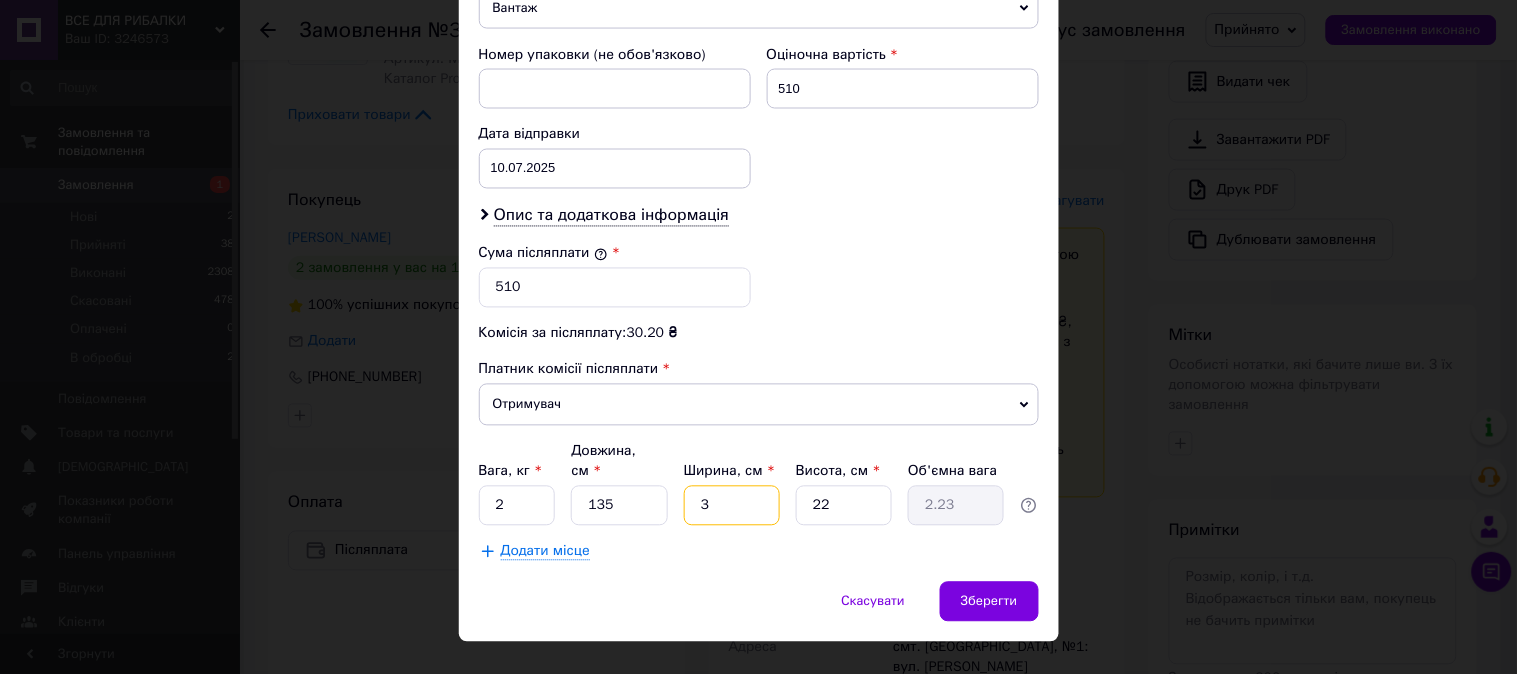 type 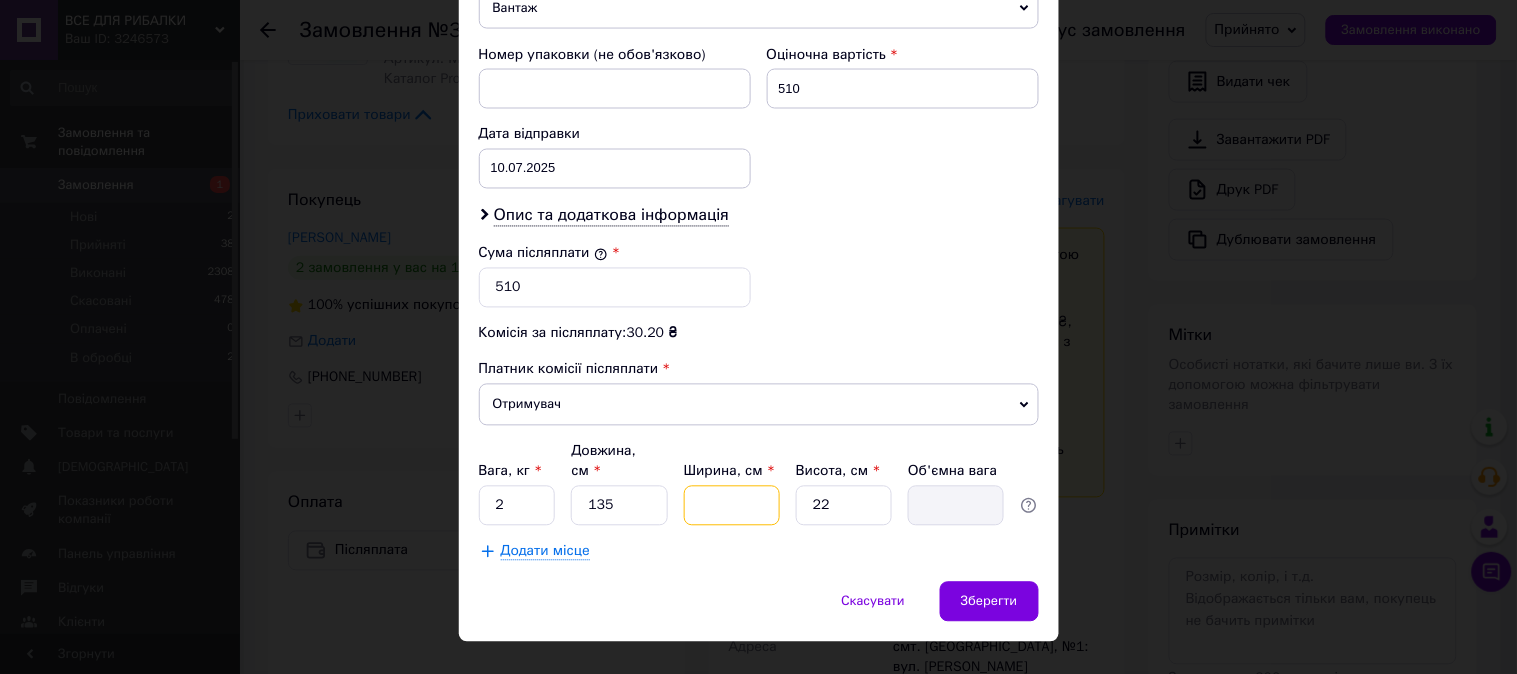 type on "1" 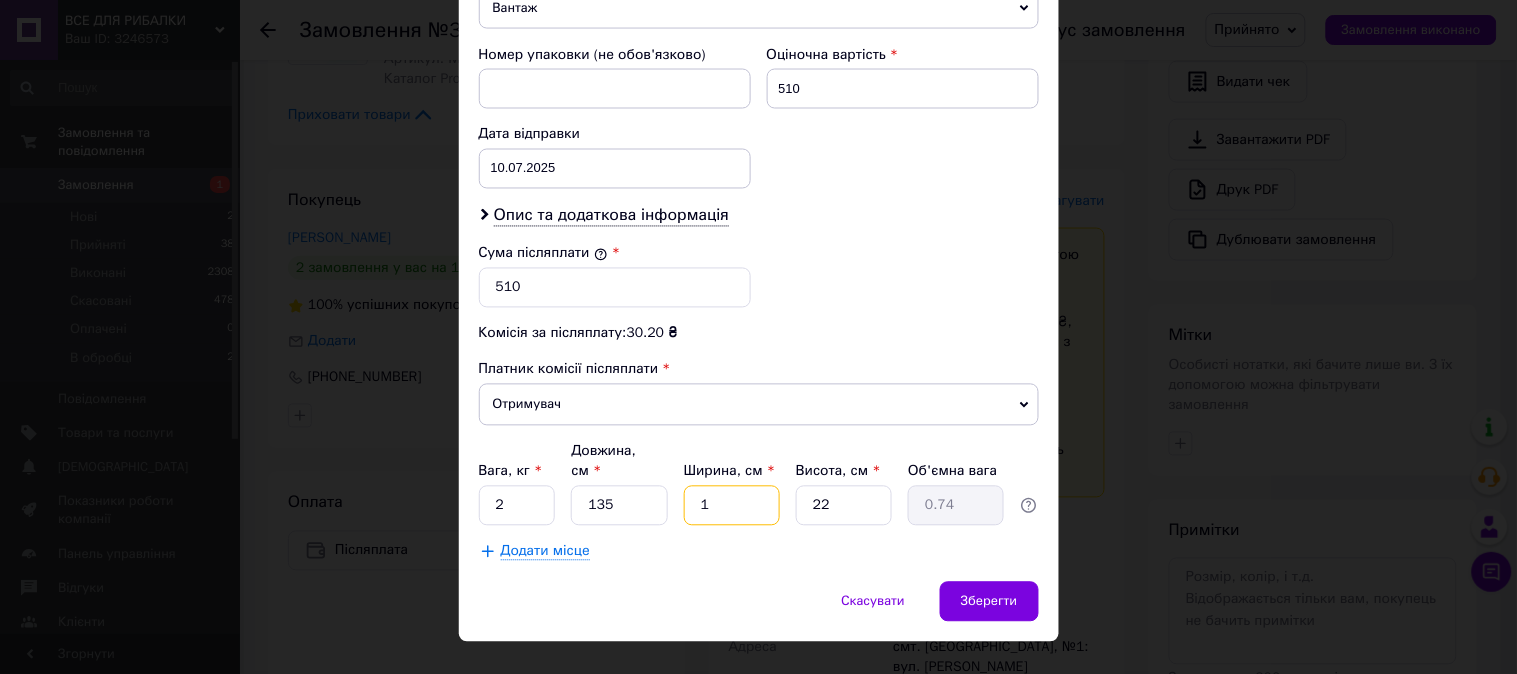 type on "15" 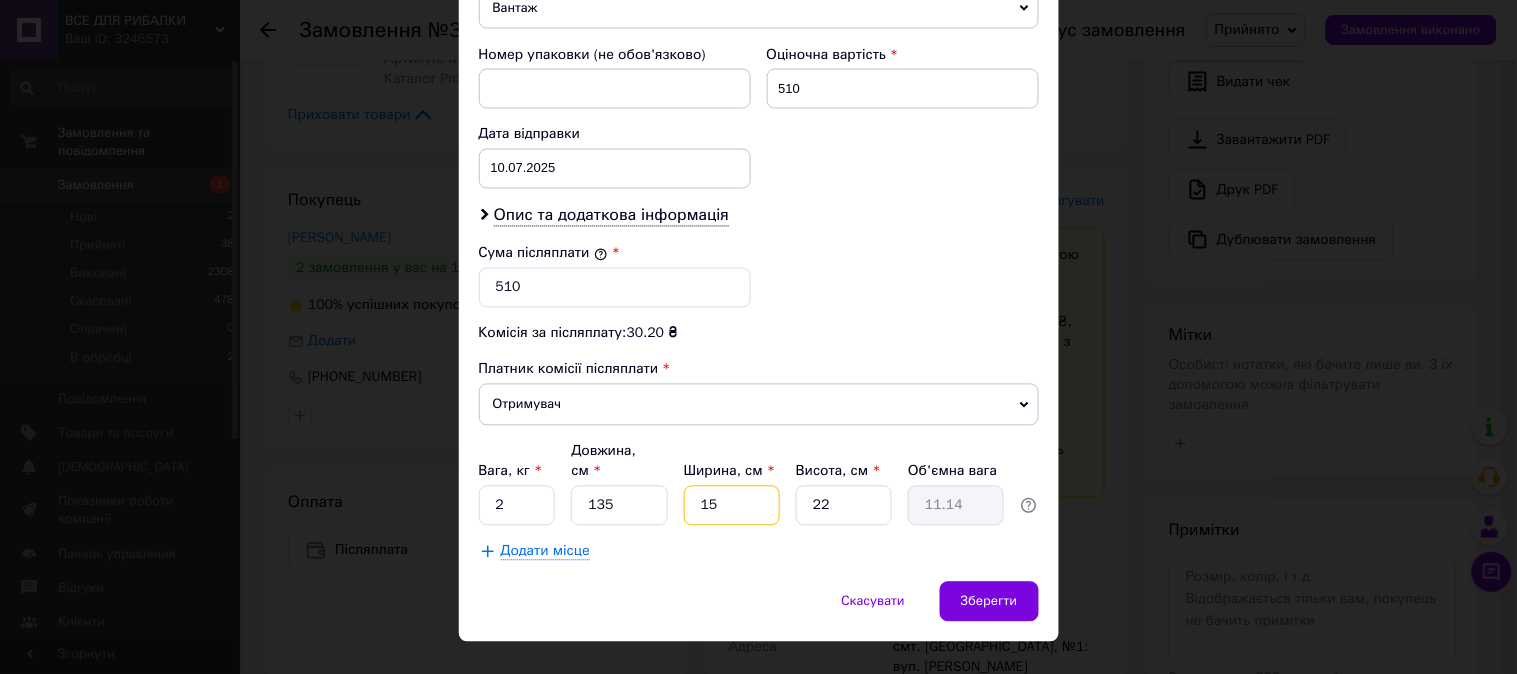 type on "15" 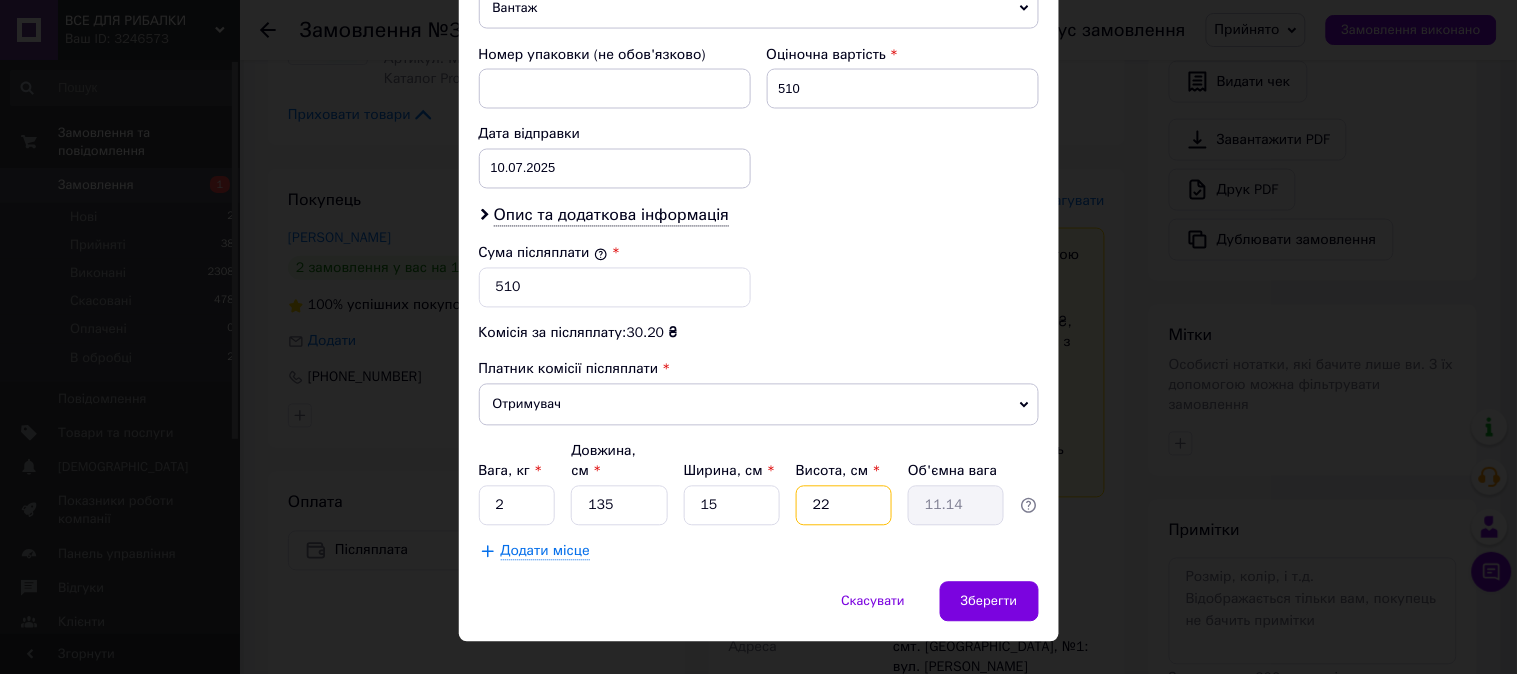 click on "22" at bounding box center (844, 506) 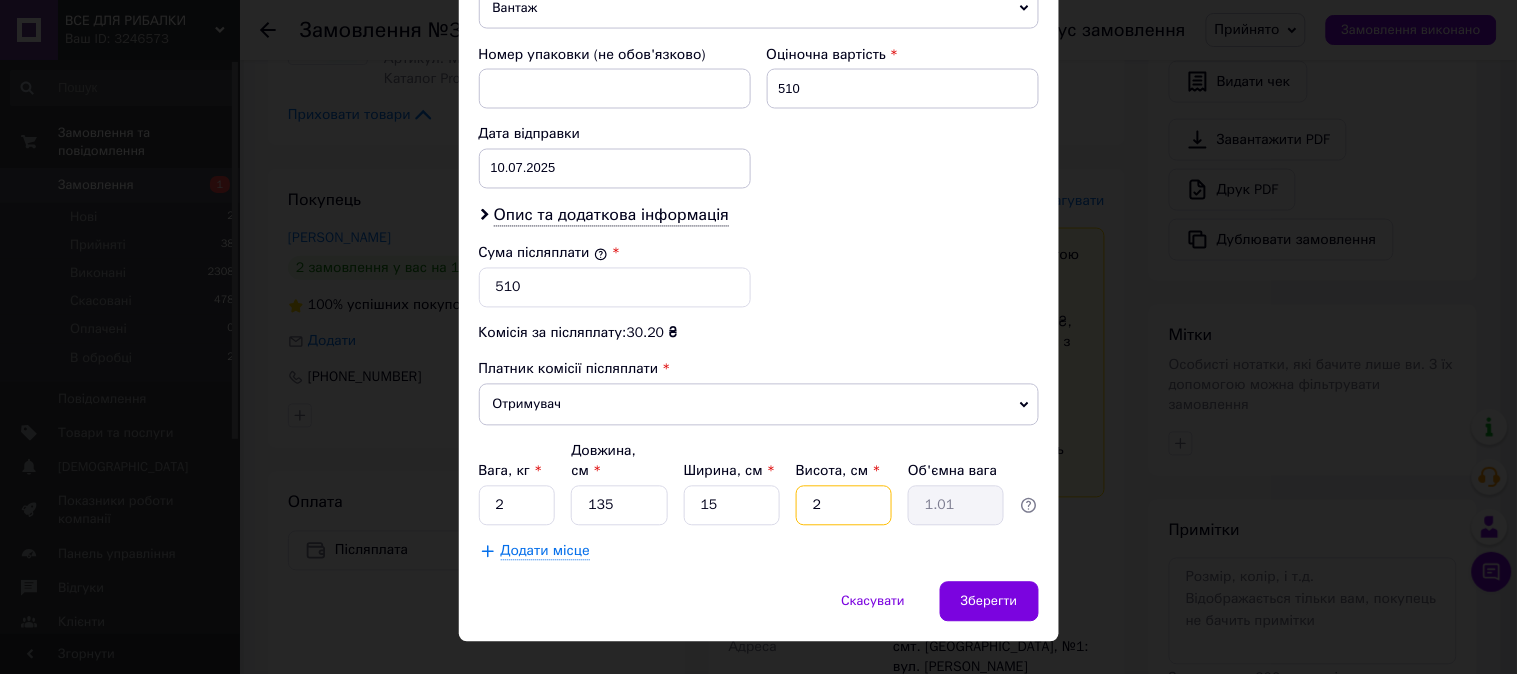 type 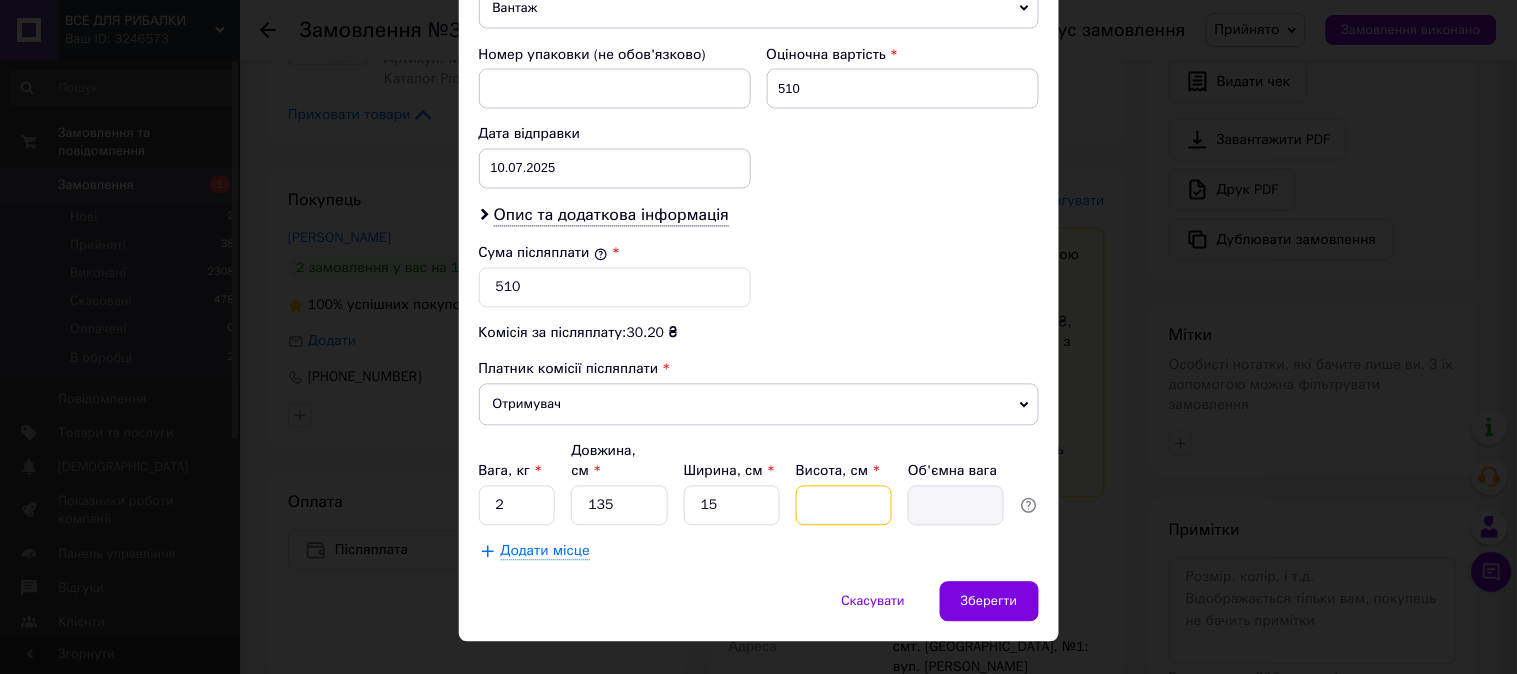 type on "1" 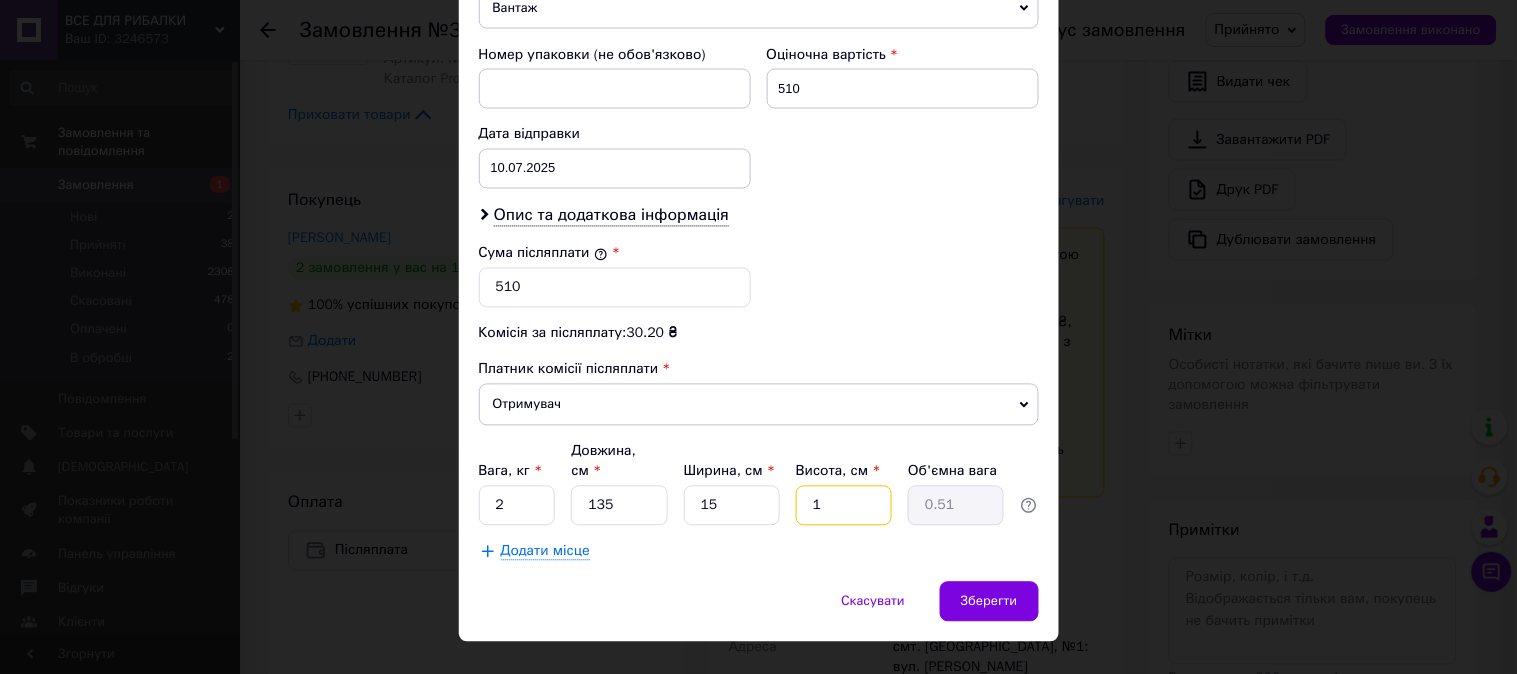 type on "14" 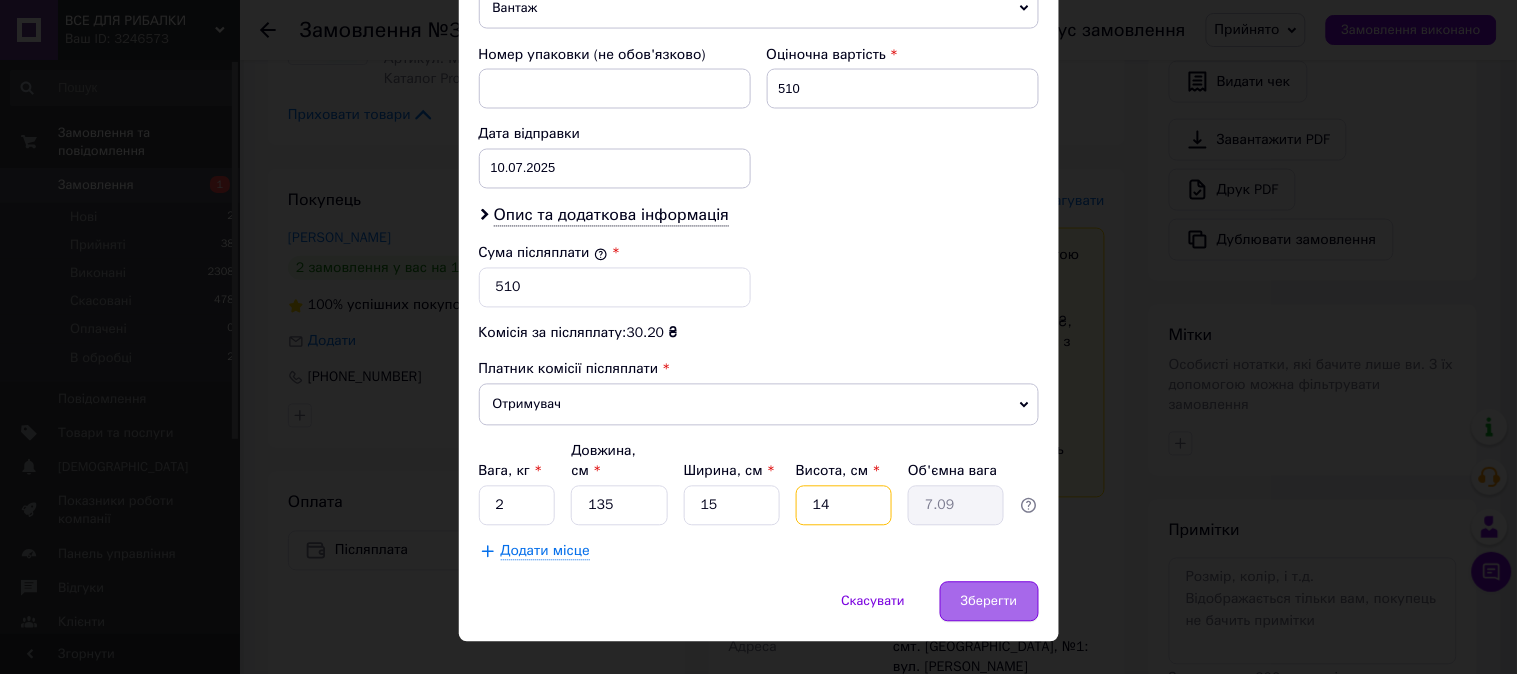 type on "14" 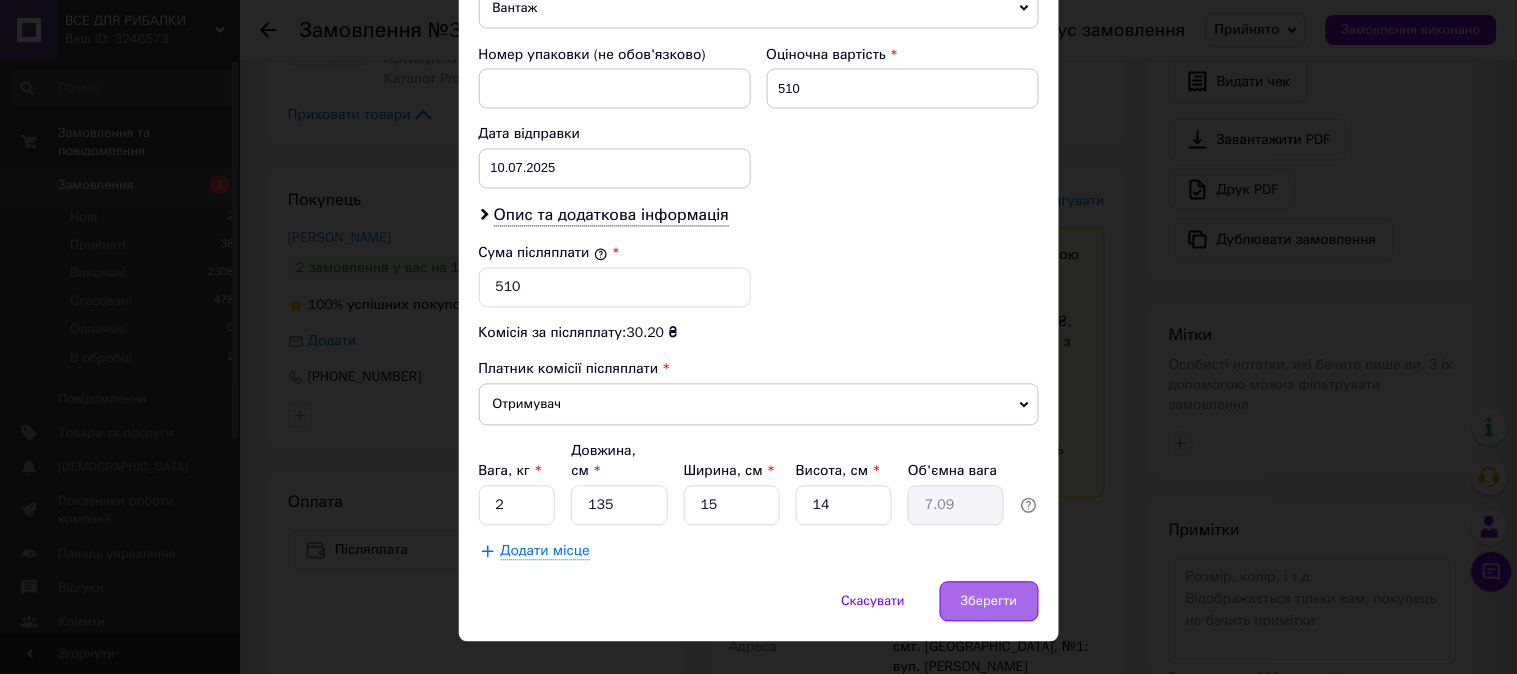 click on "Зберегти" at bounding box center [989, 602] 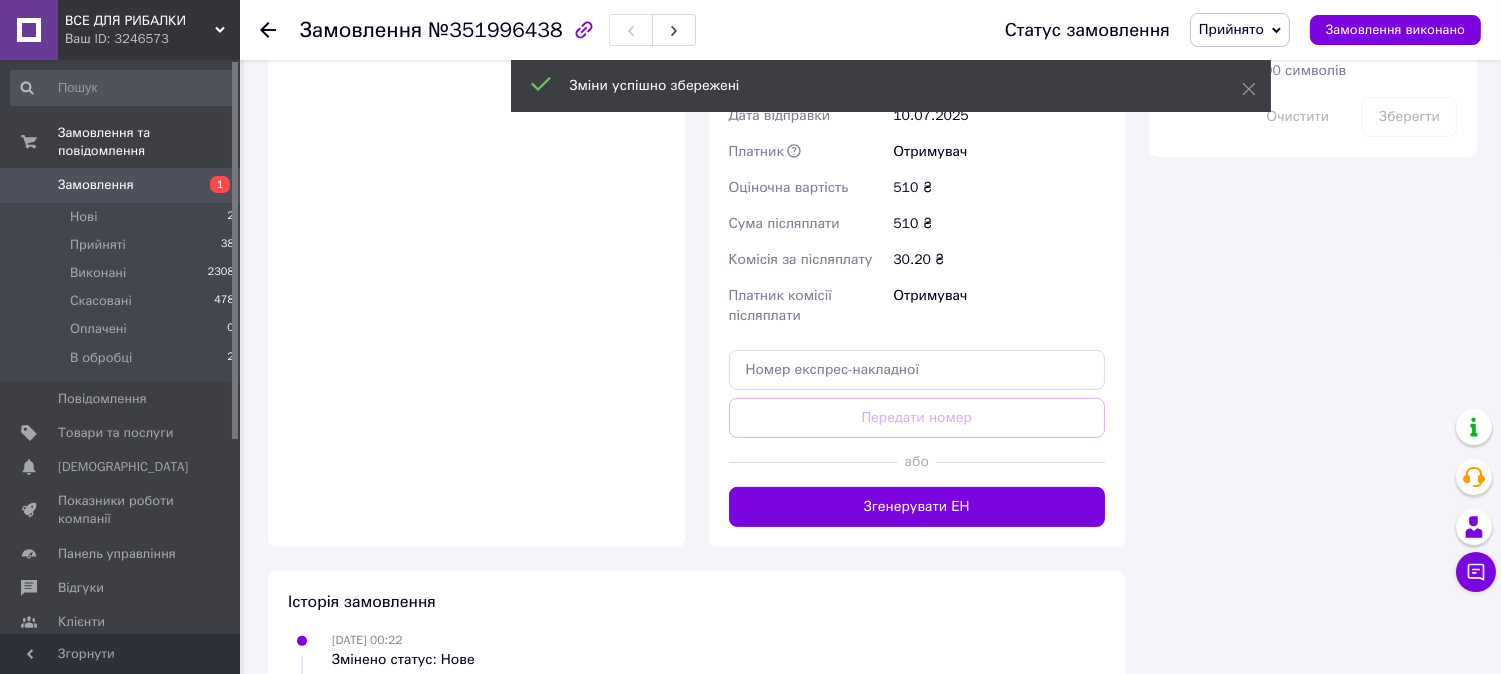 scroll, scrollTop: 1444, scrollLeft: 0, axis: vertical 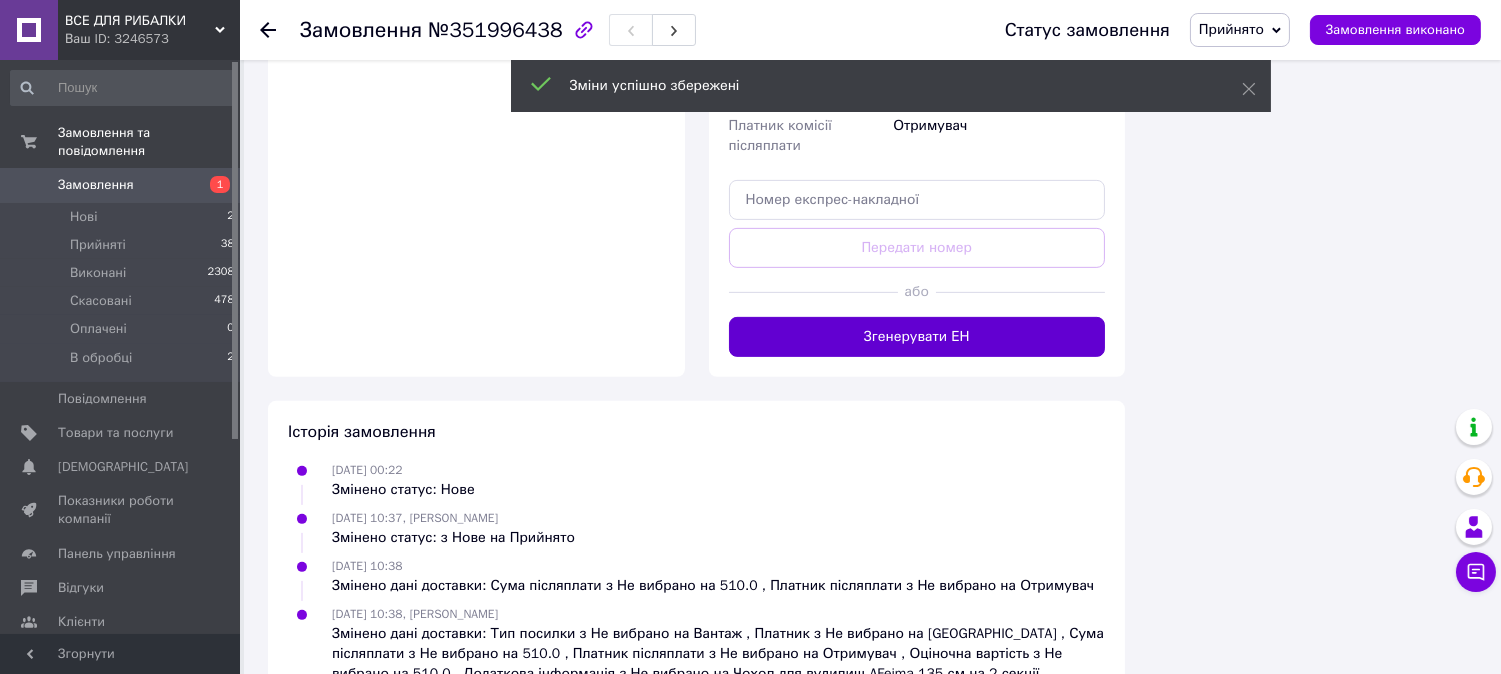 click on "Згенерувати ЕН" at bounding box center (917, 337) 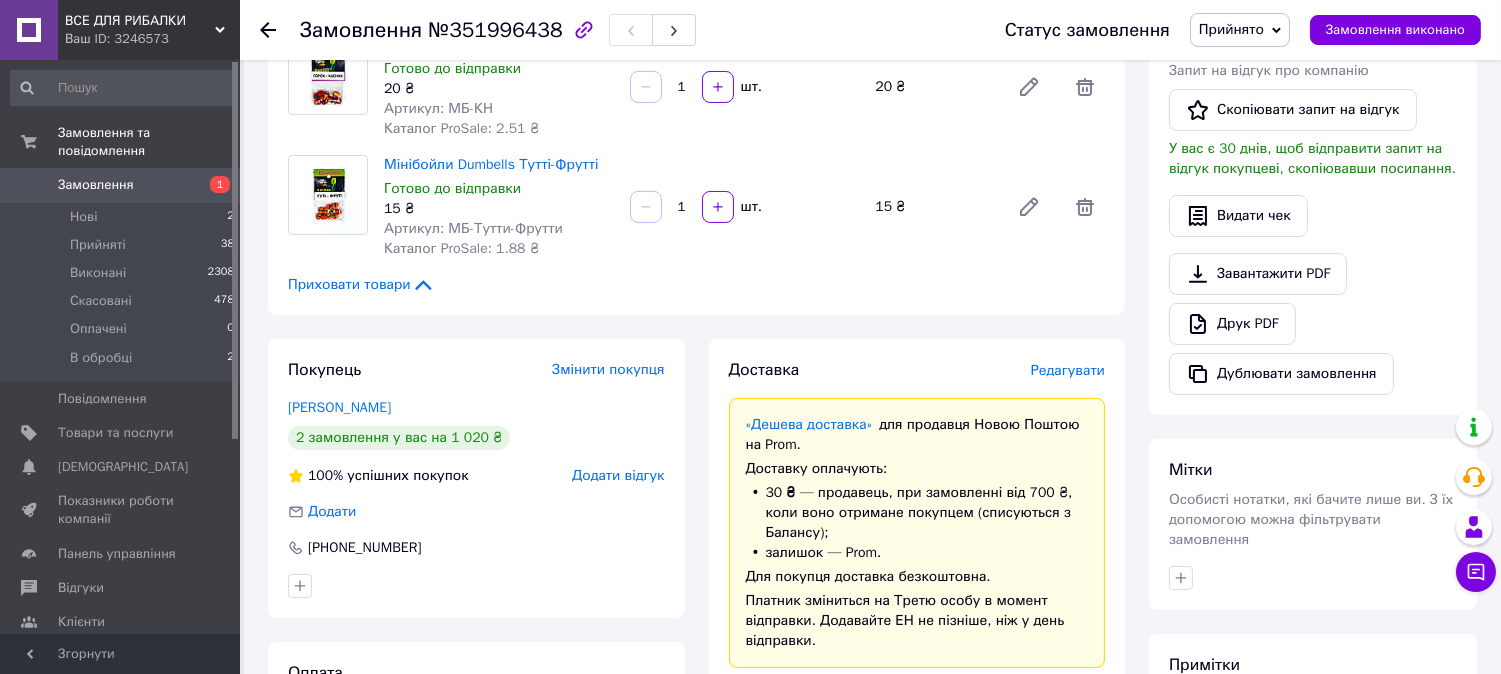 scroll, scrollTop: 444, scrollLeft: 0, axis: vertical 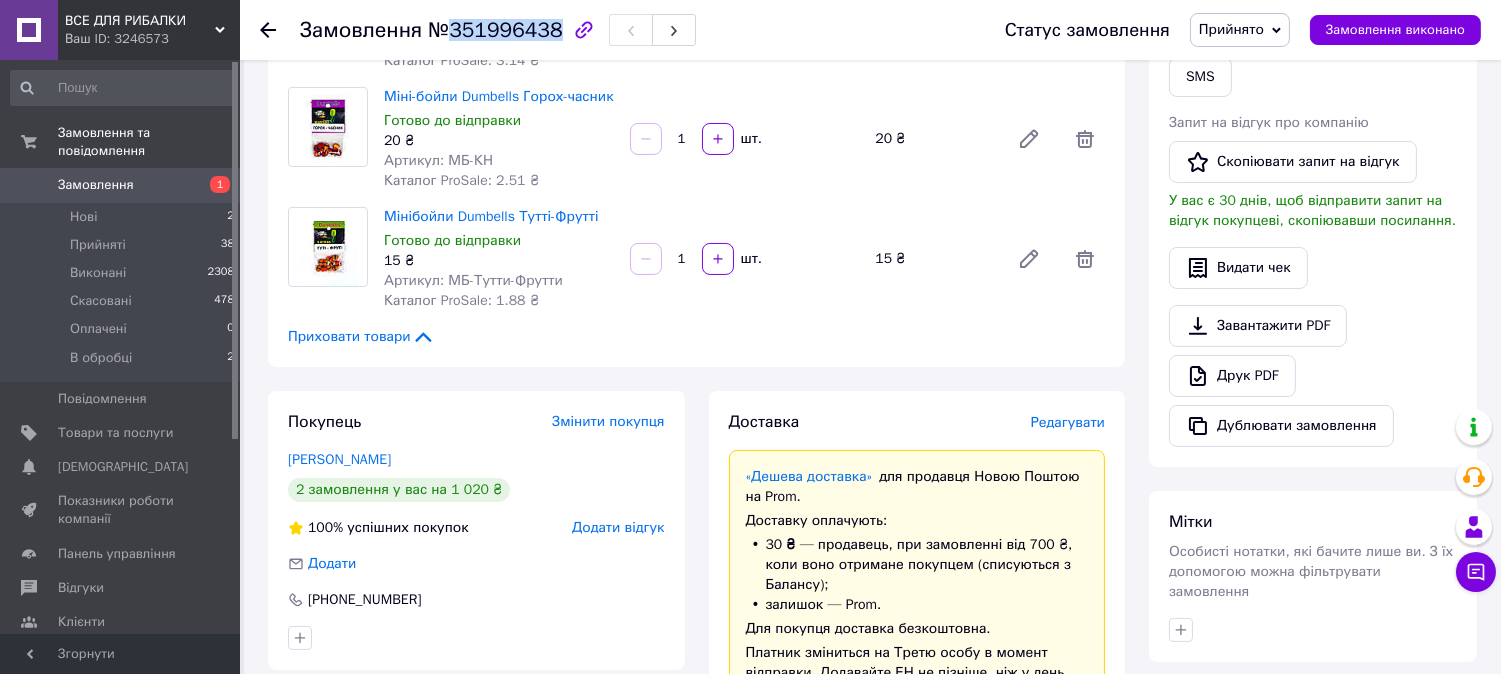 drag, startPoint x: 450, startPoint y: 32, endPoint x: 545, endPoint y: 30, distance: 95.02105 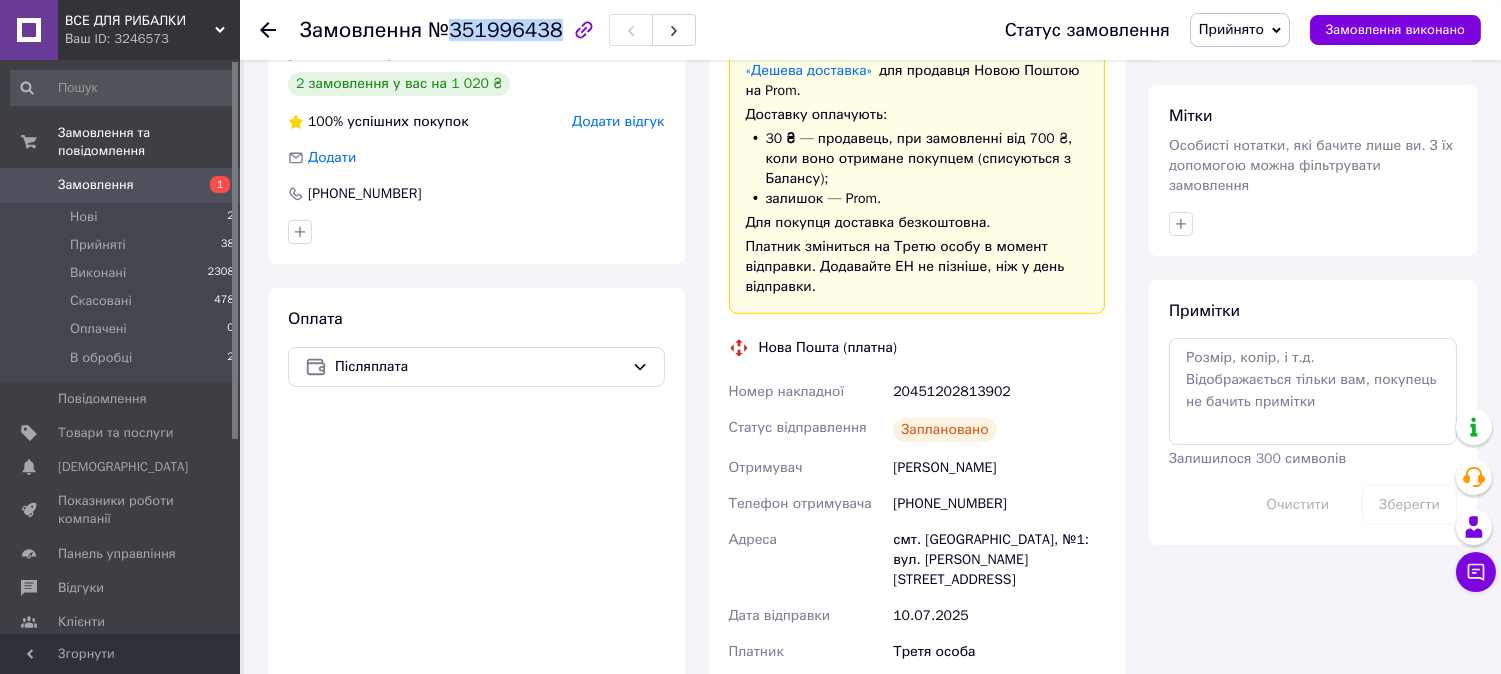 scroll, scrollTop: 888, scrollLeft: 0, axis: vertical 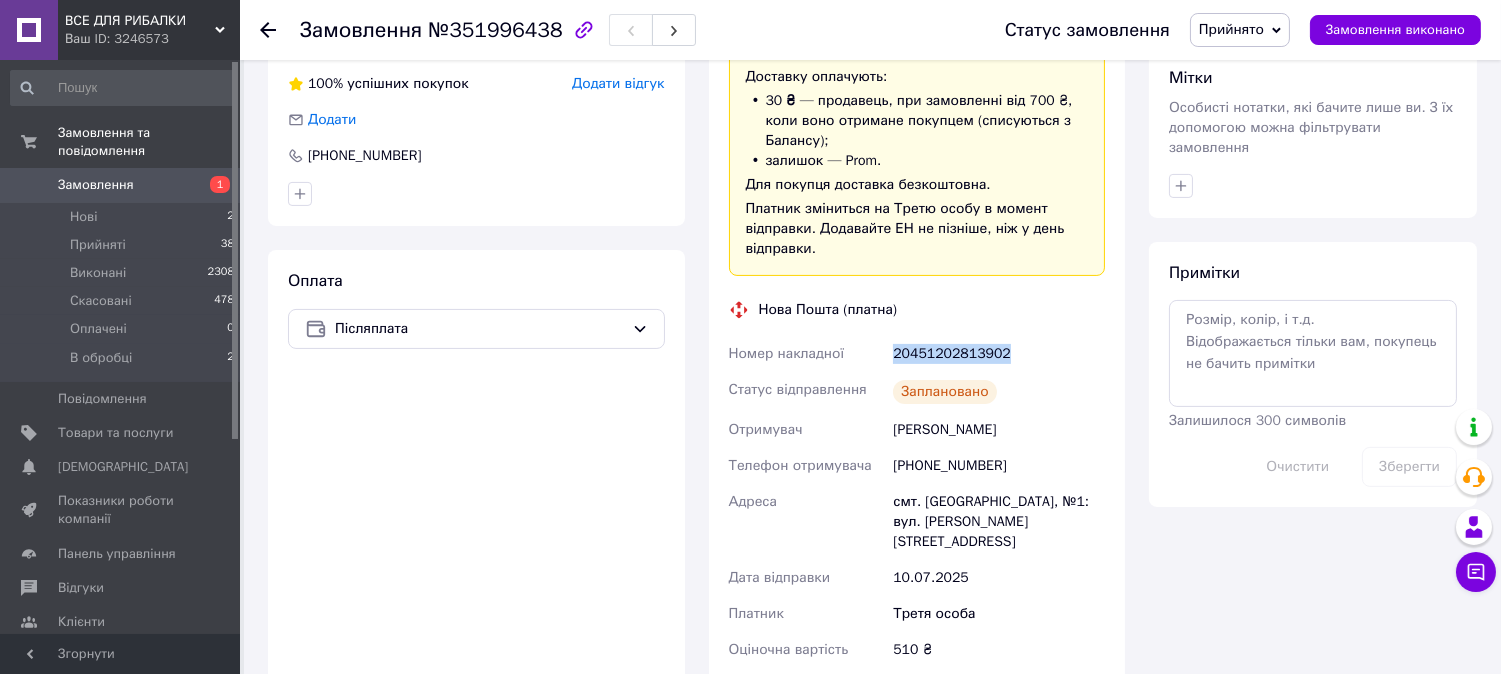 drag, startPoint x: 1027, startPoint y: 327, endPoint x: 886, endPoint y: 335, distance: 141.22676 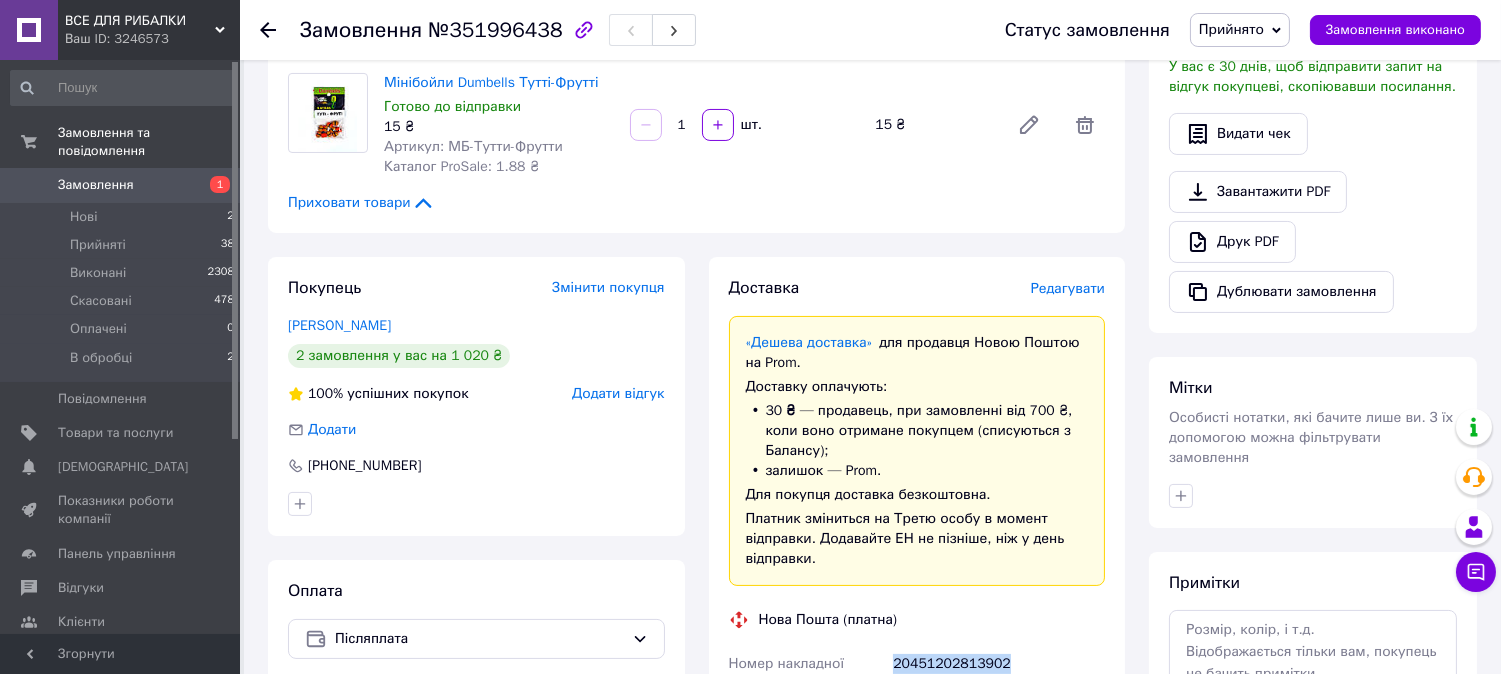scroll, scrollTop: 444, scrollLeft: 0, axis: vertical 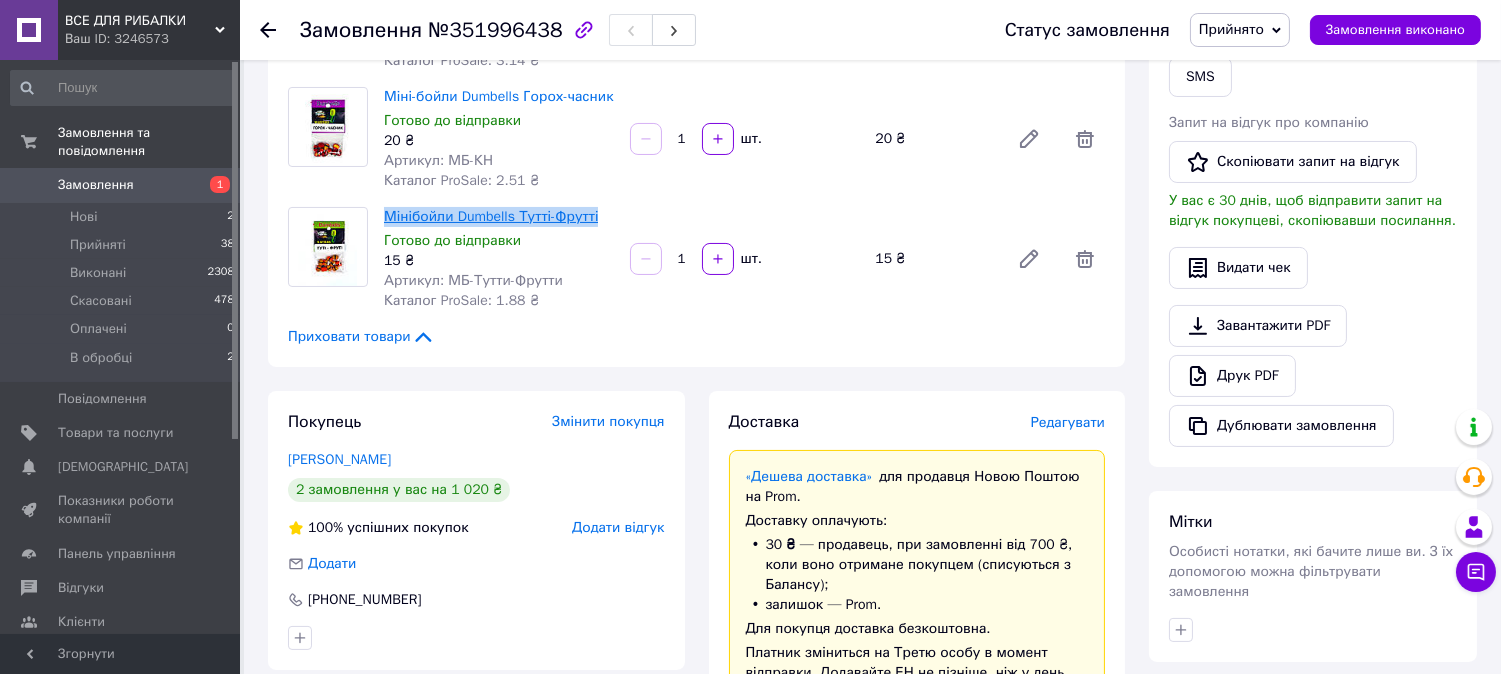 drag, startPoint x: 596, startPoint y: 187, endPoint x: 385, endPoint y: 192, distance: 211.05923 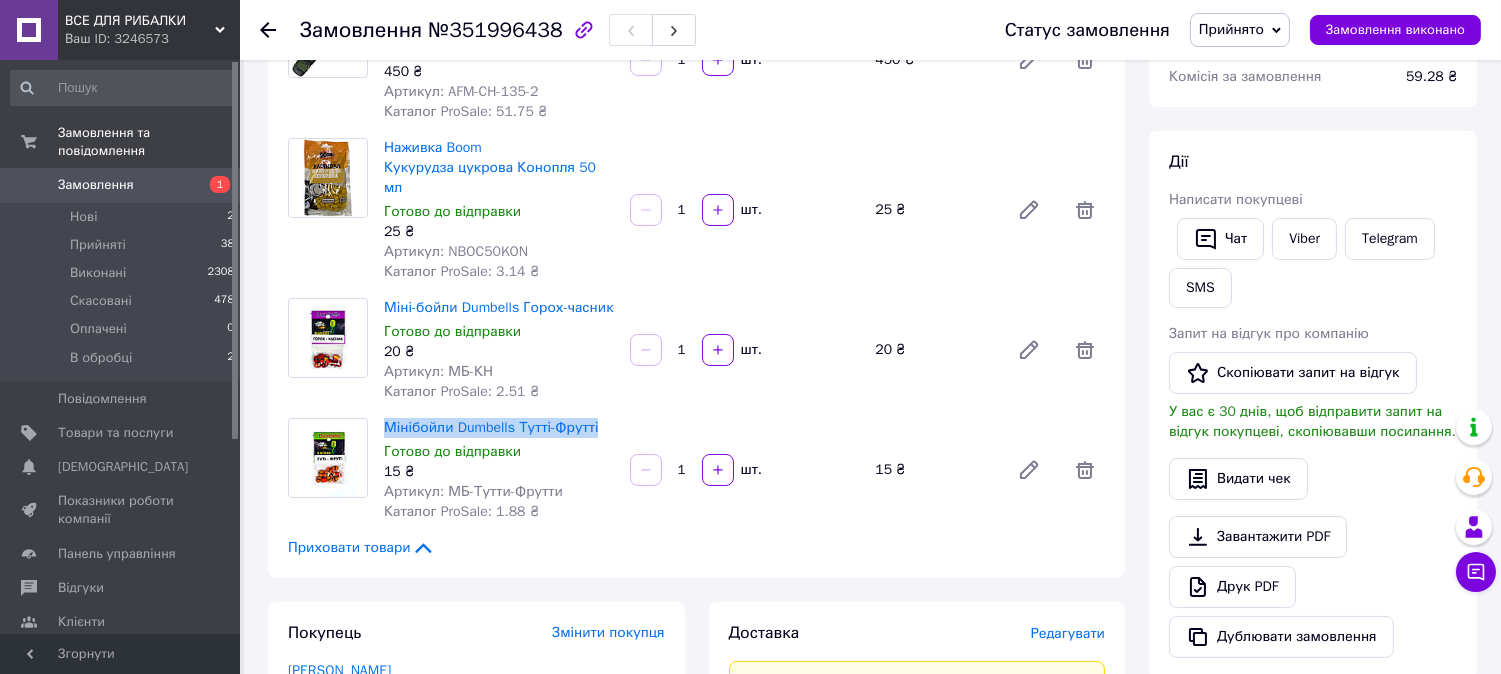 scroll, scrollTop: 111, scrollLeft: 0, axis: vertical 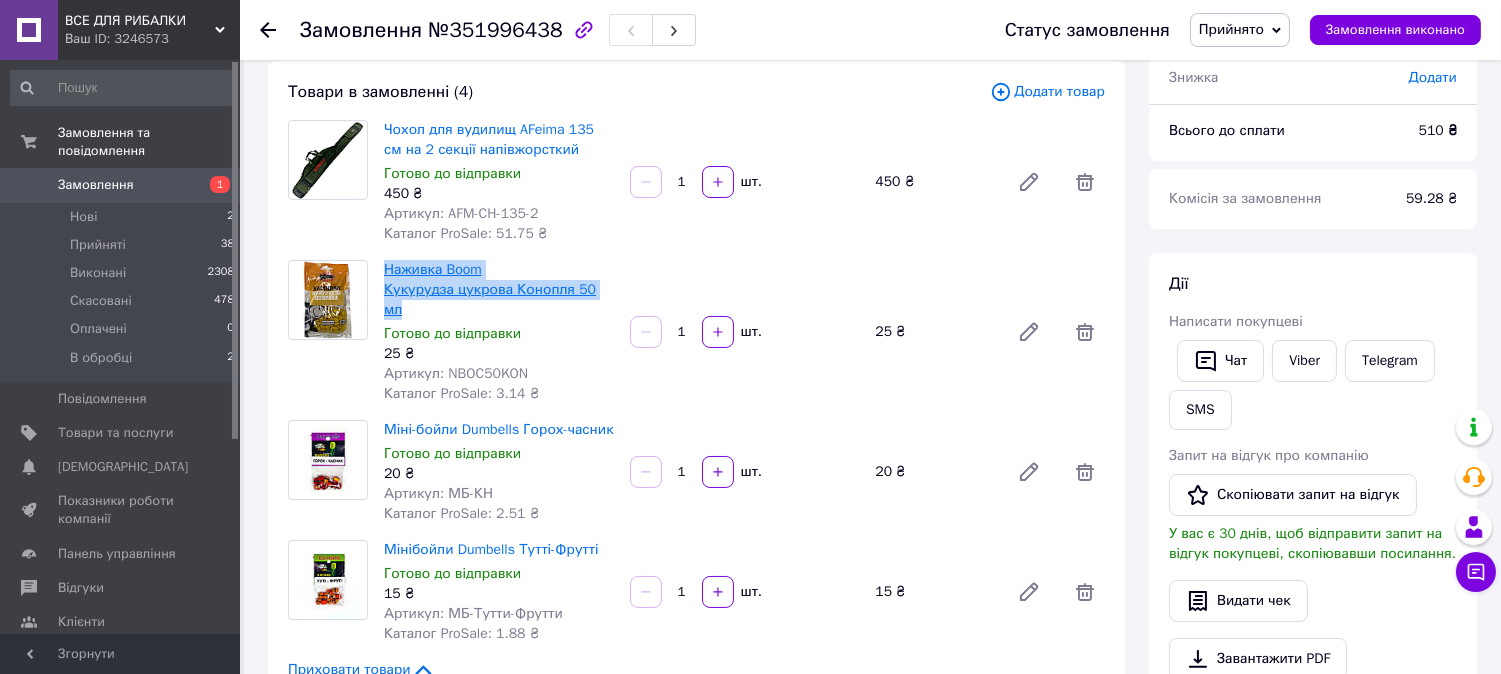 drag, startPoint x: 505, startPoint y: 291, endPoint x: 383, endPoint y: 265, distance: 124.73973 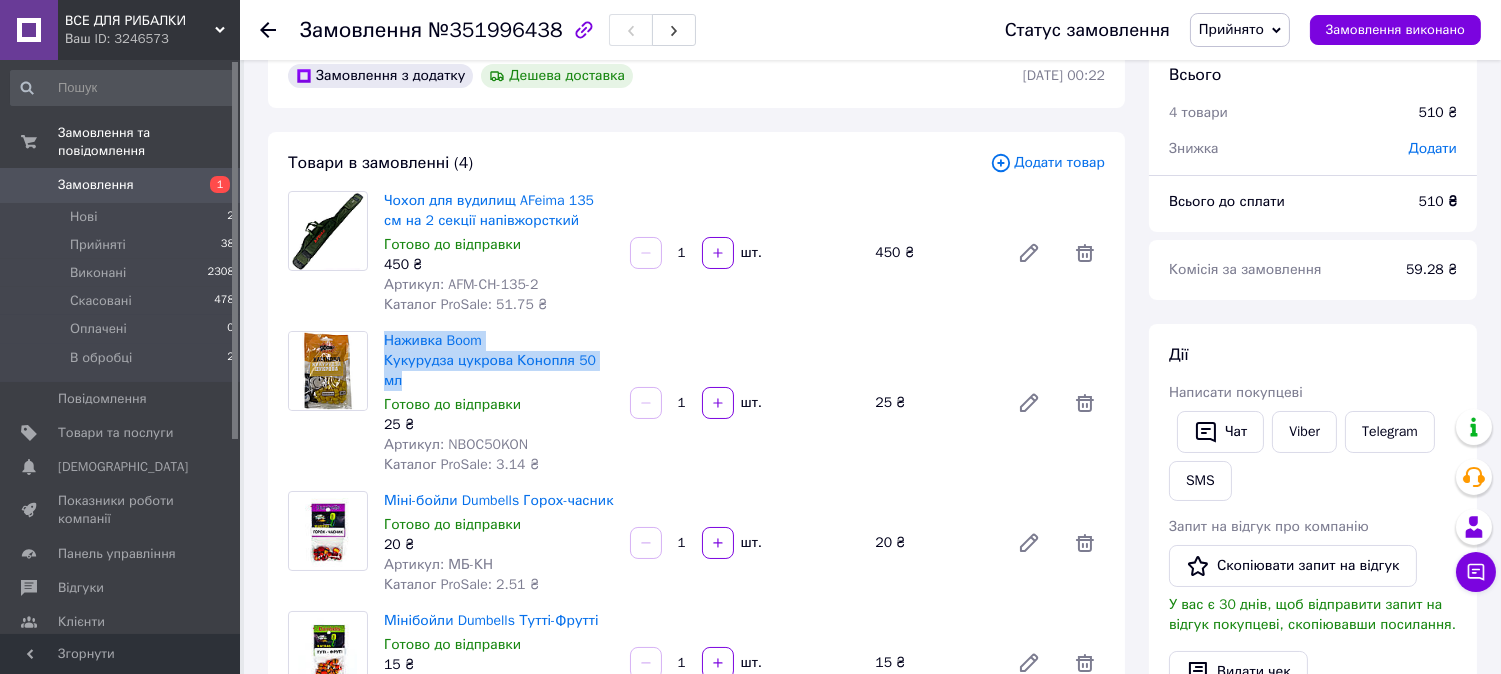 scroll, scrollTop: 0, scrollLeft: 0, axis: both 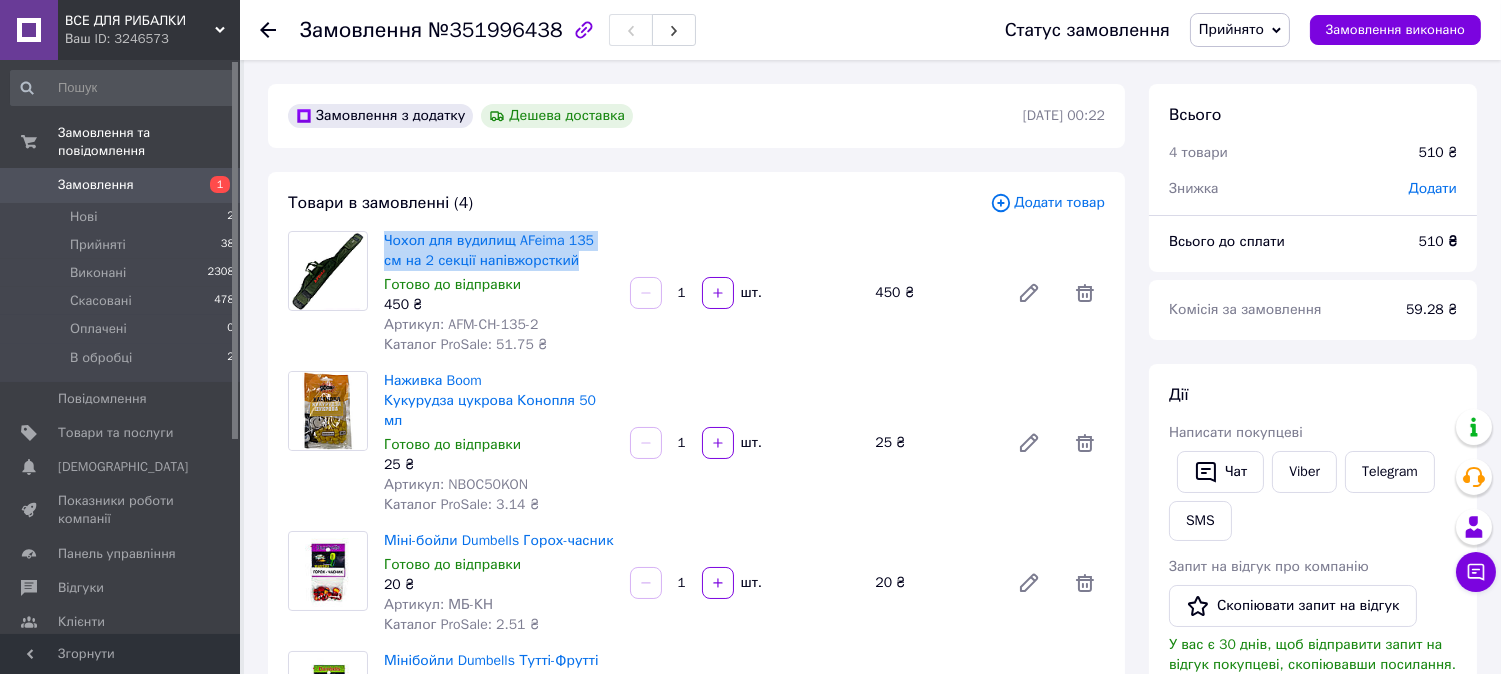 drag, startPoint x: 554, startPoint y: 264, endPoint x: 381, endPoint y: 247, distance: 173.83325 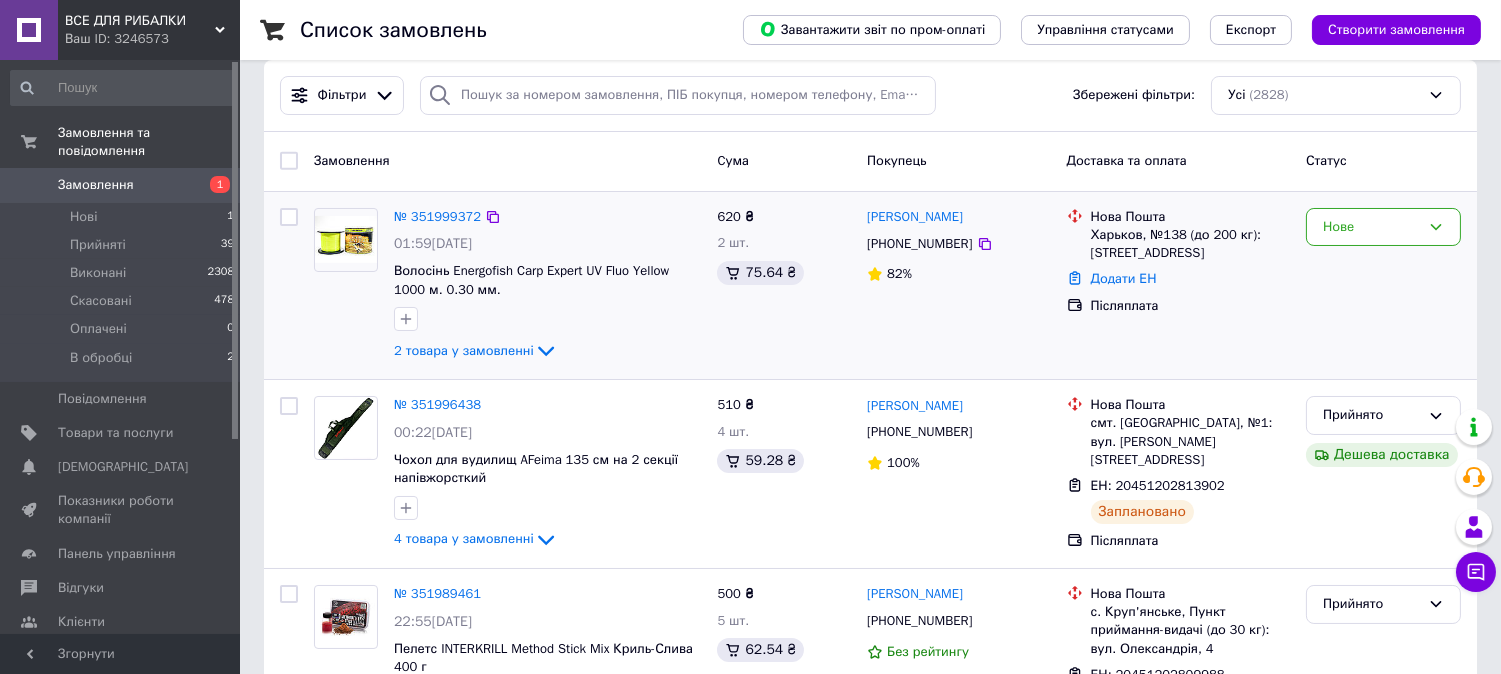 scroll, scrollTop: 0, scrollLeft: 0, axis: both 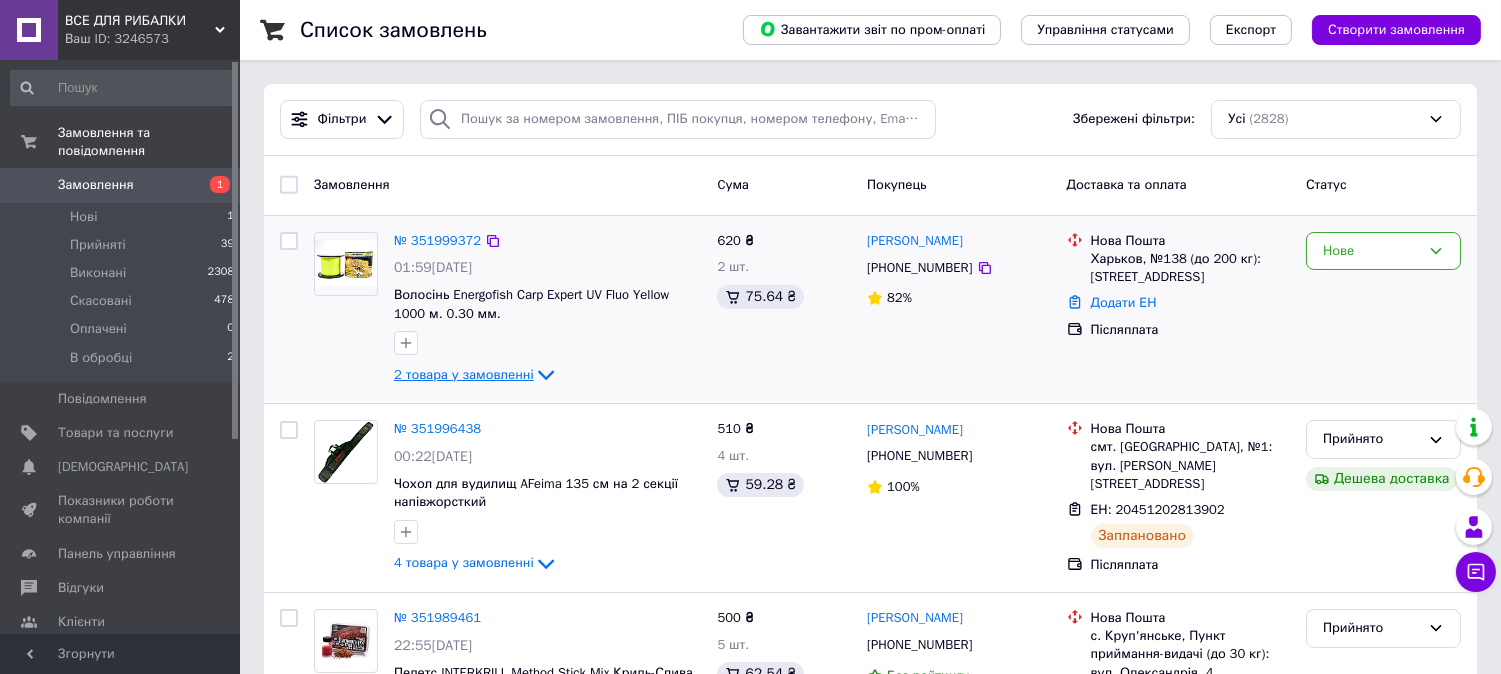 click on "2 товара у замовленні" at bounding box center (464, 374) 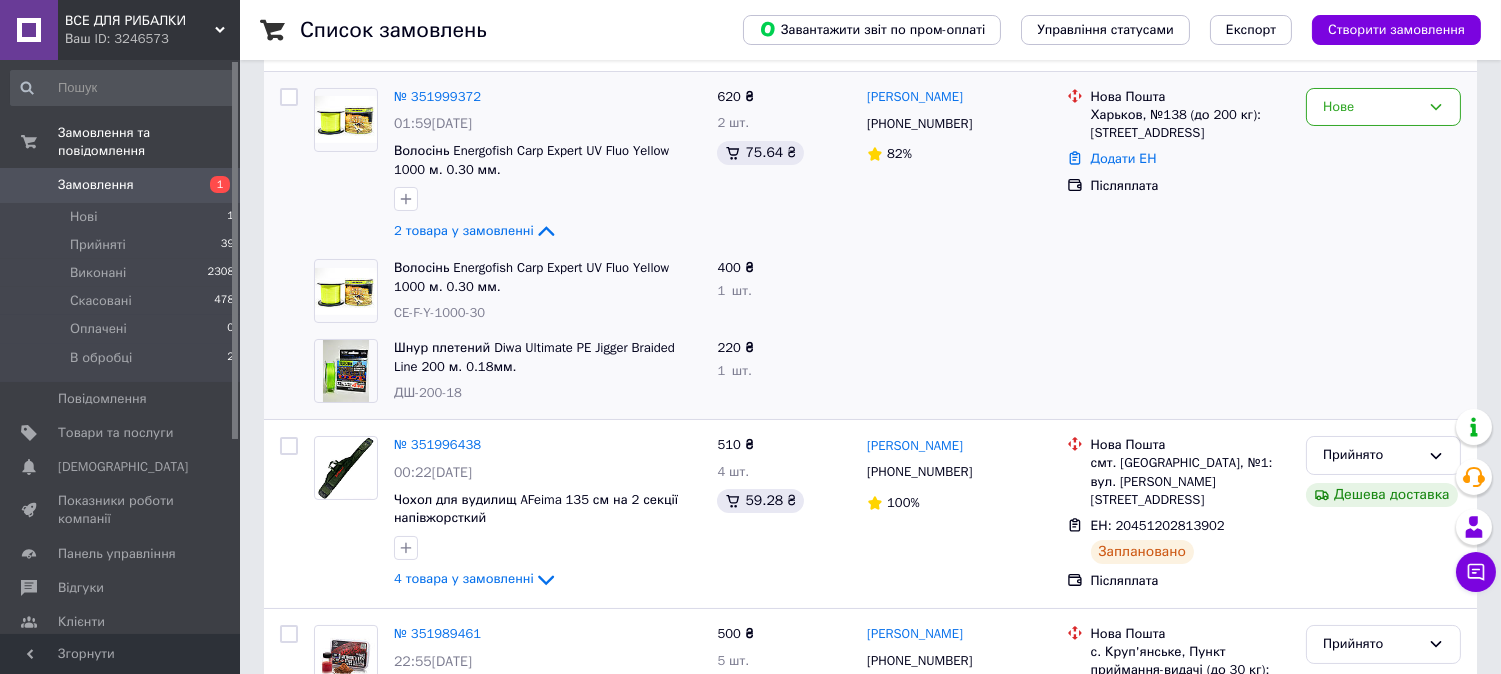 scroll, scrollTop: 111, scrollLeft: 0, axis: vertical 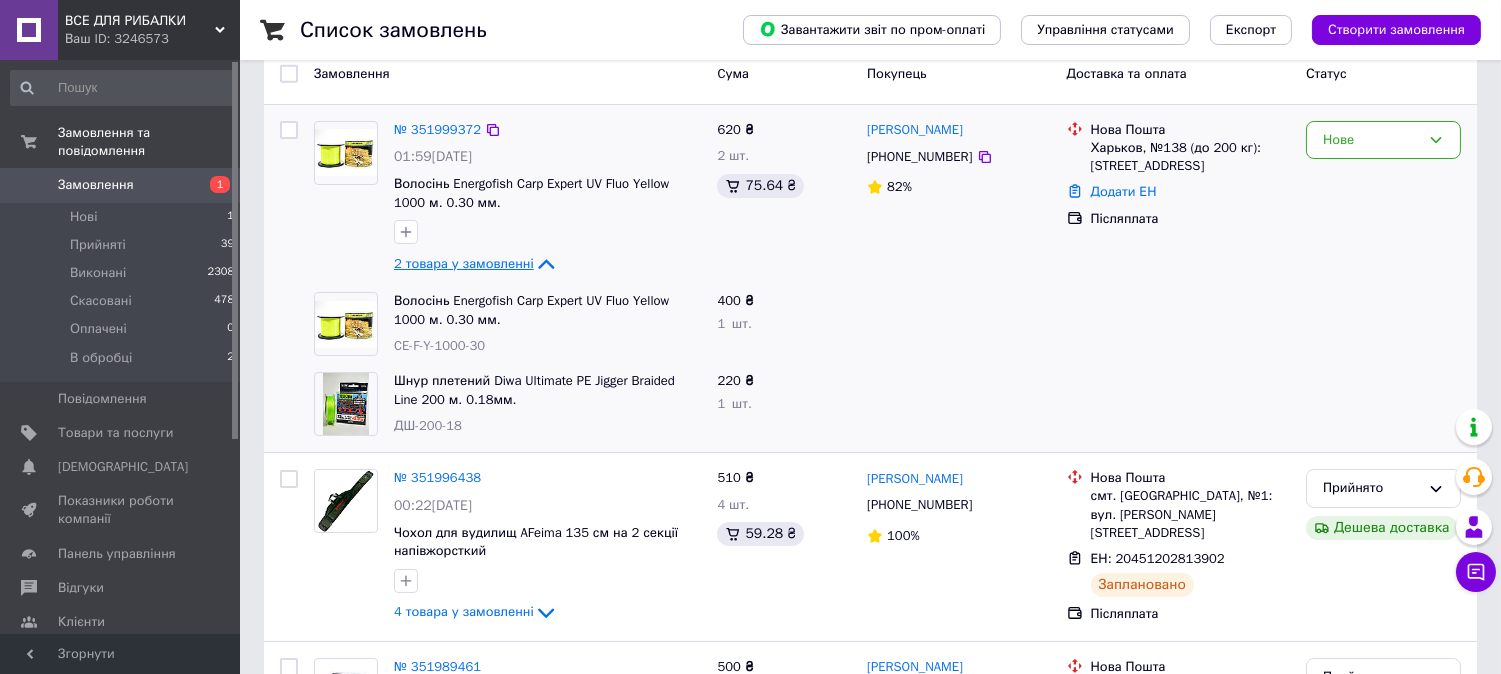 click 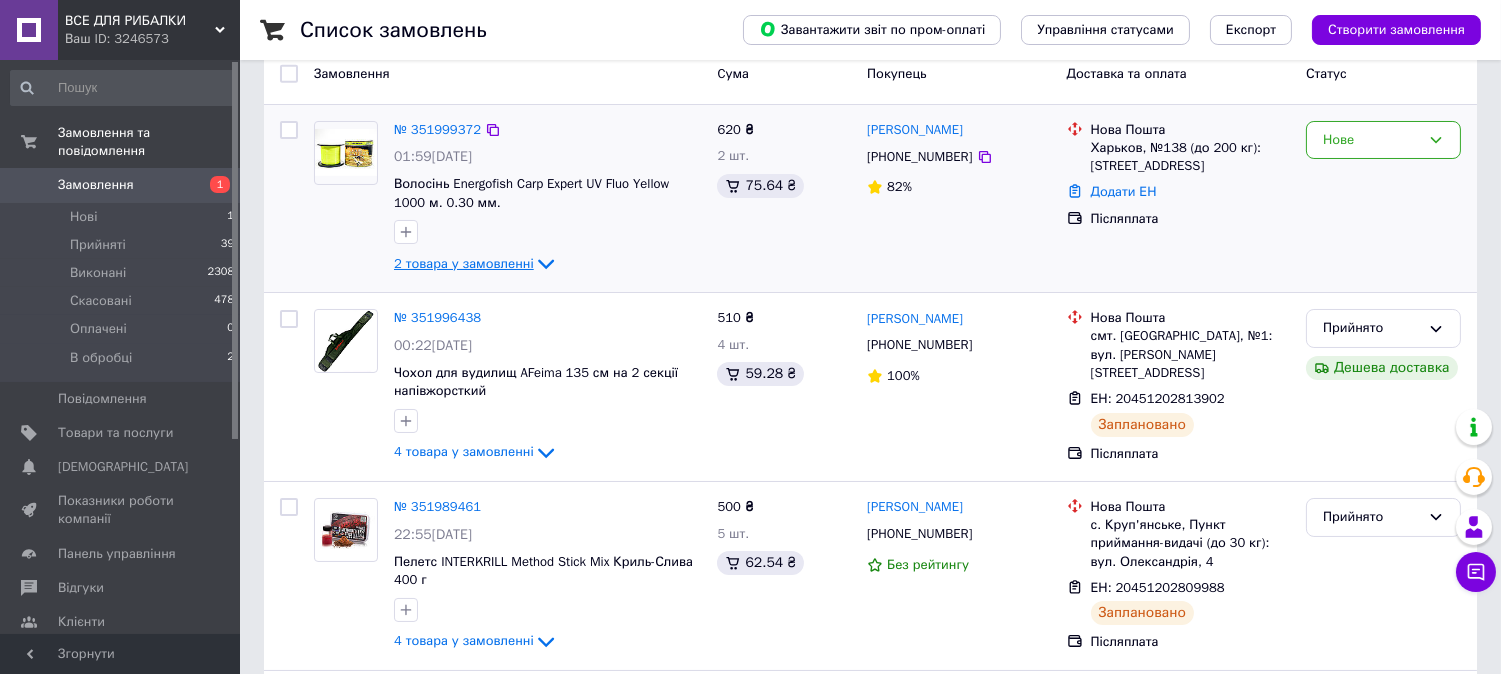 click 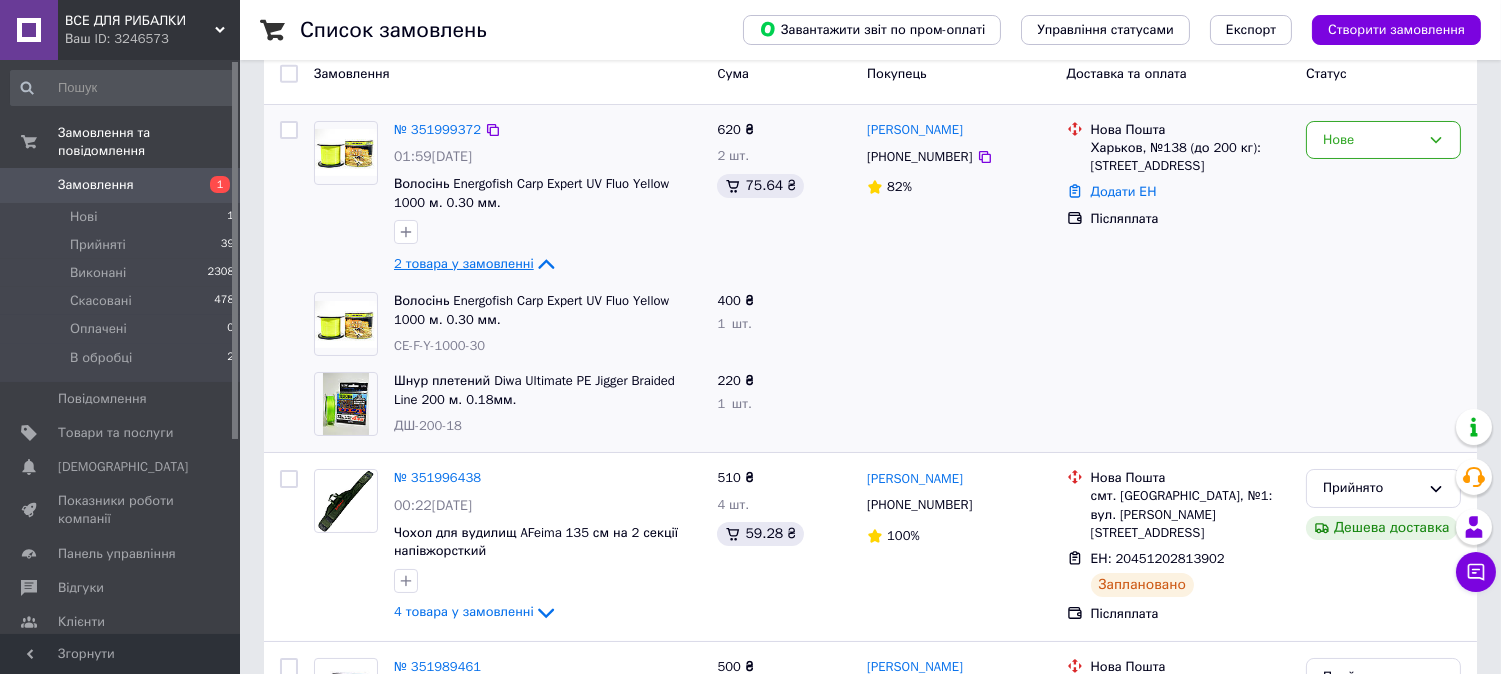 click 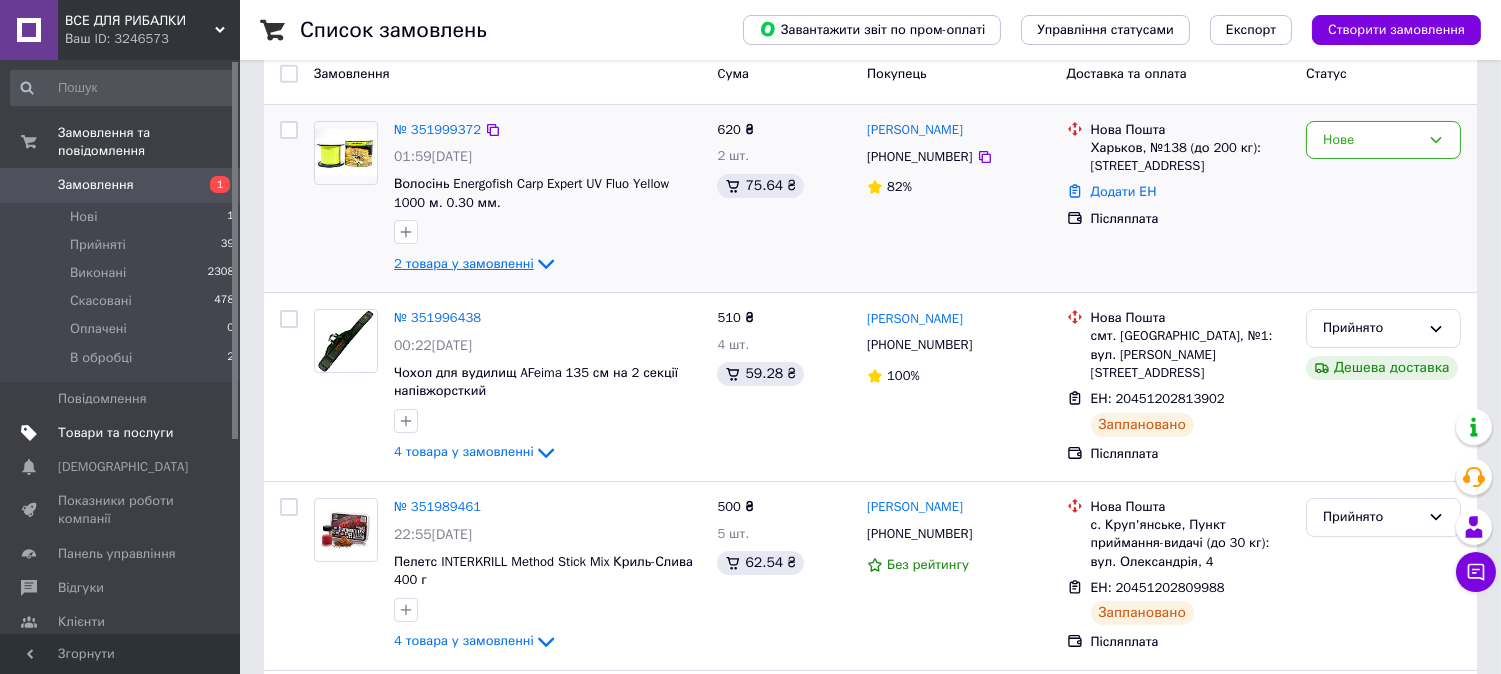 click on "Товари та послуги" at bounding box center [115, 433] 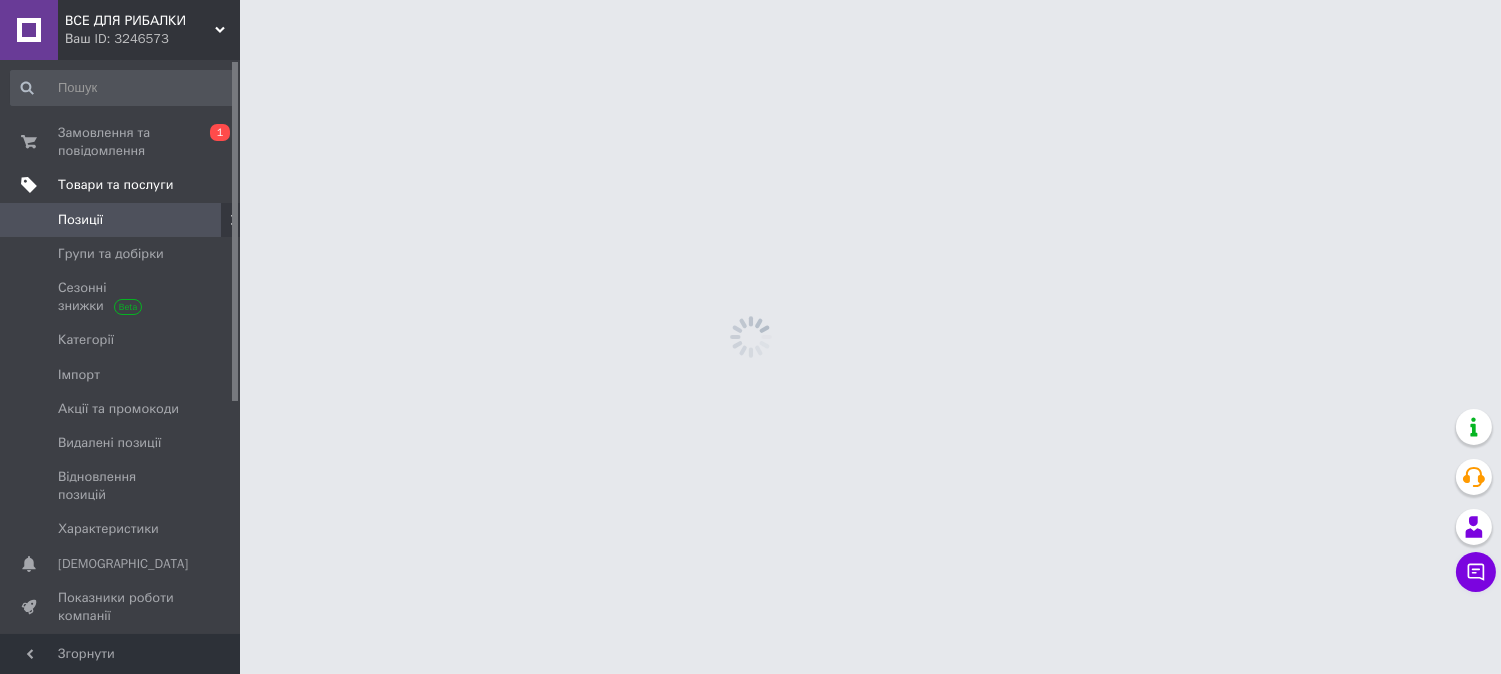scroll, scrollTop: 0, scrollLeft: 0, axis: both 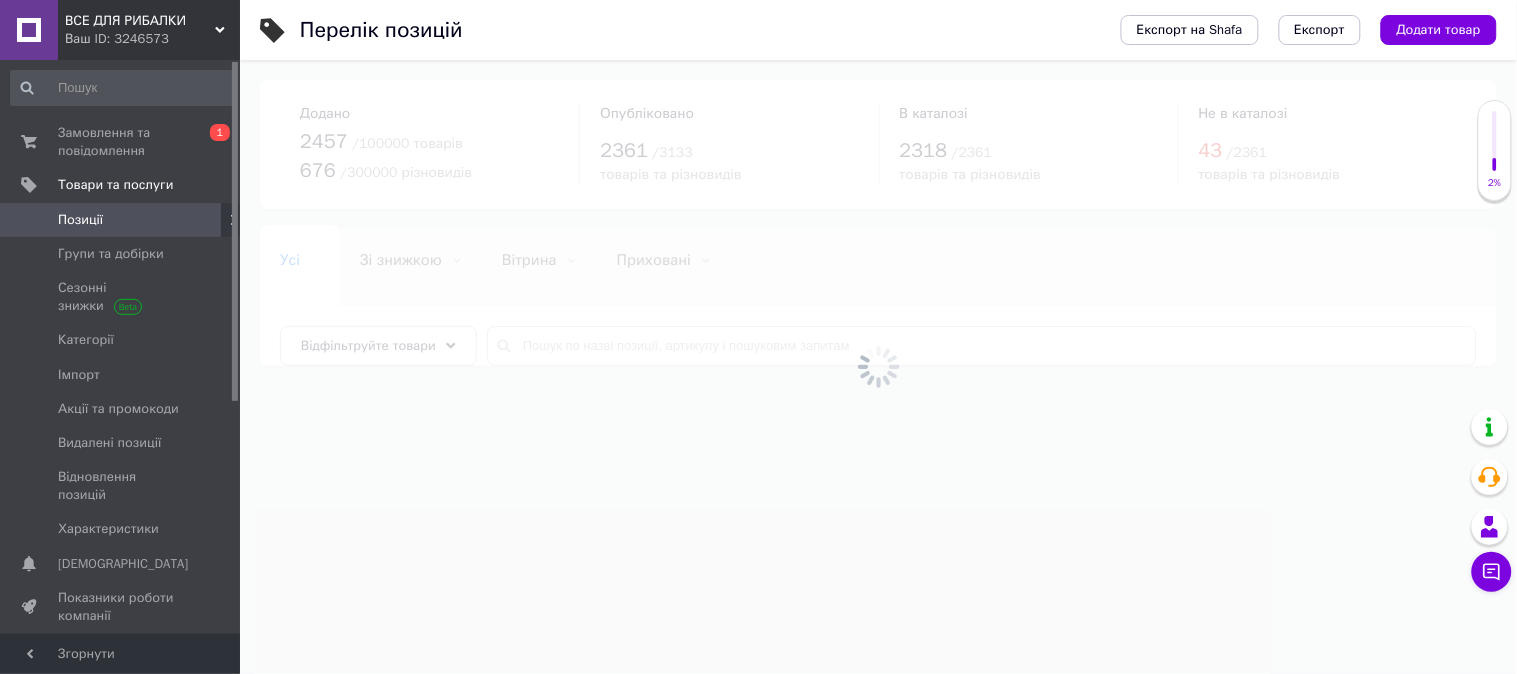 click on "Менеджер Чат з покупцем Тех підтримка
Чат з покупцем" at bounding box center [1492, 500] 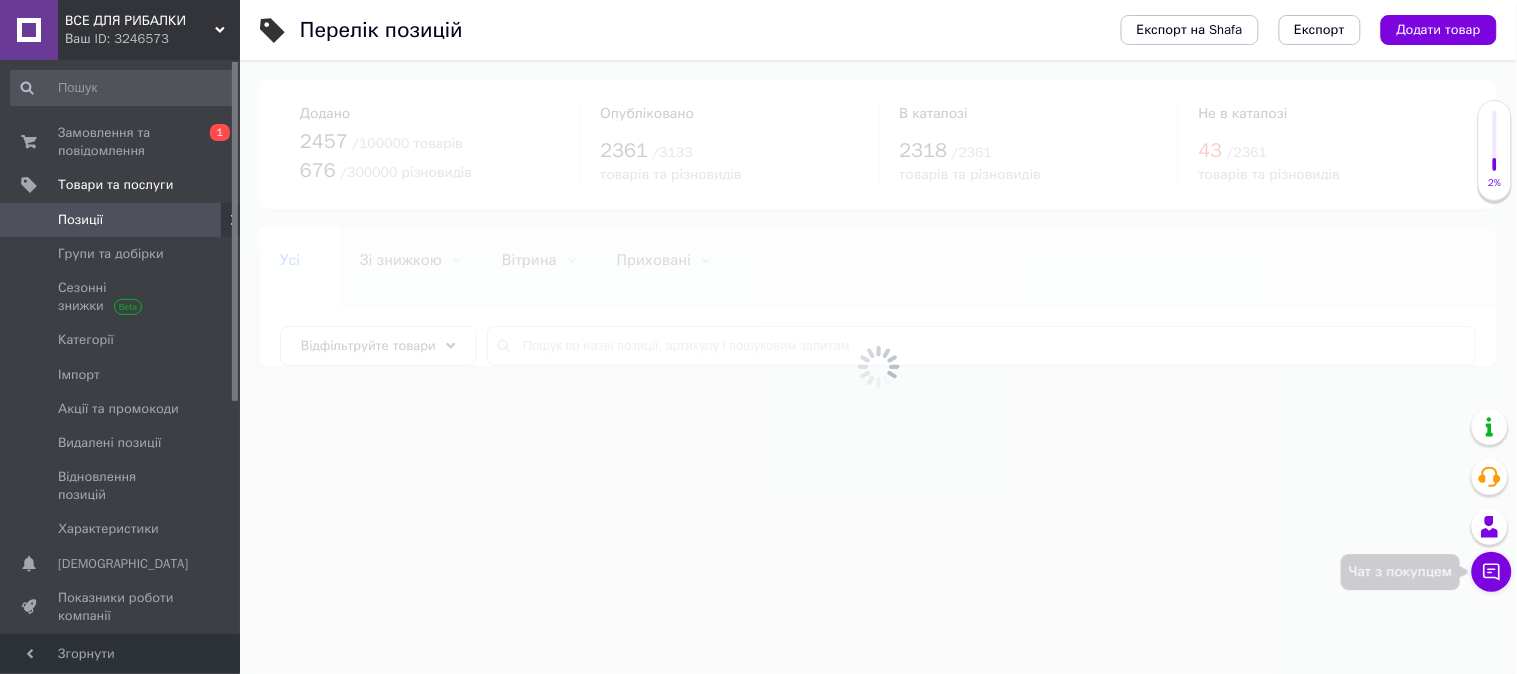 click 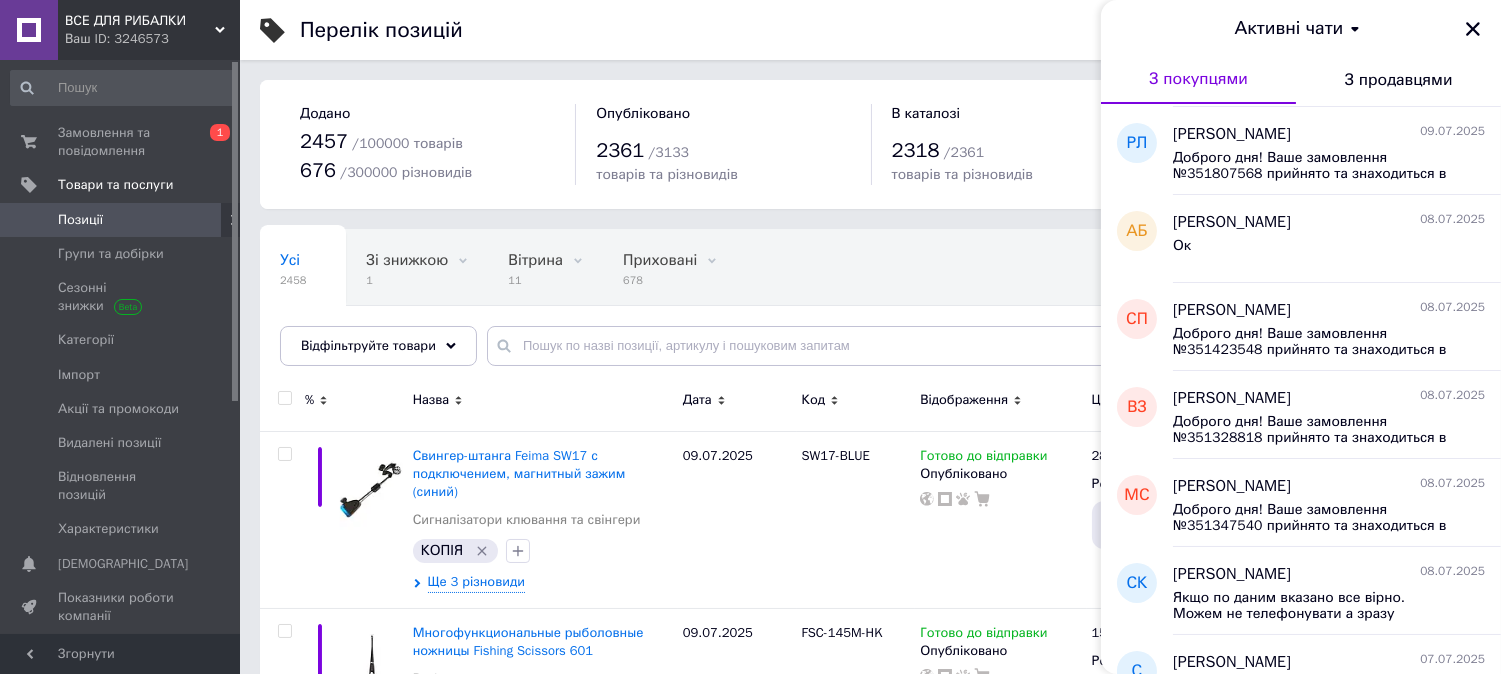 scroll, scrollTop: 888, scrollLeft: 0, axis: vertical 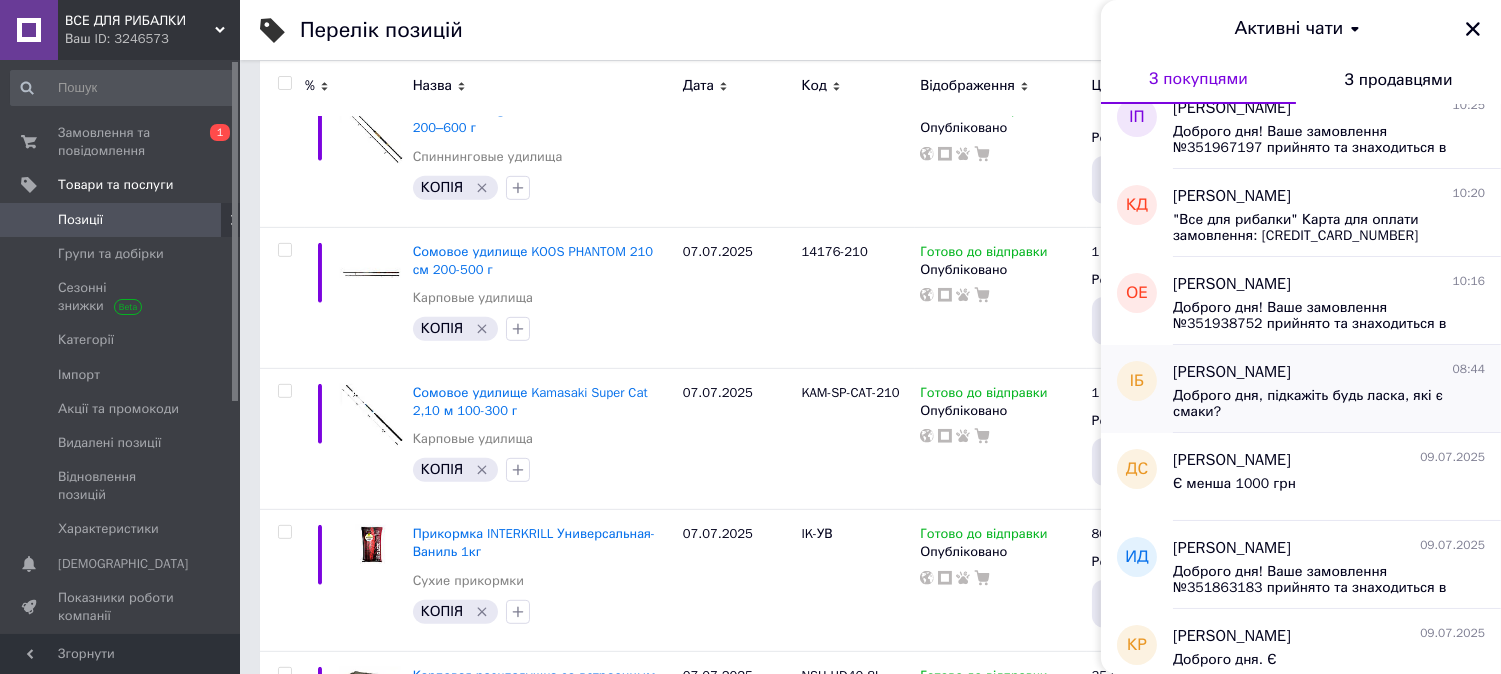click on "Доброго дня, підкажіть будь ласка, які є смаки?" at bounding box center [1315, 404] 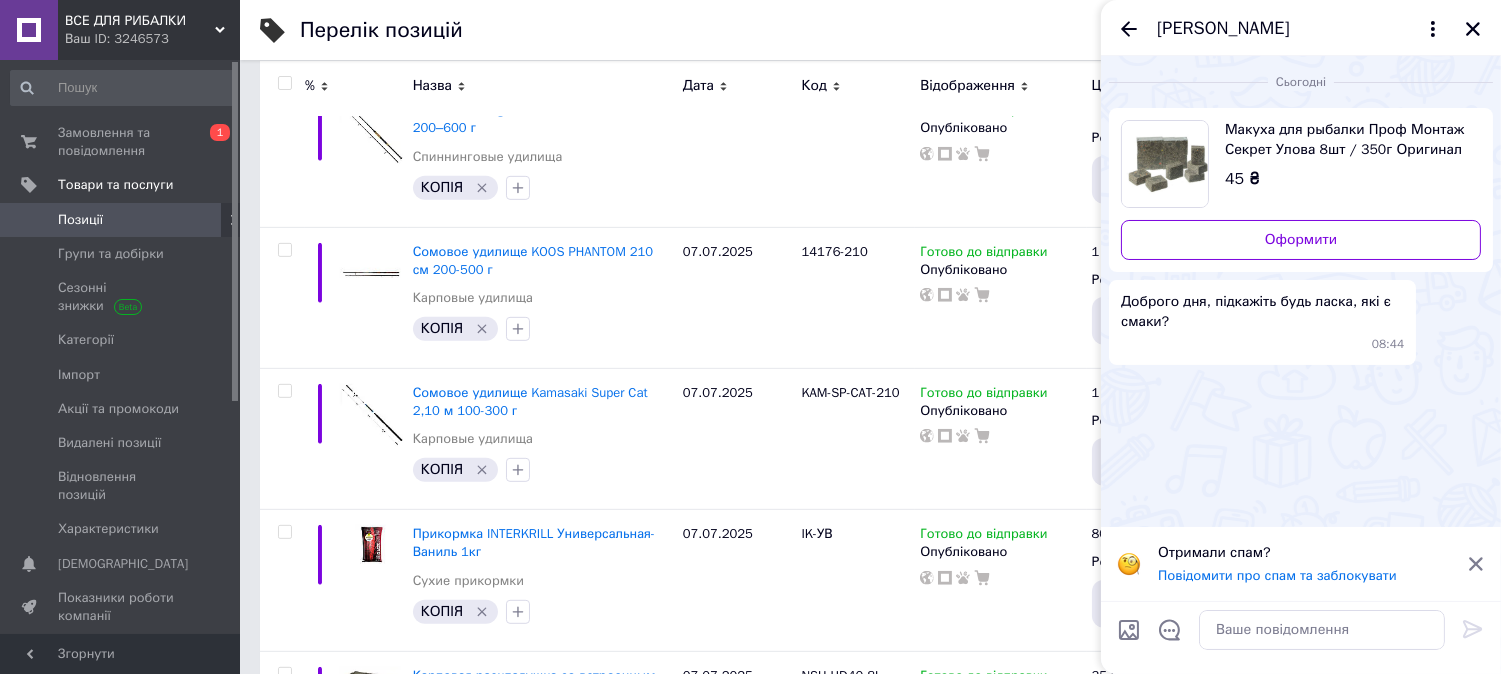click on "Макуха для рыбалки Проф Монтаж Секрет Улова 8шт / 350г Оригинал" at bounding box center (1345, 140) 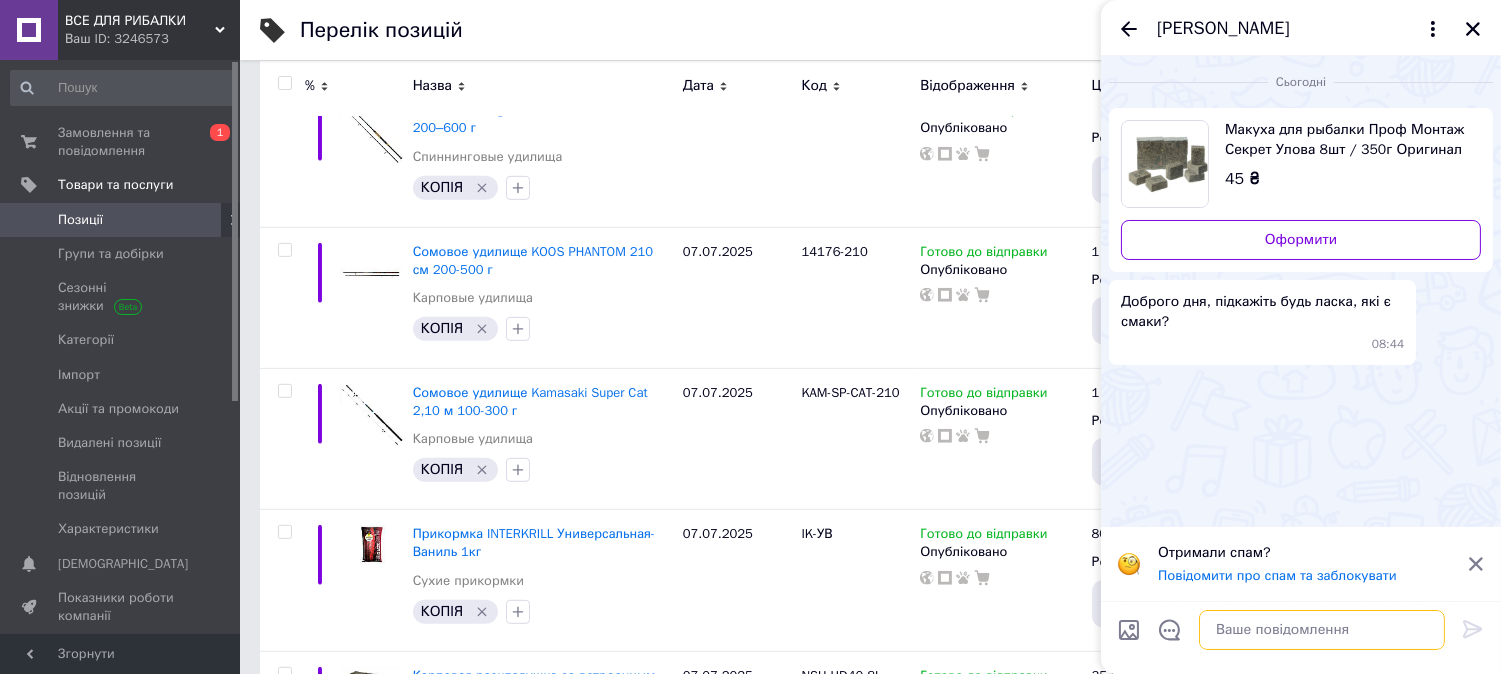 click at bounding box center [1322, 630] 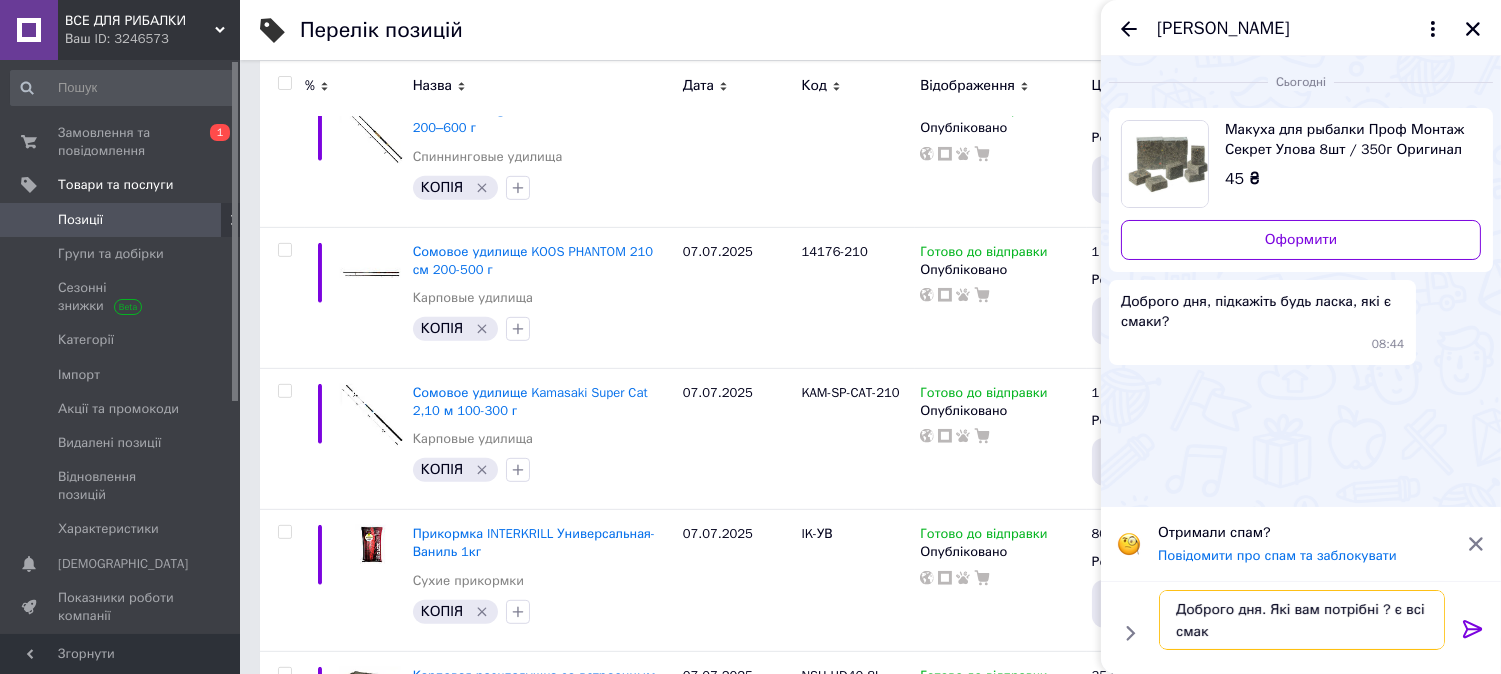 type on "Доброго дня. Які вам потрібні ? є всі смаки" 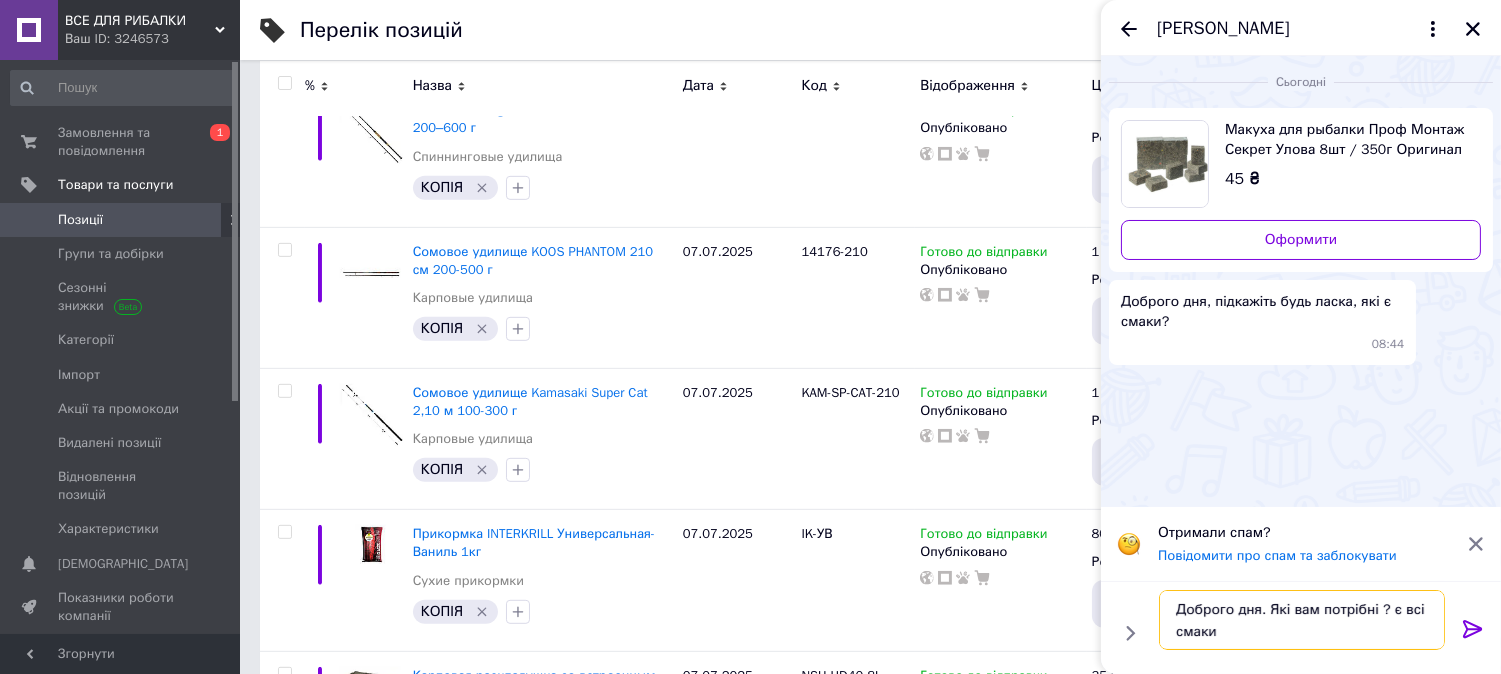 type 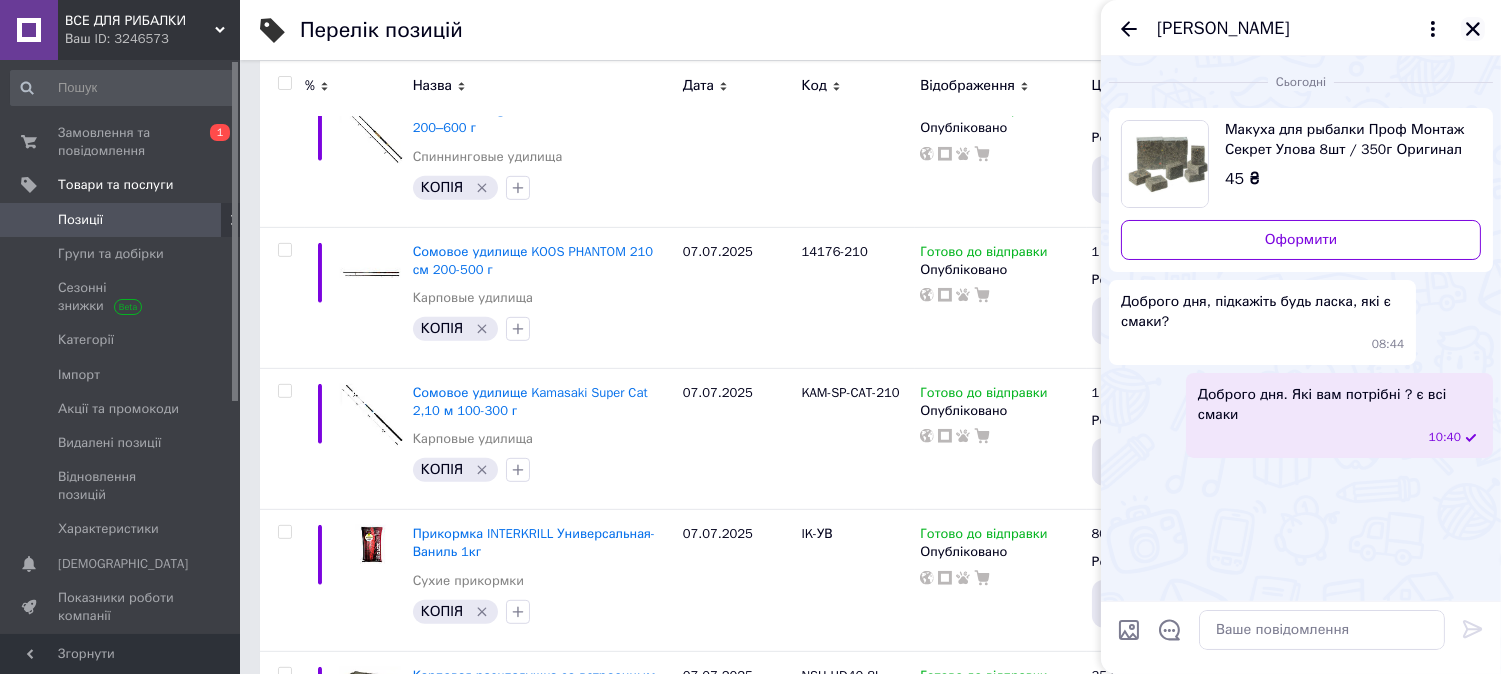 click 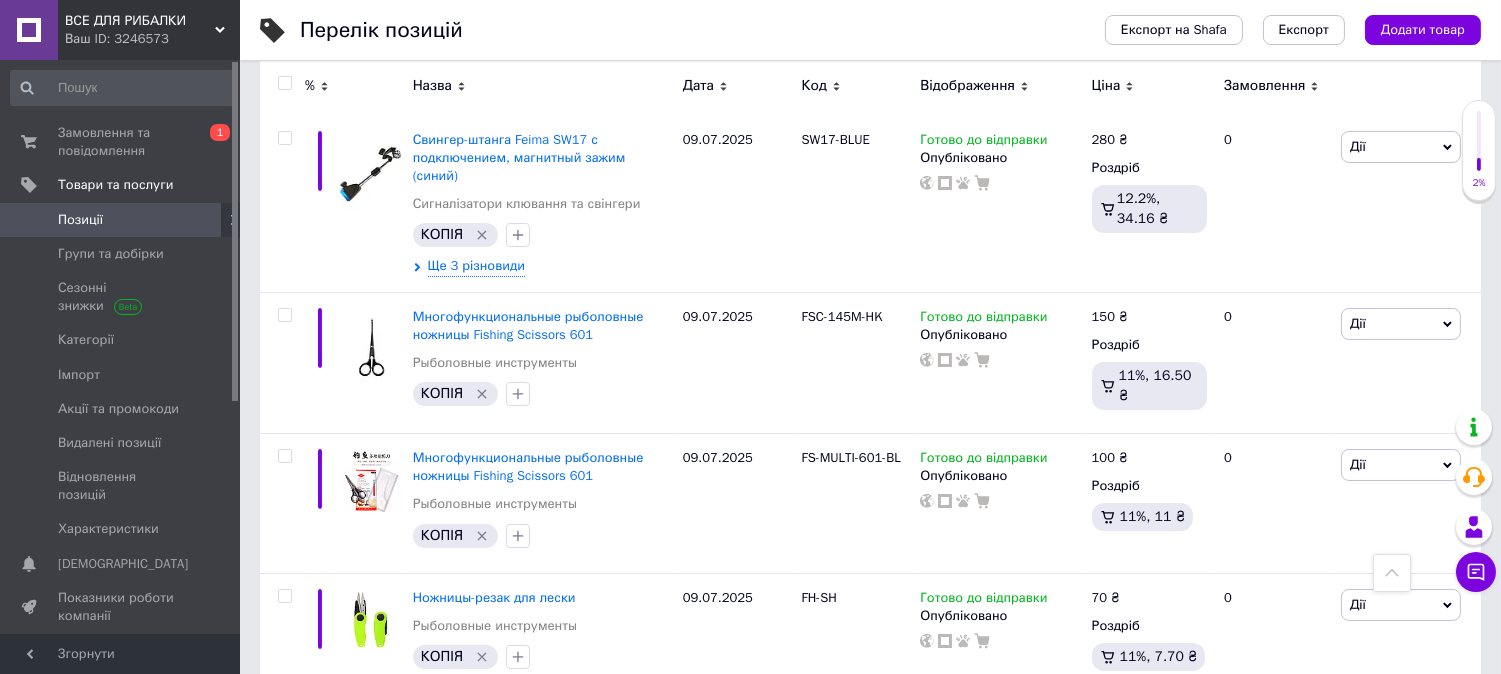 scroll, scrollTop: 0, scrollLeft: 0, axis: both 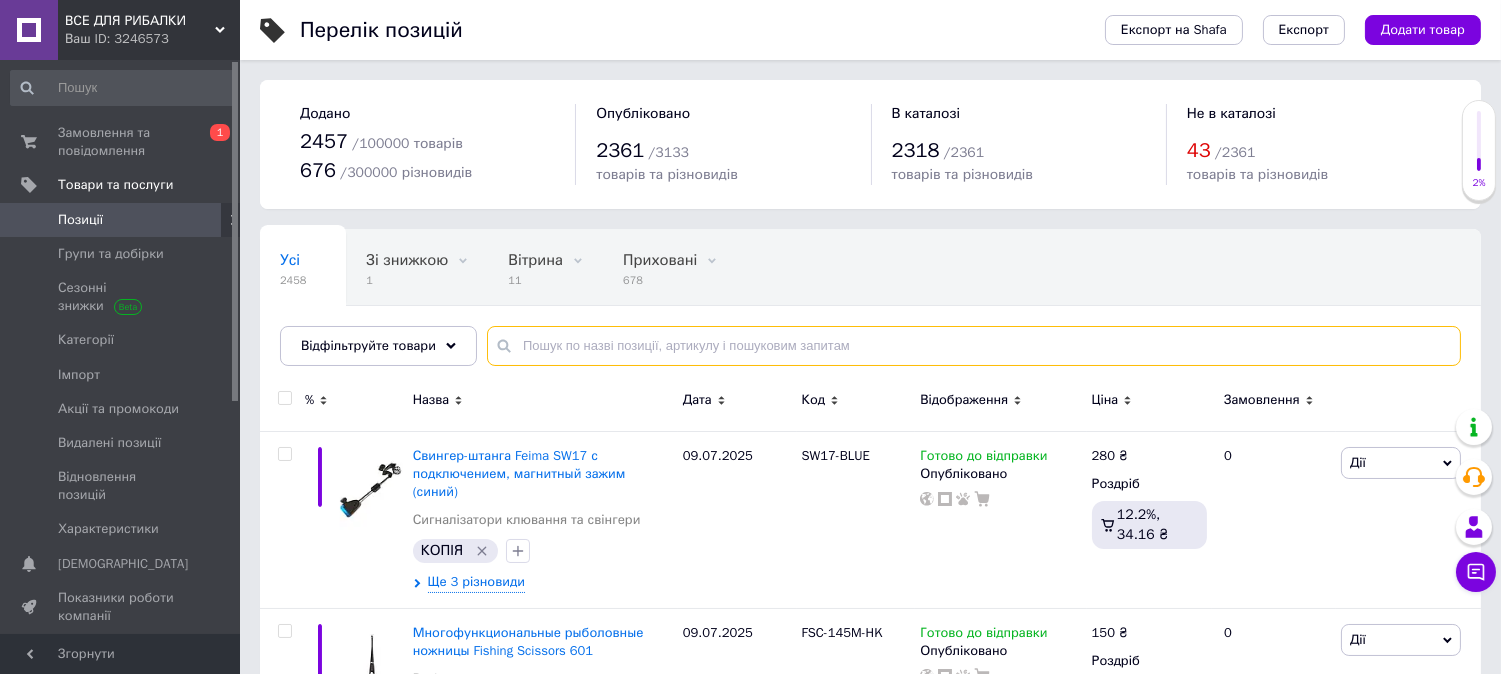 click at bounding box center [974, 346] 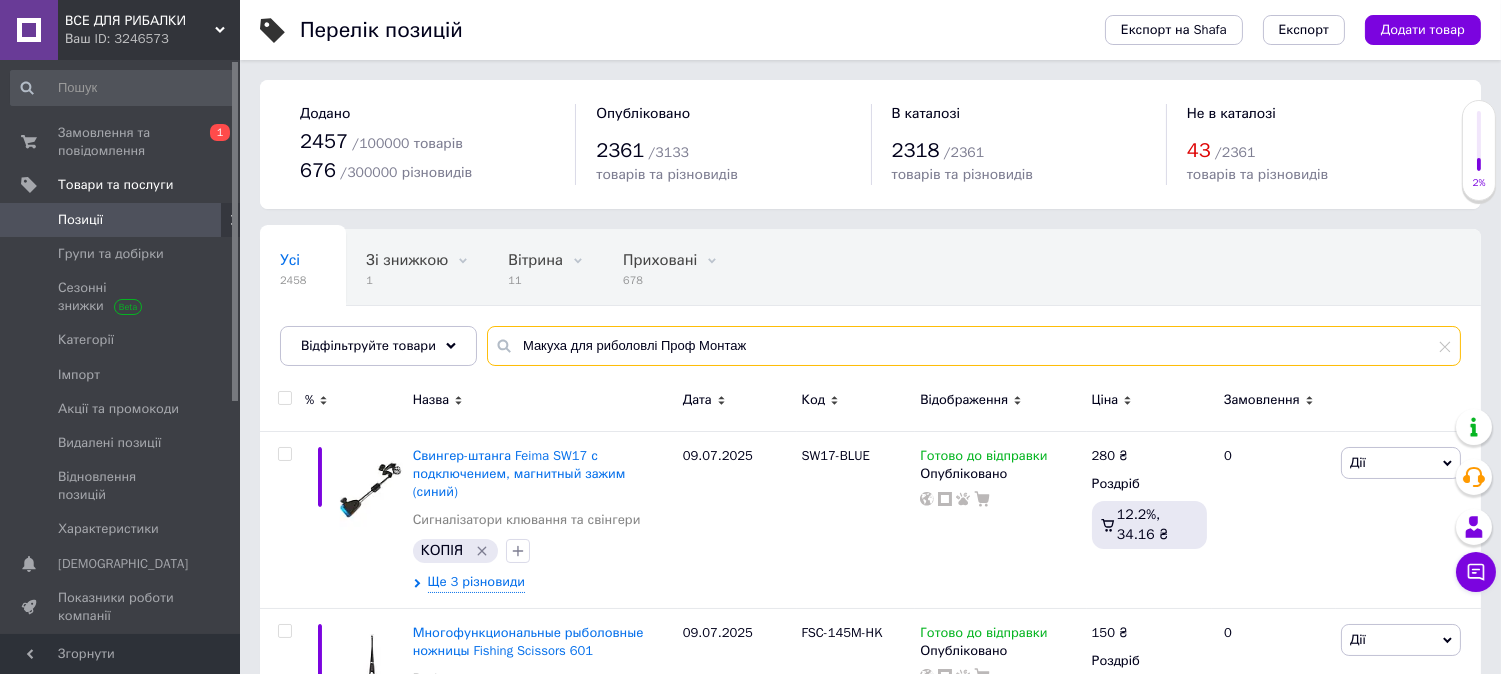type on "Макуха для риболовлі Проф Монтаж" 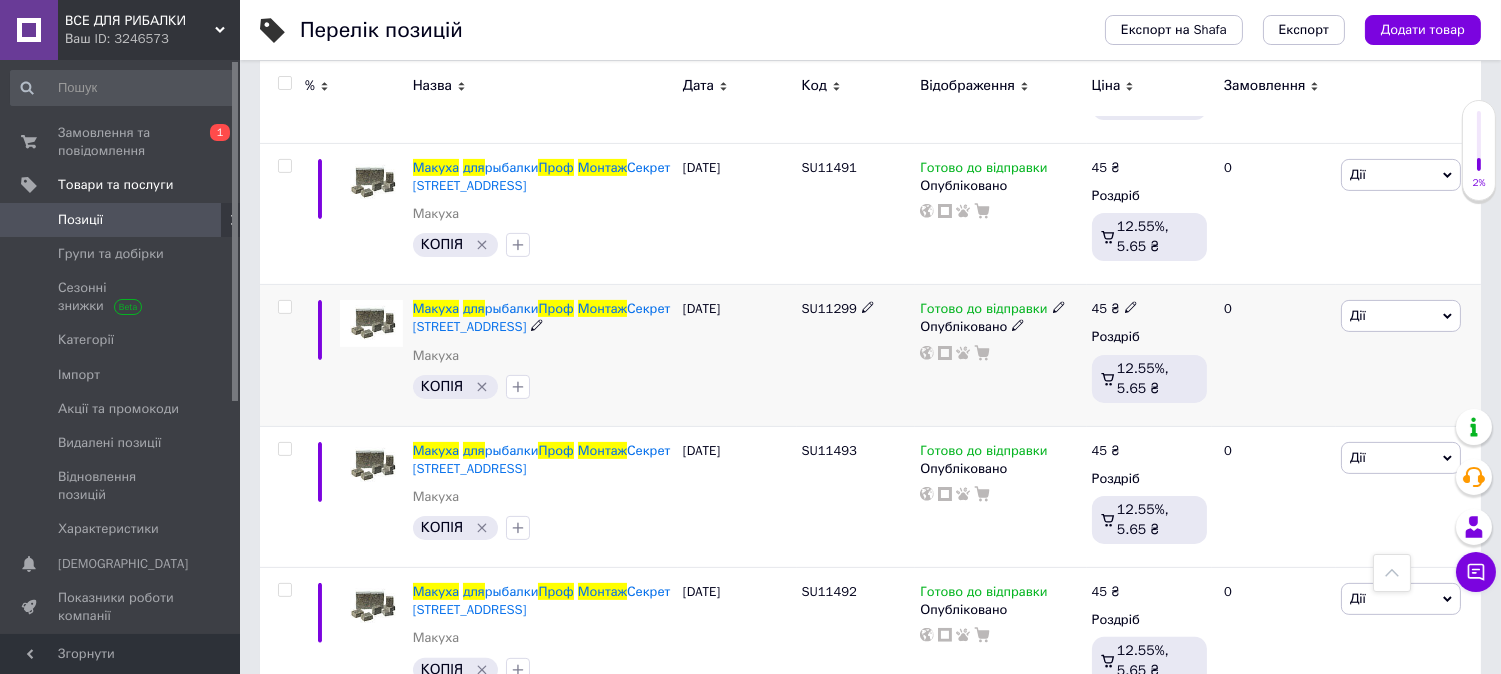 scroll, scrollTop: 1523, scrollLeft: 0, axis: vertical 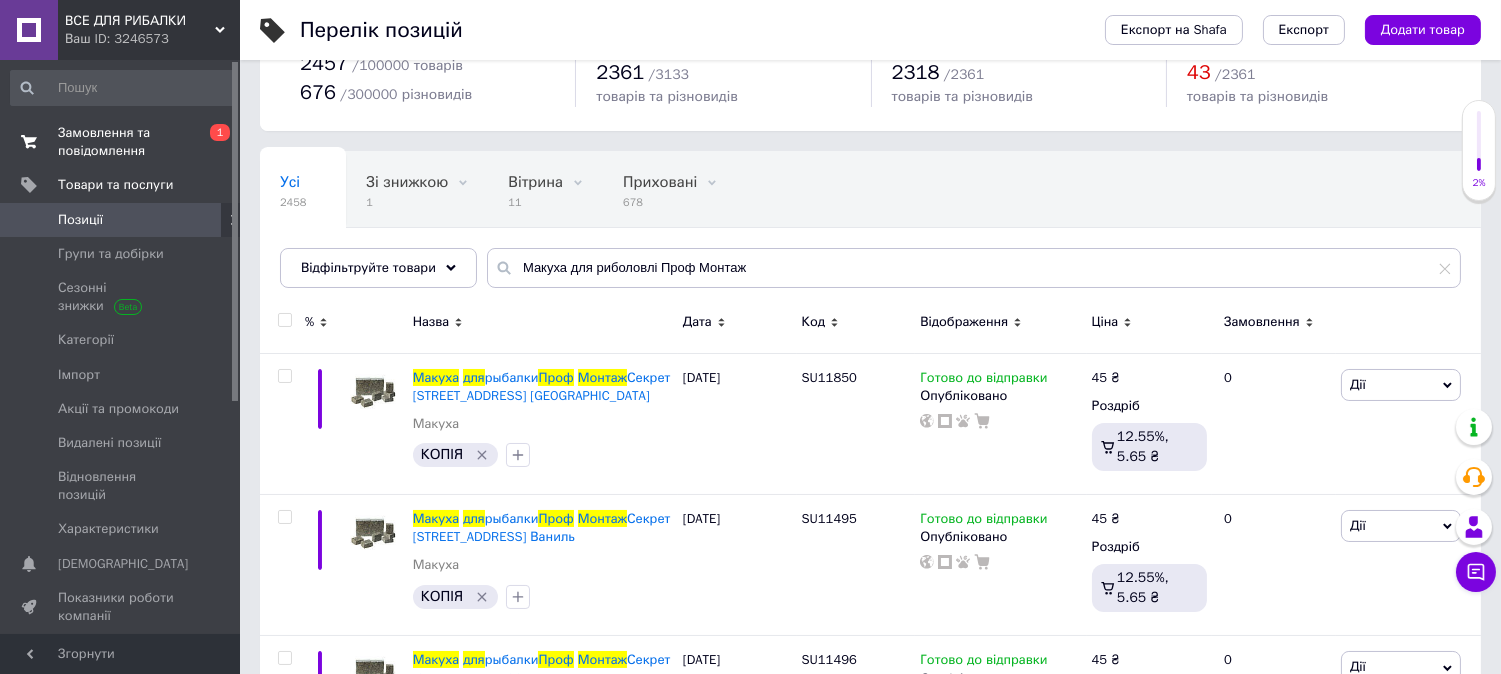 click on "Замовлення та повідомлення" at bounding box center [121, 142] 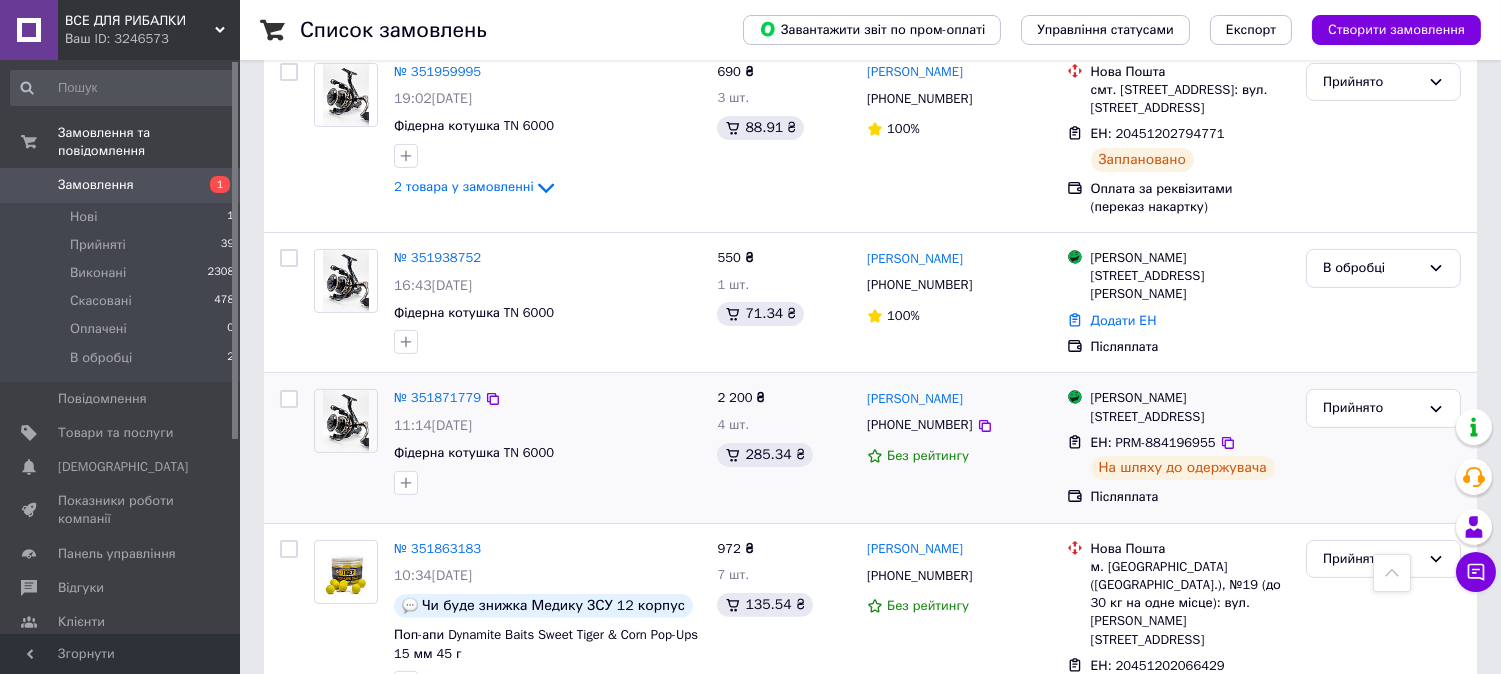 scroll, scrollTop: 1111, scrollLeft: 0, axis: vertical 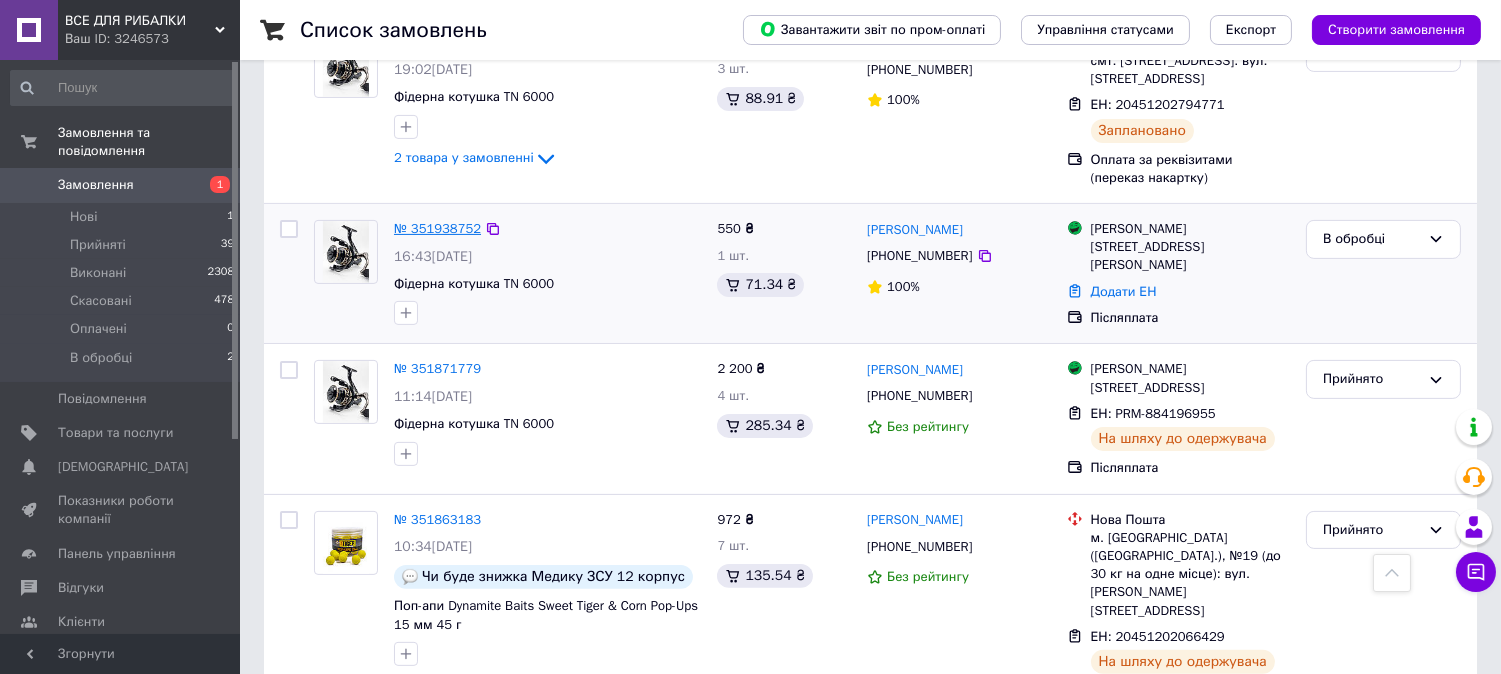 click on "№ 351938752" at bounding box center [437, 228] 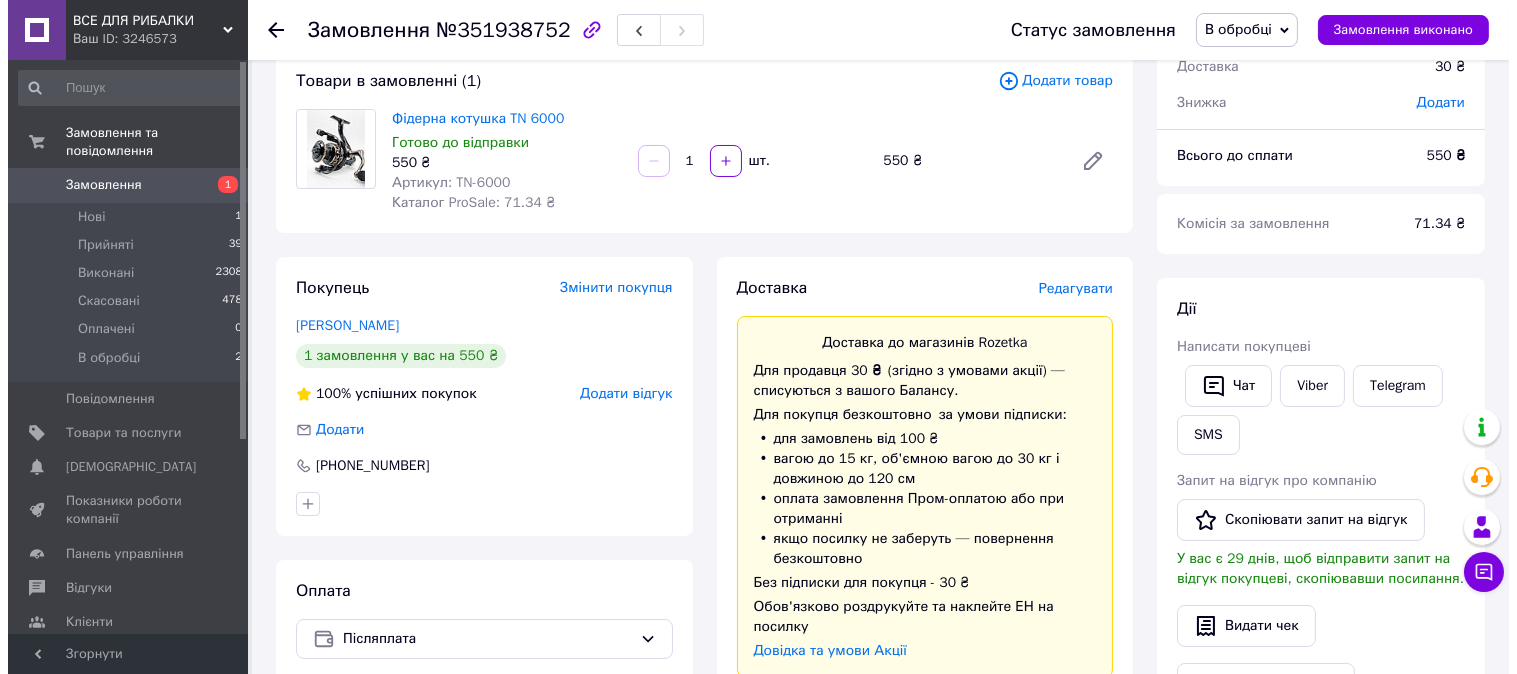scroll, scrollTop: 120, scrollLeft: 0, axis: vertical 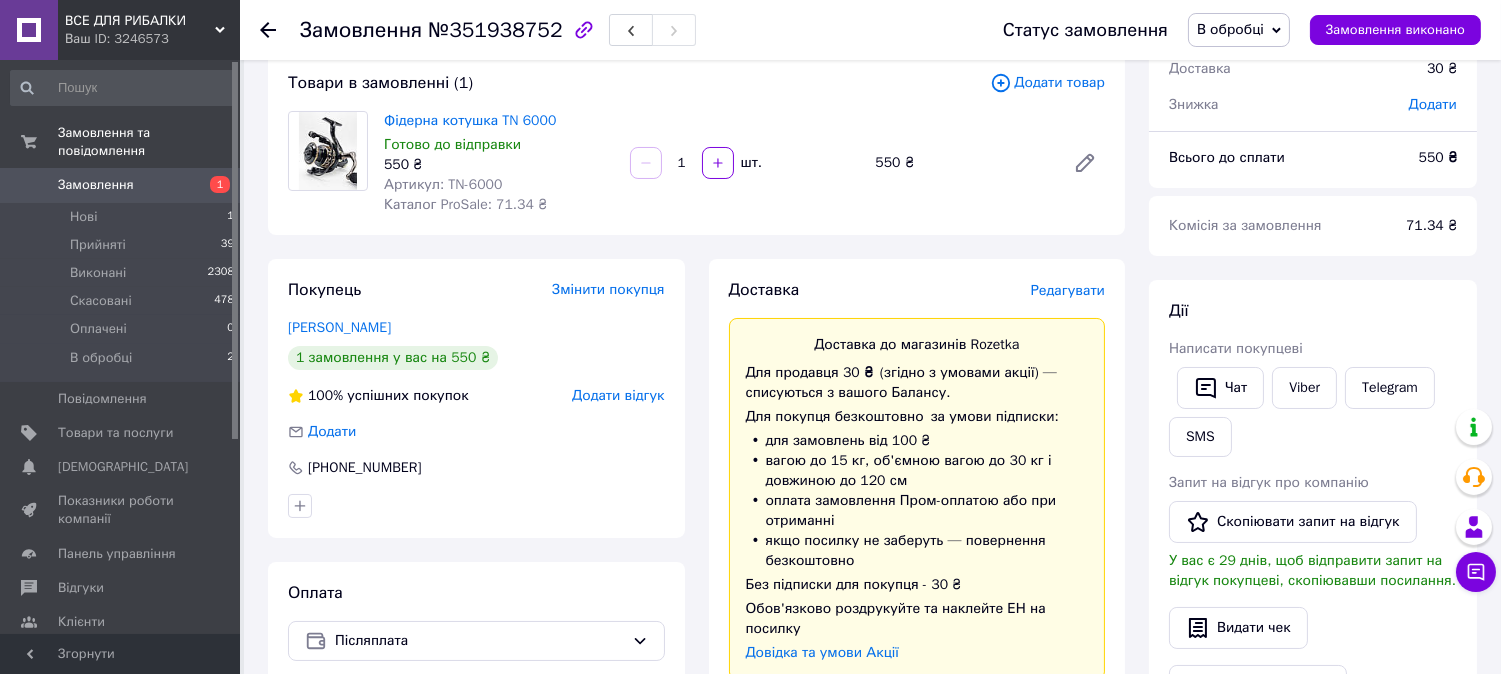 click on "Редагувати" at bounding box center (1068, 290) 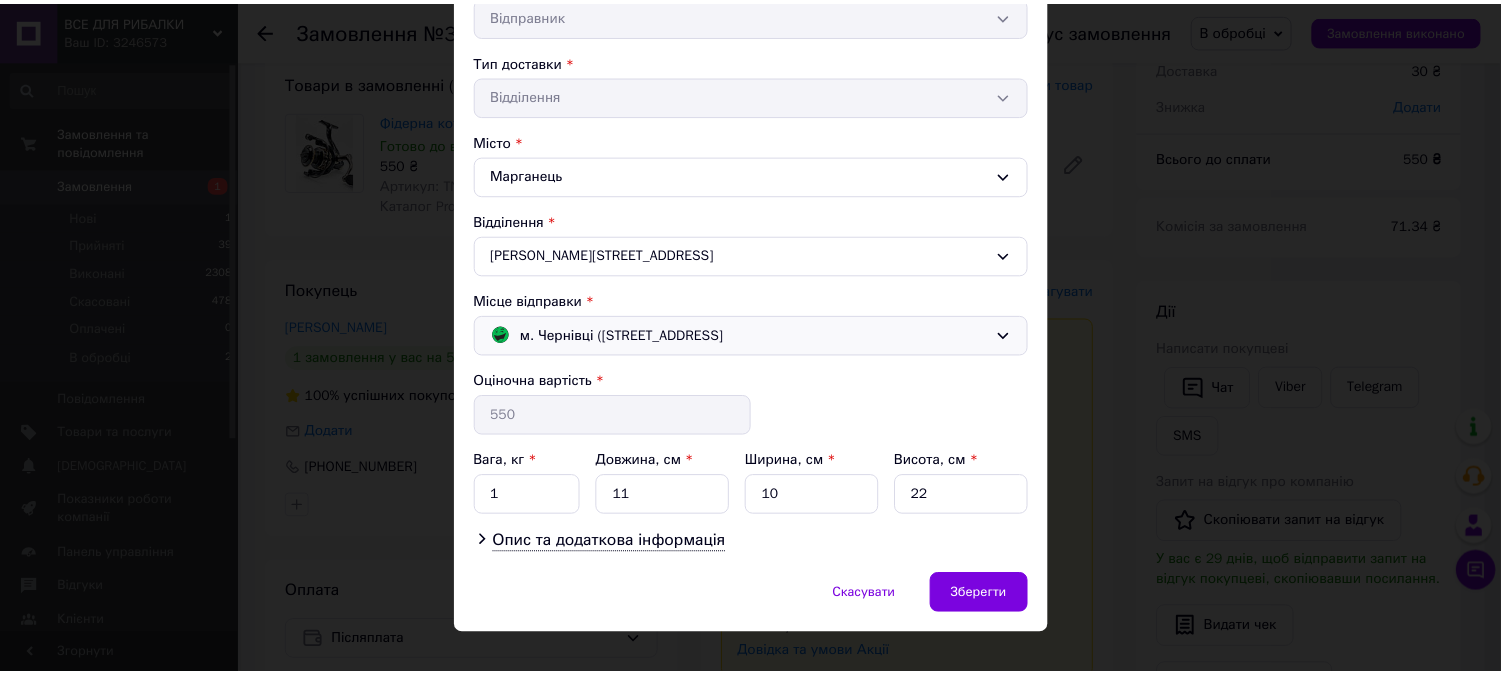 scroll, scrollTop: 451, scrollLeft: 0, axis: vertical 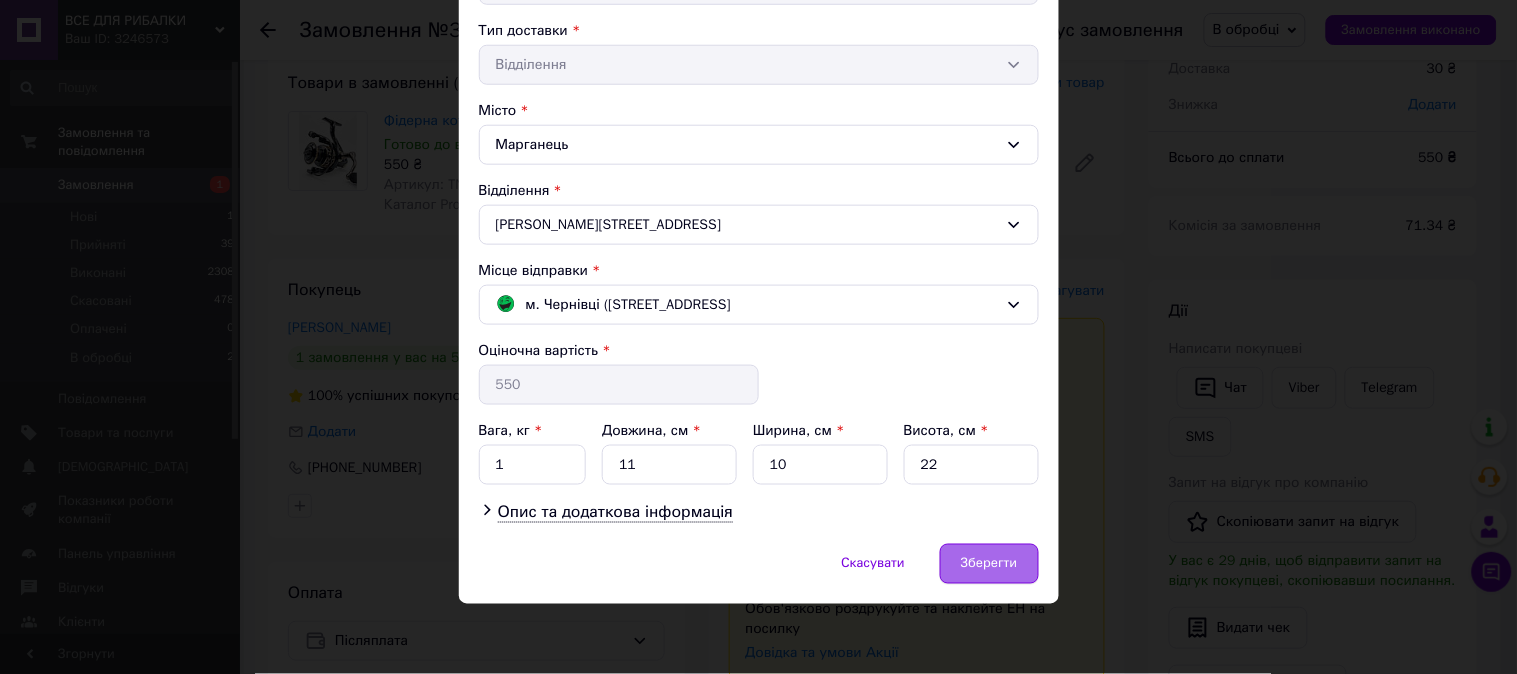 click on "Зберегти" at bounding box center [989, 564] 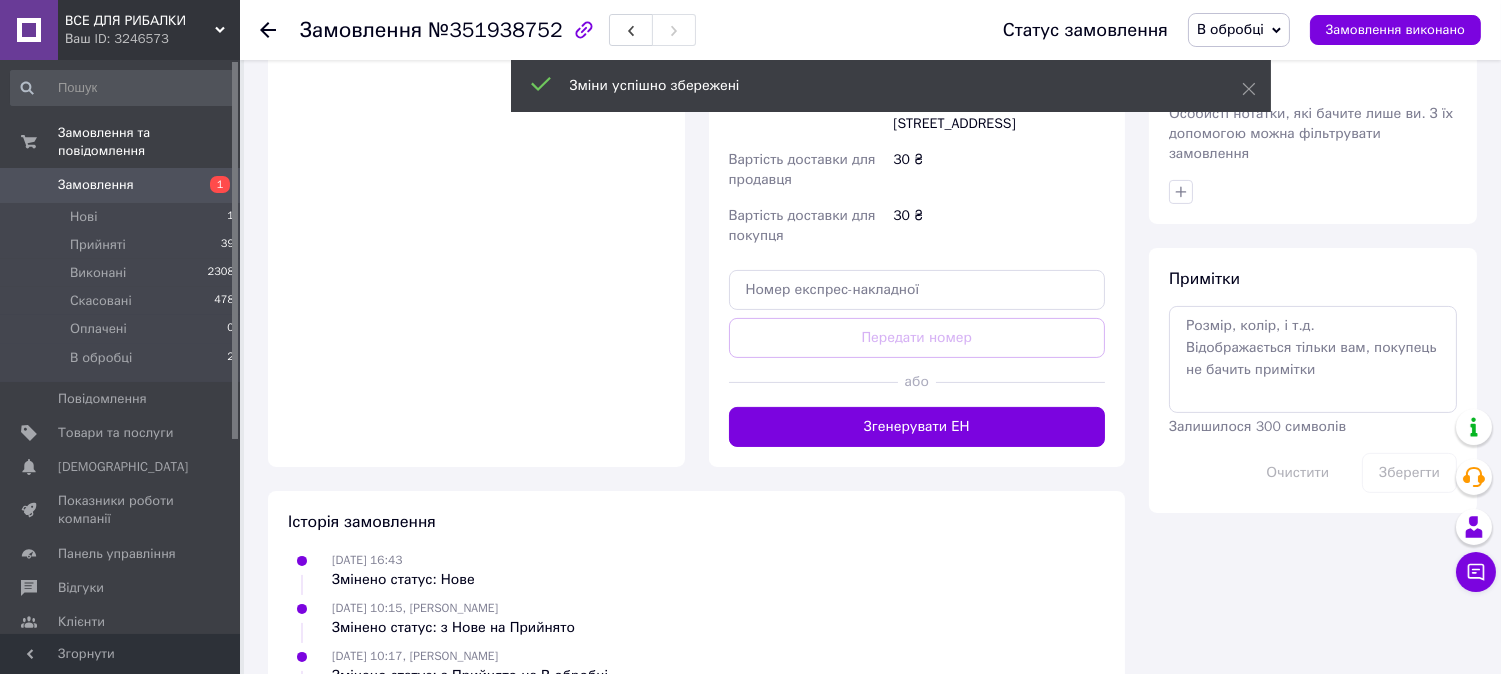 scroll, scrollTop: 897, scrollLeft: 0, axis: vertical 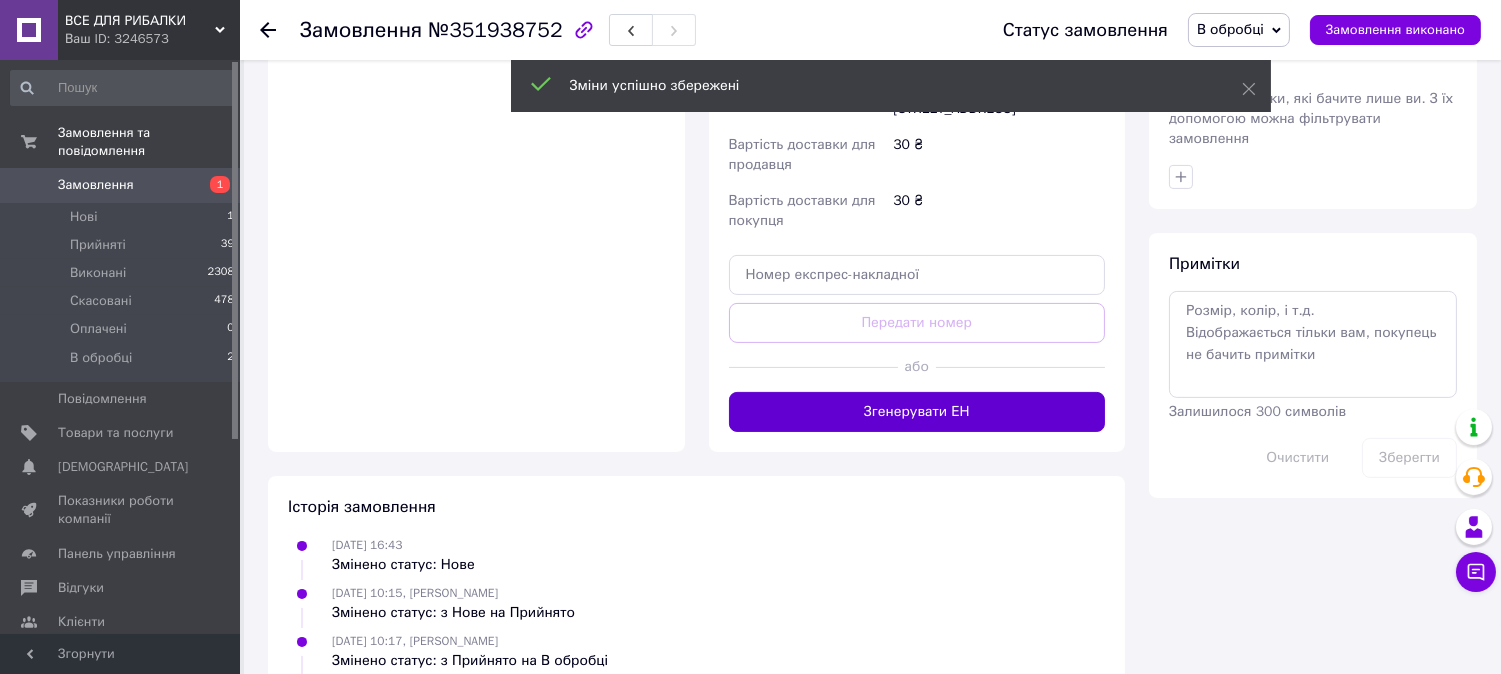 click on "Згенерувати ЕН" at bounding box center [917, 412] 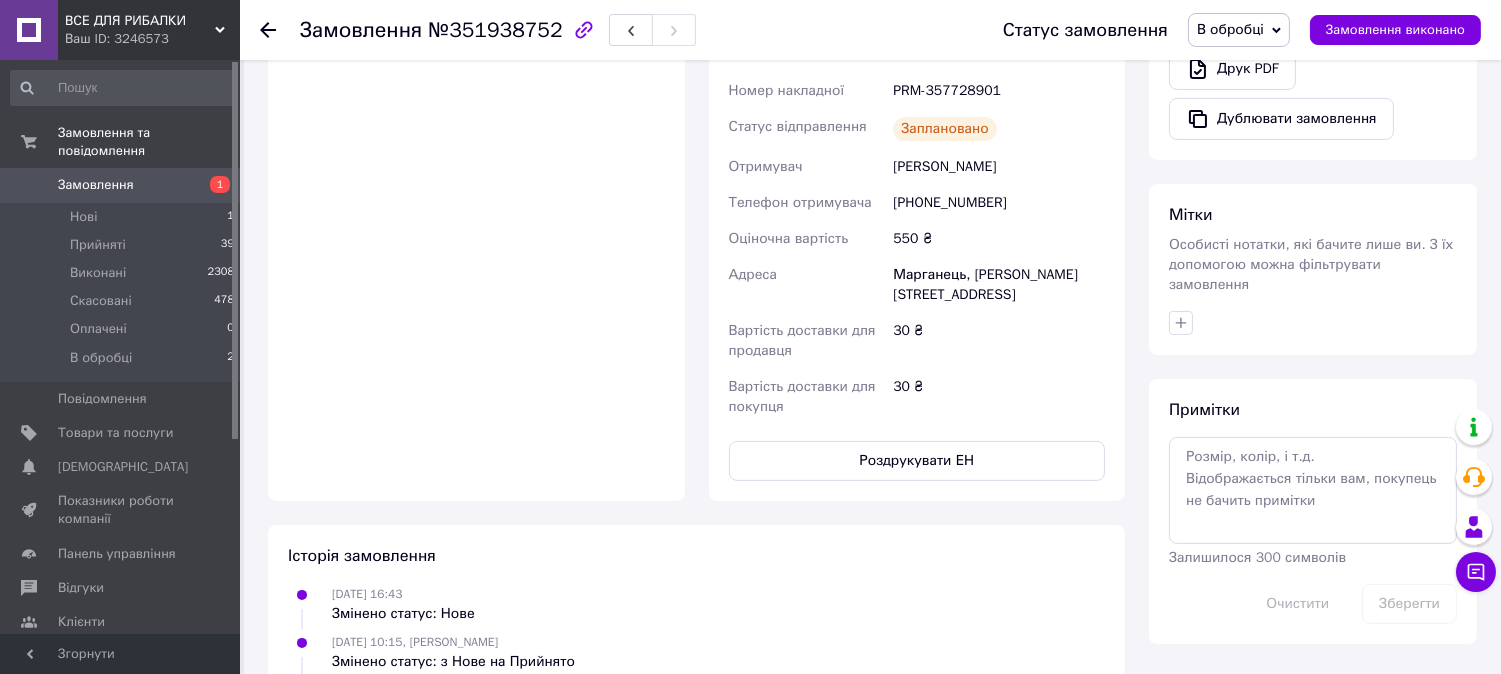 scroll, scrollTop: 786, scrollLeft: 0, axis: vertical 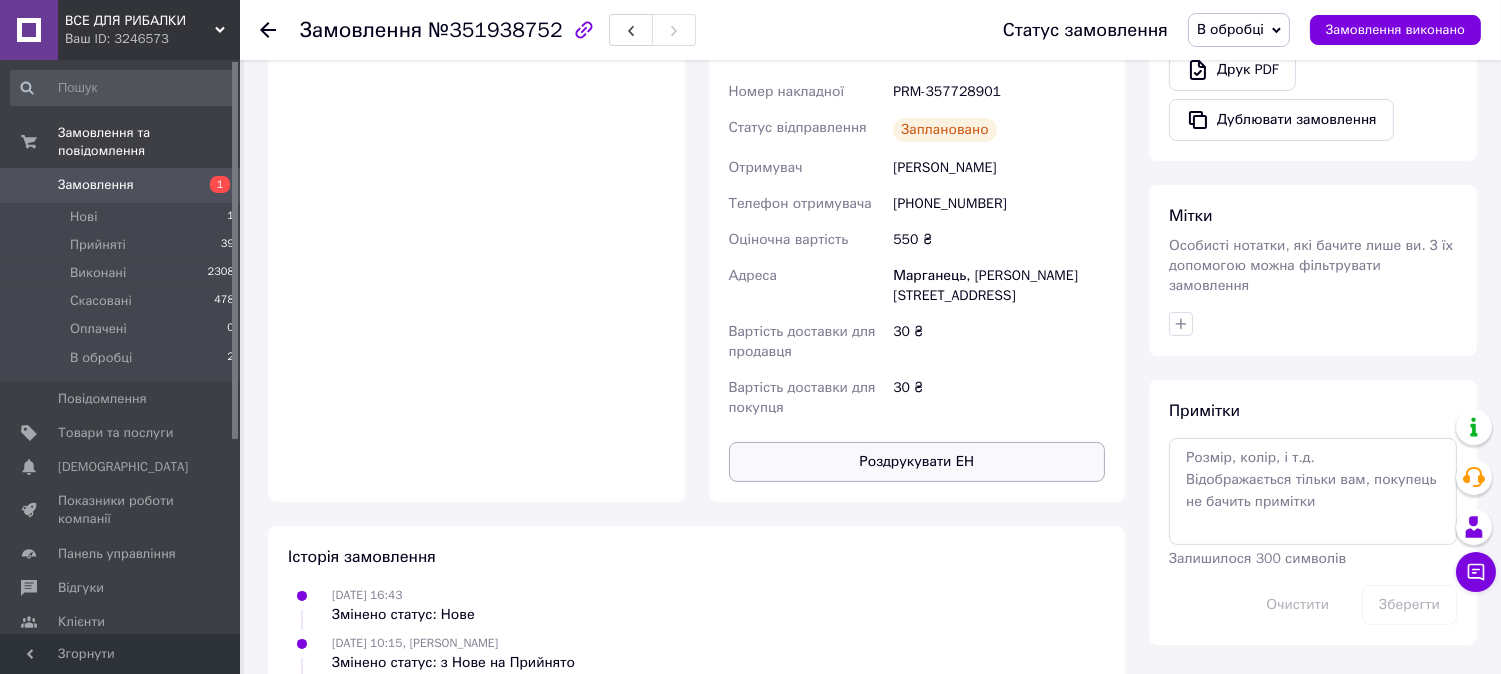 click on "Роздрукувати ЕН" at bounding box center [917, 462] 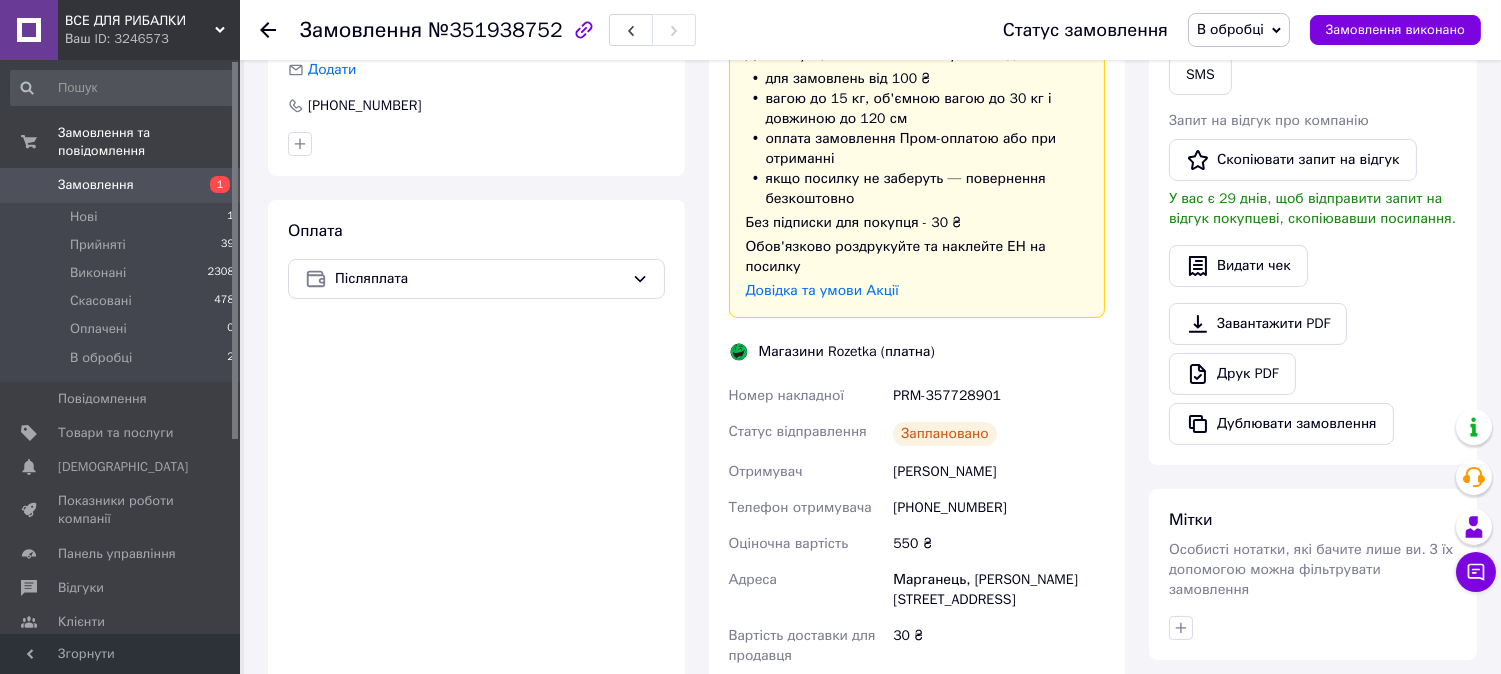 scroll, scrollTop: 453, scrollLeft: 0, axis: vertical 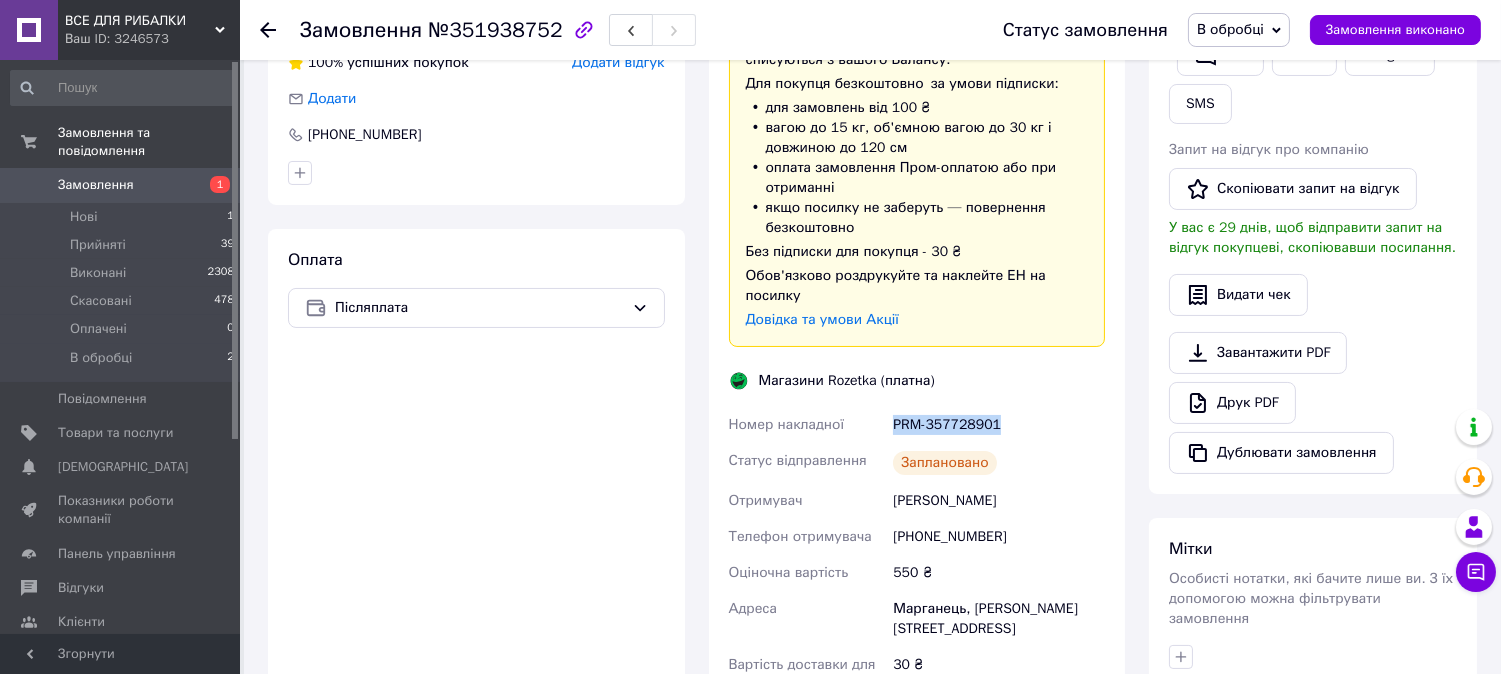 drag, startPoint x: 1000, startPoint y: 405, endPoint x: 883, endPoint y: 401, distance: 117.06836 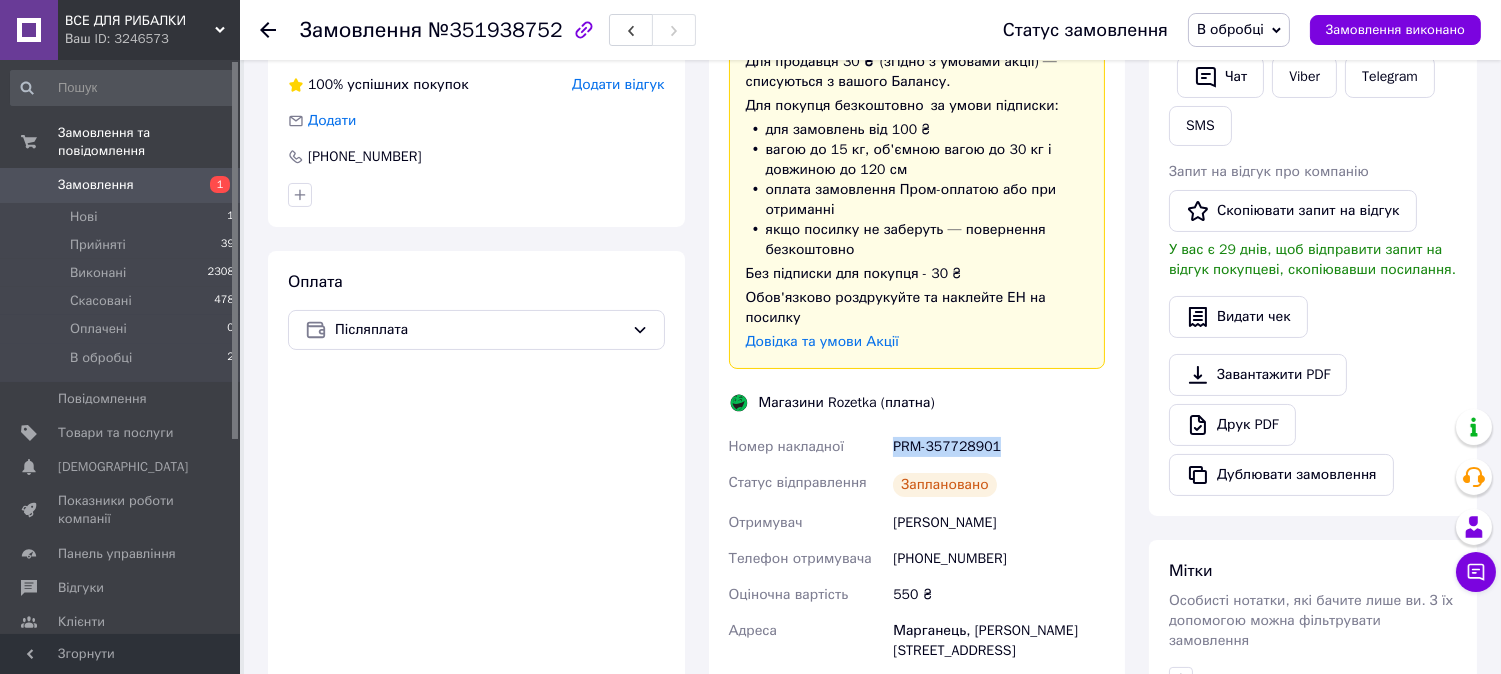 scroll, scrollTop: 120, scrollLeft: 0, axis: vertical 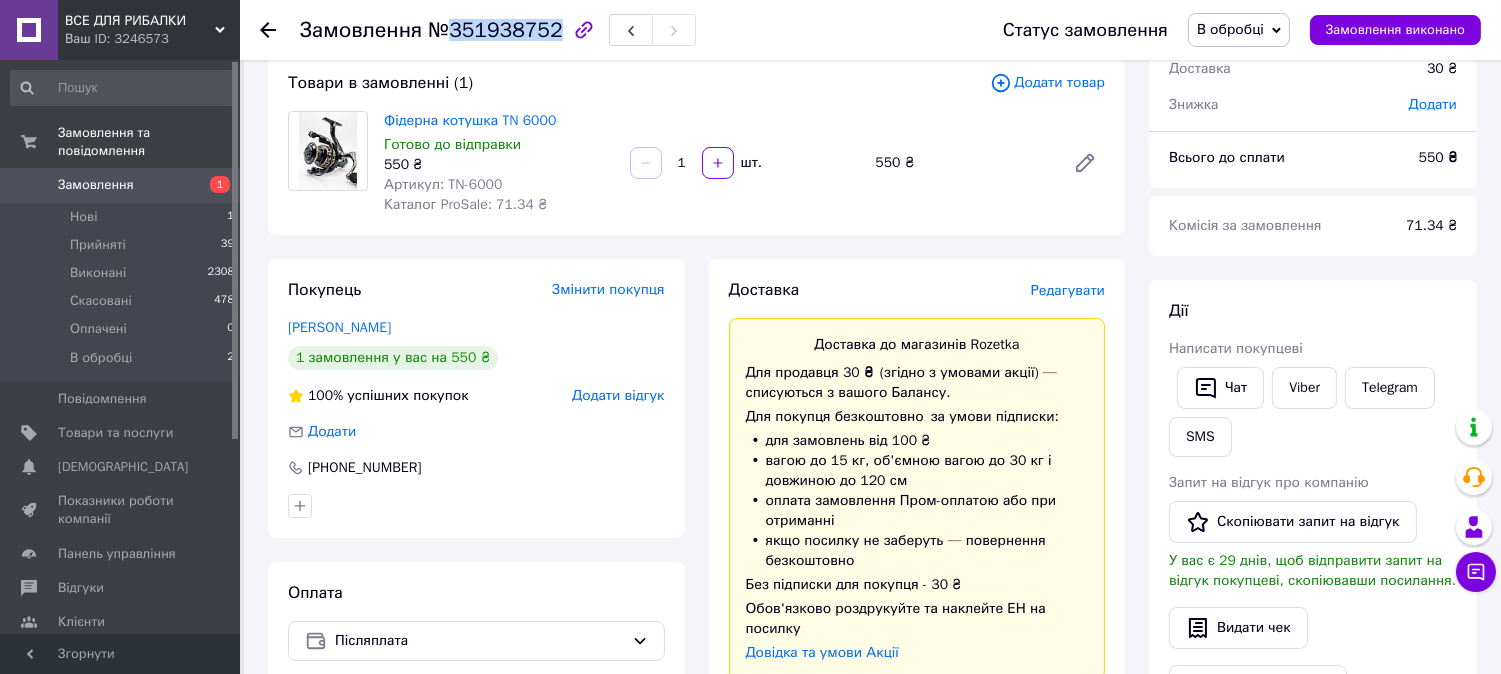 drag, startPoint x: 448, startPoint y: 31, endPoint x: 547, endPoint y: 36, distance: 99.12618 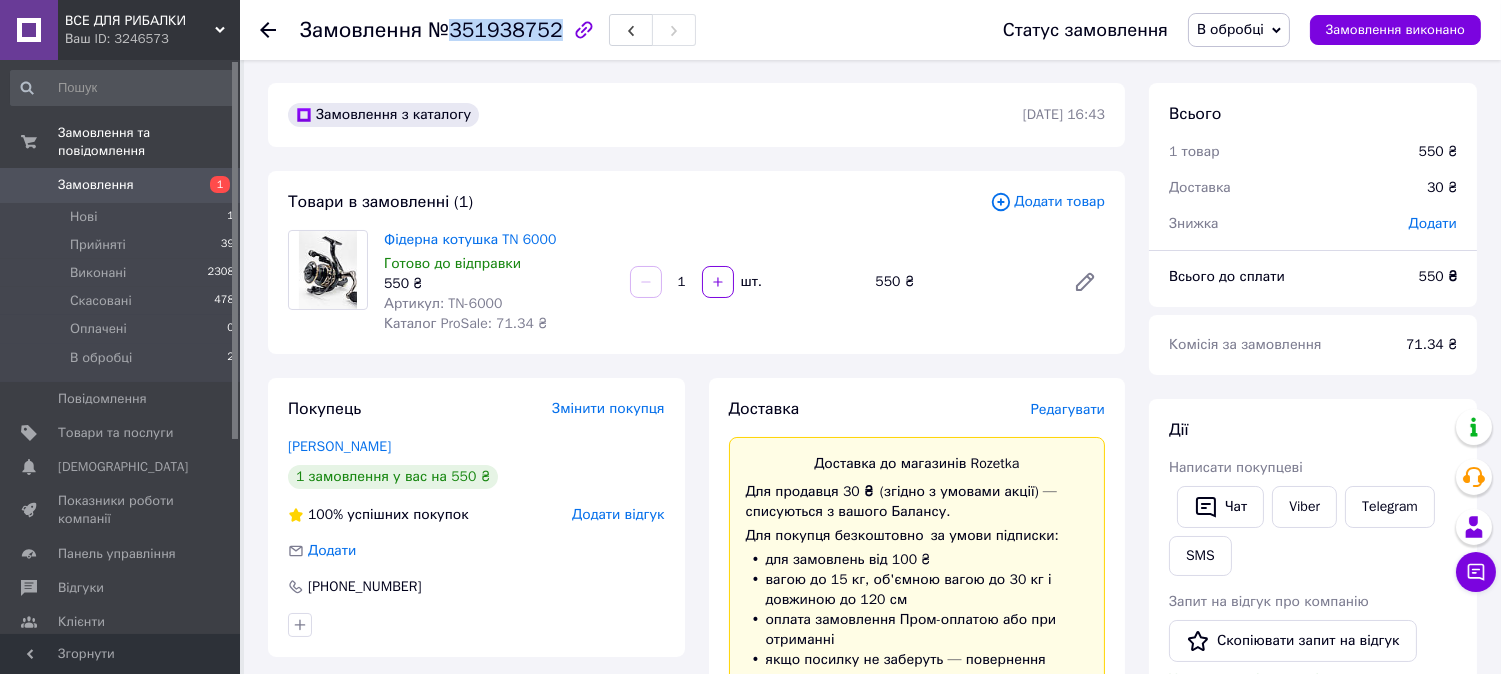 scroll, scrollTop: 0, scrollLeft: 0, axis: both 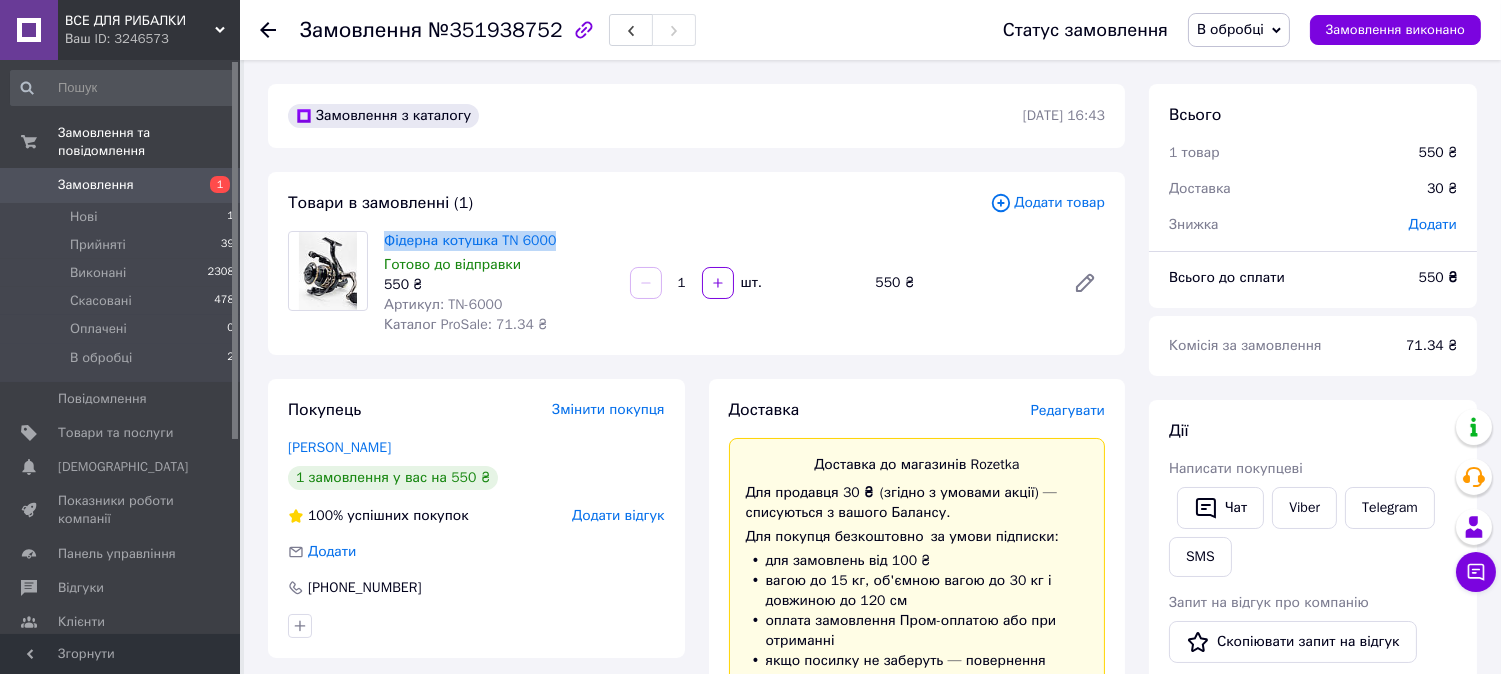 drag, startPoint x: 568, startPoint y: 242, endPoint x: 378, endPoint y: 237, distance: 190.06578 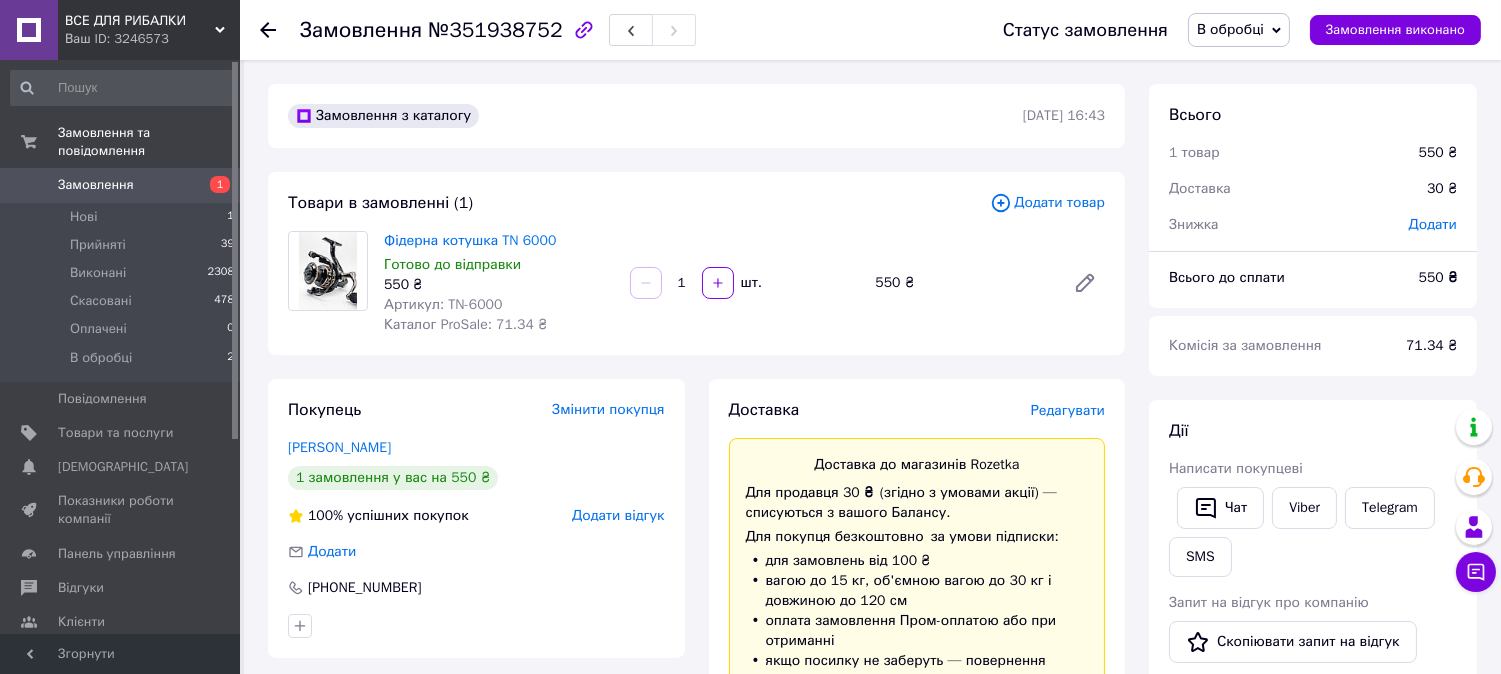 click 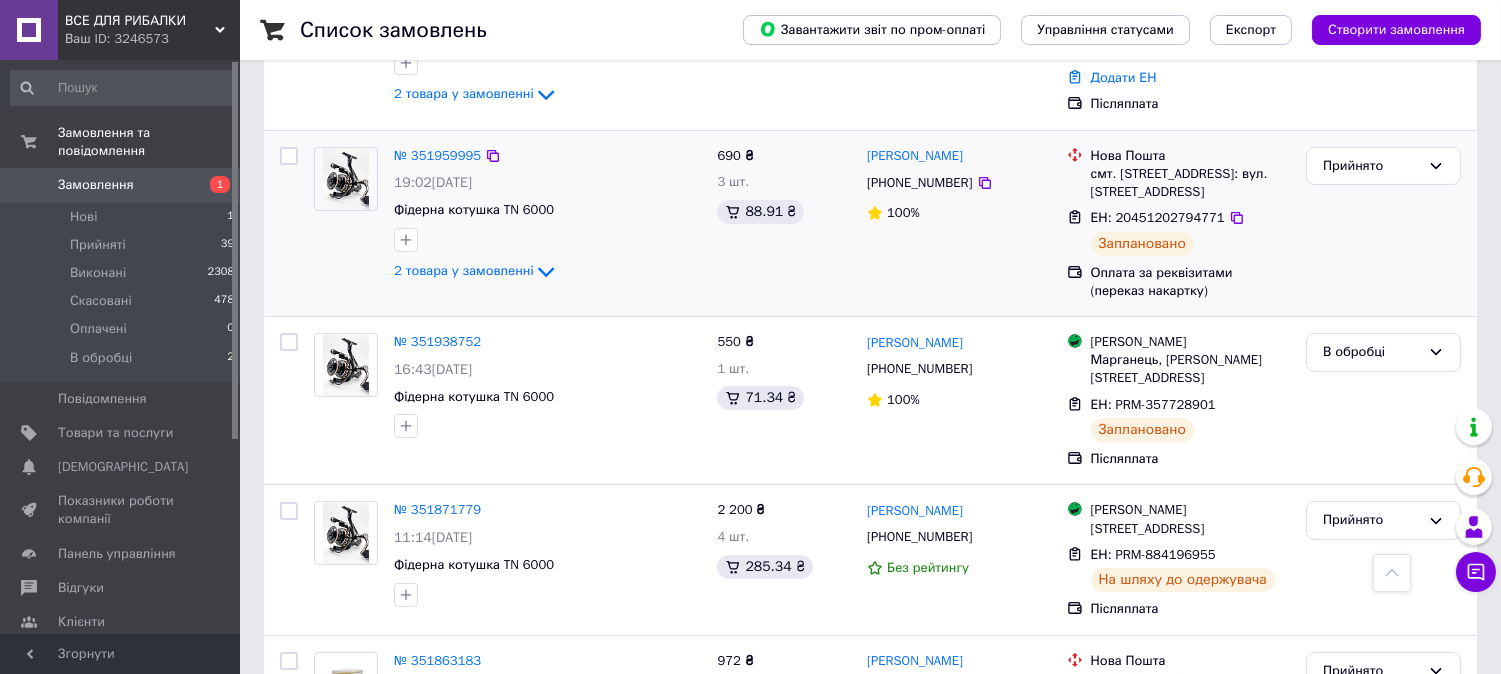 scroll, scrollTop: 1000, scrollLeft: 0, axis: vertical 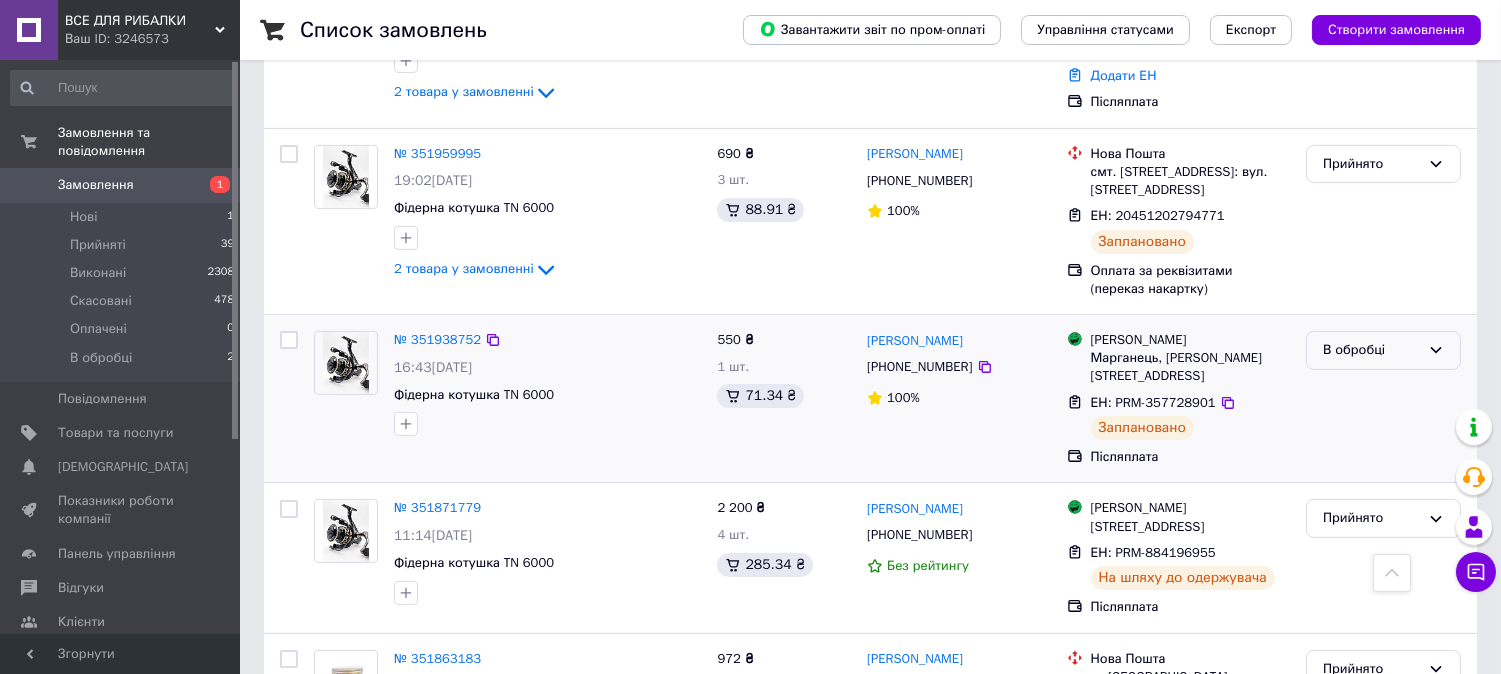 click on "В обробці" at bounding box center (1383, 350) 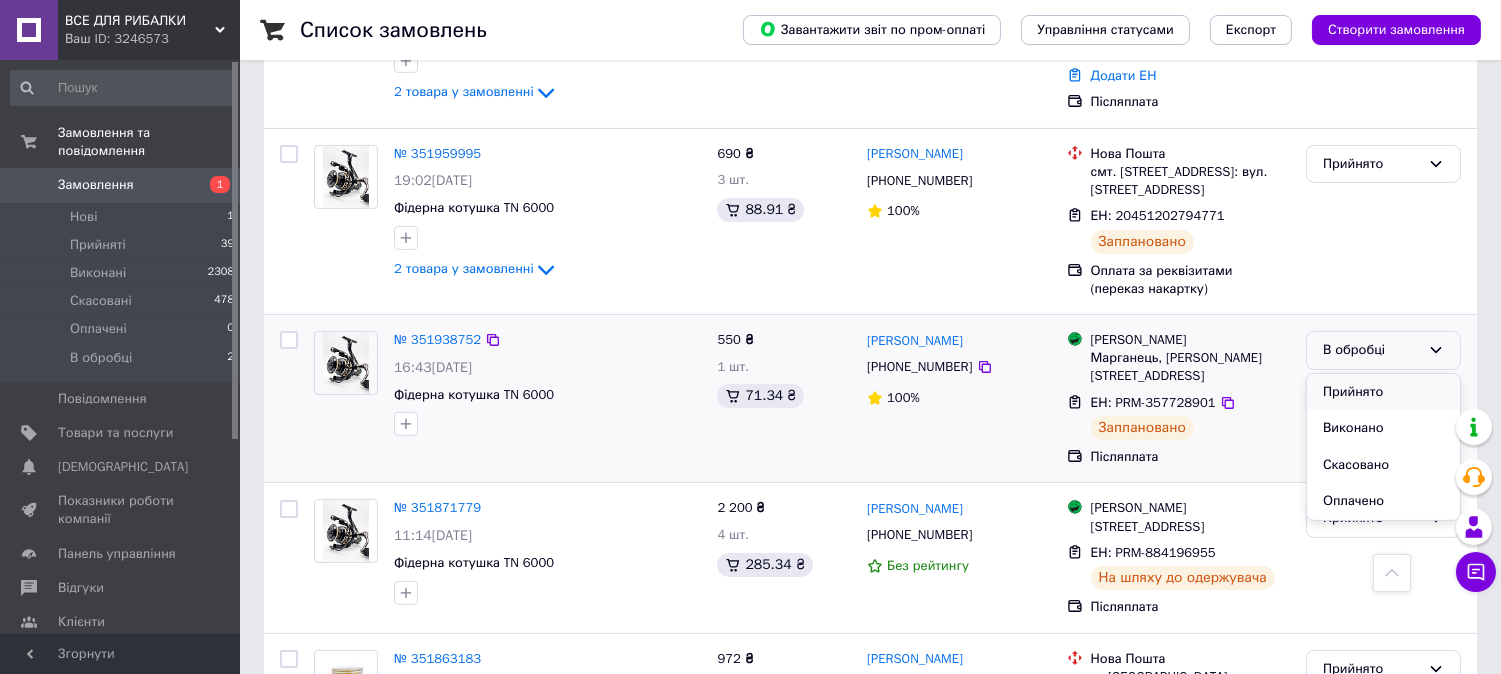 click on "Прийнято" at bounding box center [1383, 392] 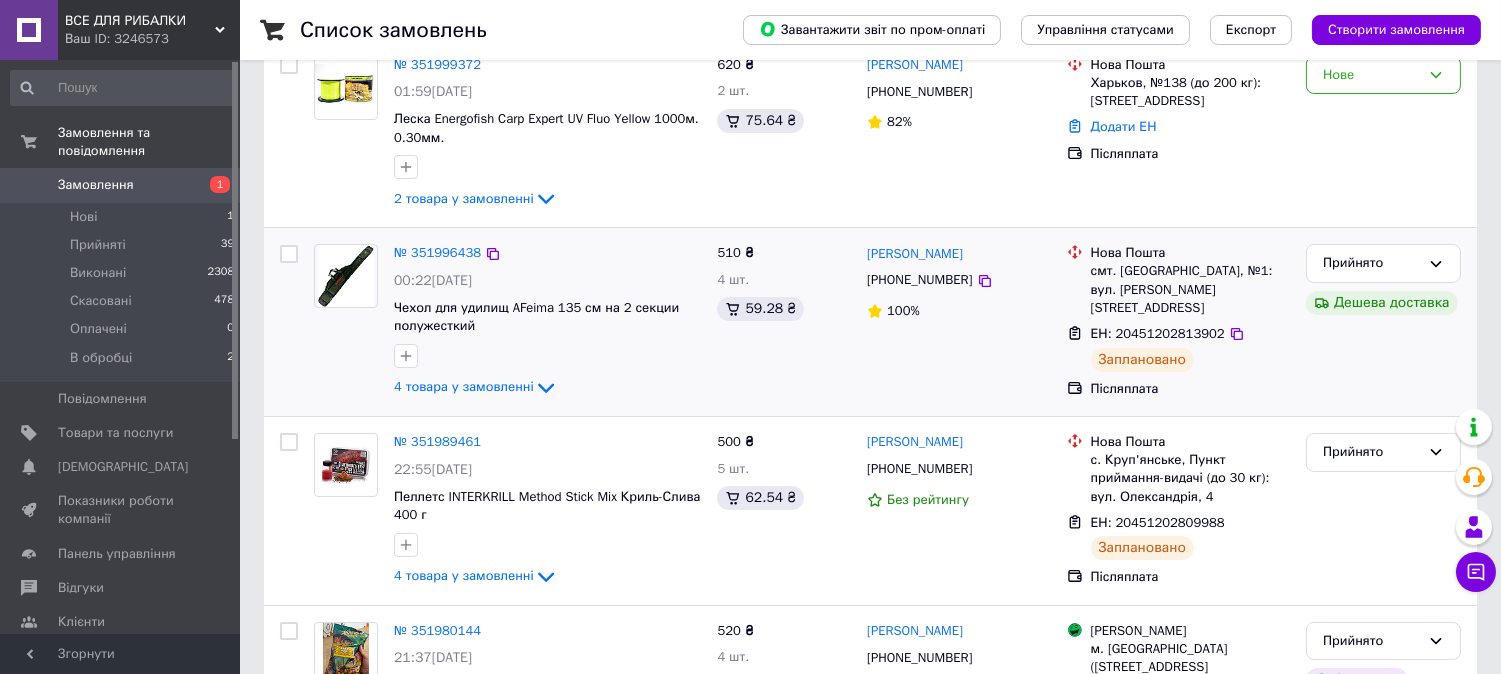 scroll, scrollTop: 0, scrollLeft: 0, axis: both 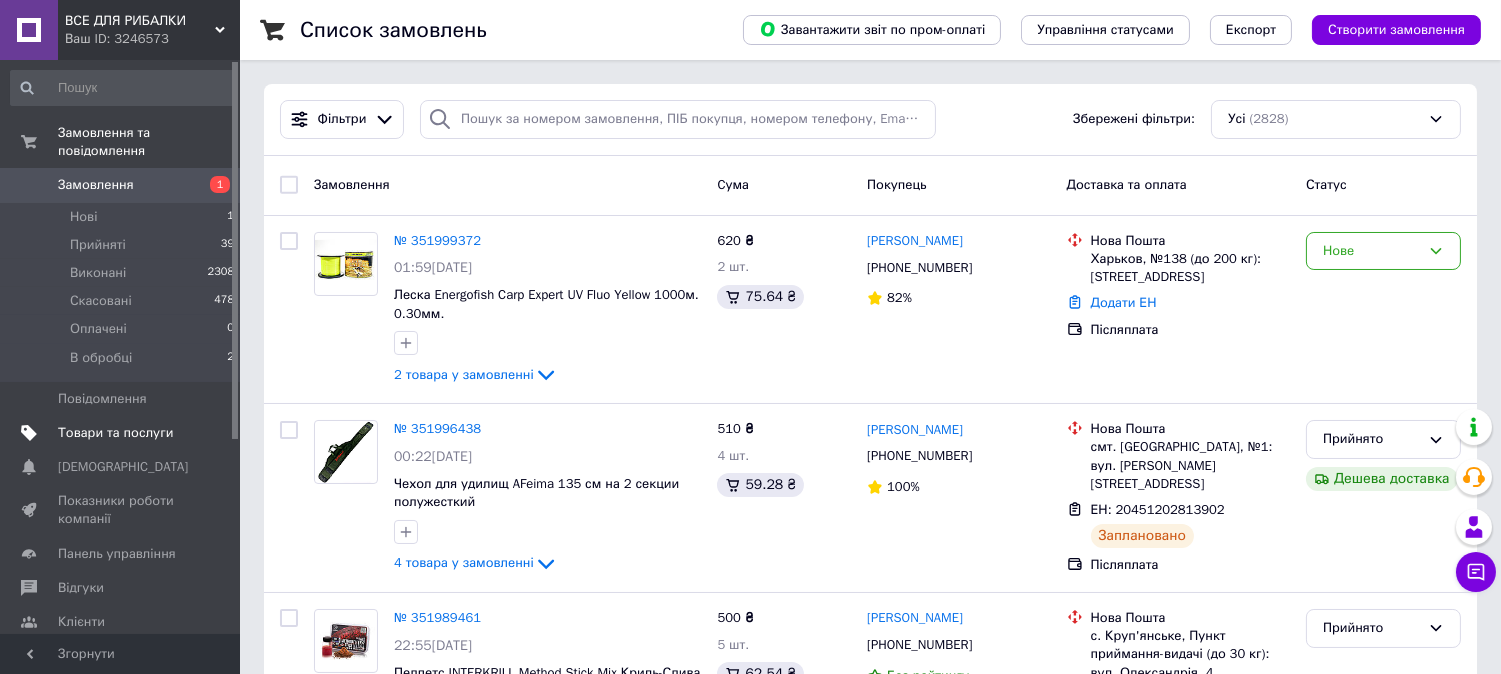 click on "Товари та послуги" at bounding box center (121, 433) 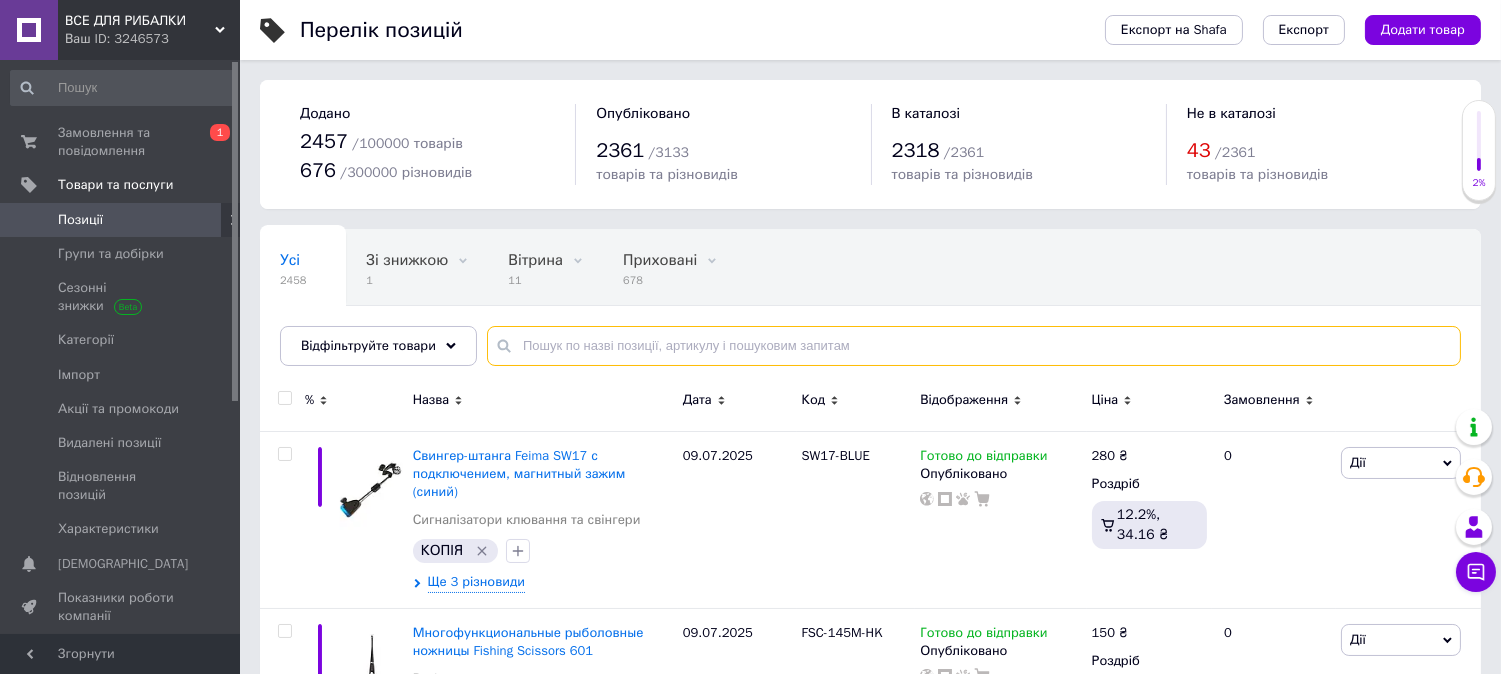 click at bounding box center (974, 346) 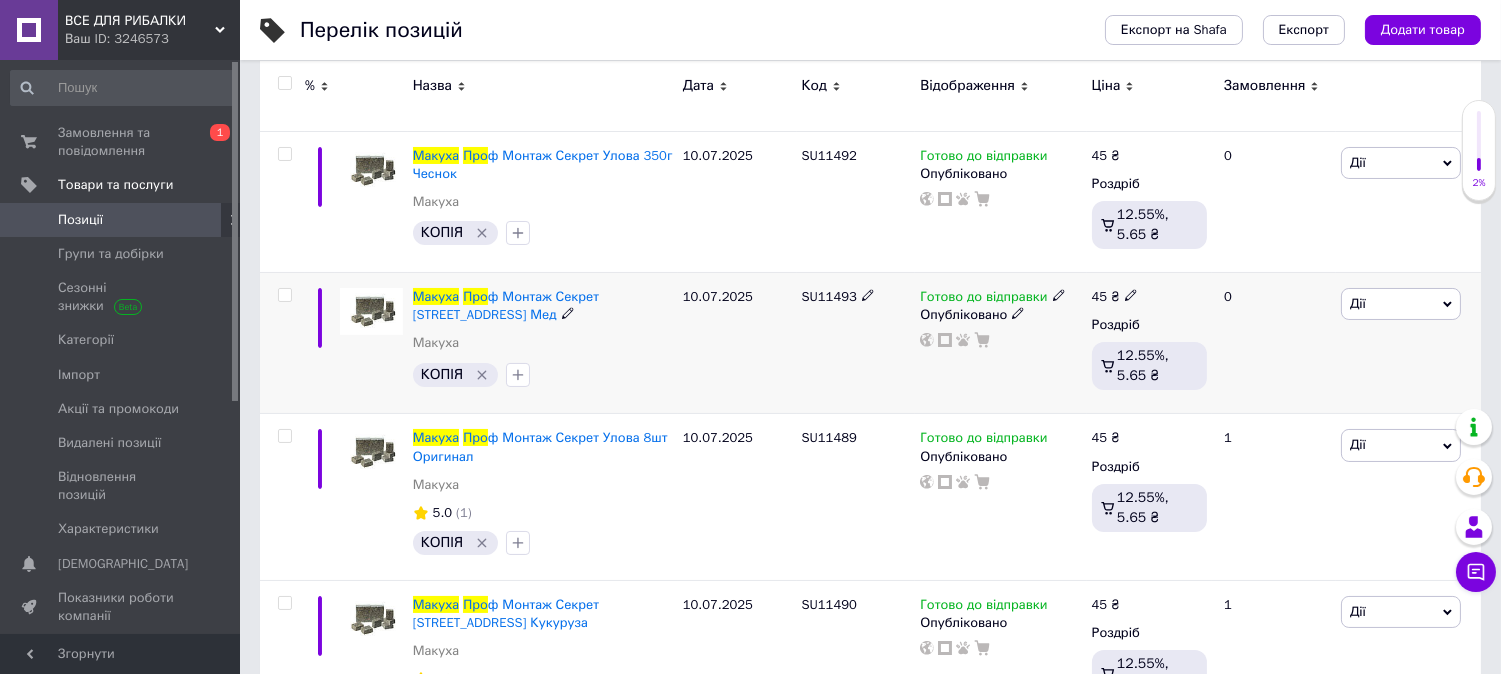 scroll, scrollTop: 333, scrollLeft: 0, axis: vertical 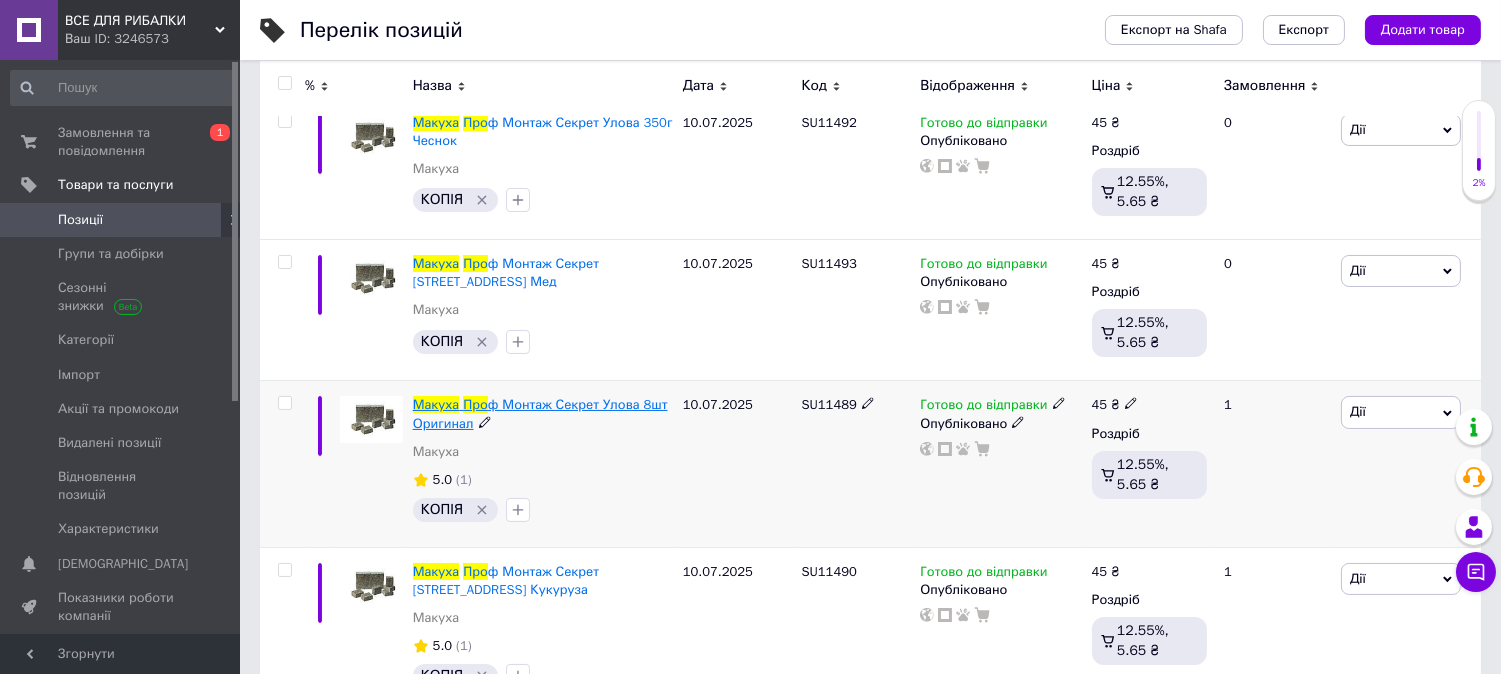 type on "Макуха Про" 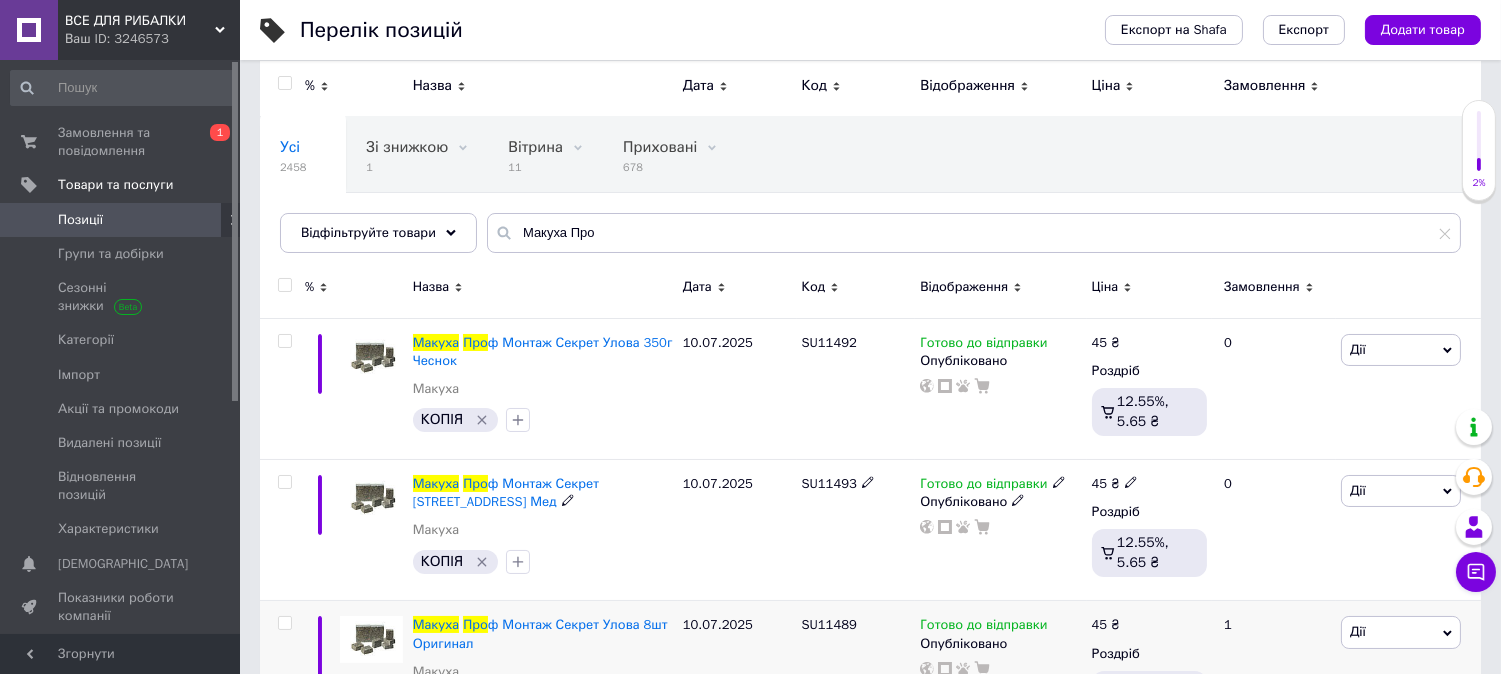 scroll, scrollTop: 111, scrollLeft: 0, axis: vertical 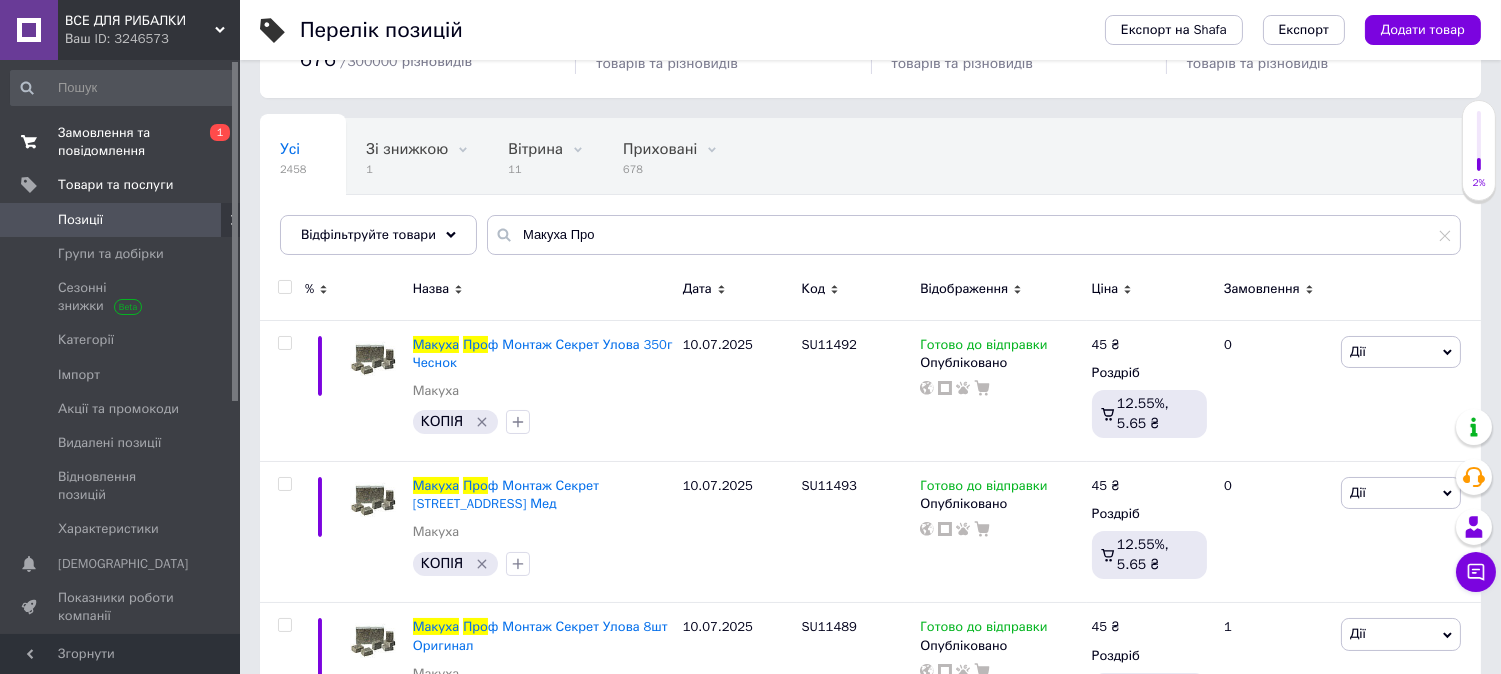 click on "0 1" at bounding box center (212, 142) 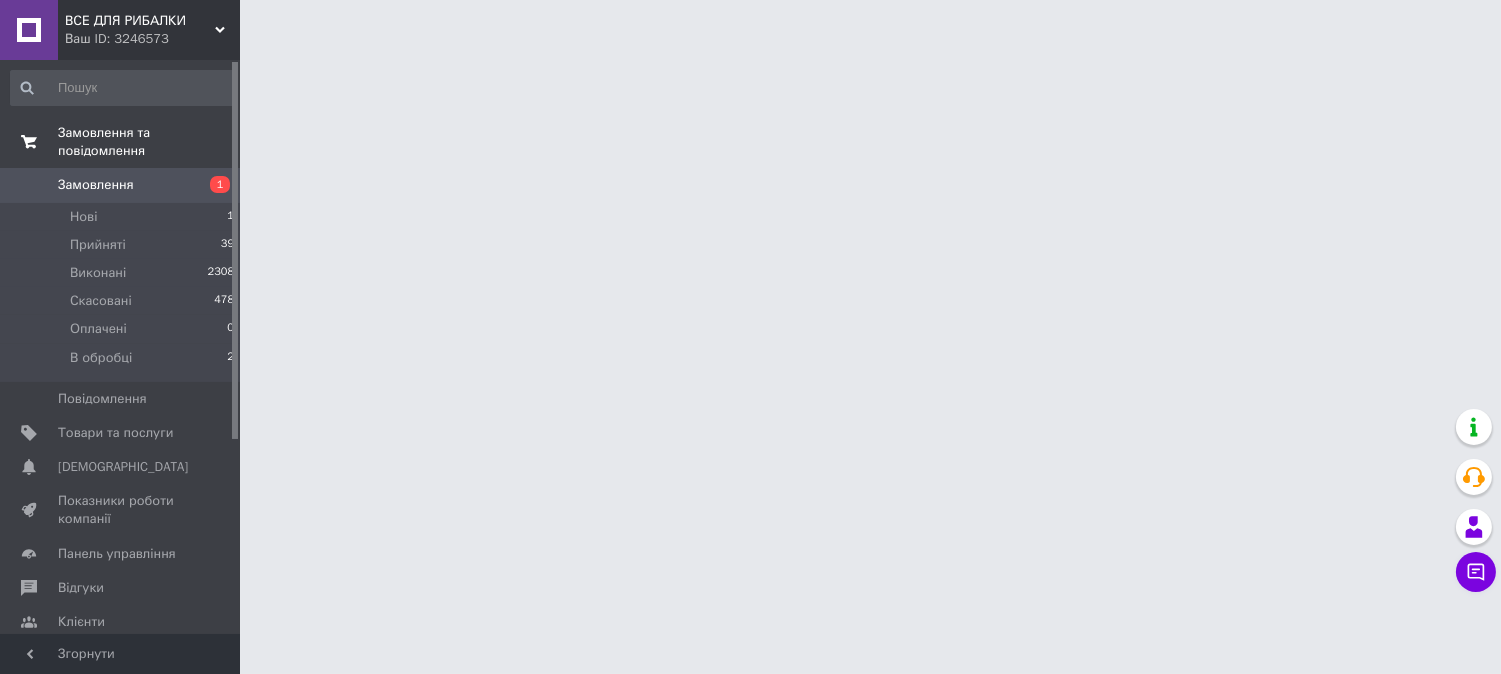 scroll, scrollTop: 0, scrollLeft: 0, axis: both 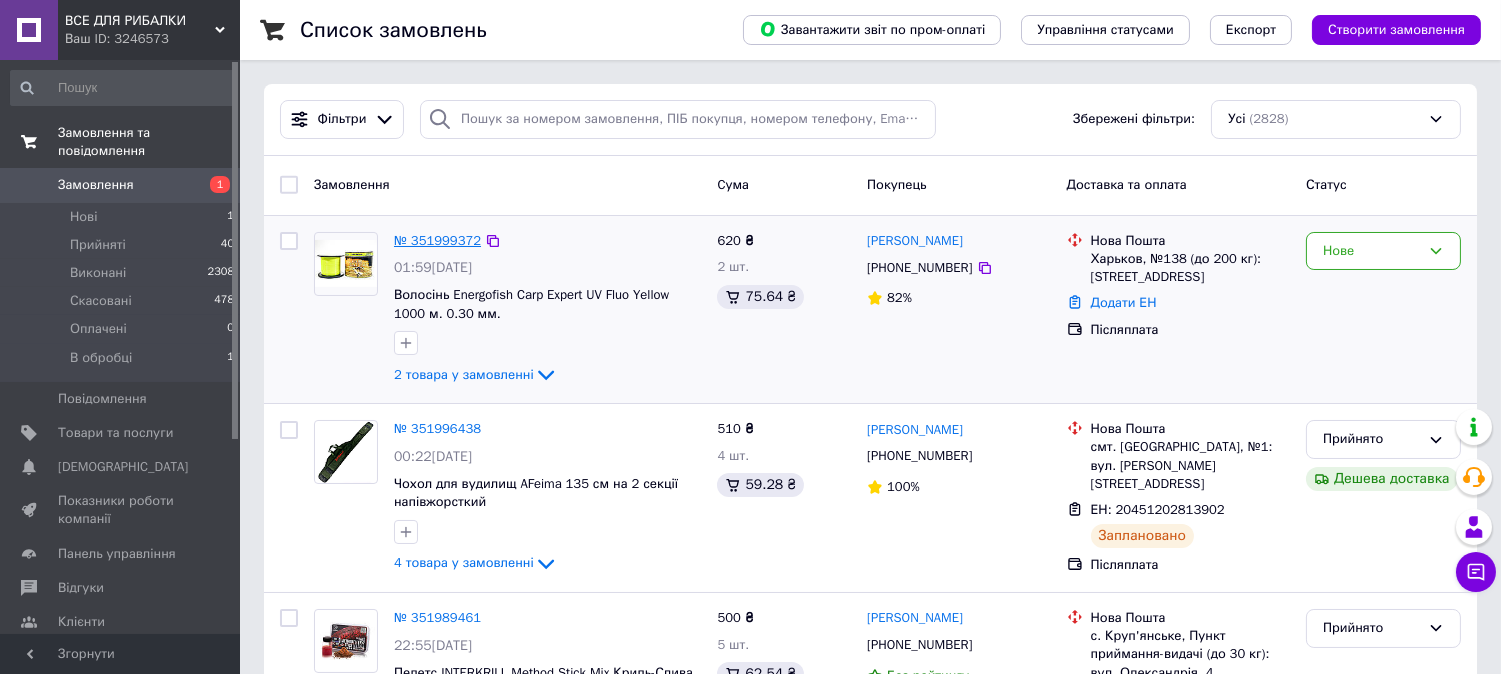 click on "№ 351999372" at bounding box center [437, 240] 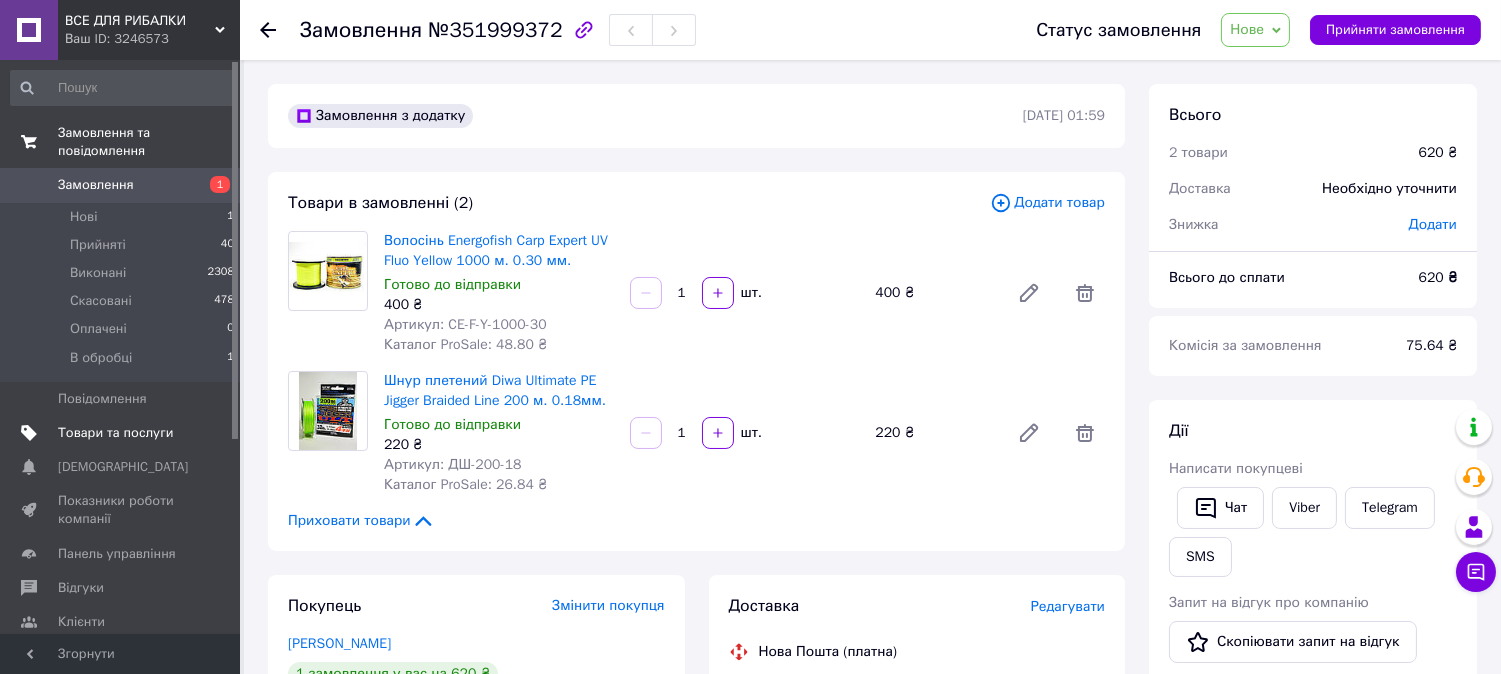 click on "Товари та послуги" at bounding box center [115, 433] 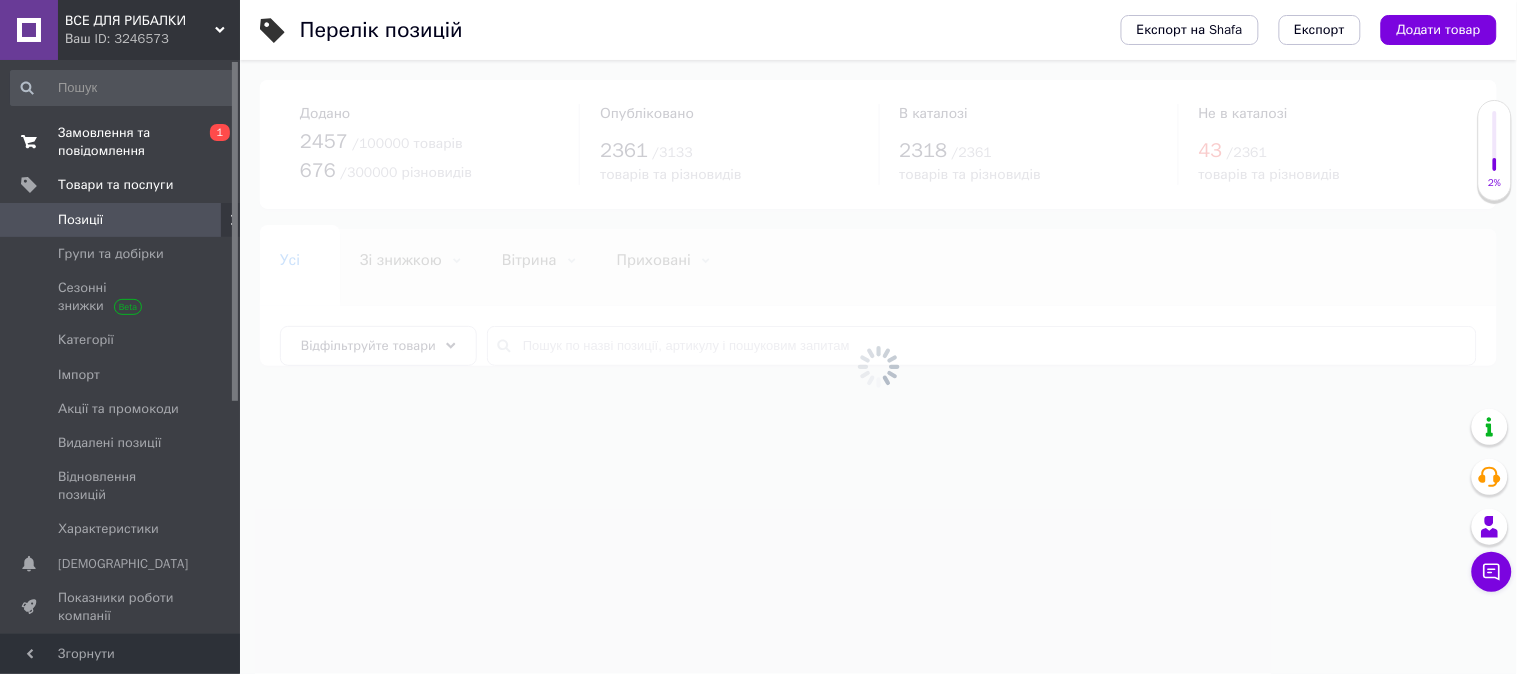 click at bounding box center (878, 367) 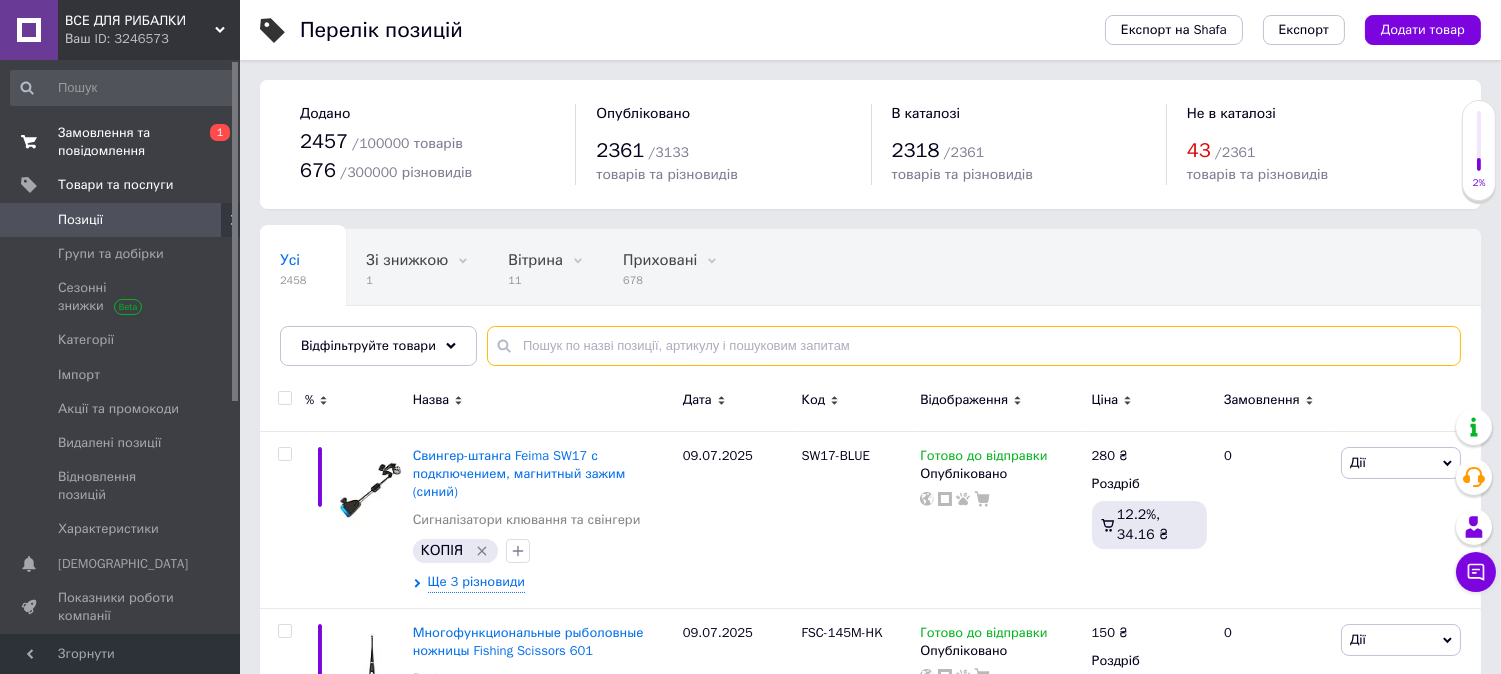 click at bounding box center [974, 346] 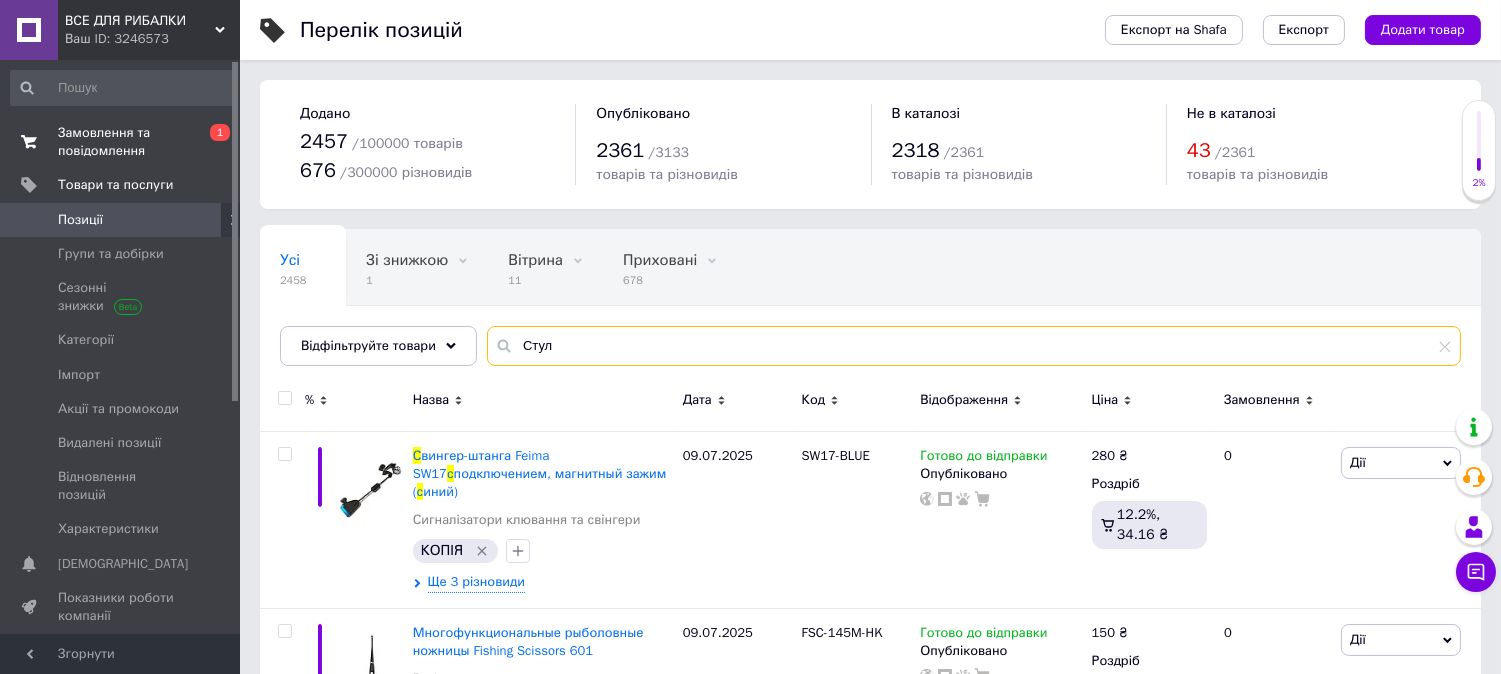 type on "Стул" 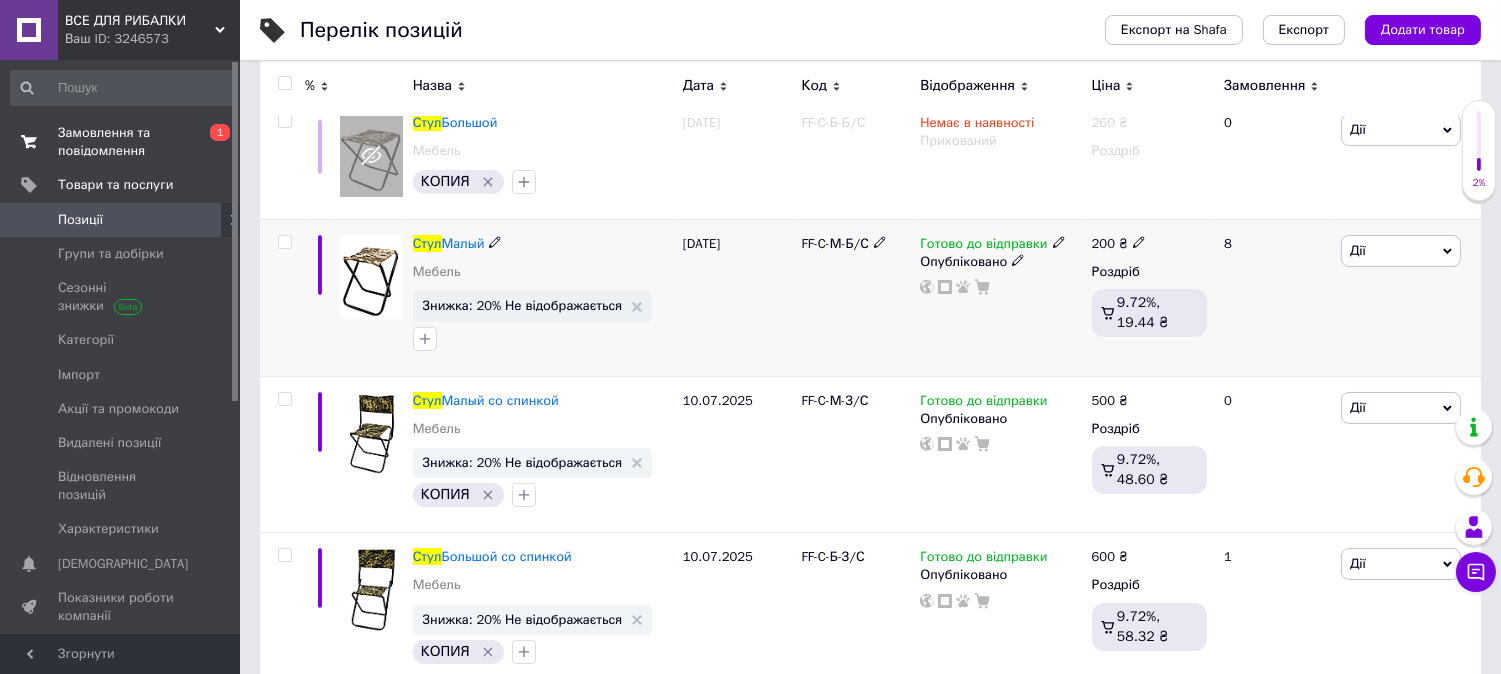scroll, scrollTop: 111, scrollLeft: 0, axis: vertical 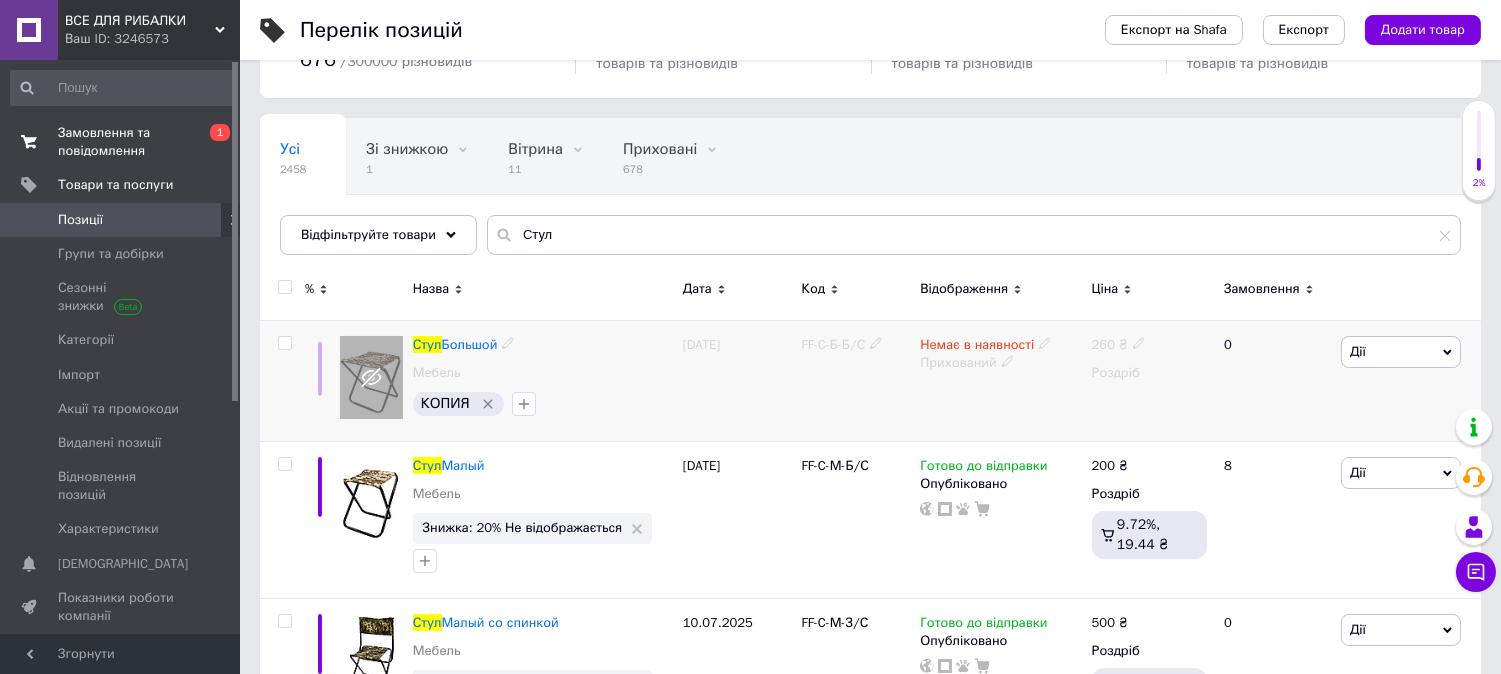 click 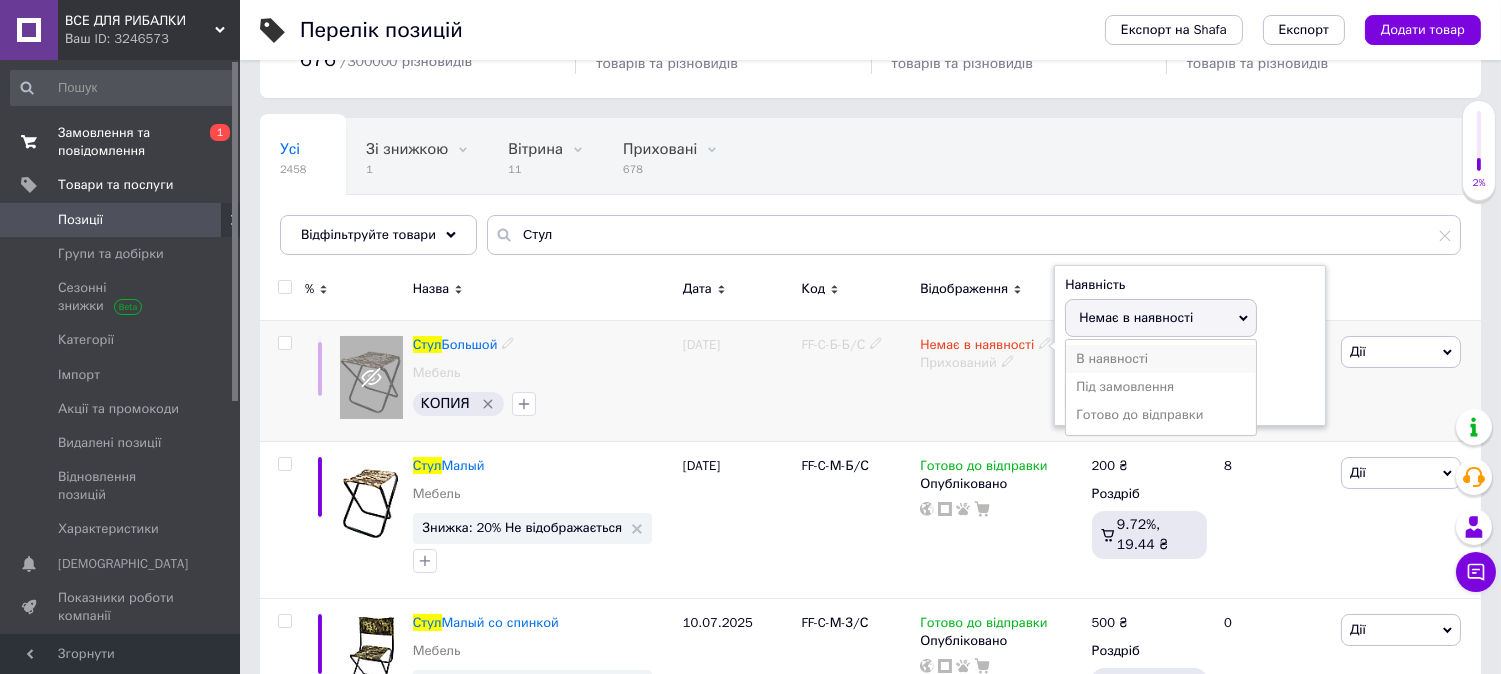 click on "В наявності" at bounding box center [1161, 359] 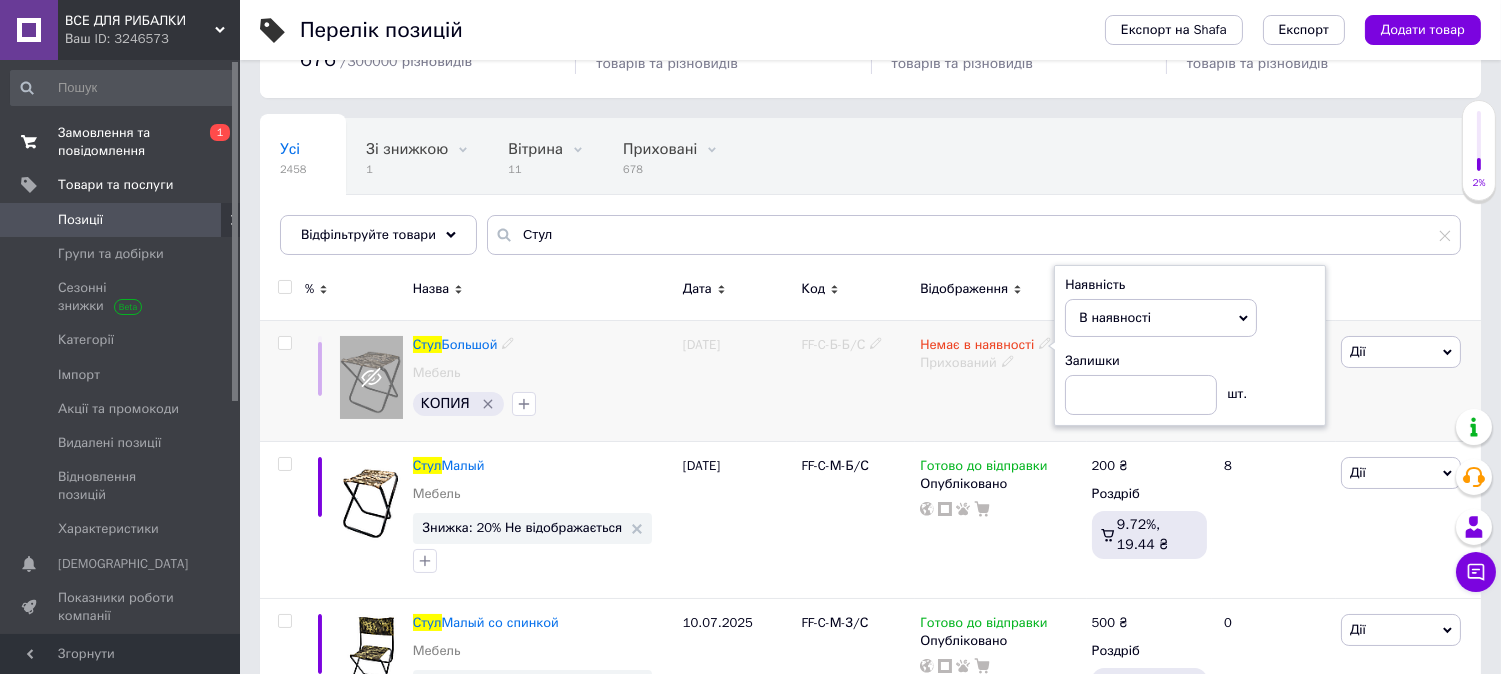 click on "Немає в наявності Наявність В наявності Немає в наявності Під замовлення Готово до відправки Залишки шт. Прихований" at bounding box center (1000, 380) 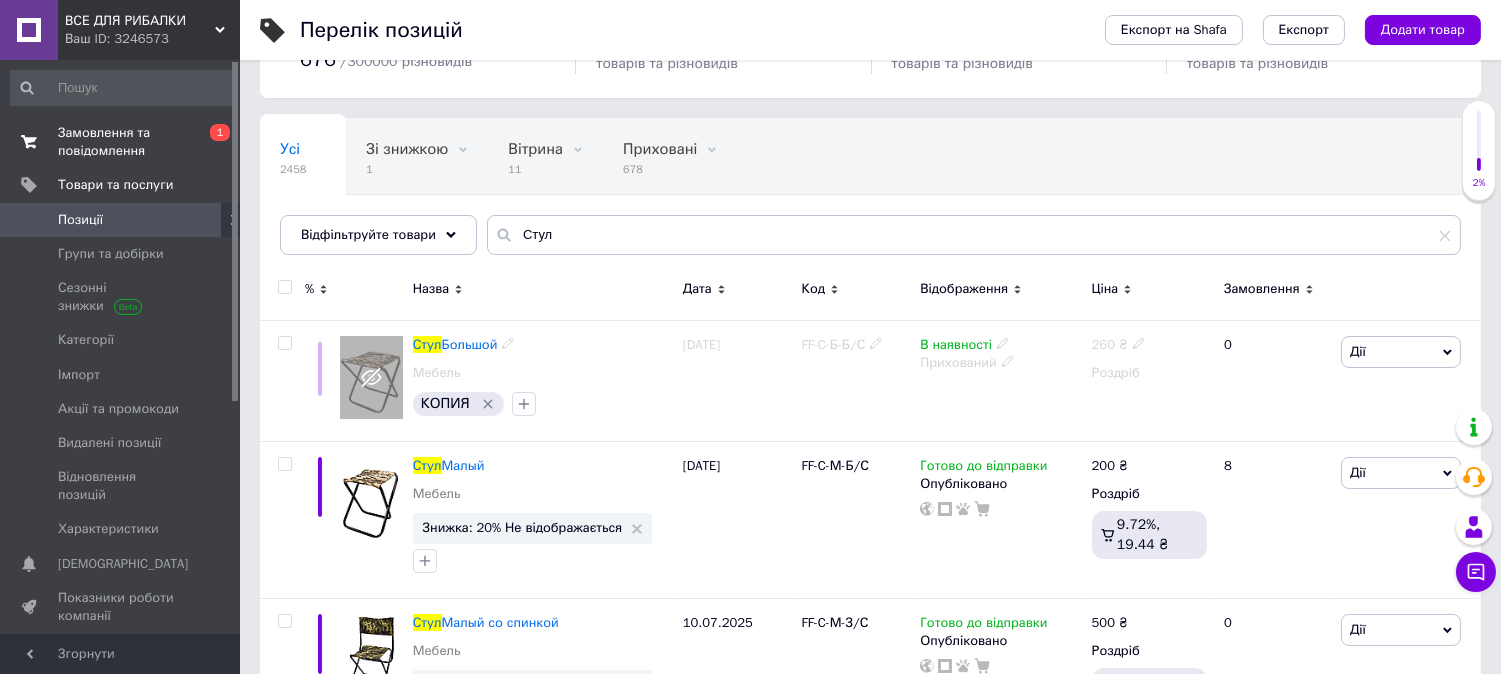 click 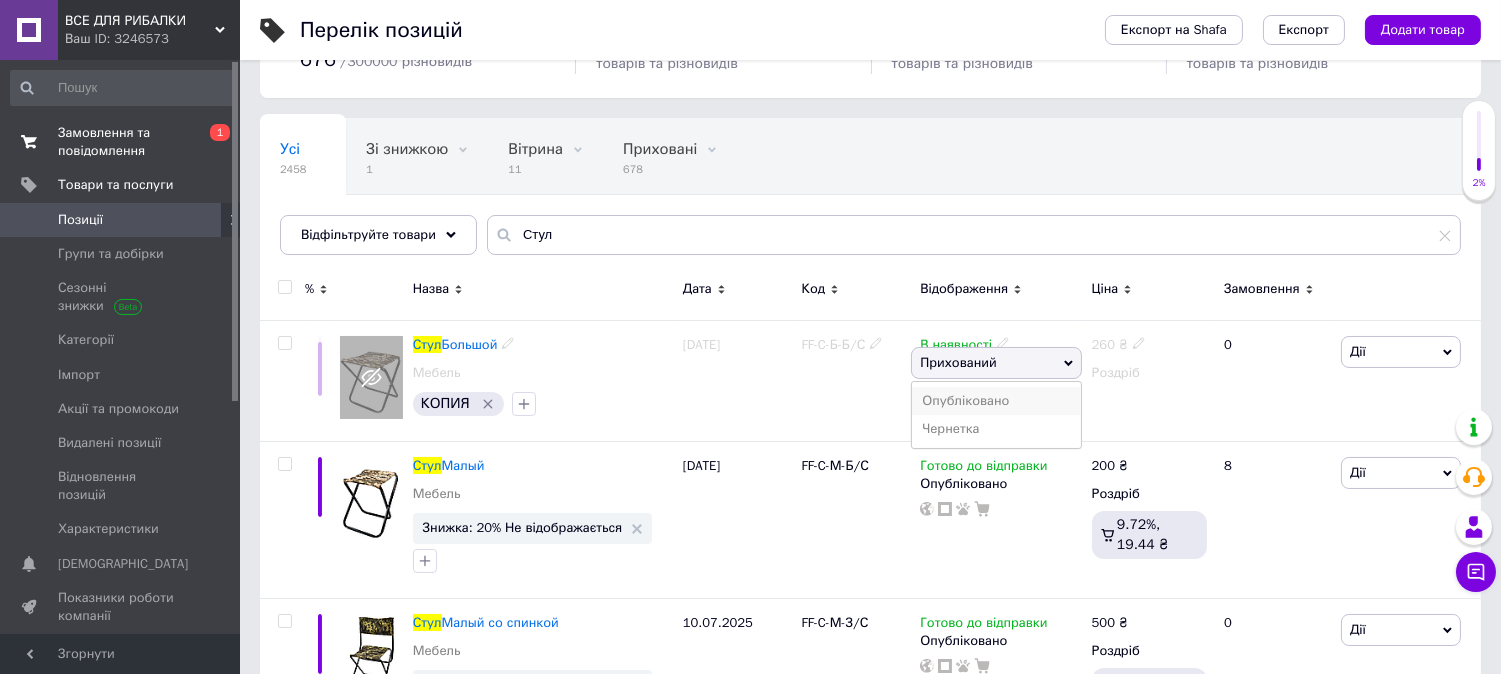 click on "Опубліковано" at bounding box center (996, 401) 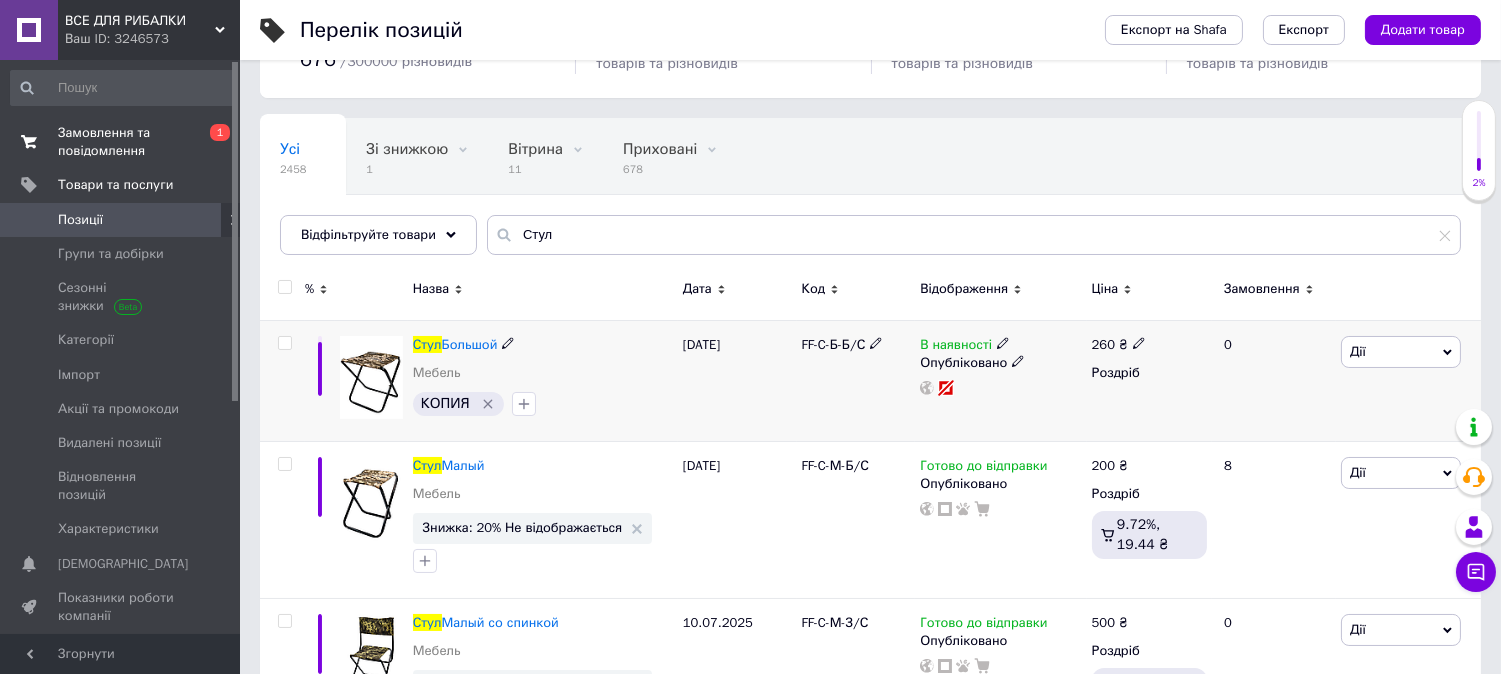 click 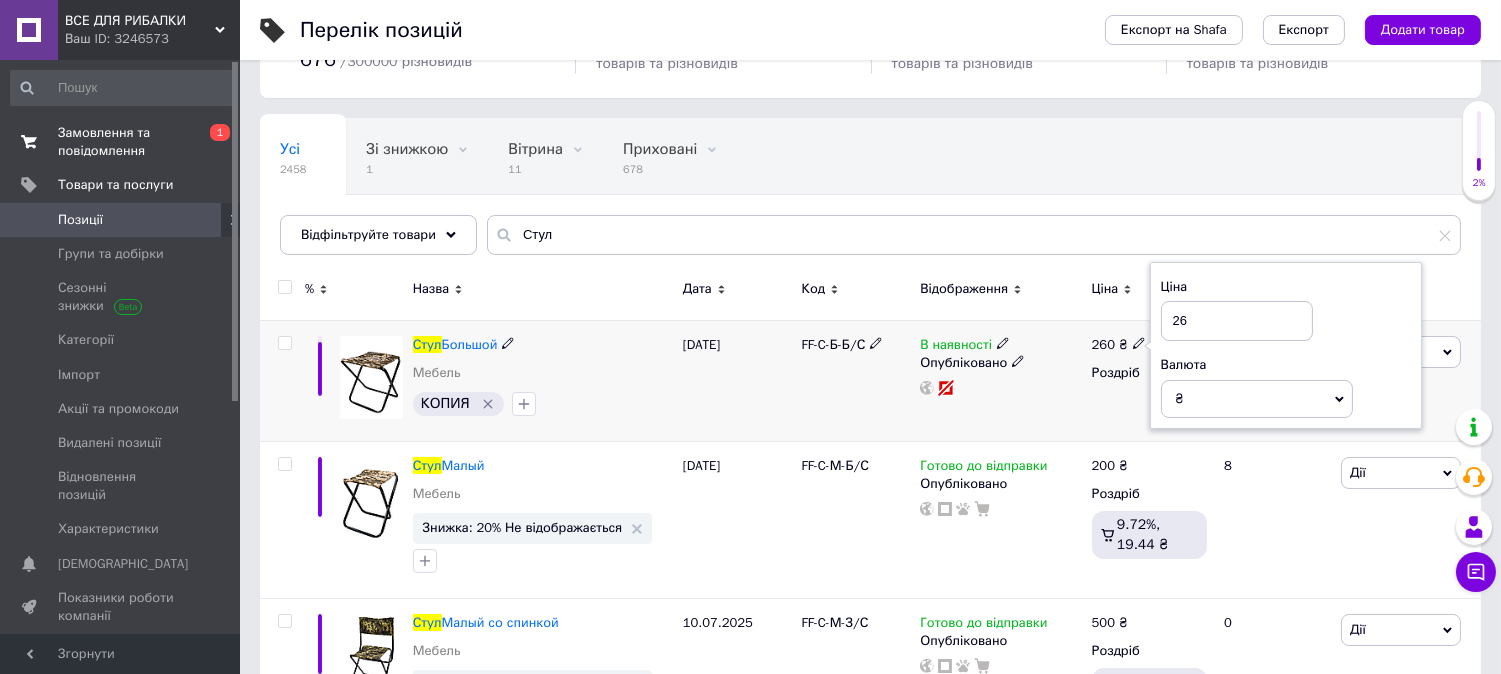 type on "2" 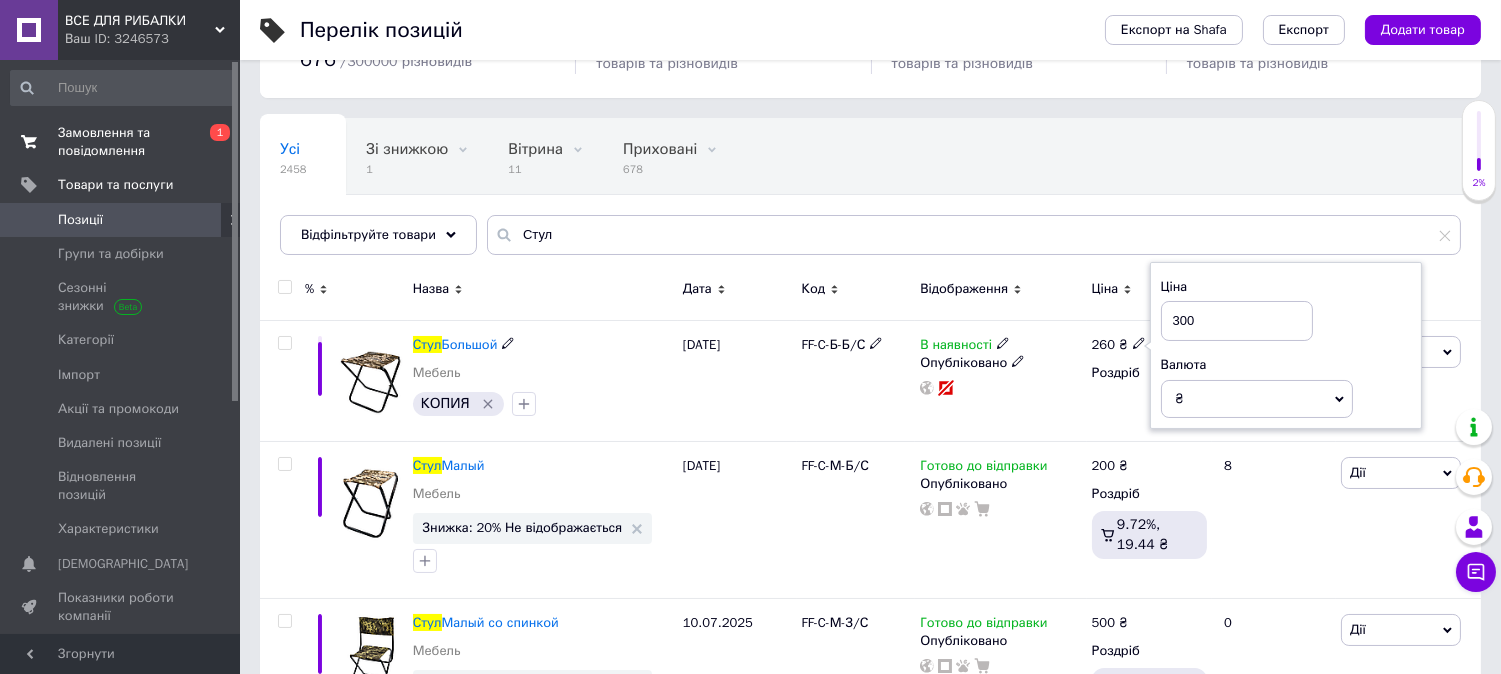 type on "300" 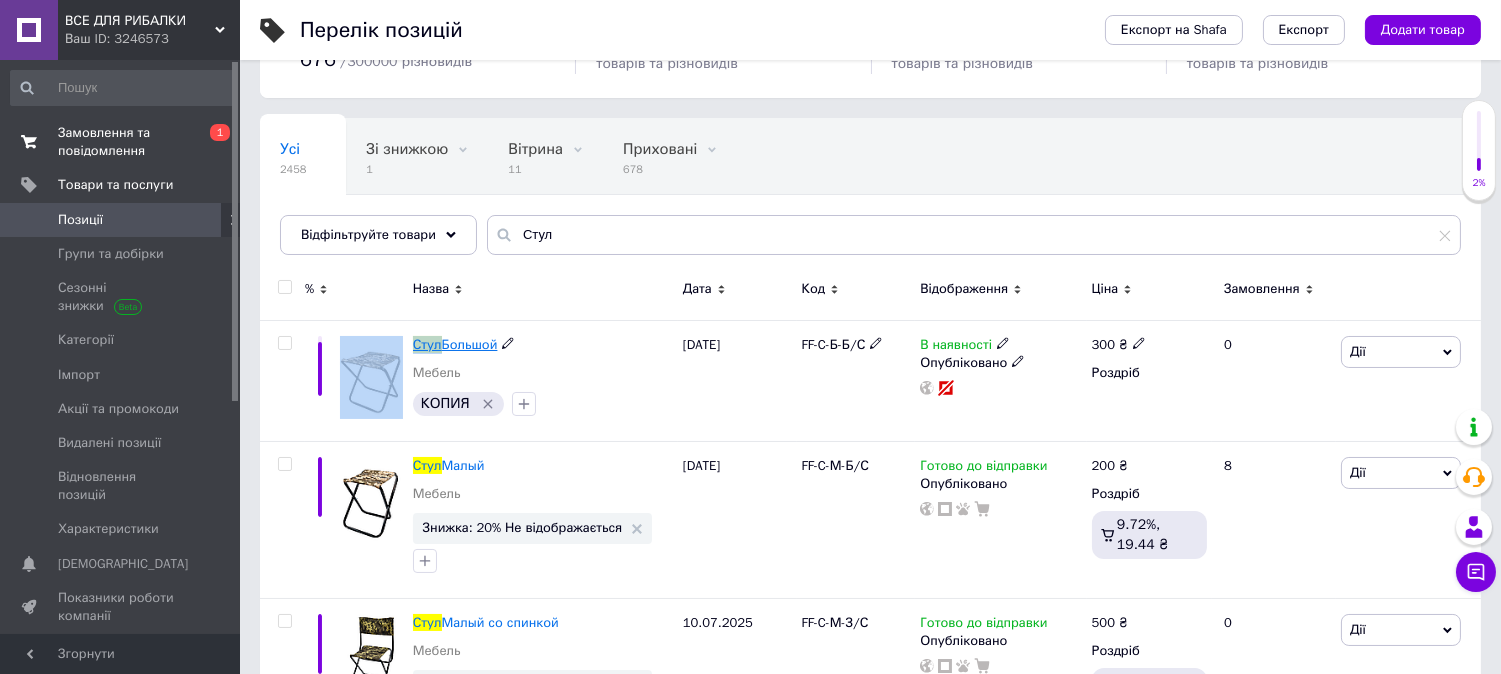 drag, startPoint x: 404, startPoint y: 334, endPoint x: 438, endPoint y: 345, distance: 35.735138 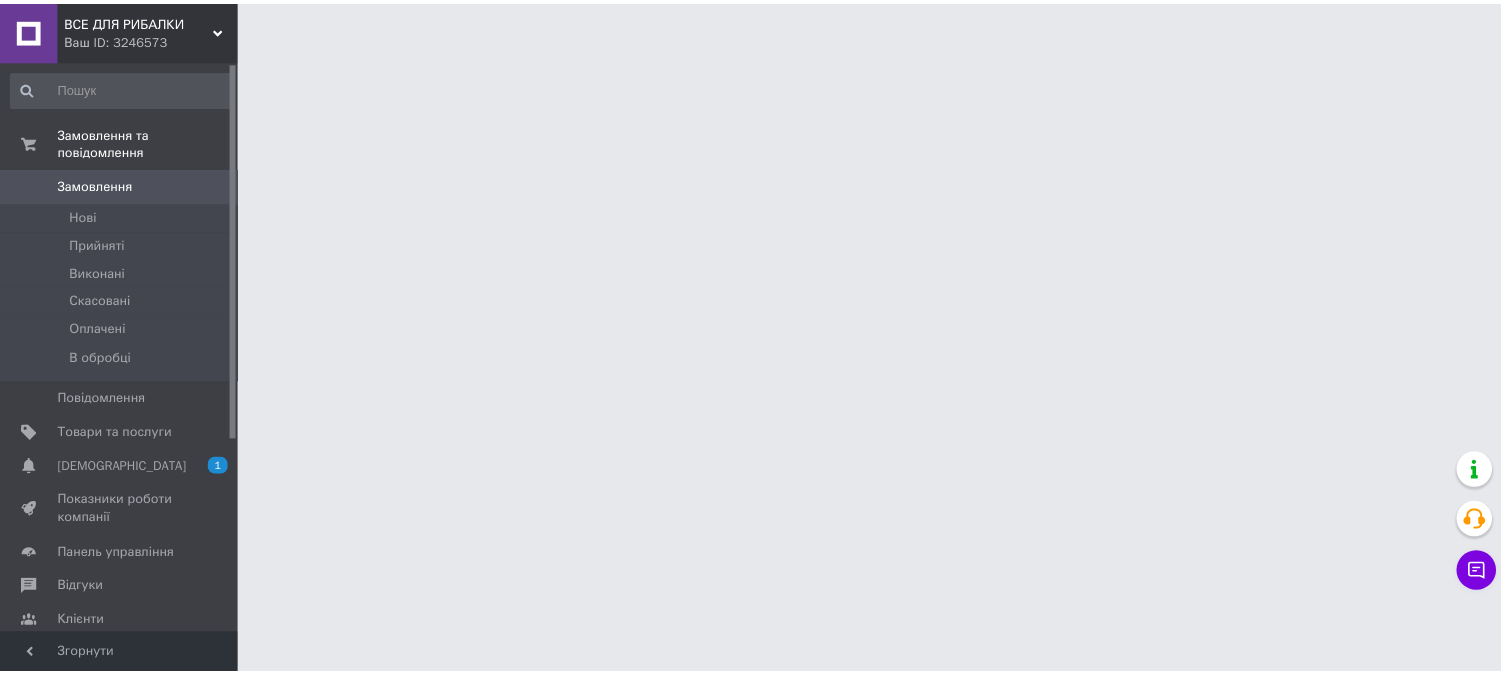 scroll, scrollTop: 0, scrollLeft: 0, axis: both 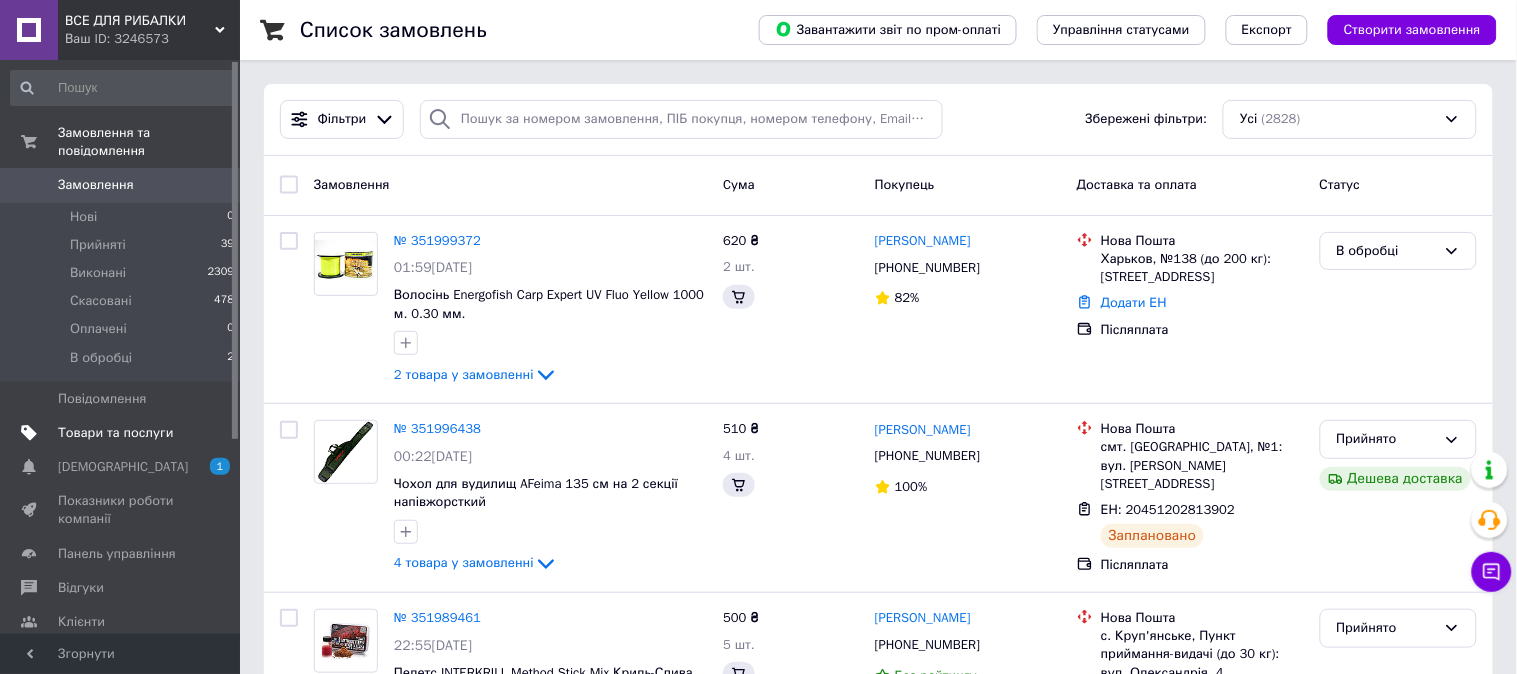 click on "Товари та послуги" at bounding box center (115, 433) 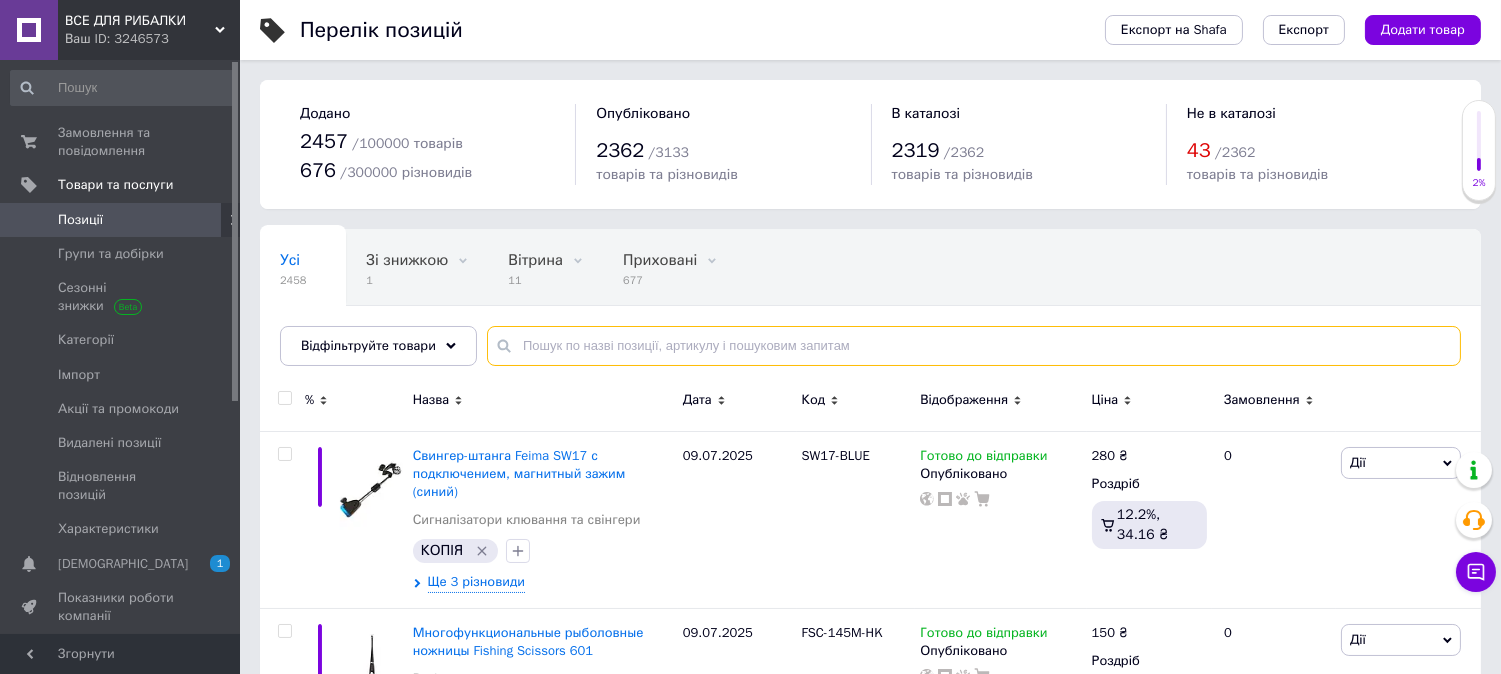 click at bounding box center [974, 346] 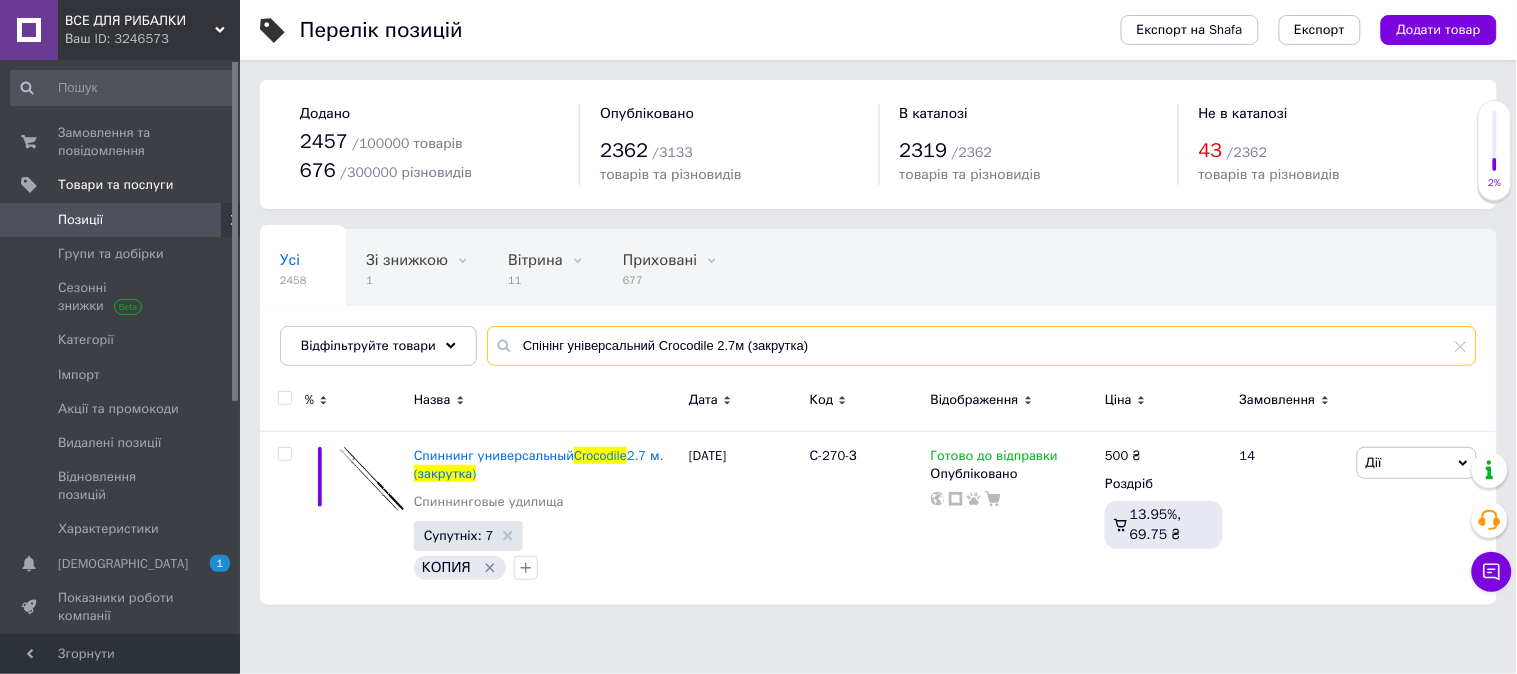 click on "Спінінг універсальний Crocodile 2.7м (закрутка)" at bounding box center [982, 346] 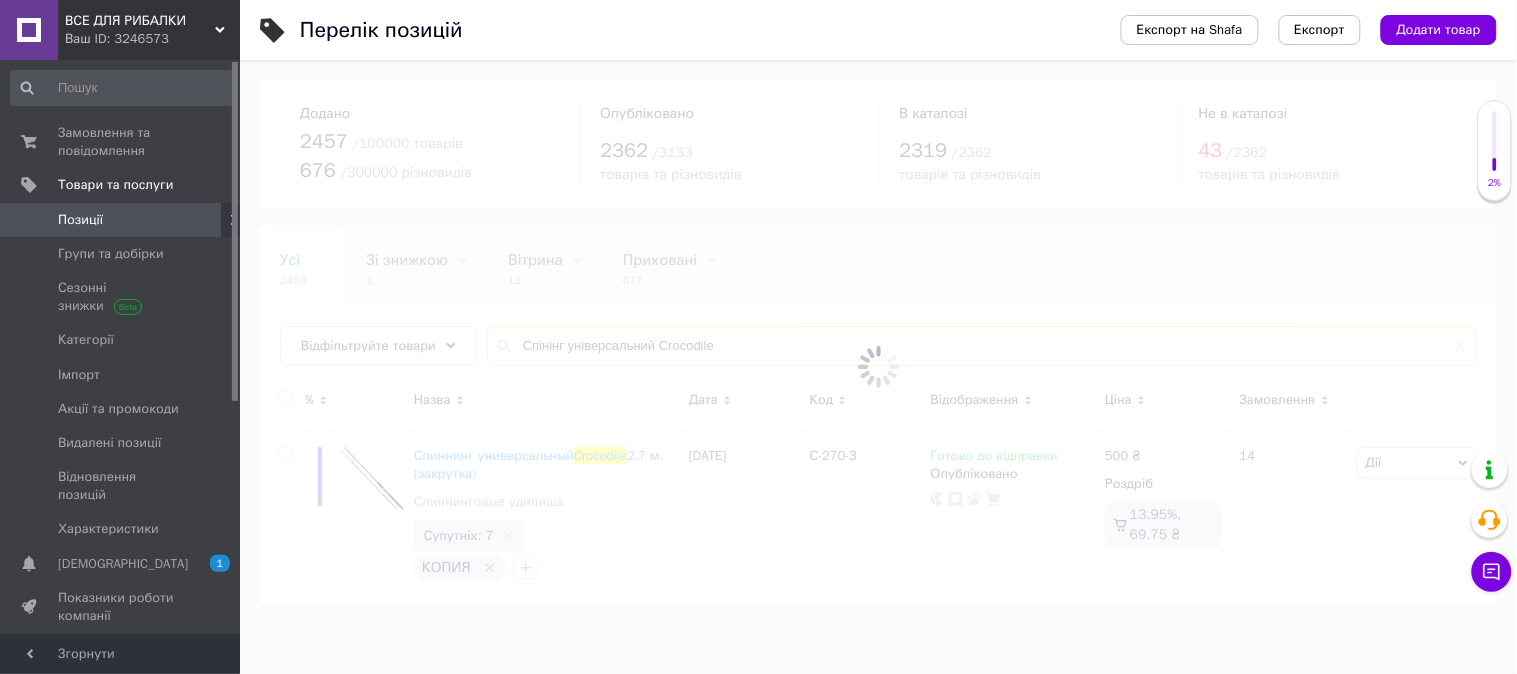 type on "Спінінг універсальний Crocodile" 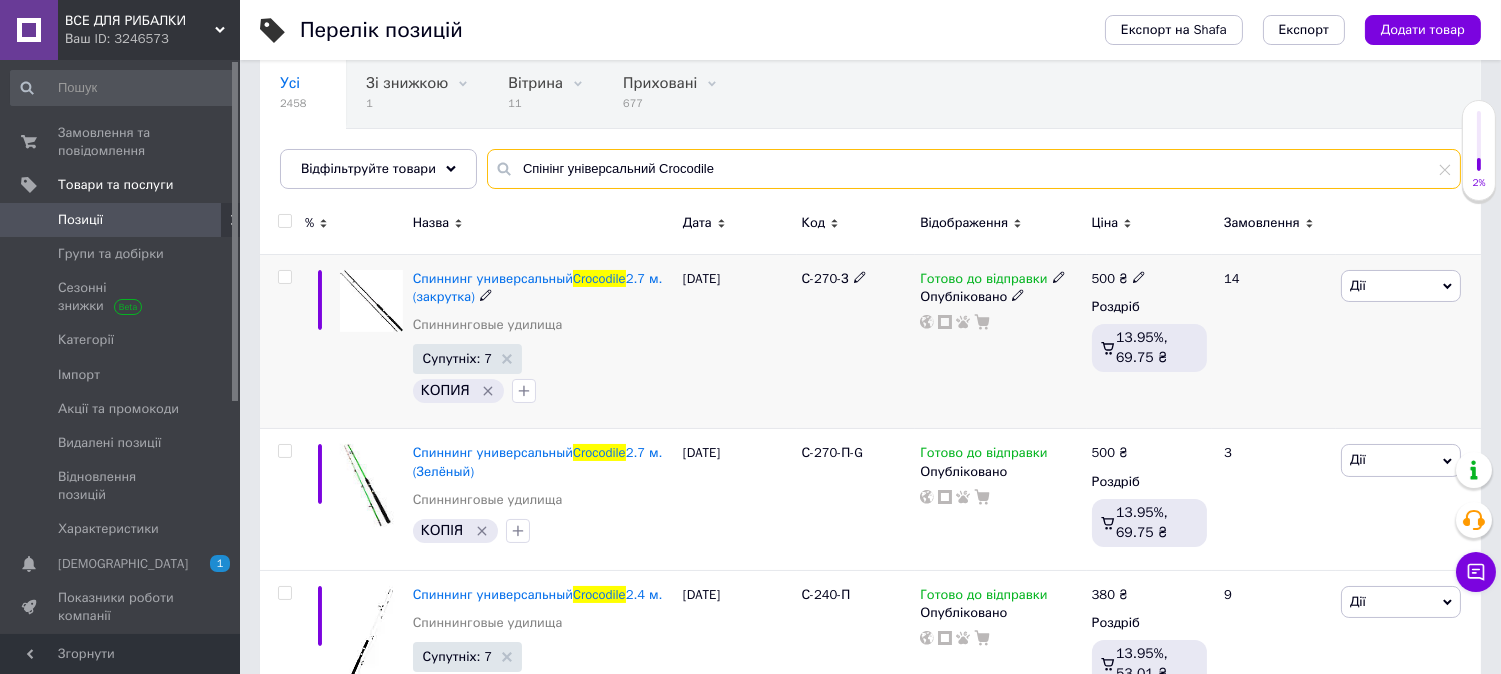 scroll, scrollTop: 222, scrollLeft: 0, axis: vertical 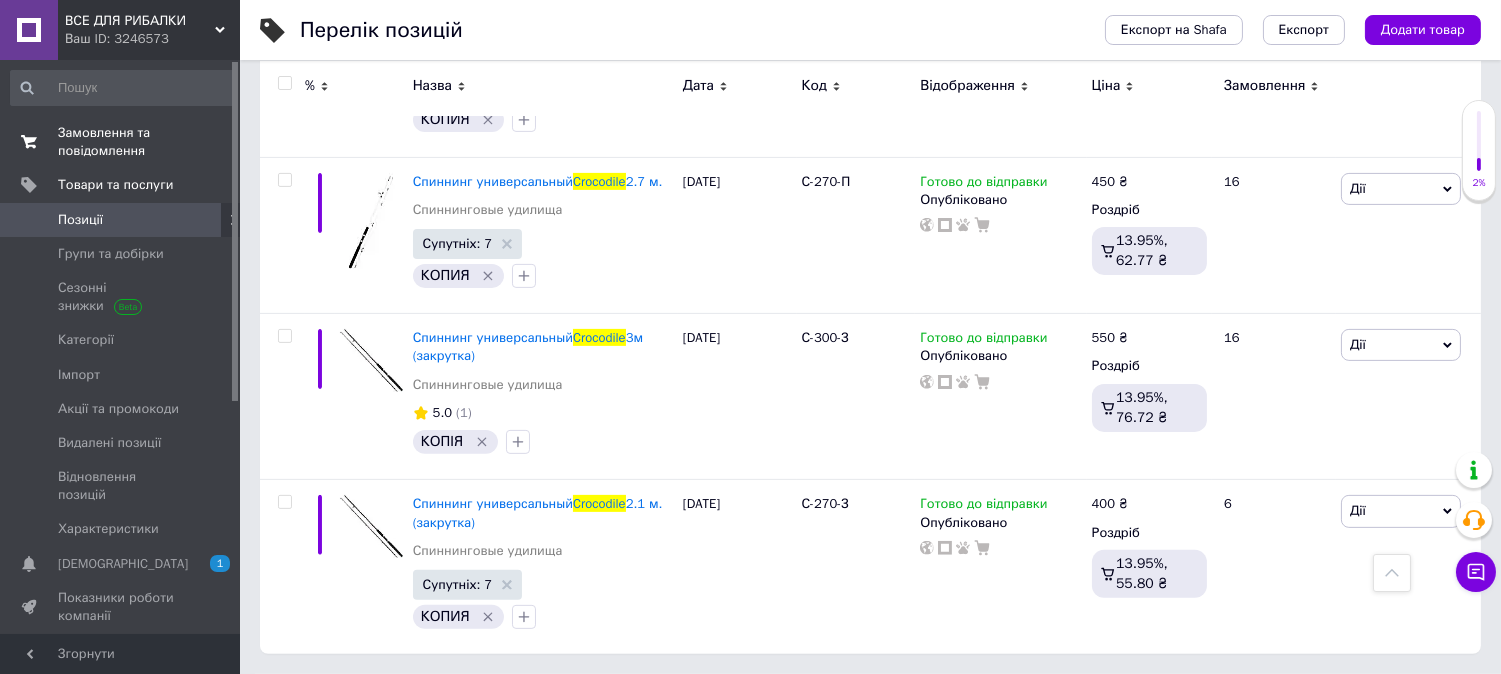click on "Замовлення та повідомлення" at bounding box center (121, 142) 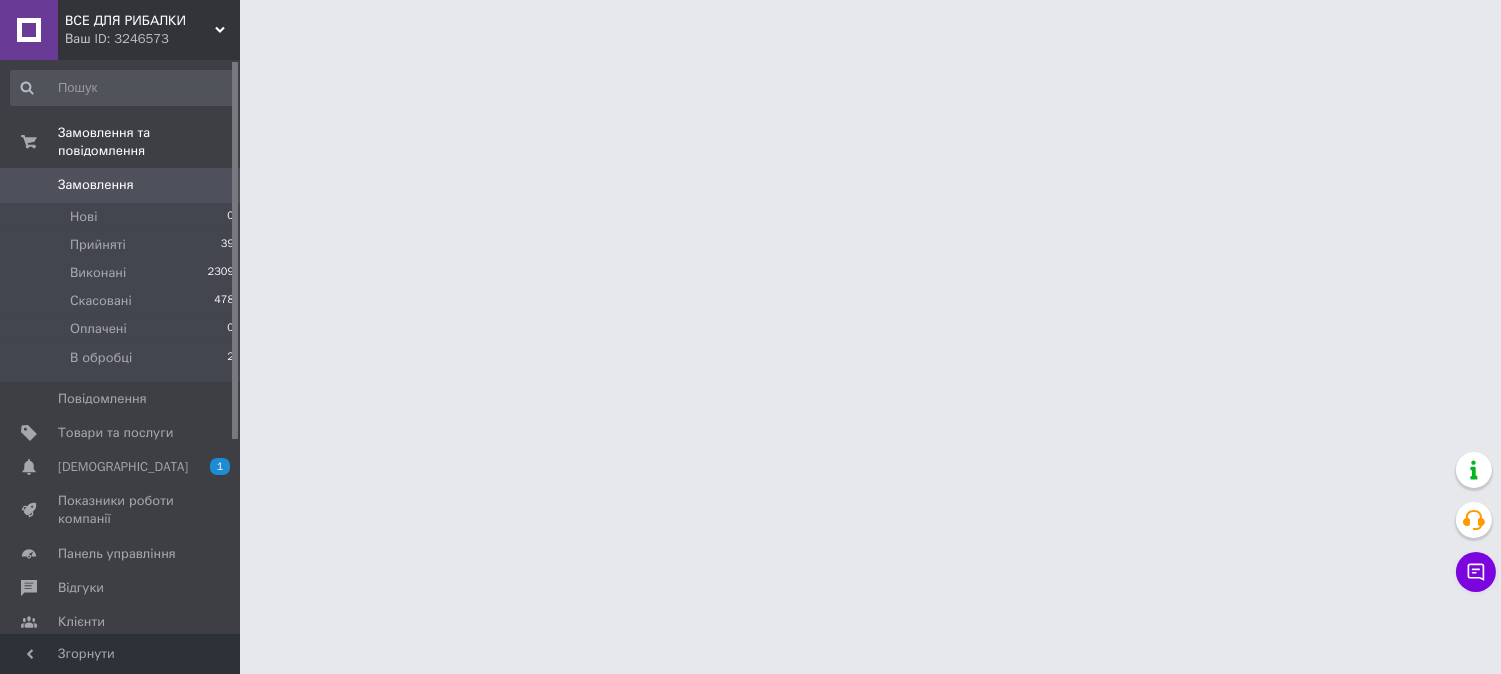scroll, scrollTop: 0, scrollLeft: 0, axis: both 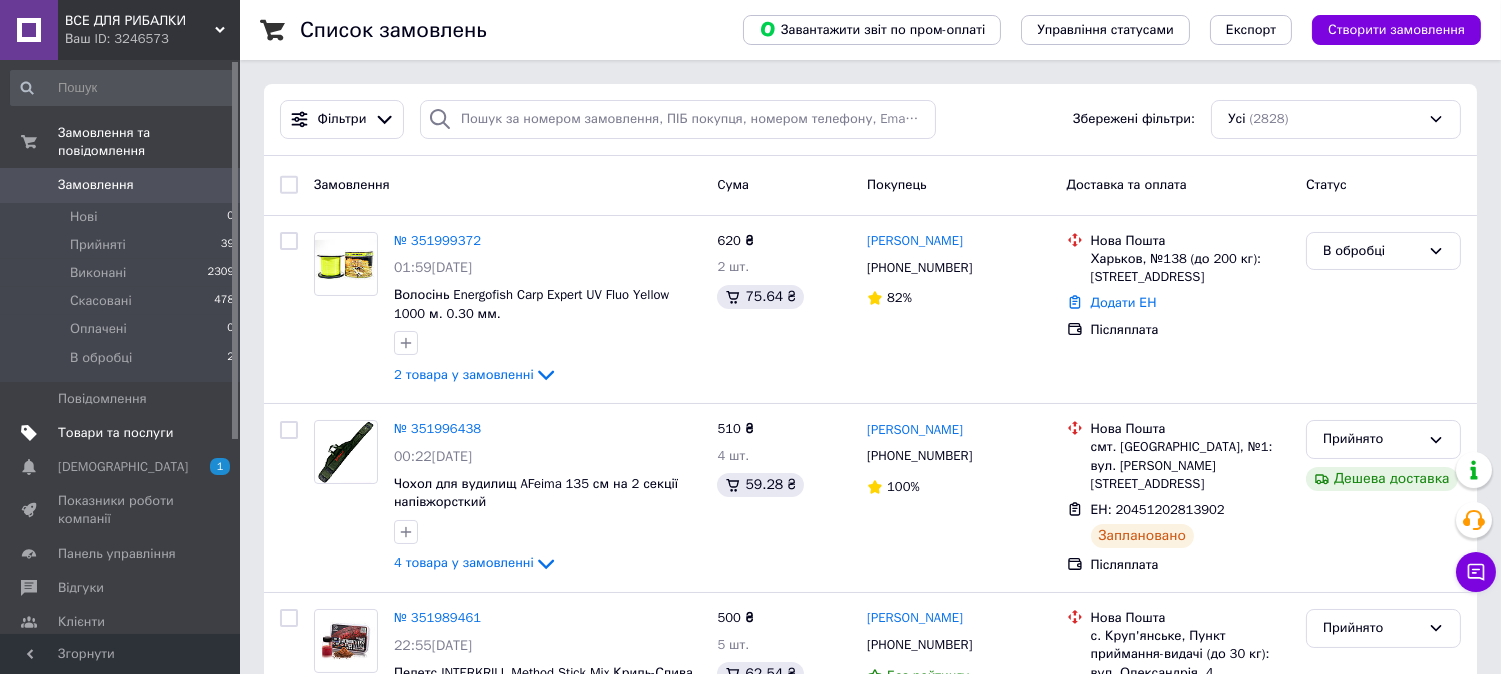 click on "Товари та послуги" at bounding box center (123, 433) 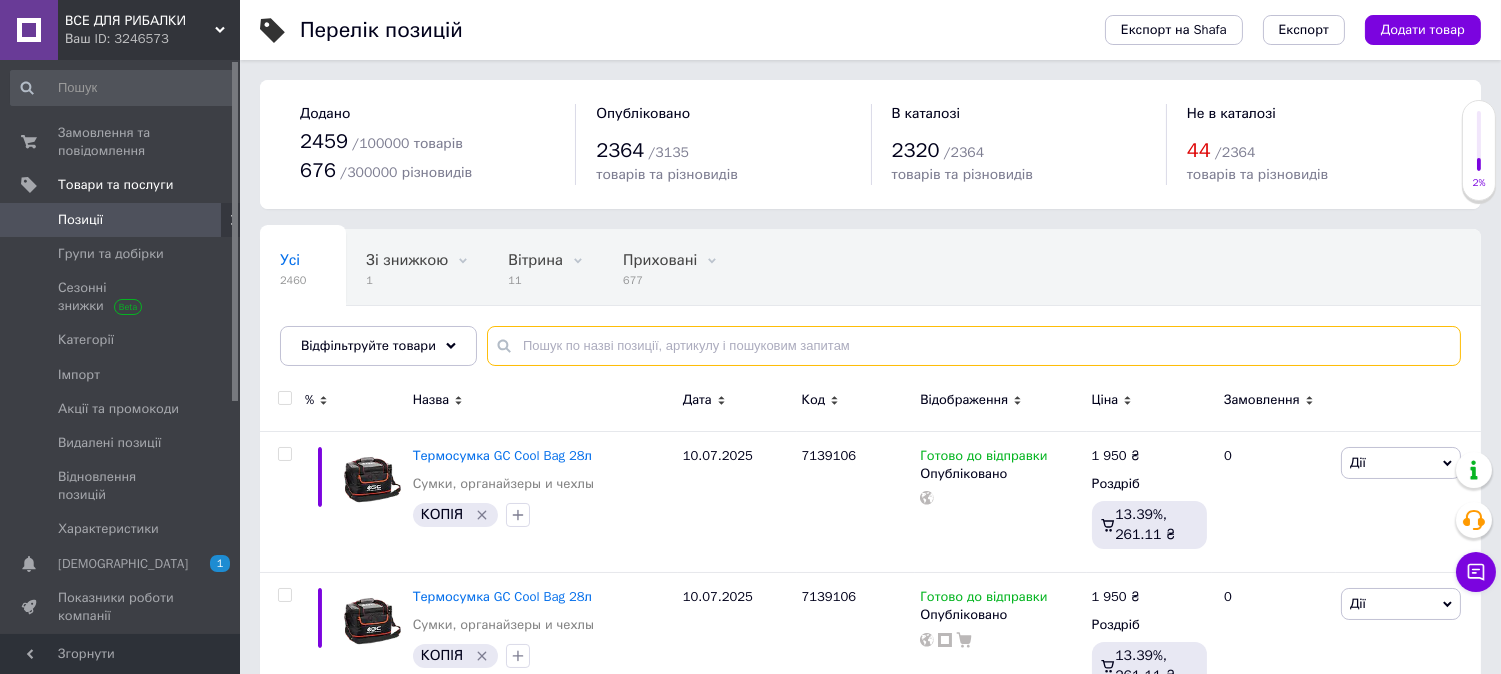 click at bounding box center (974, 346) 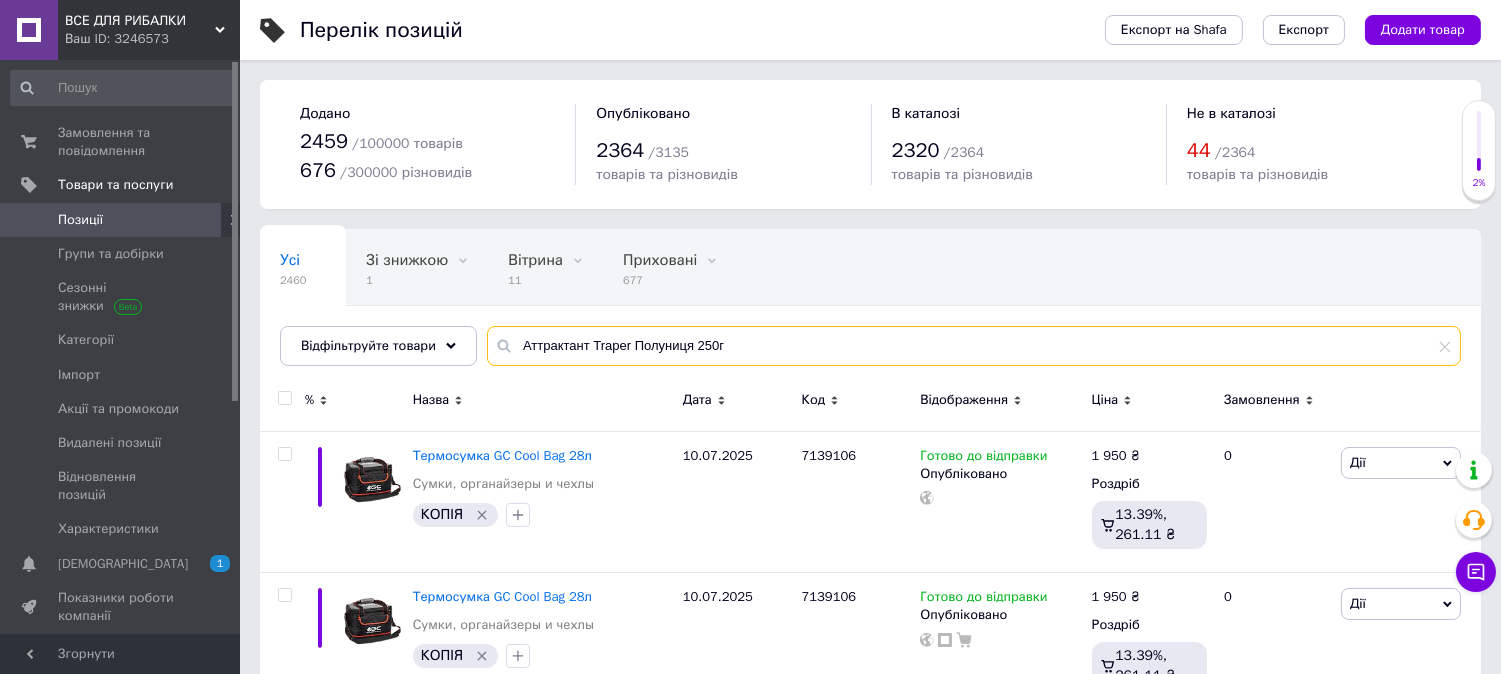type on "Аттрактант Traper Полуниця 250г" 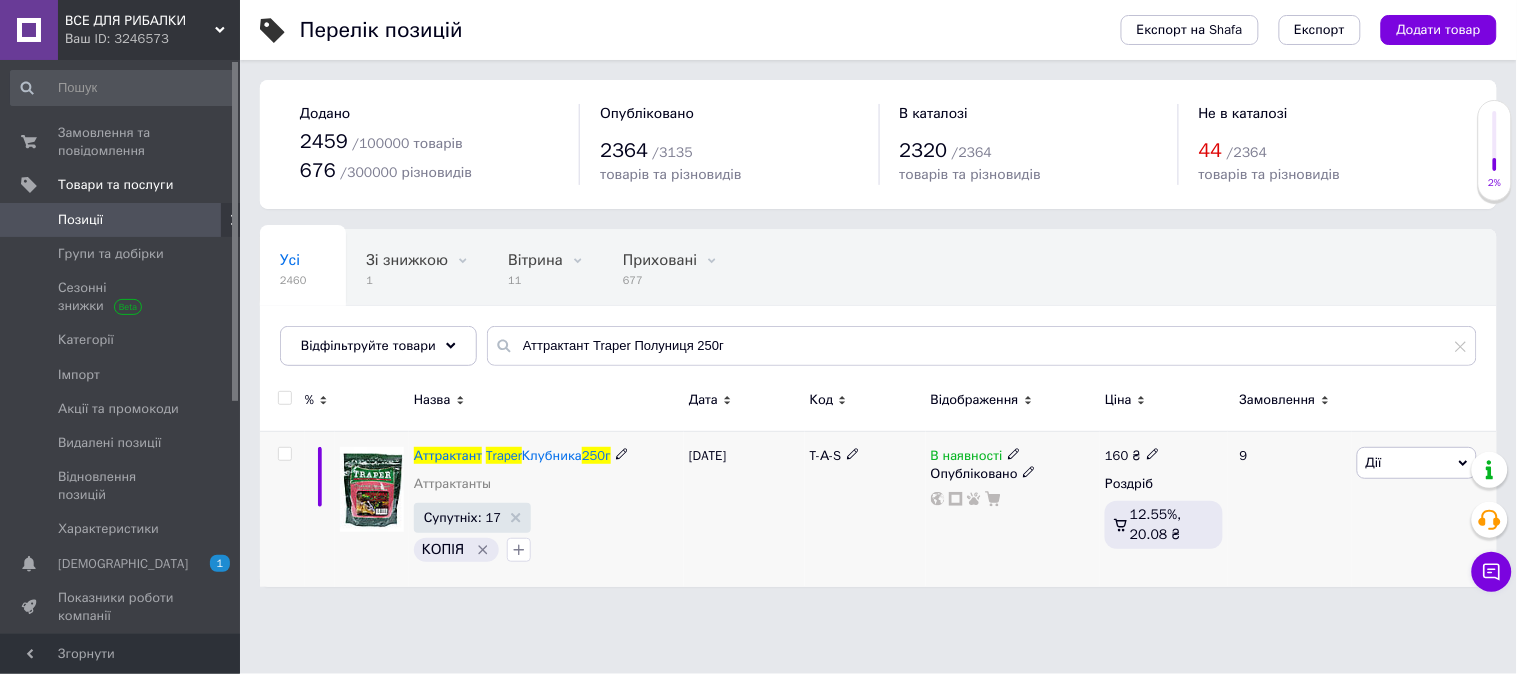 click 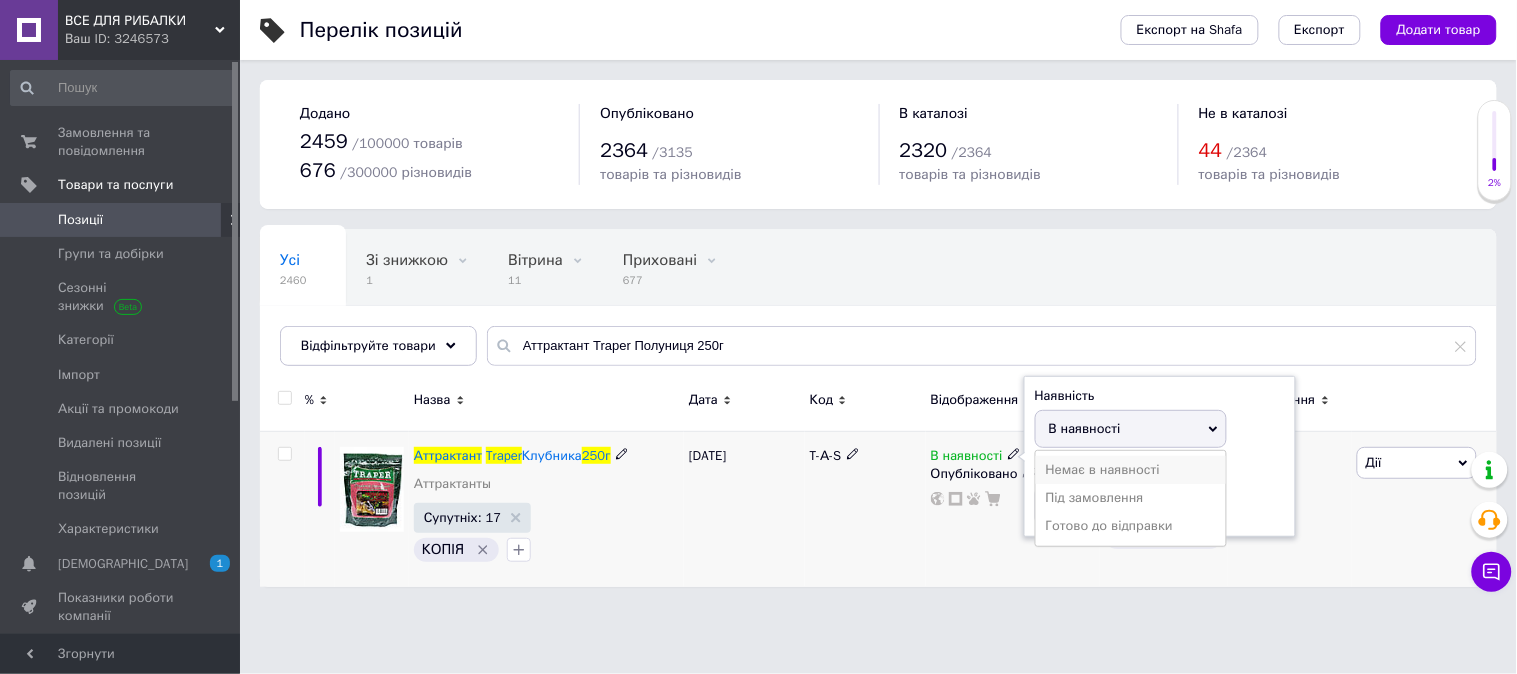 click on "Немає в наявності" at bounding box center (1131, 470) 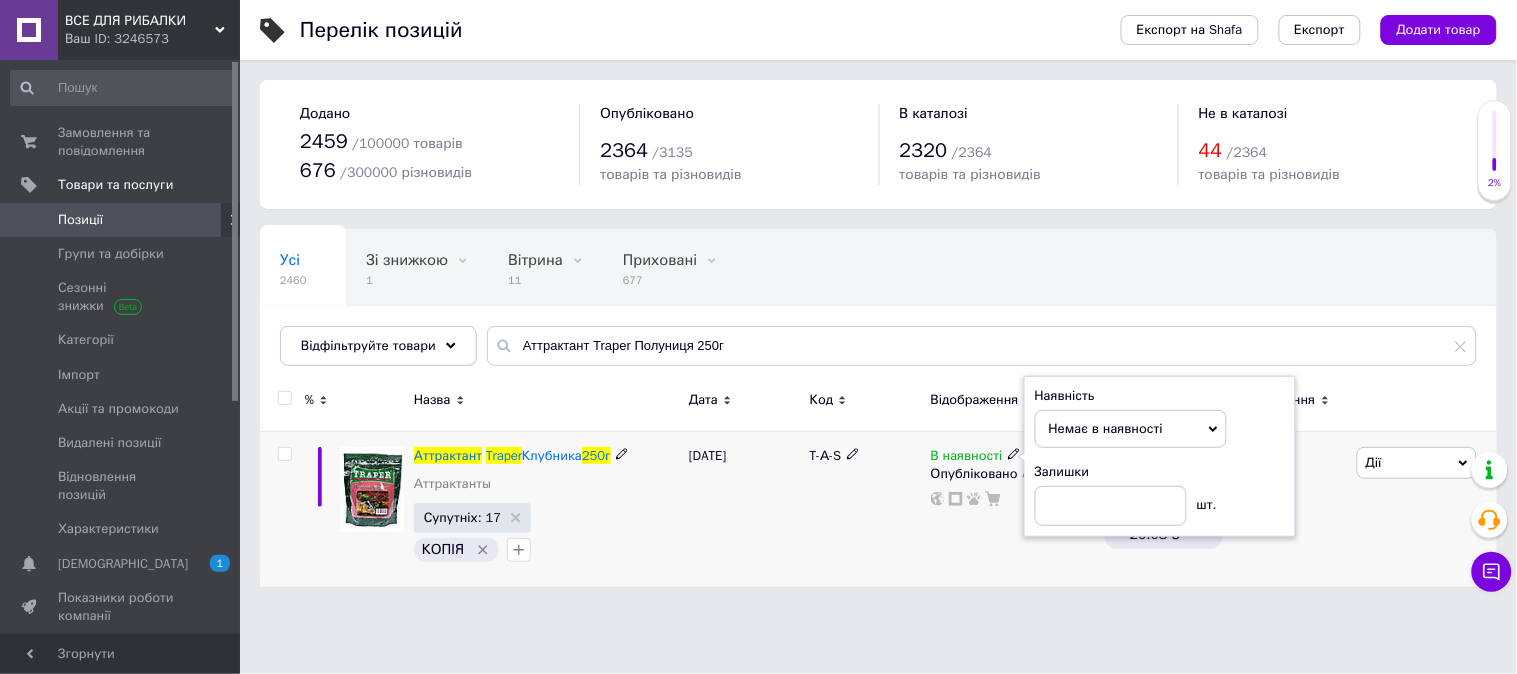 click on "В наявності Наявність Немає в наявності В наявності Під замовлення Готово до відправки Залишки шт. Опубліковано" at bounding box center (1013, 509) 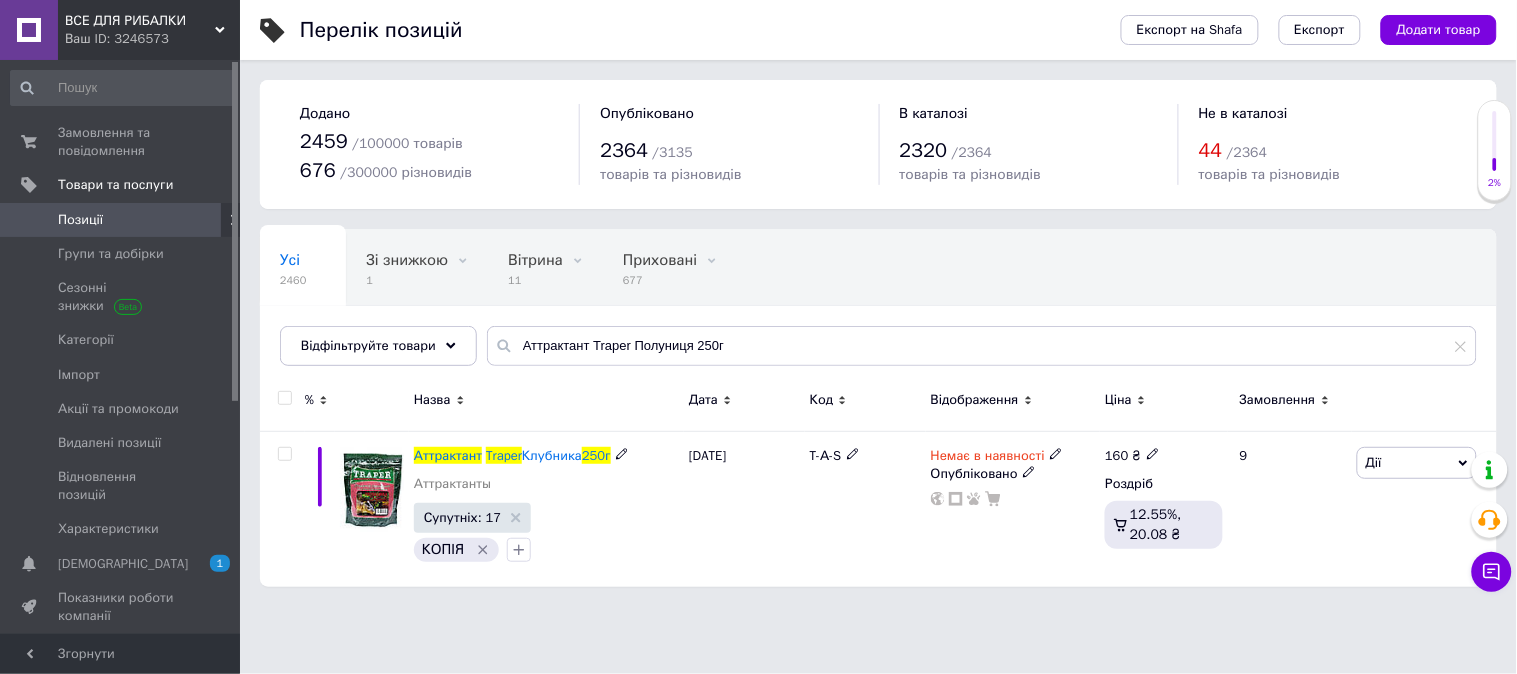 click 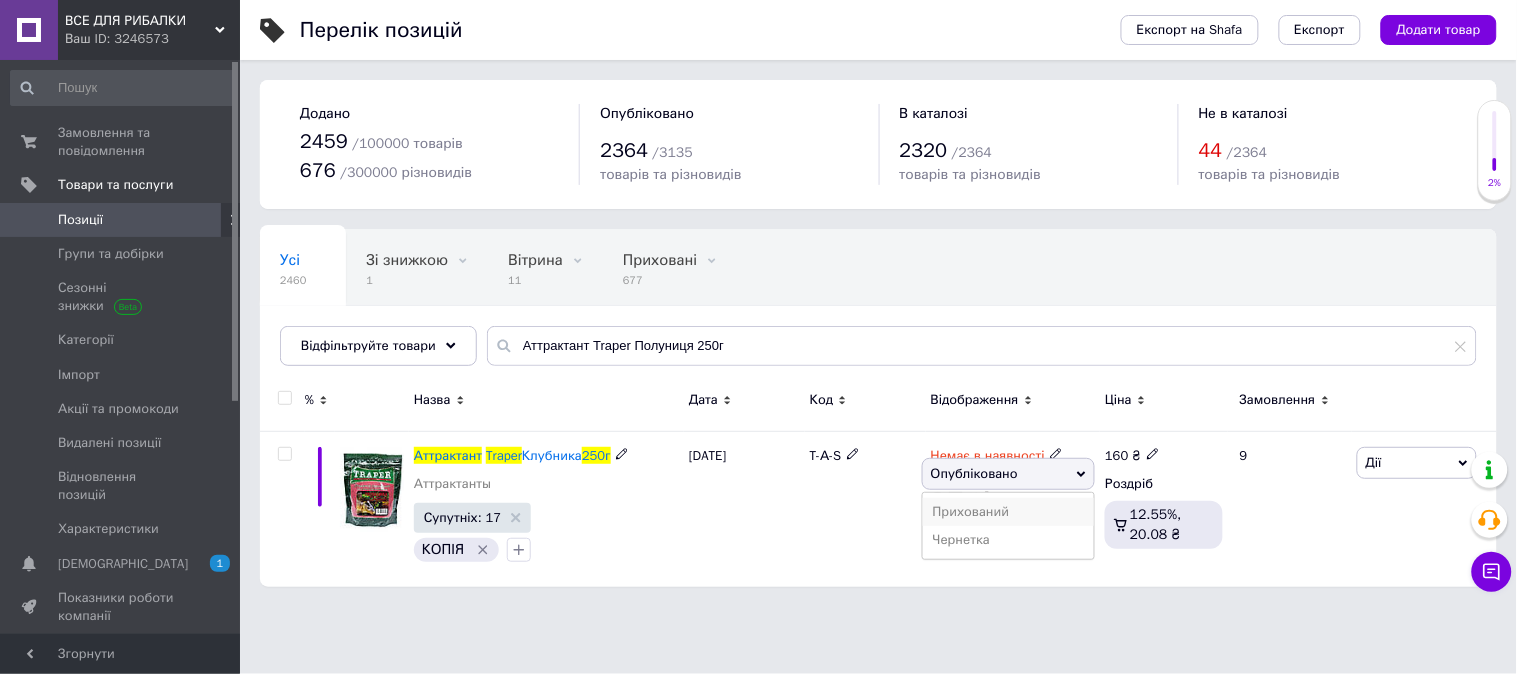 click on "Прихований" at bounding box center (1009, 512) 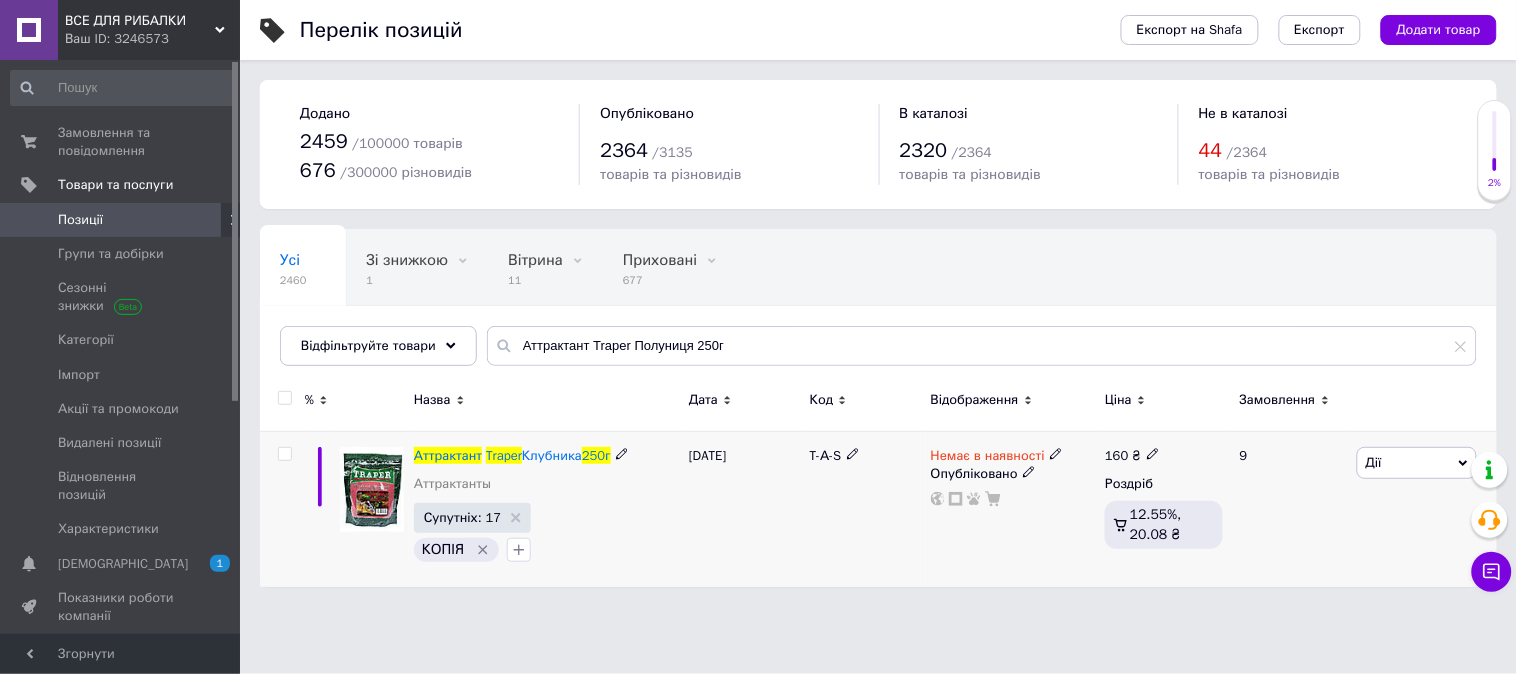 click on "T-А-S" at bounding box center (865, 509) 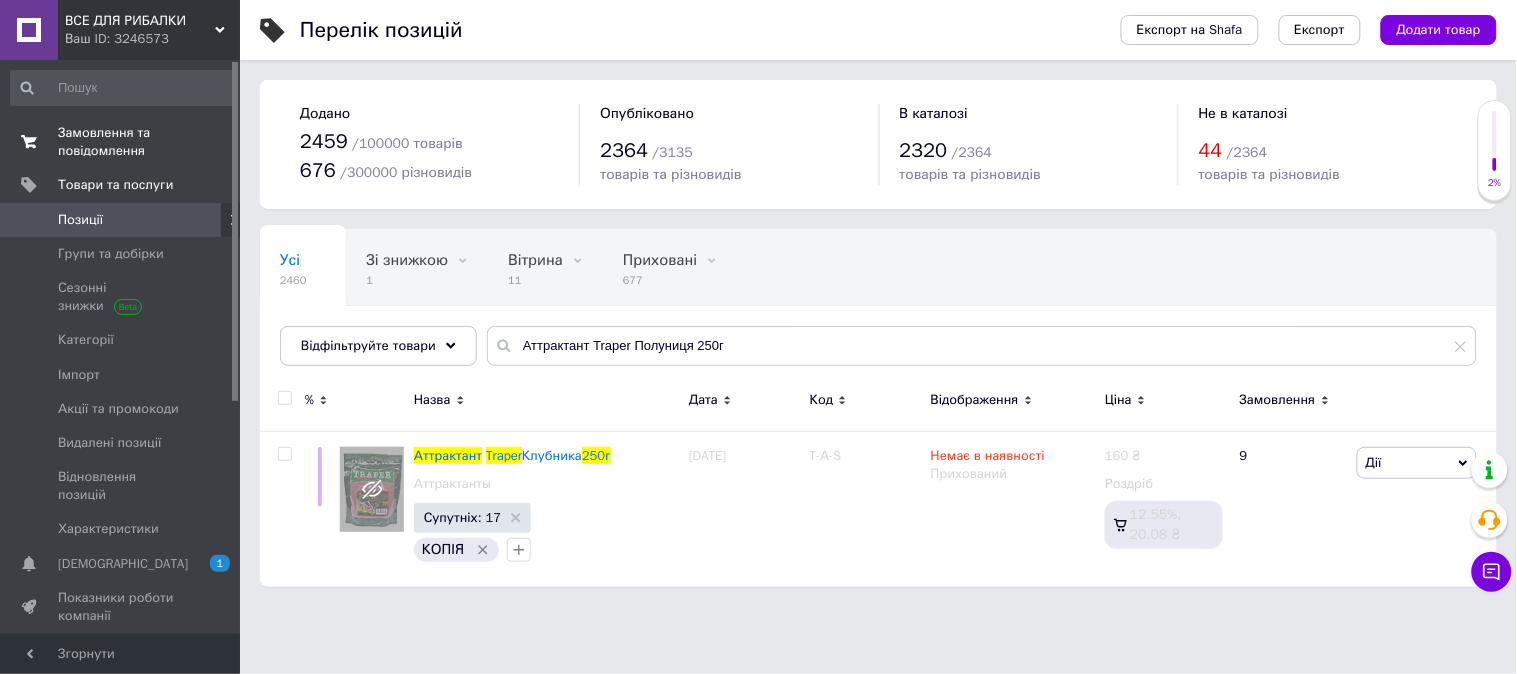 click on "Замовлення та повідомлення" at bounding box center [121, 142] 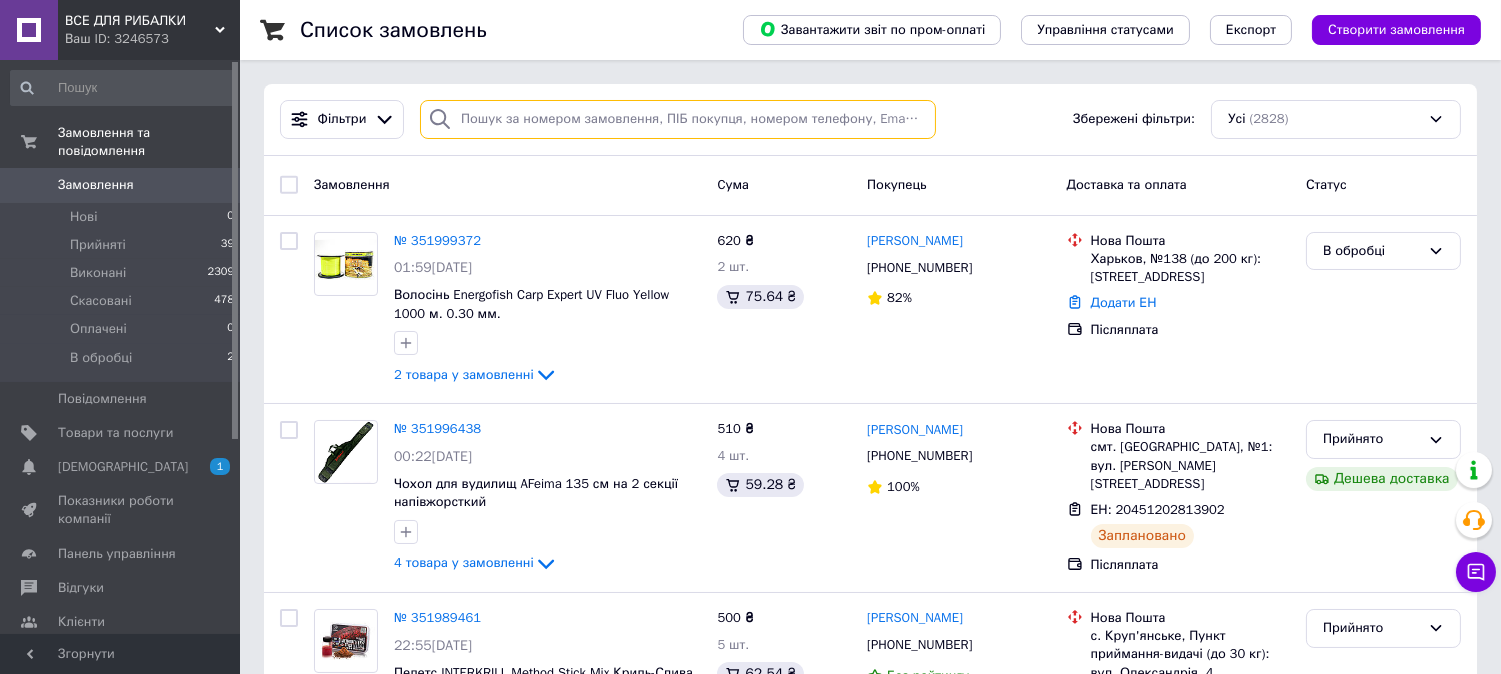 click at bounding box center (678, 119) 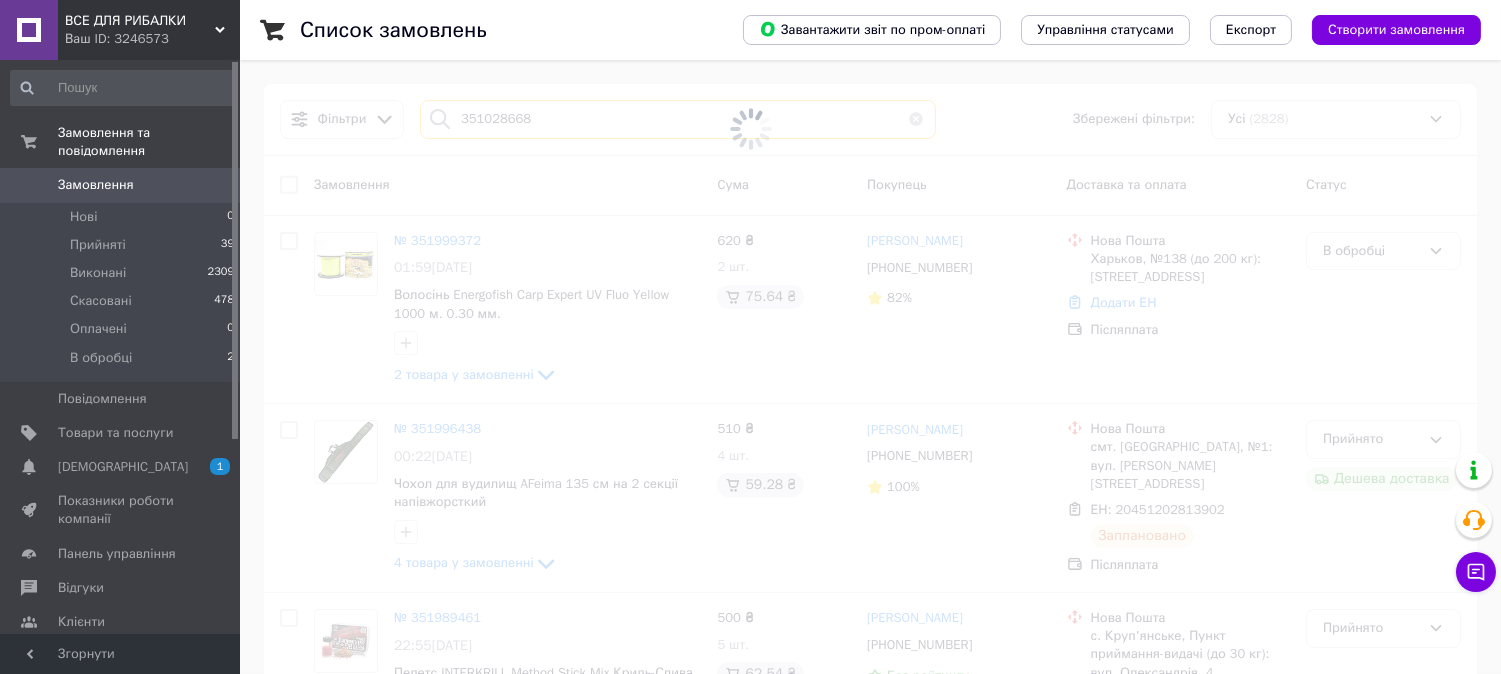 type on "351028668" 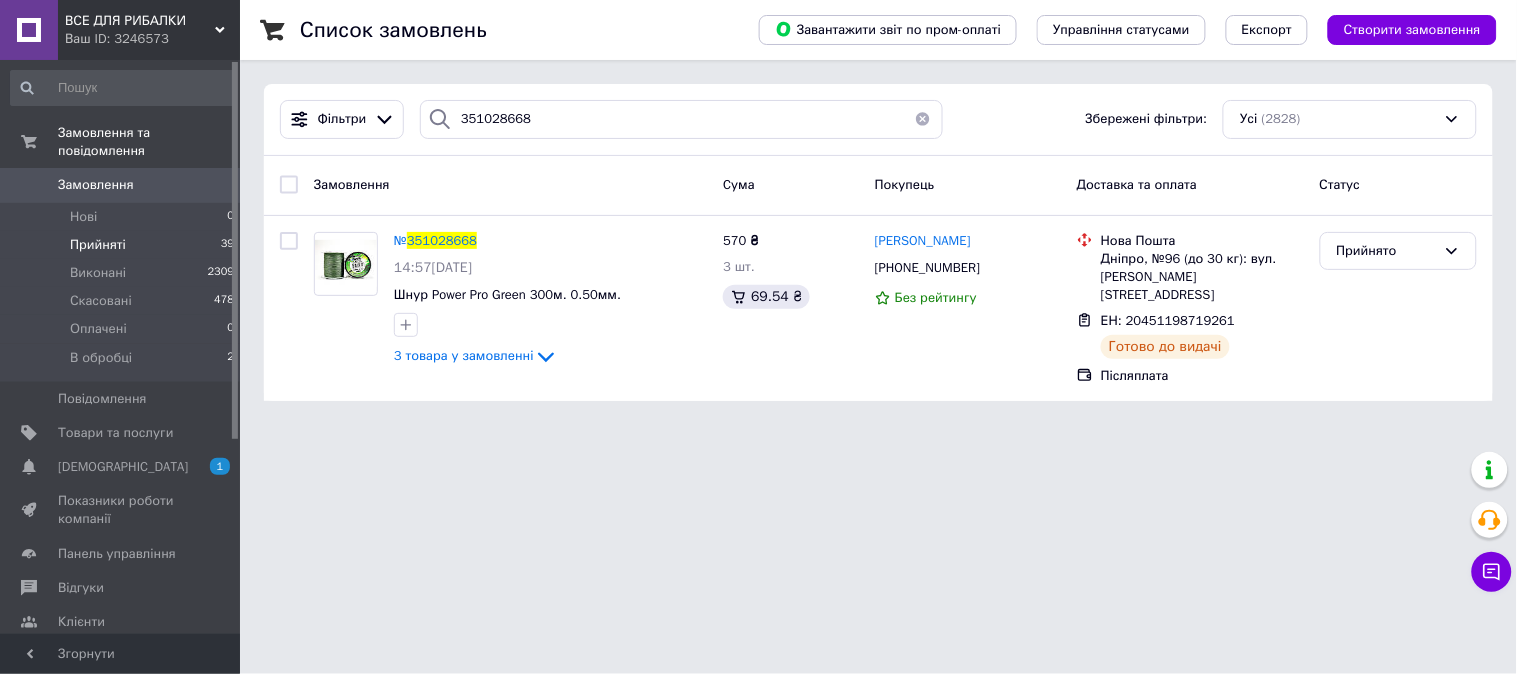 click on "Прийняті 39" at bounding box center (123, 245) 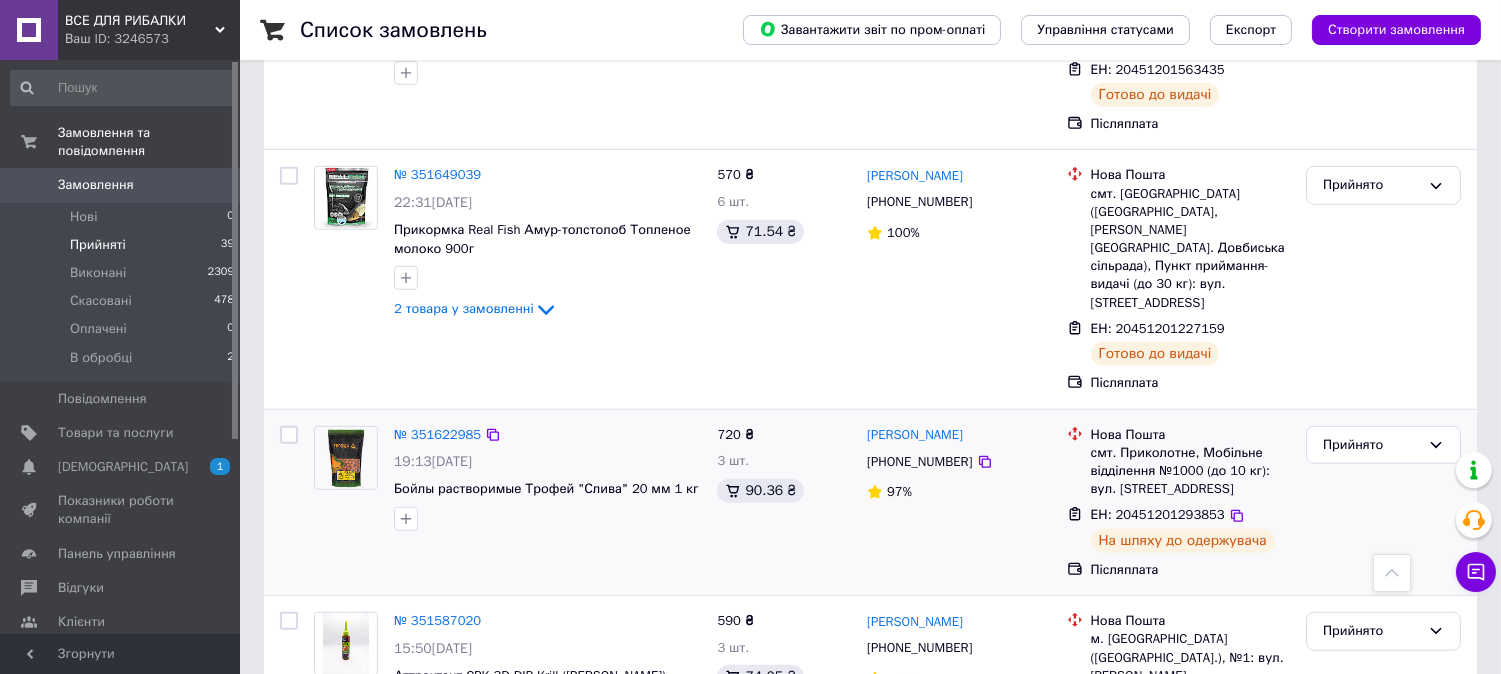 scroll, scrollTop: 2444, scrollLeft: 0, axis: vertical 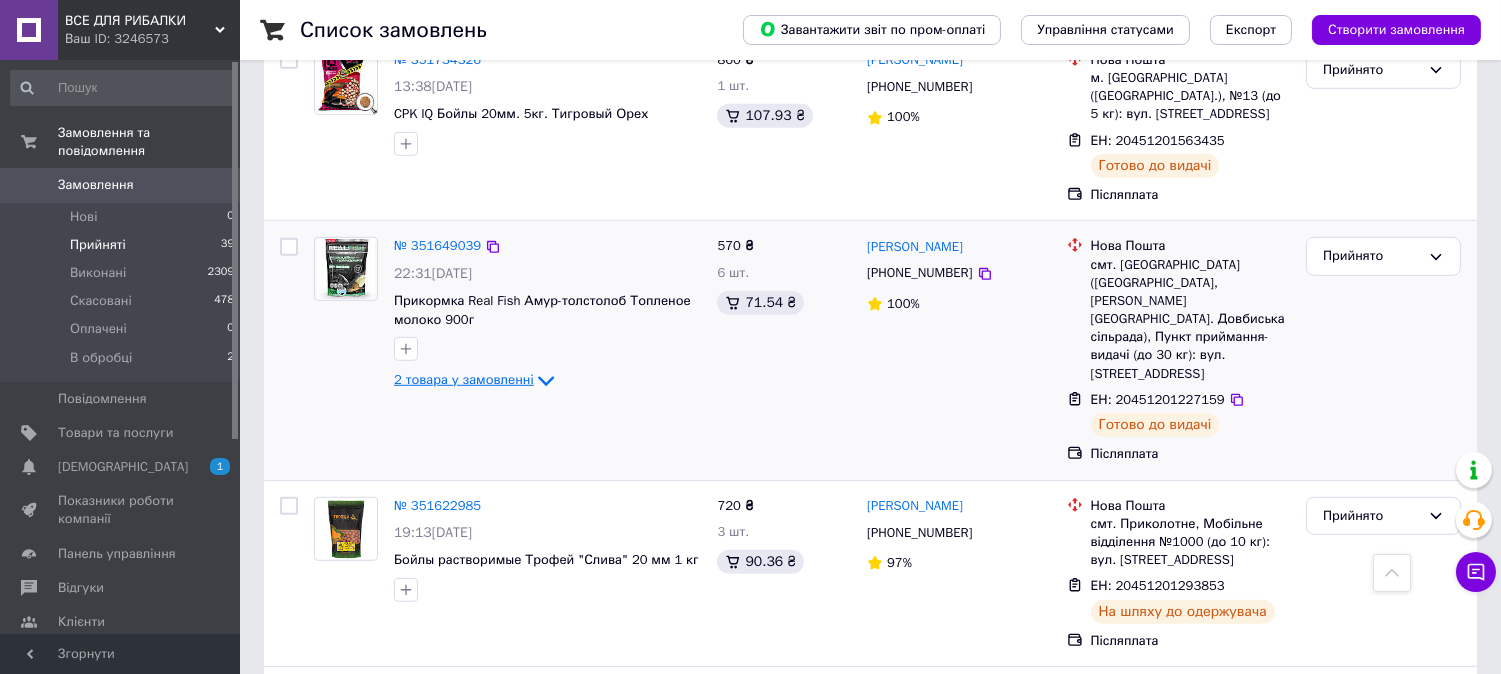 click on "2 товара у замовленні" at bounding box center (464, 380) 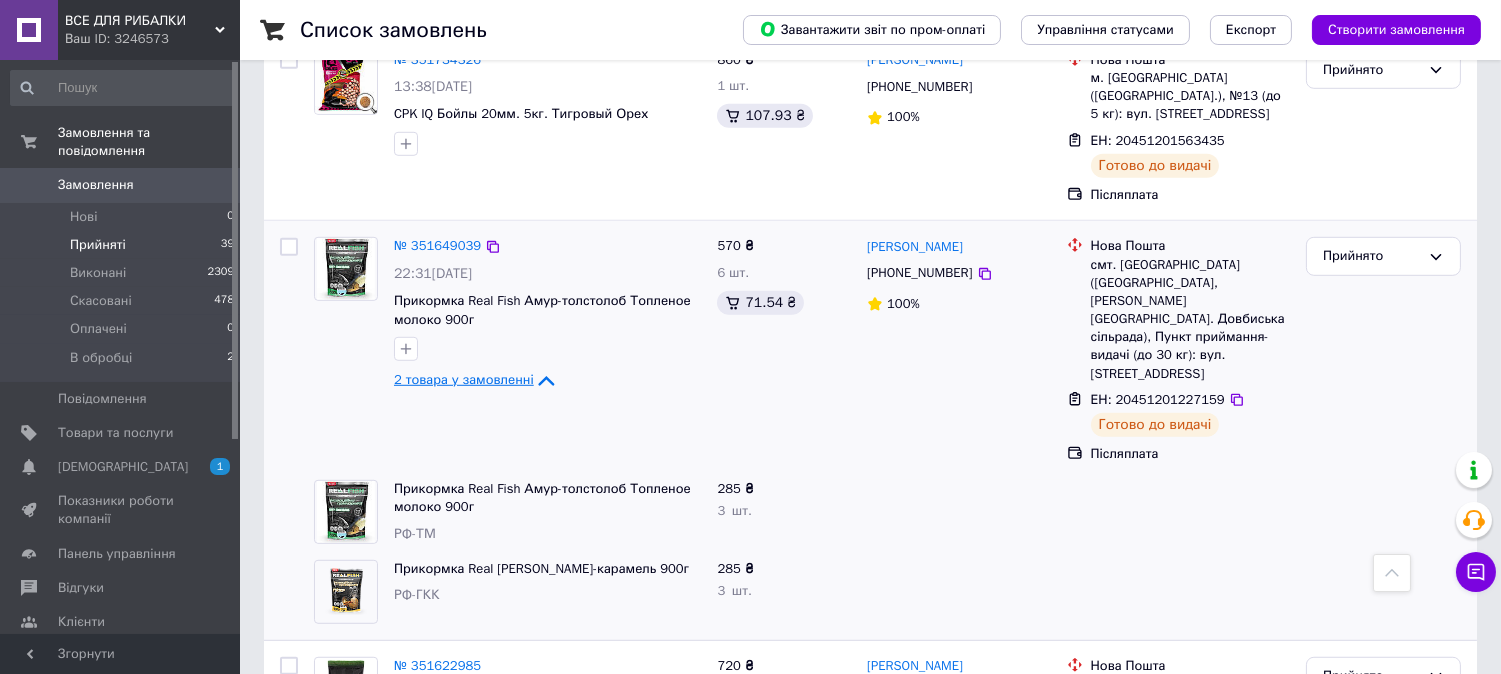 click on "2 товара у замовленні" at bounding box center [464, 380] 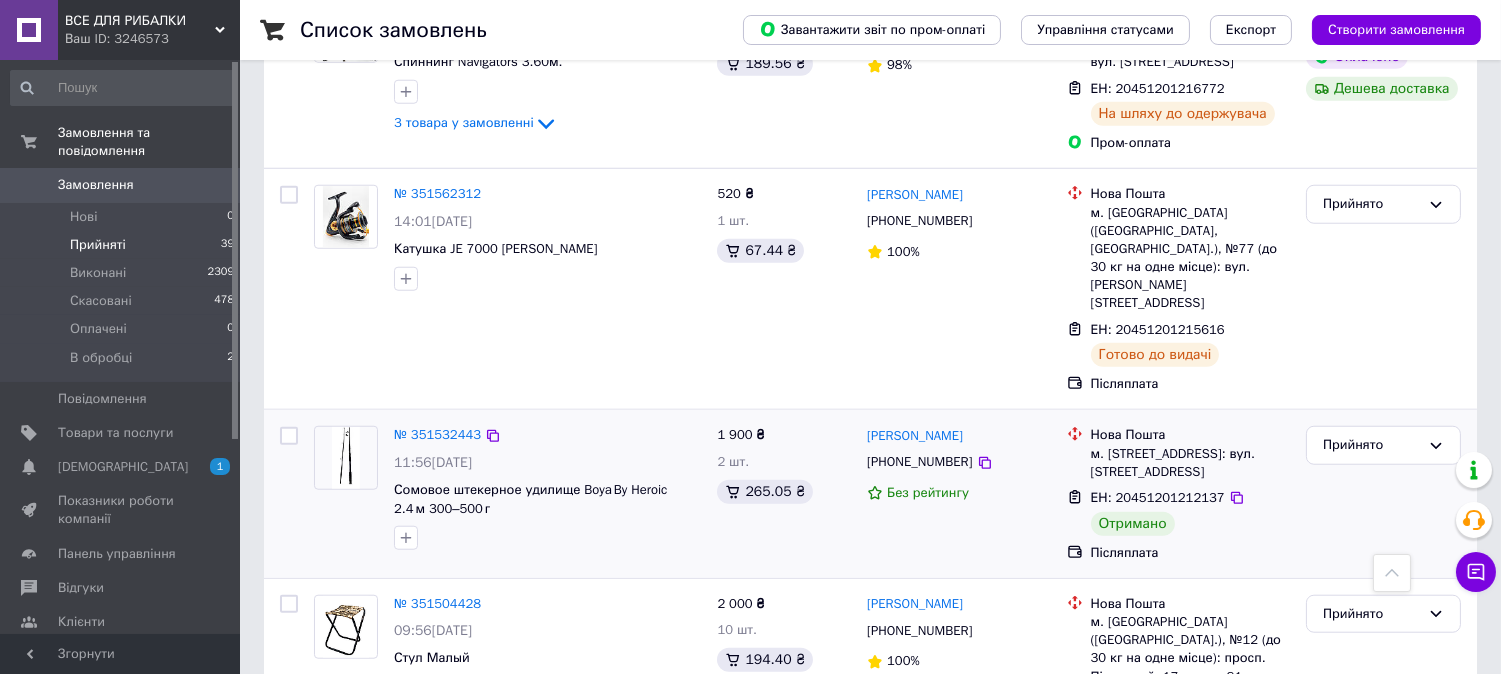 scroll, scrollTop: 3354, scrollLeft: 0, axis: vertical 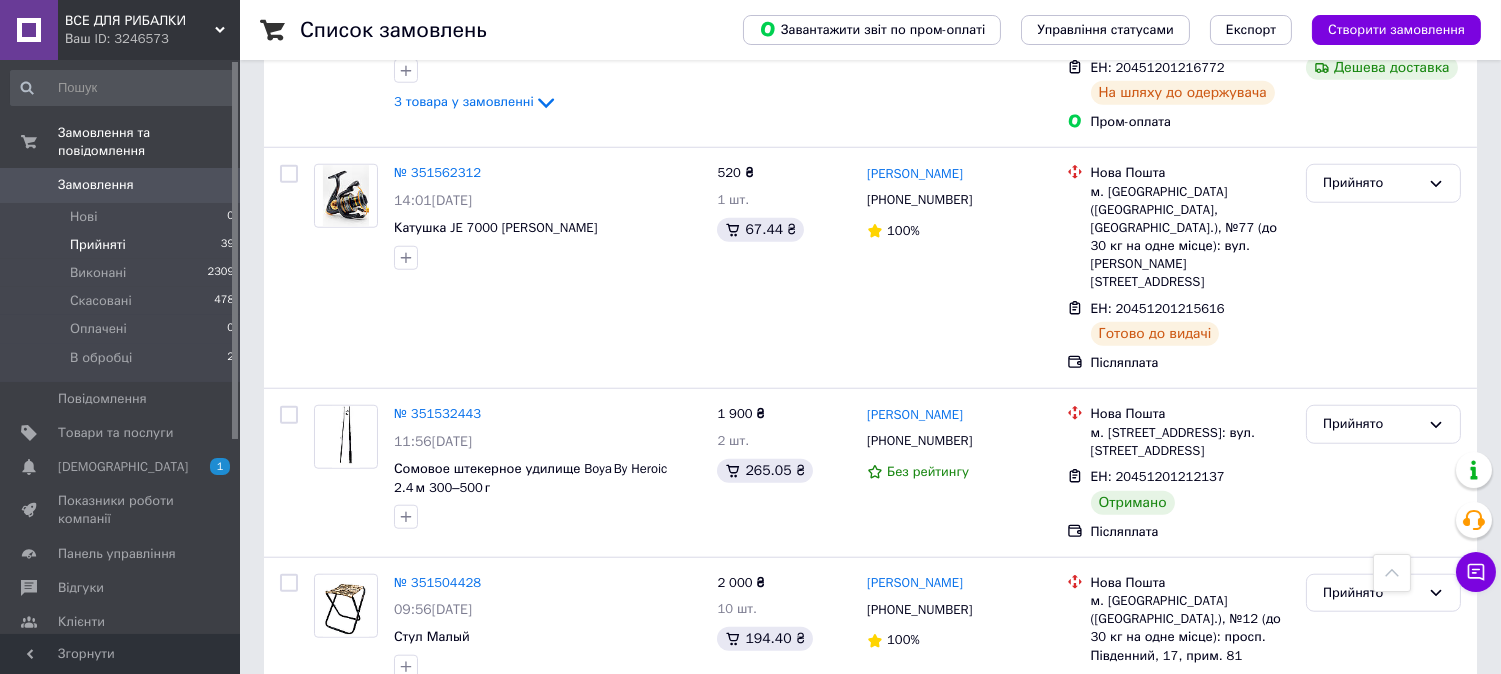 click on "2" at bounding box center (327, 806) 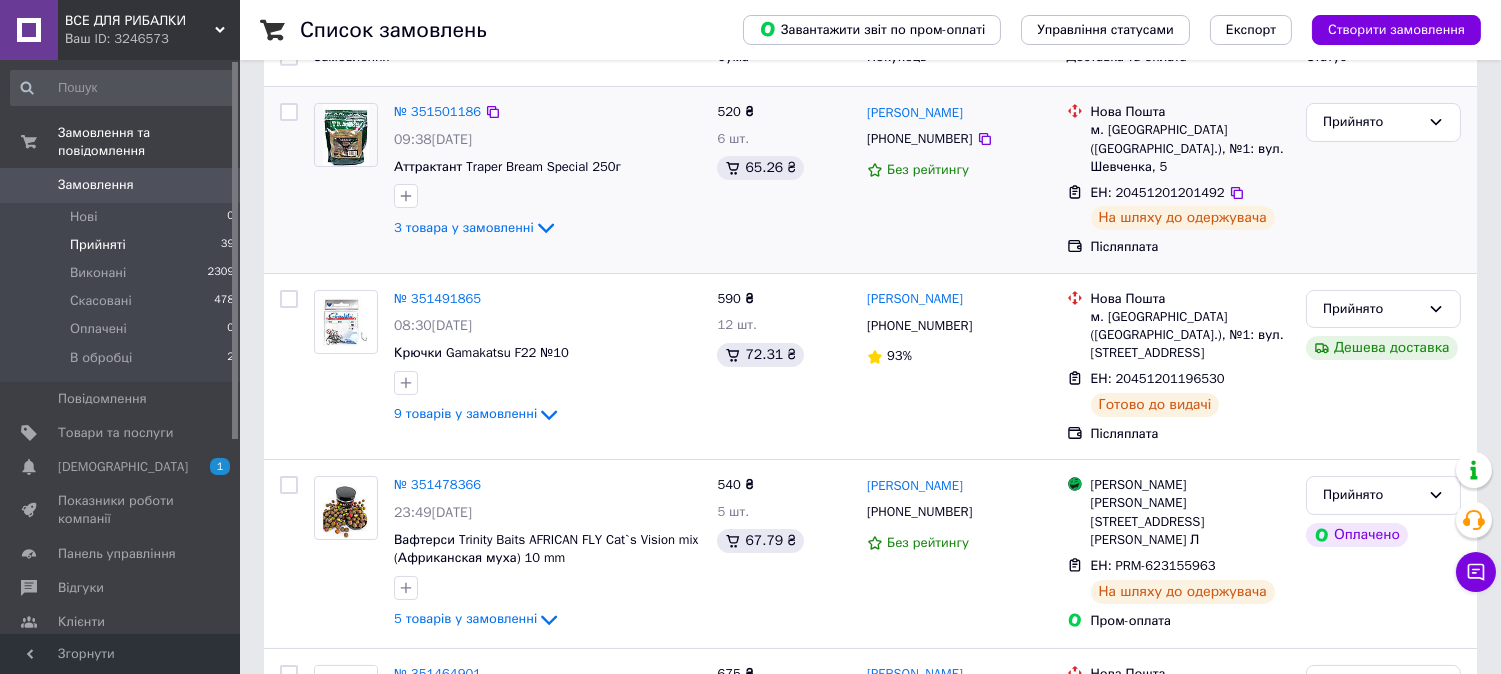 scroll, scrollTop: 0, scrollLeft: 0, axis: both 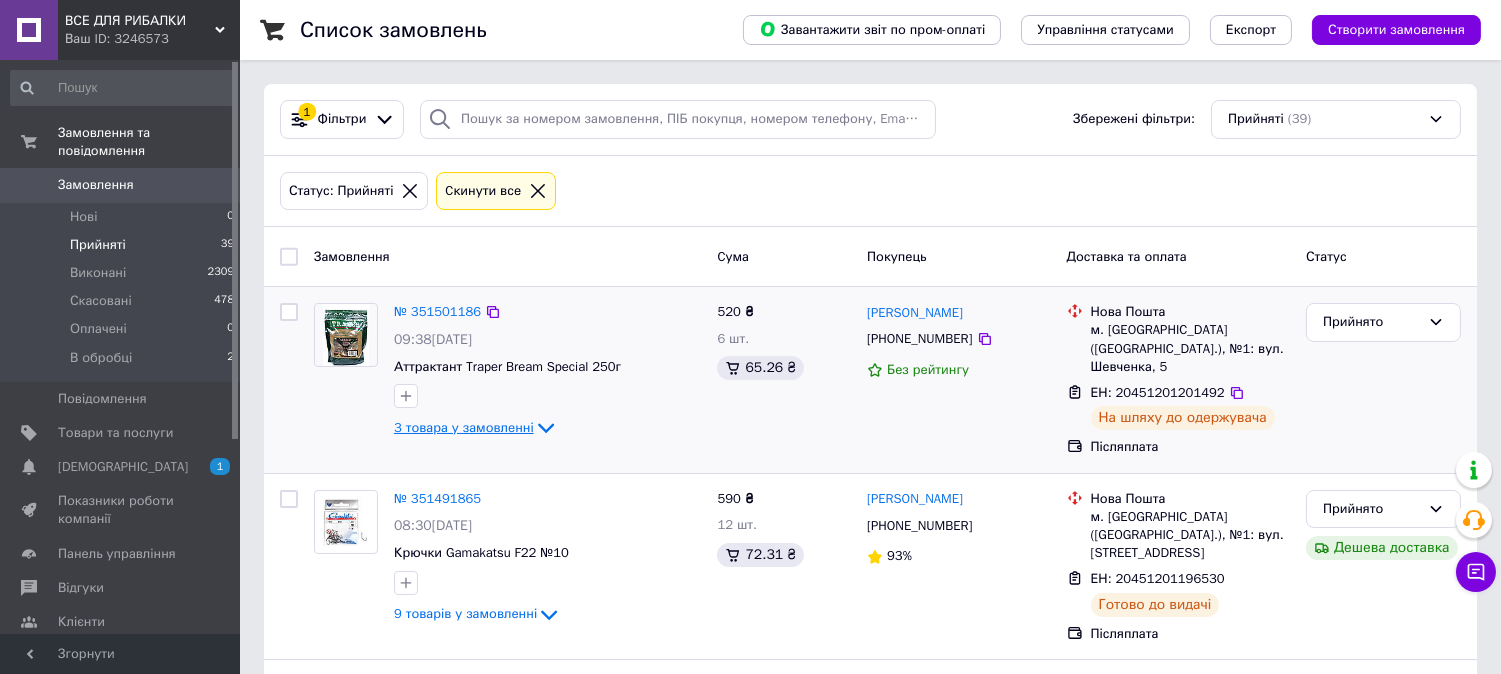 click on "3 товара у замовленні" at bounding box center (464, 427) 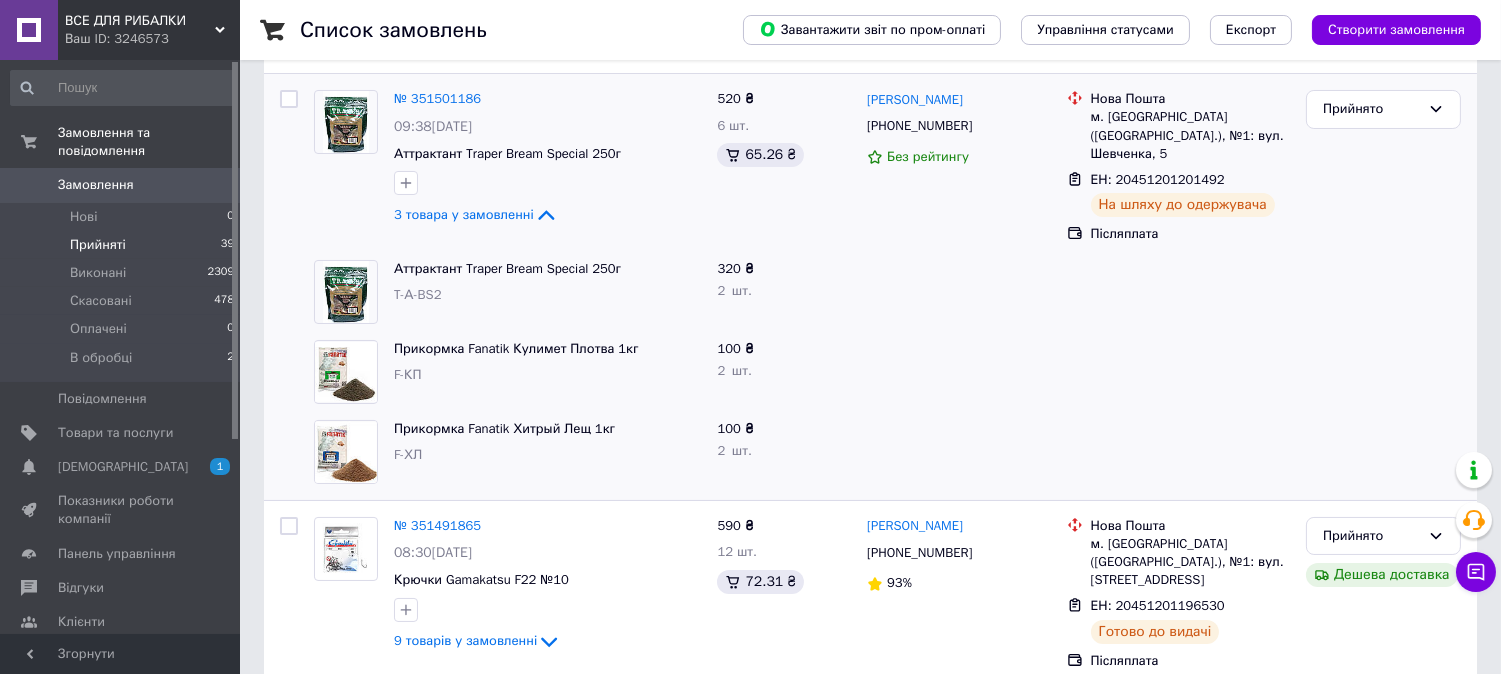 scroll, scrollTop: 222, scrollLeft: 0, axis: vertical 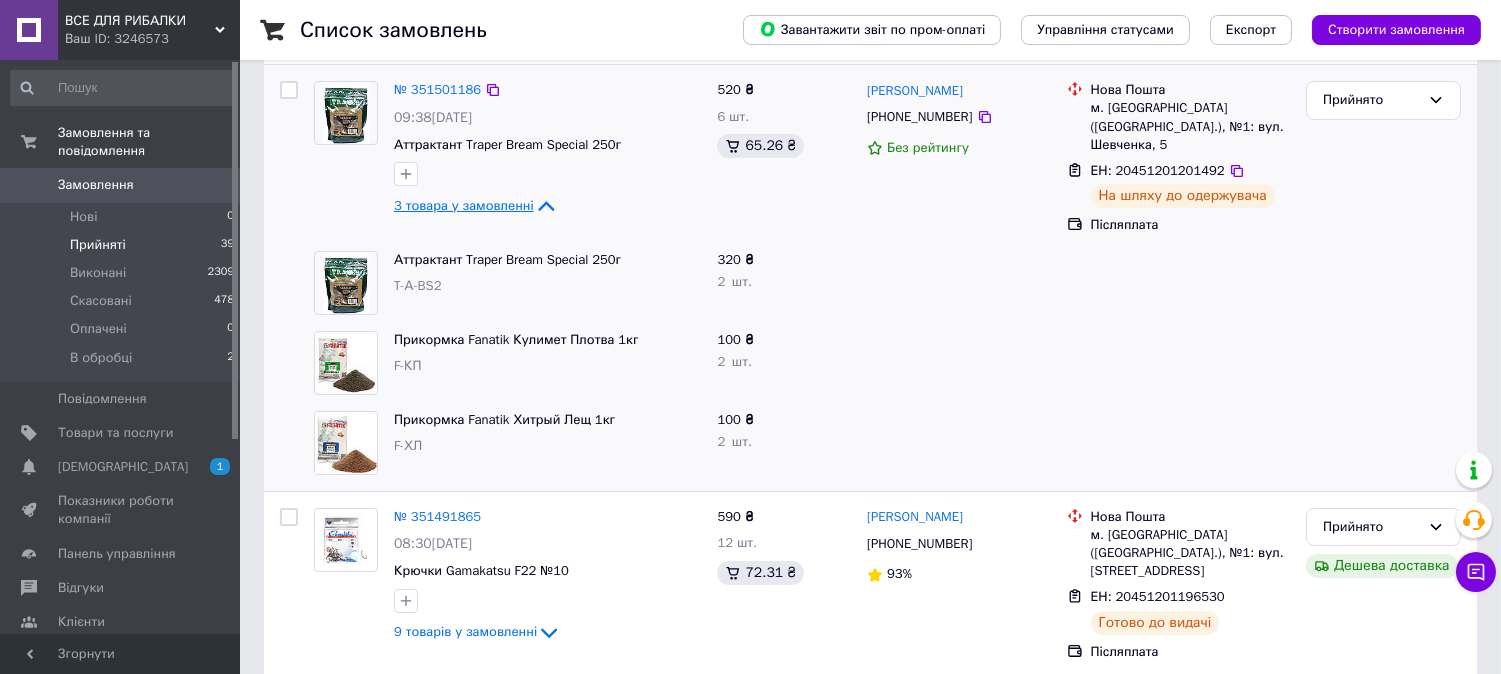 click 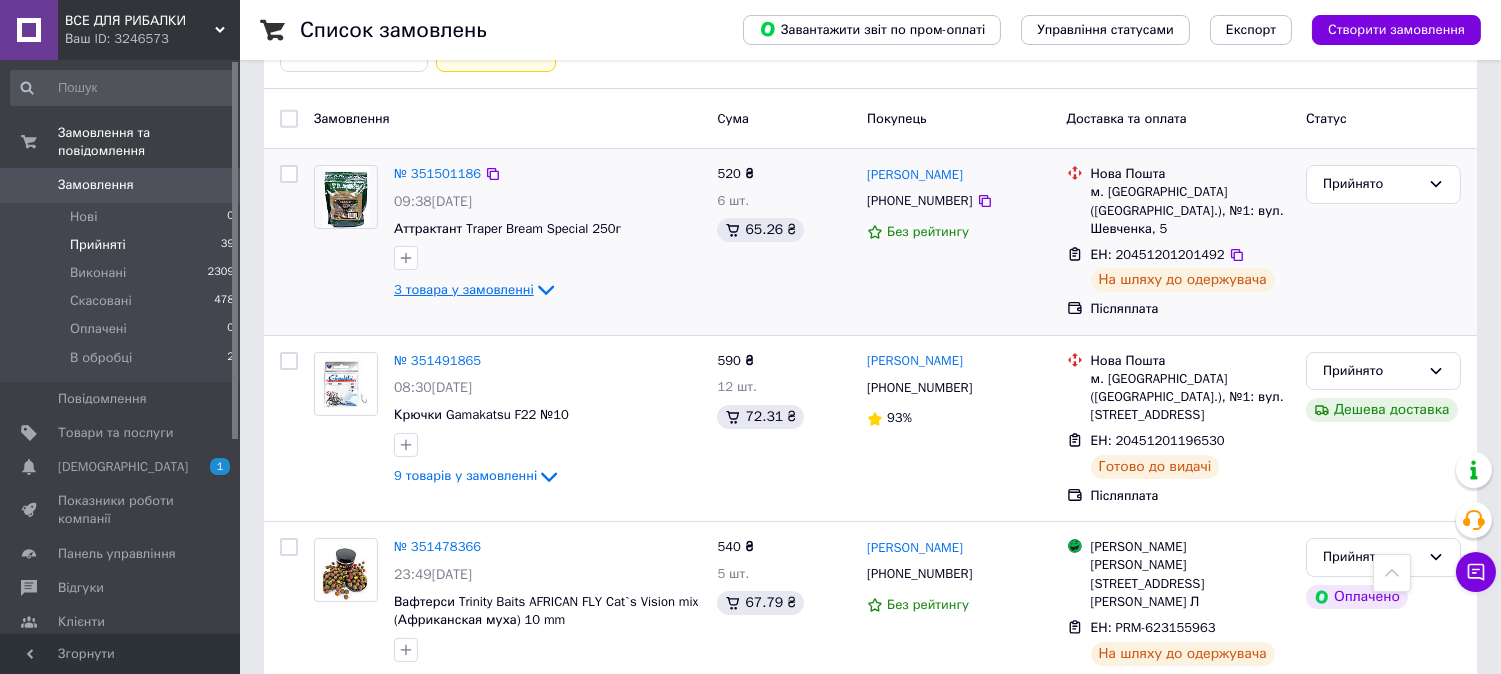 scroll, scrollTop: 0, scrollLeft: 0, axis: both 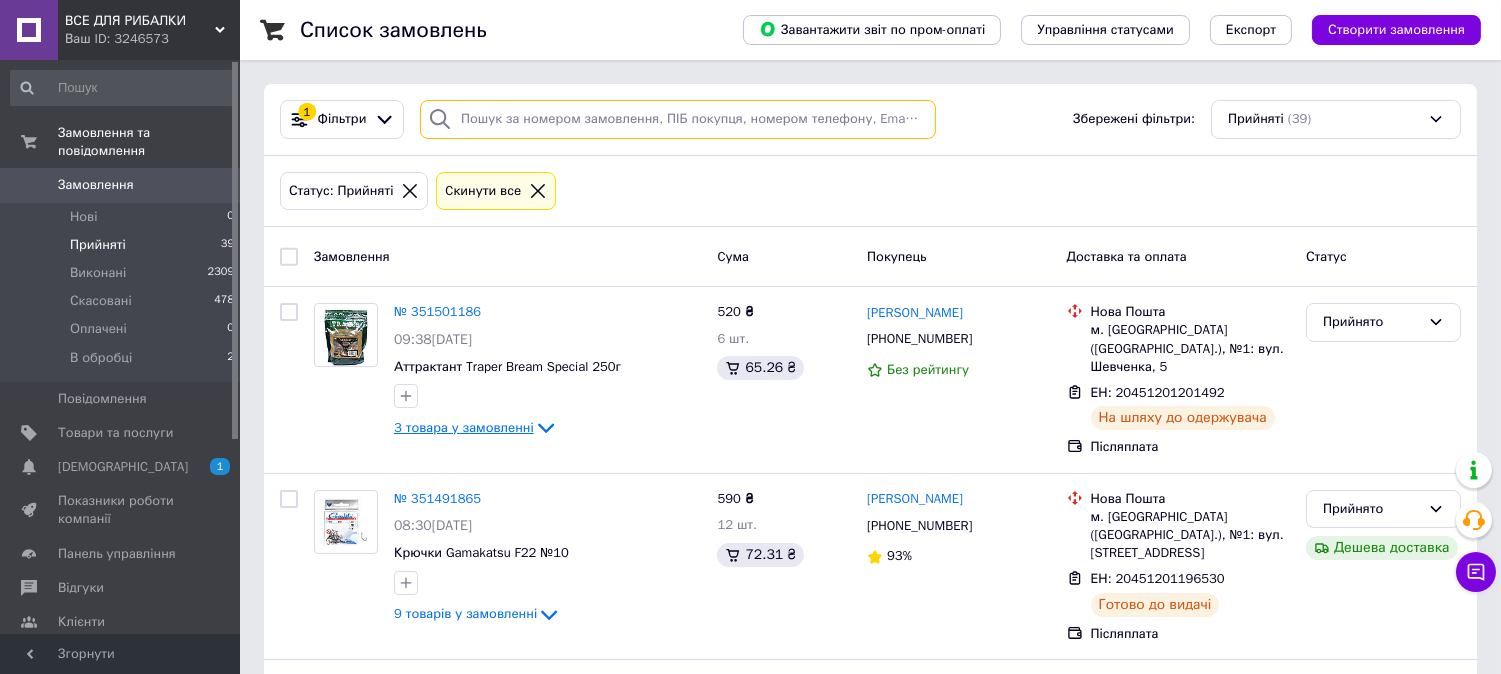 click at bounding box center (678, 119) 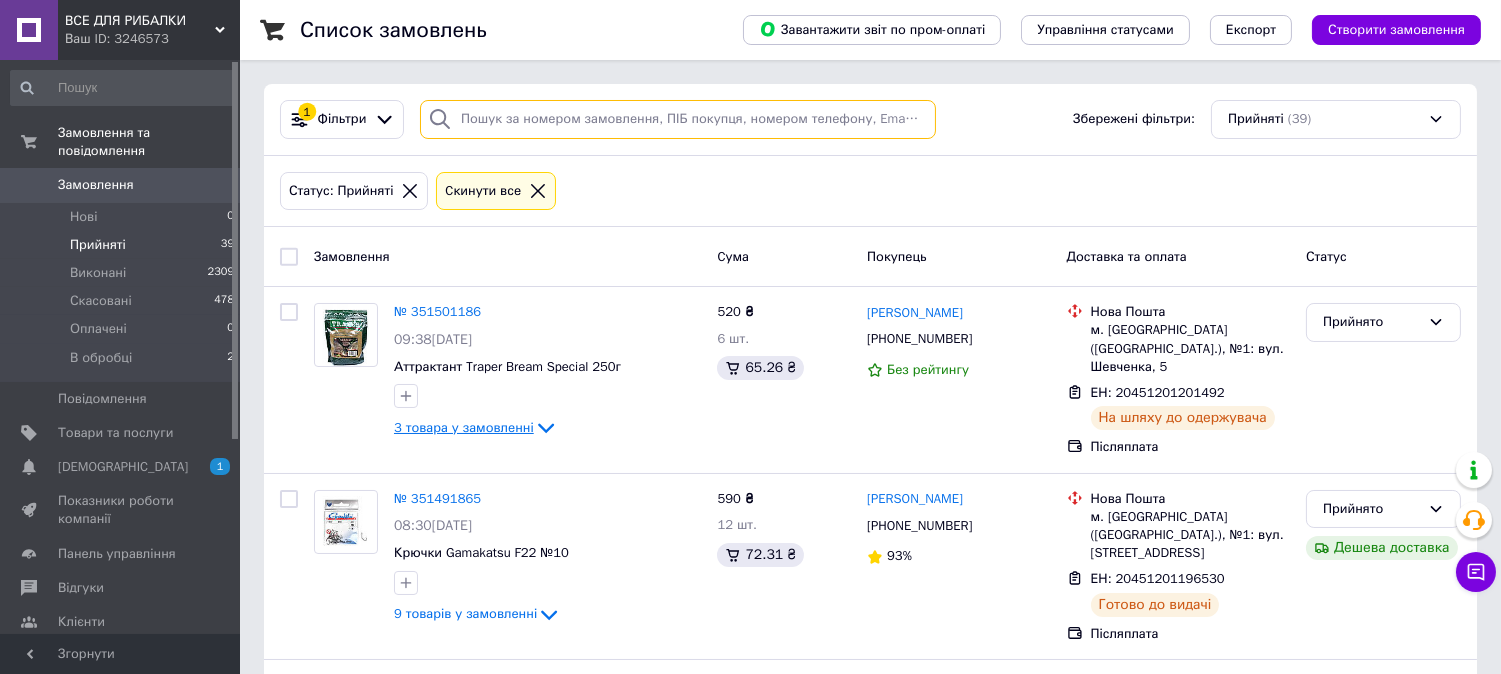 paste on "350634456" 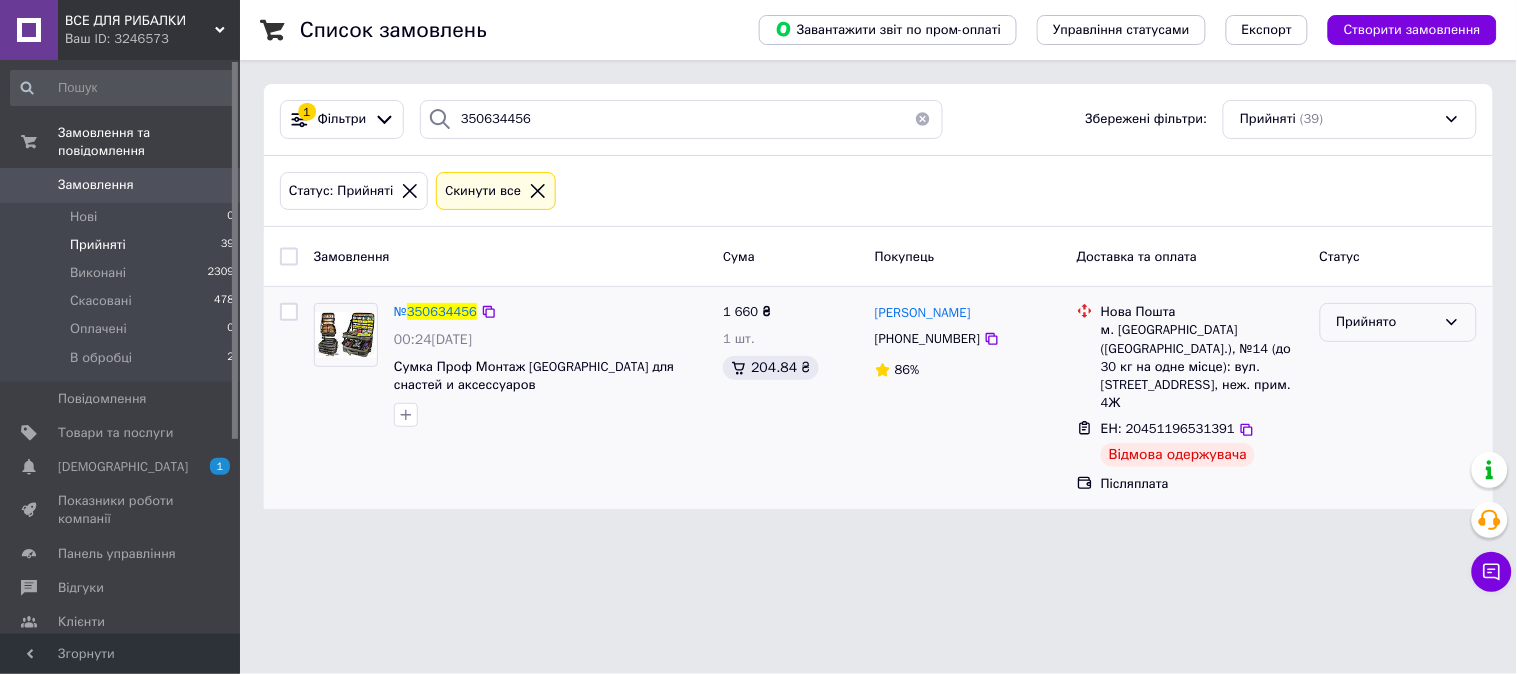 click on "Прийнято" at bounding box center [1386, 322] 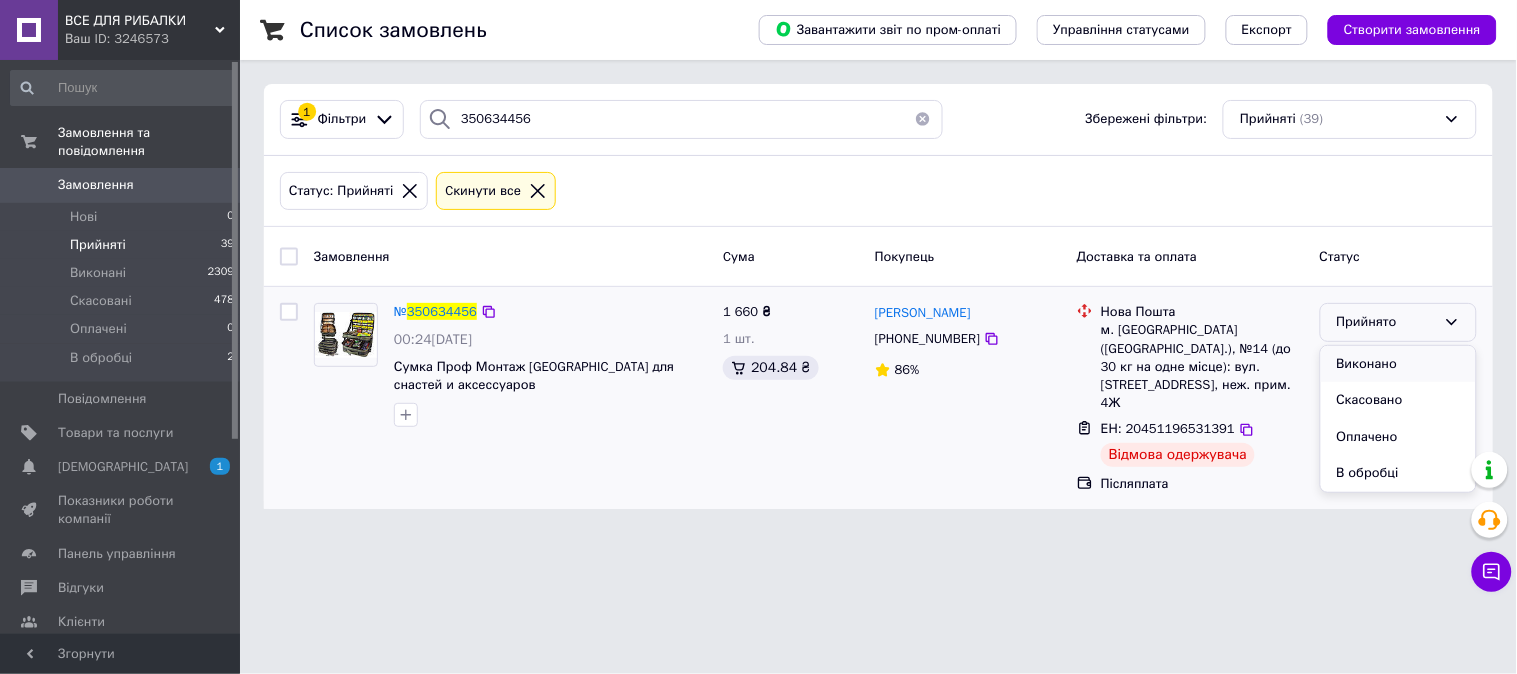 click on "Виконано" at bounding box center [1398, 364] 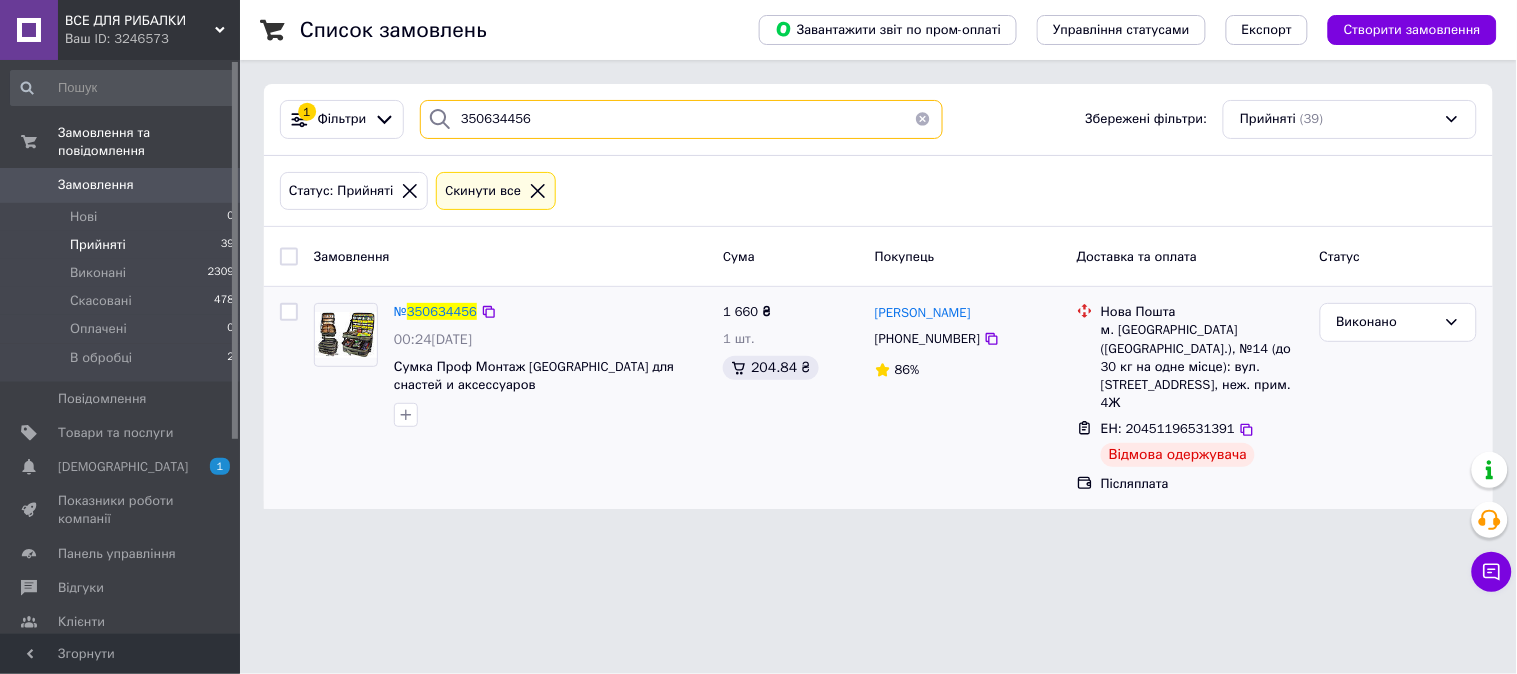drag, startPoint x: 558, startPoint y: 127, endPoint x: 436, endPoint y: 115, distance: 122.588745 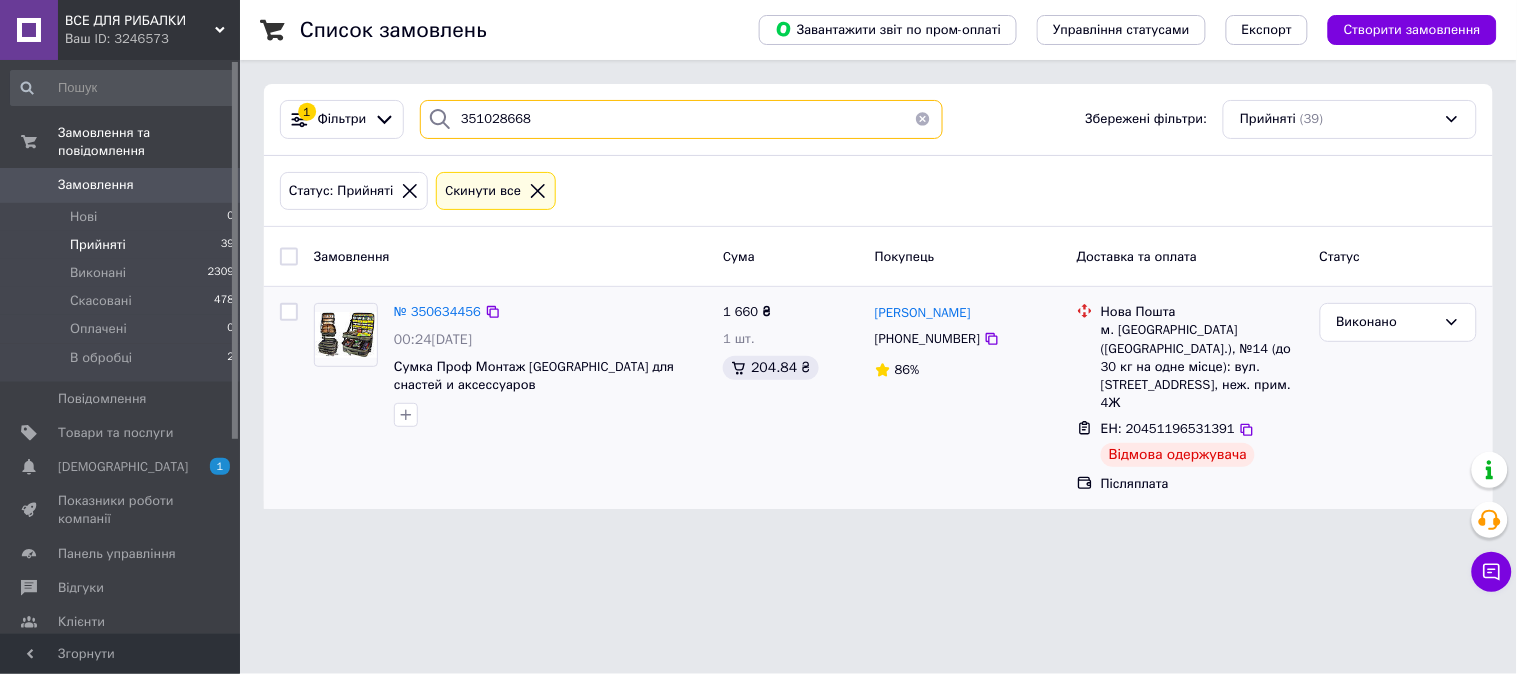 type on "351028668" 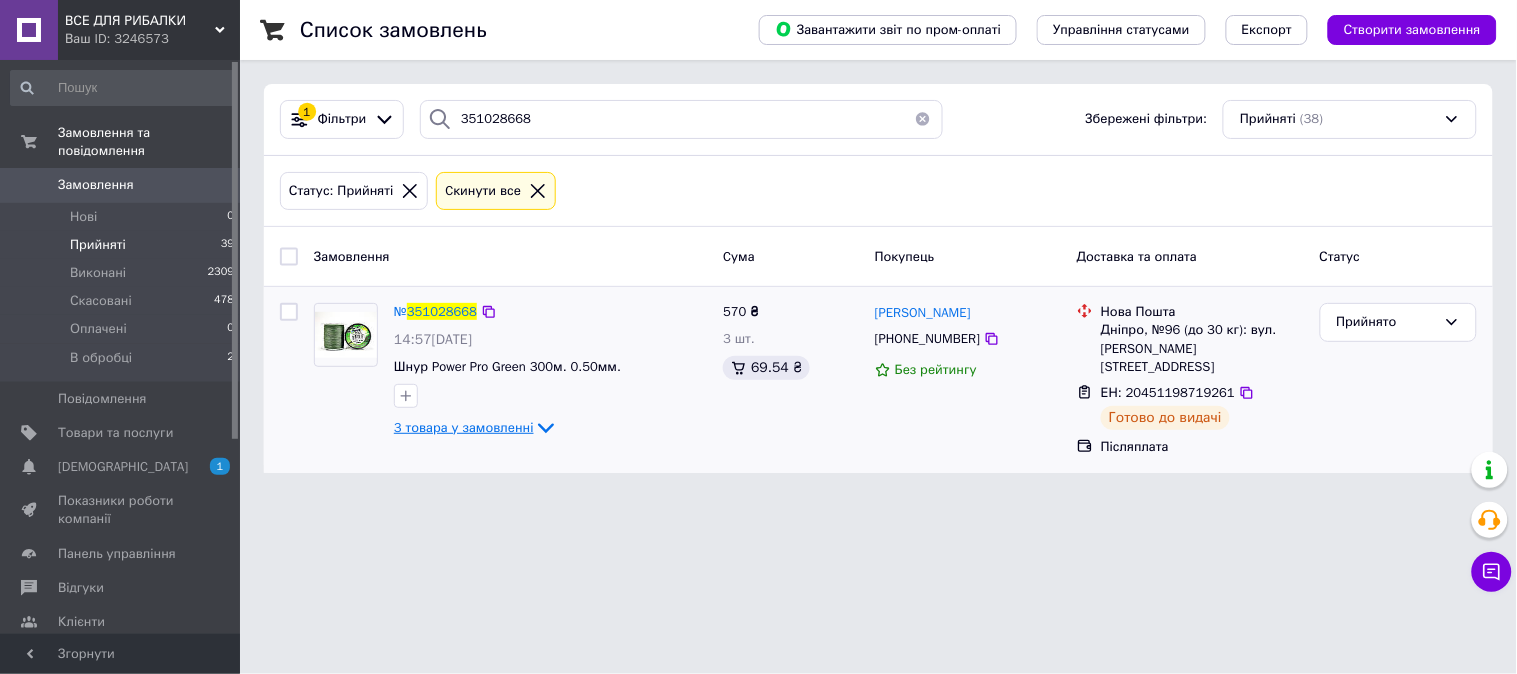click on "3 товара у замовленні" at bounding box center [464, 427] 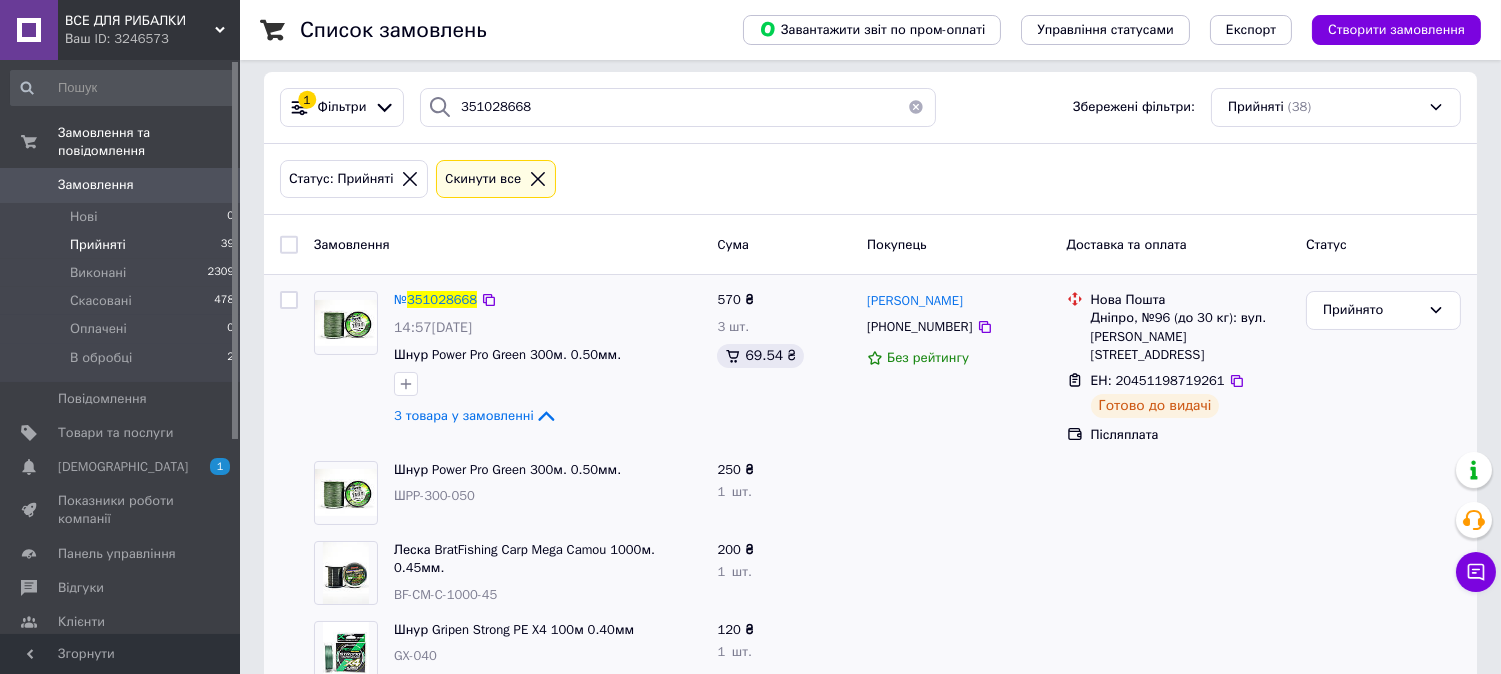 scroll, scrollTop: 47, scrollLeft: 0, axis: vertical 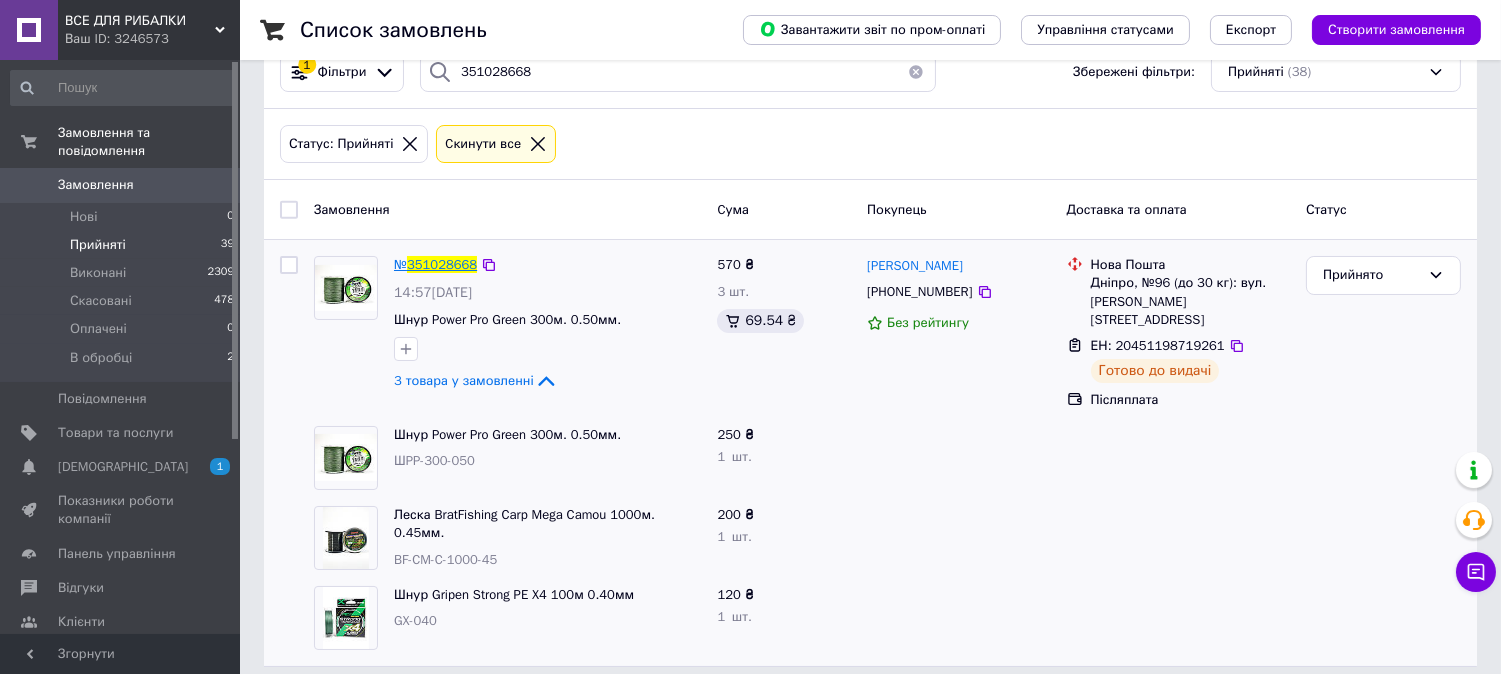 click on "351028668" at bounding box center (442, 264) 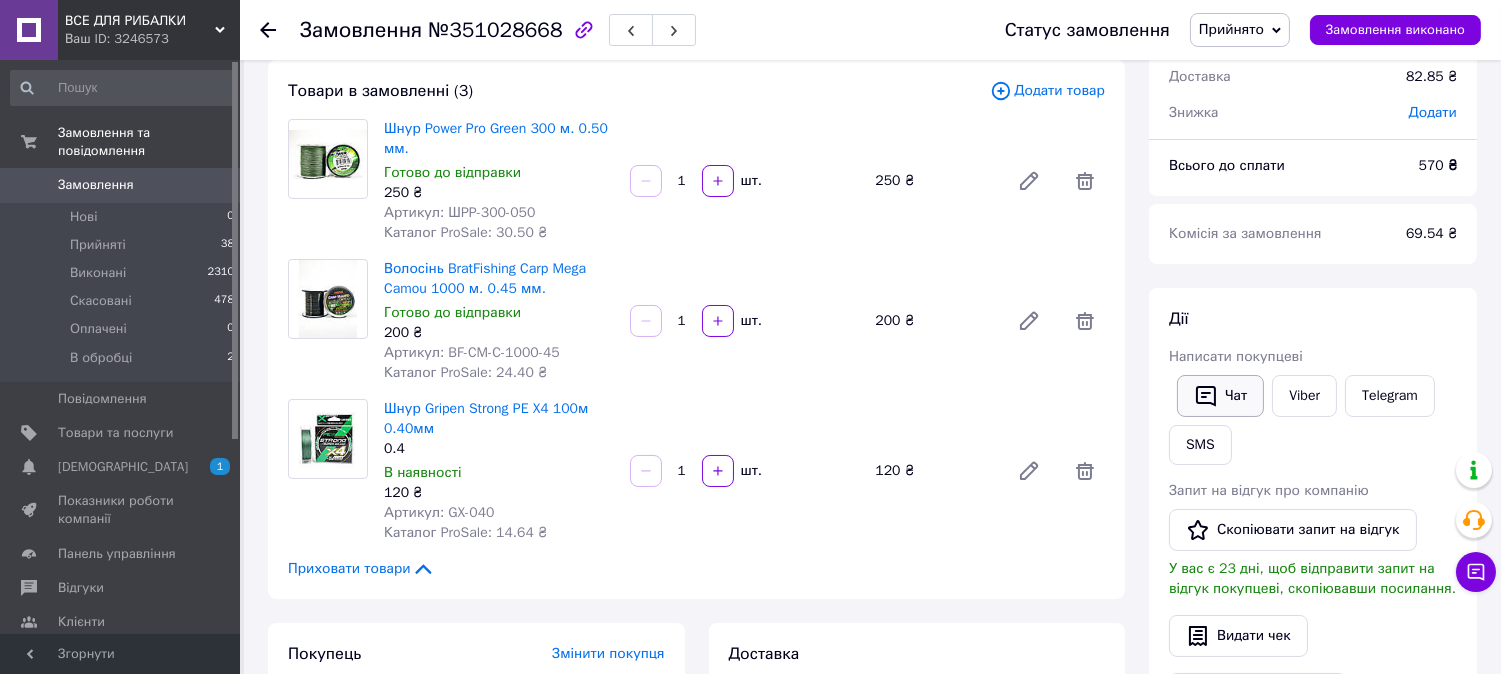 scroll, scrollTop: 111, scrollLeft: 0, axis: vertical 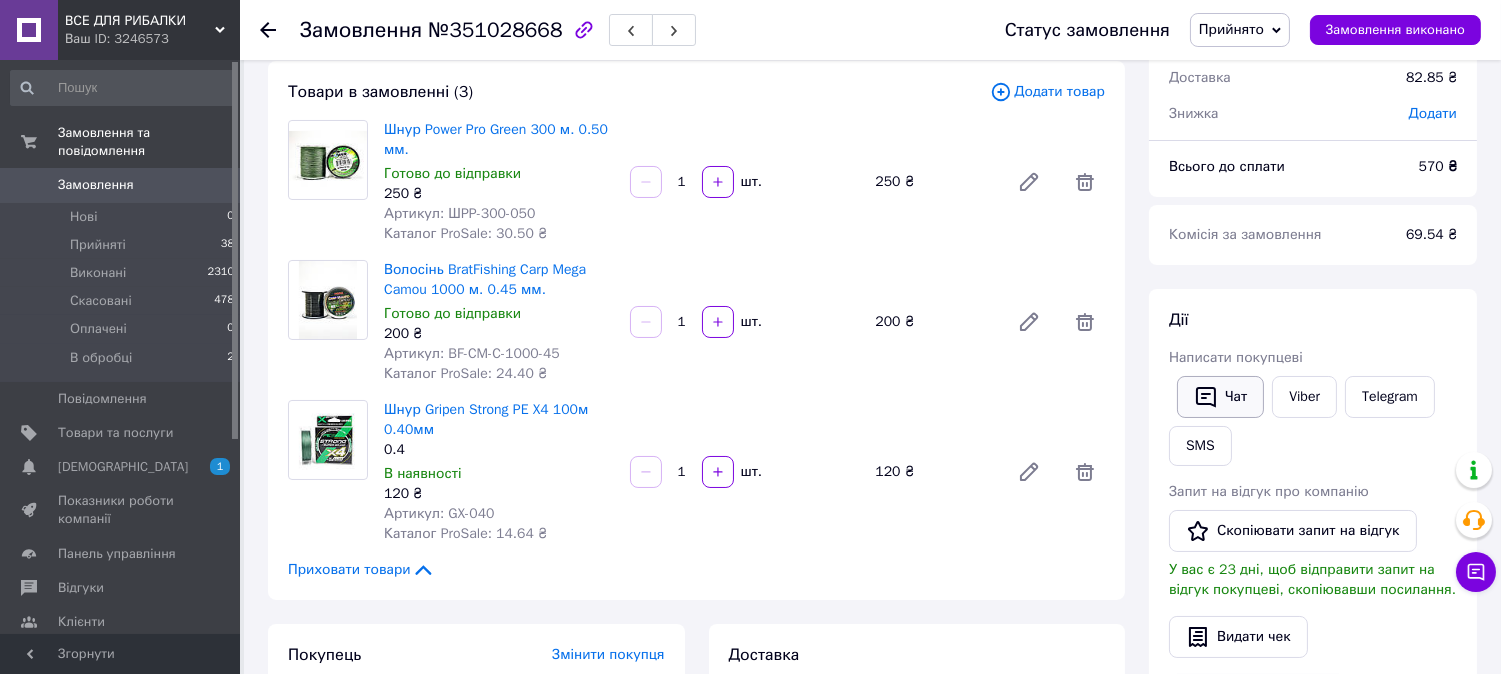 click on "Чат" at bounding box center [1220, 397] 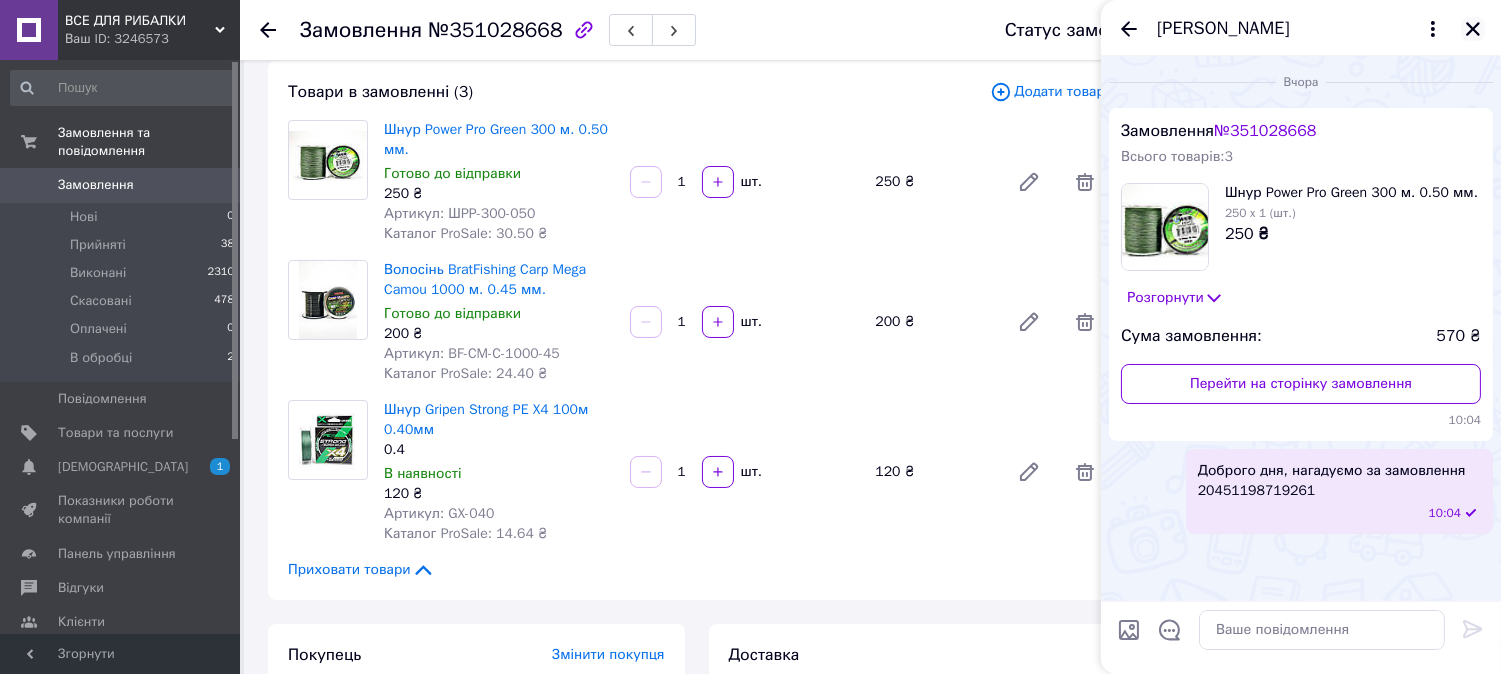 click 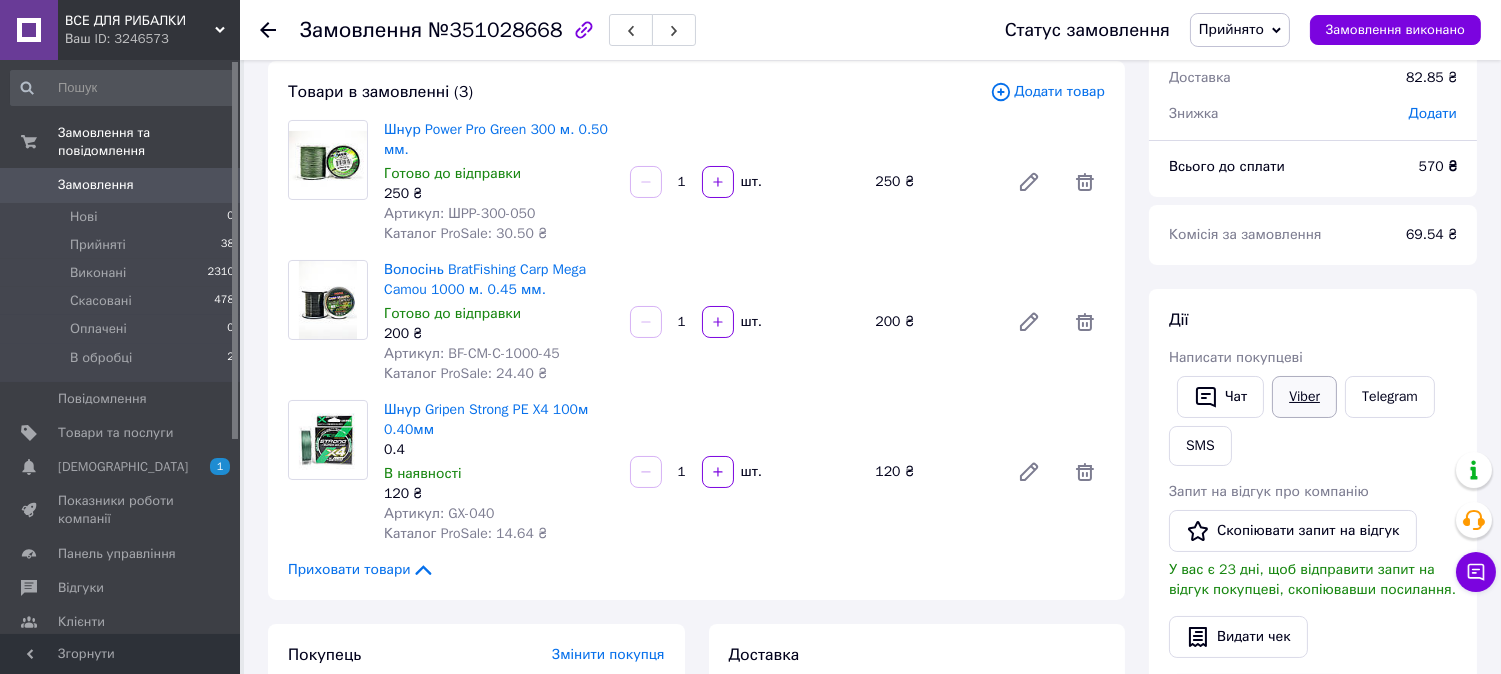 click on "Viber" at bounding box center (1304, 397) 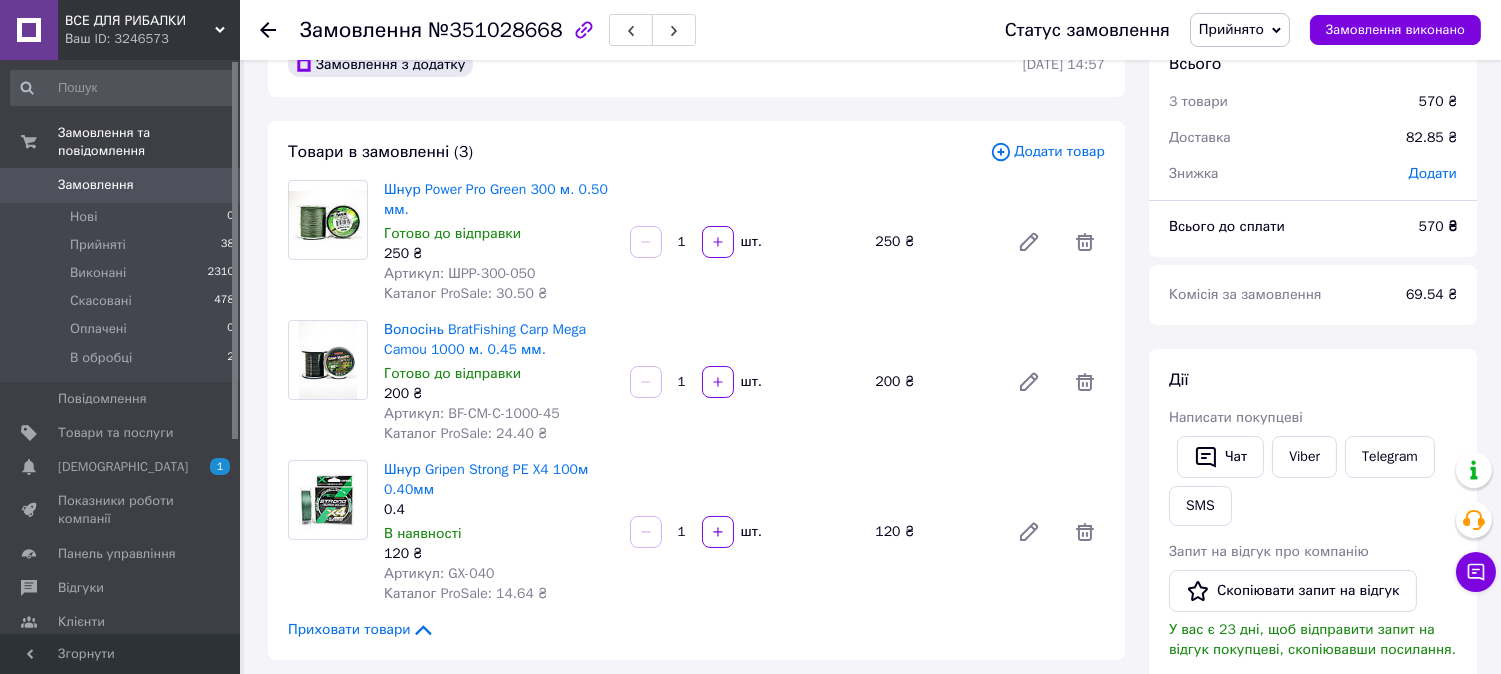scroll, scrollTop: 0, scrollLeft: 0, axis: both 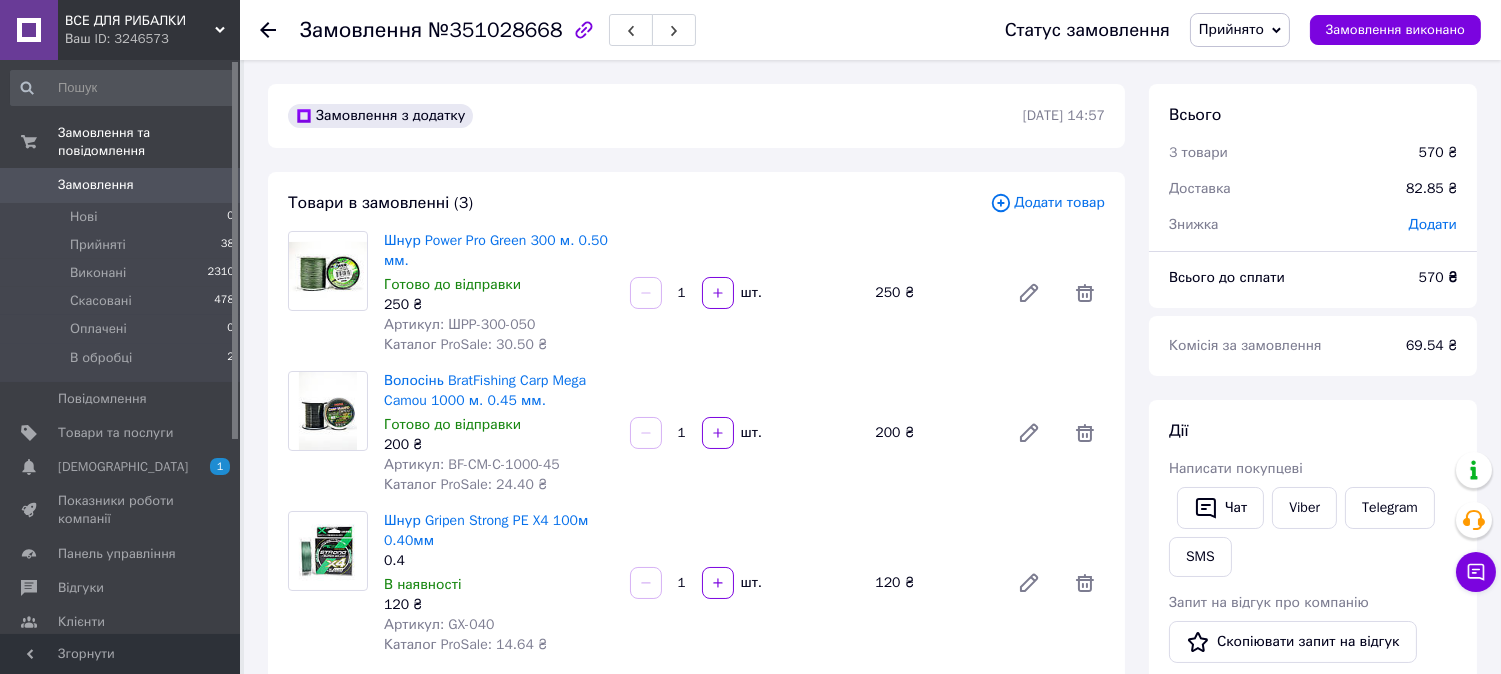click 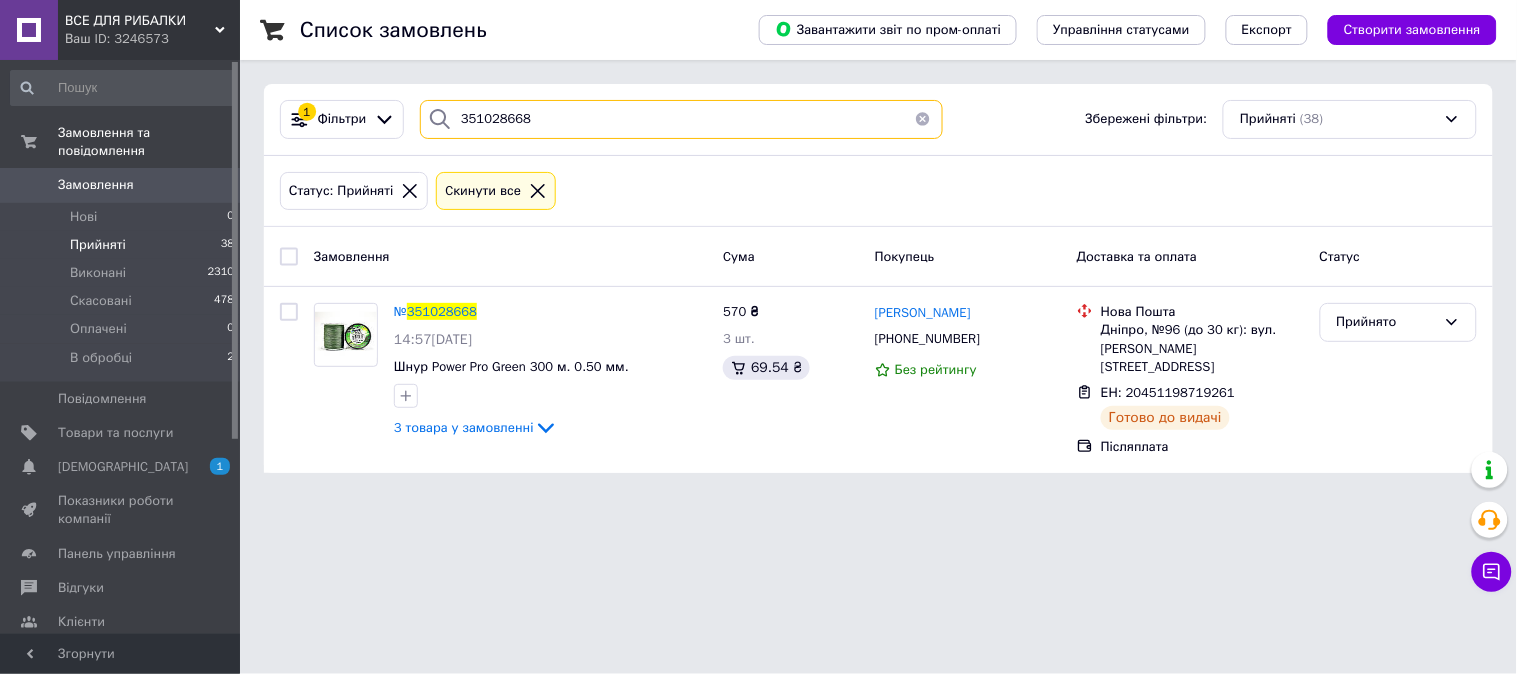 drag, startPoint x: 506, startPoint y: 113, endPoint x: 431, endPoint y: 110, distance: 75.059975 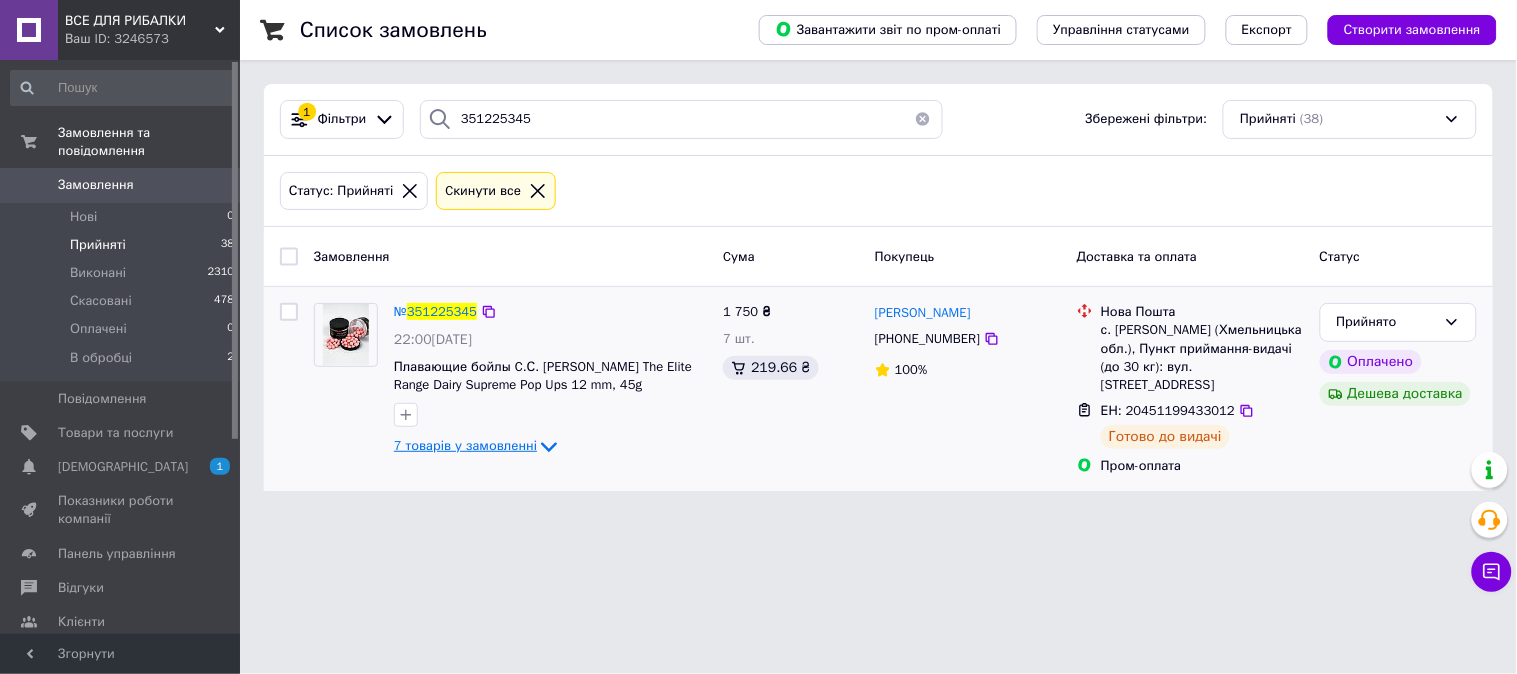 click on "7 товарів у замовленні" at bounding box center [465, 446] 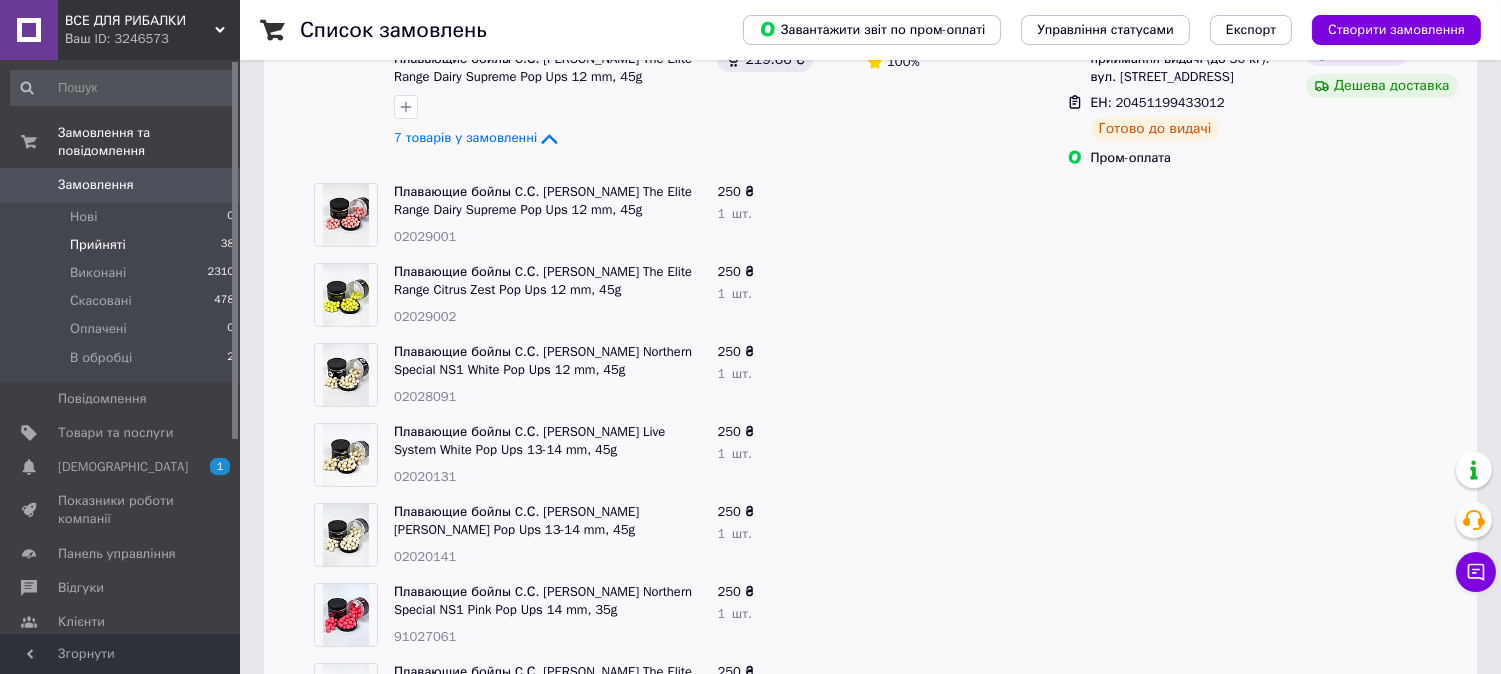 scroll, scrollTop: 385, scrollLeft: 0, axis: vertical 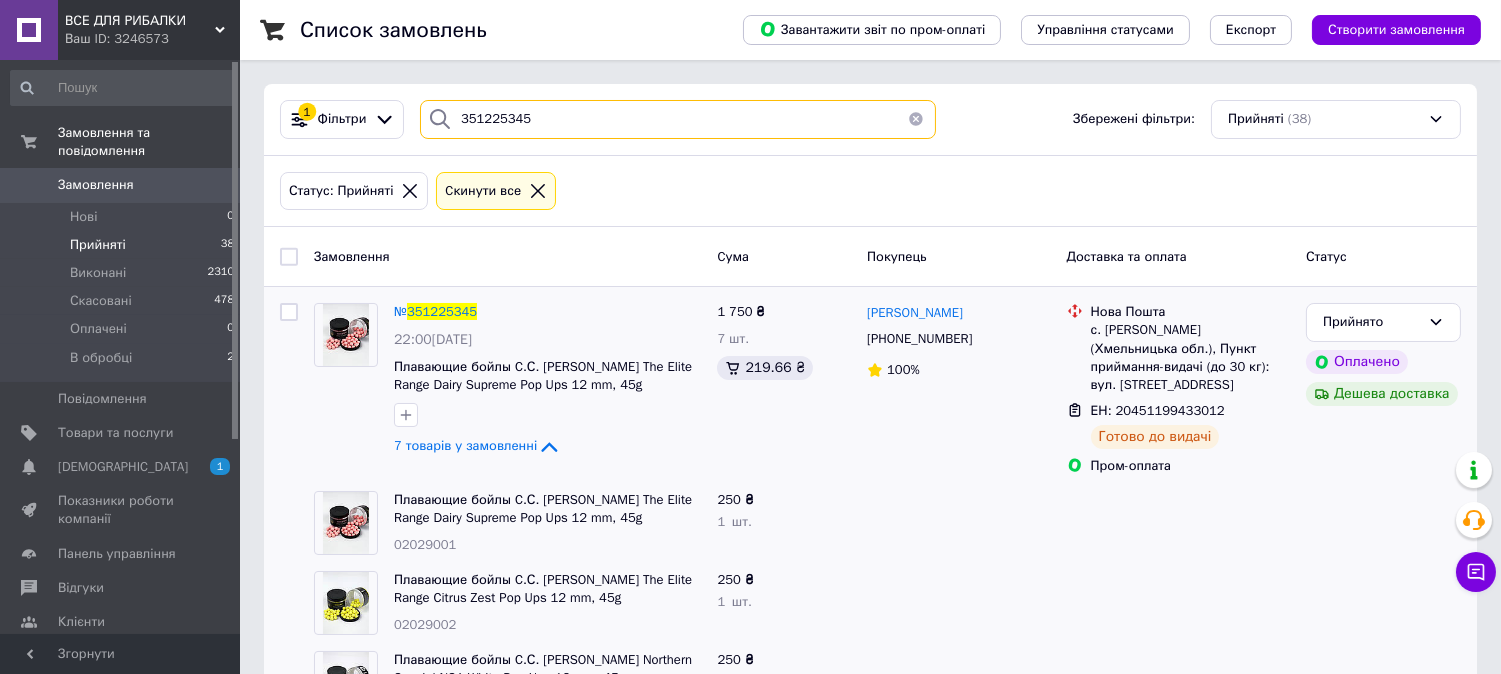 drag, startPoint x: 541, startPoint y: 123, endPoint x: 460, endPoint y: 105, distance: 82.9759 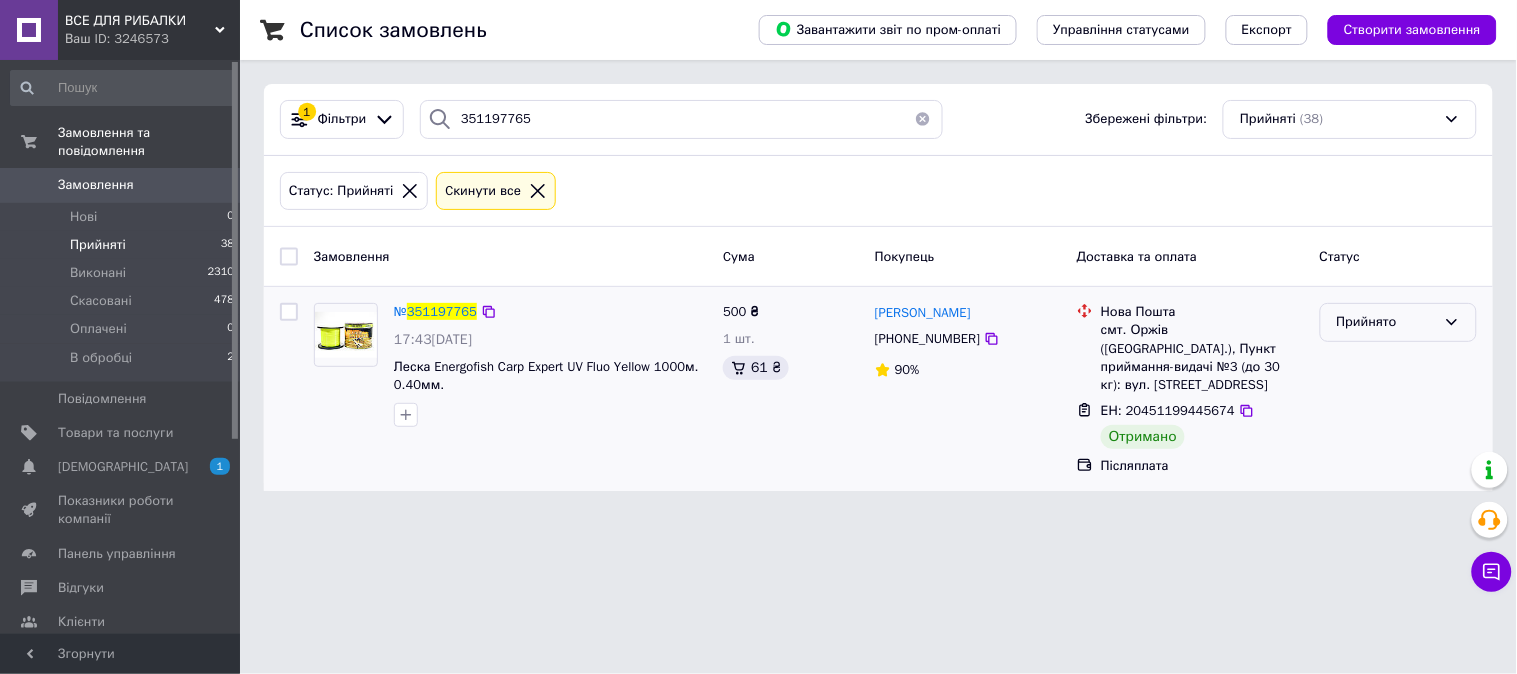 click on "Прийнято" at bounding box center (1386, 322) 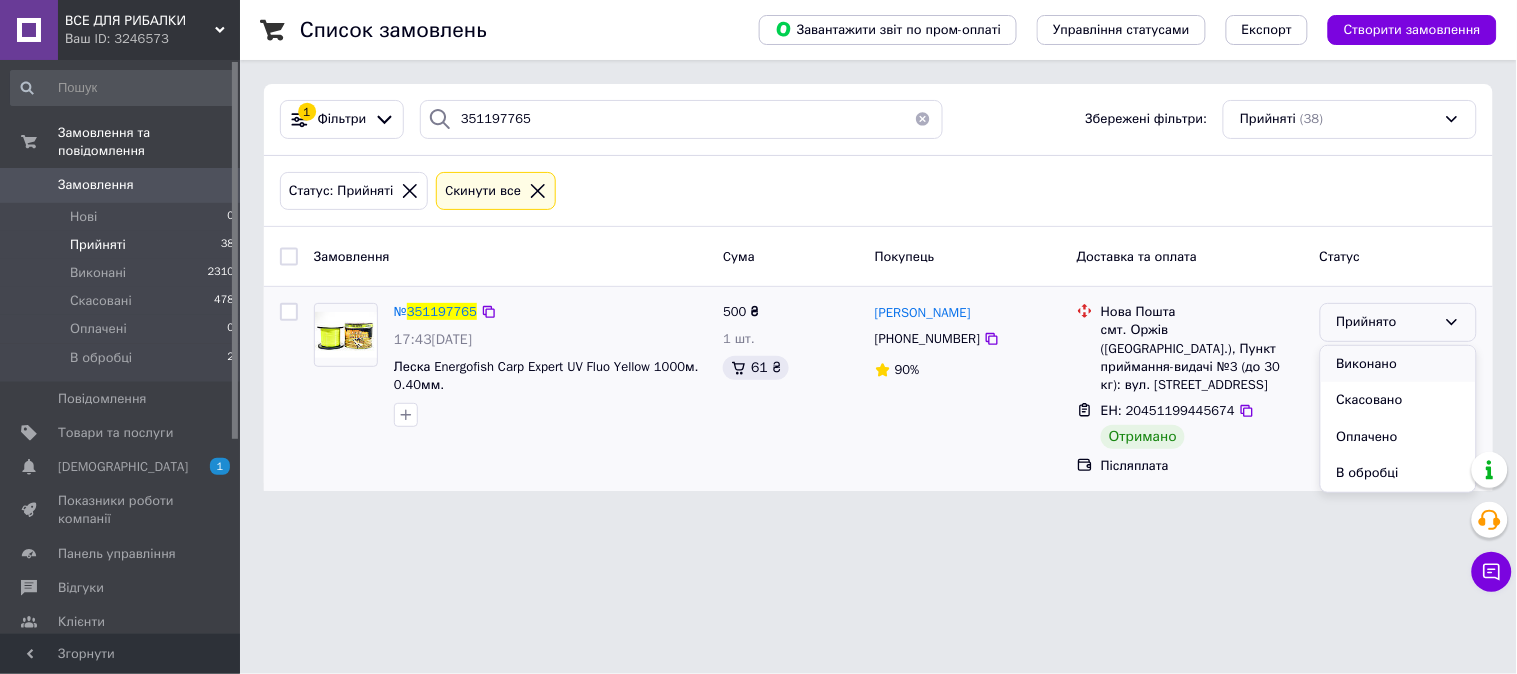 click on "Виконано" at bounding box center [1398, 364] 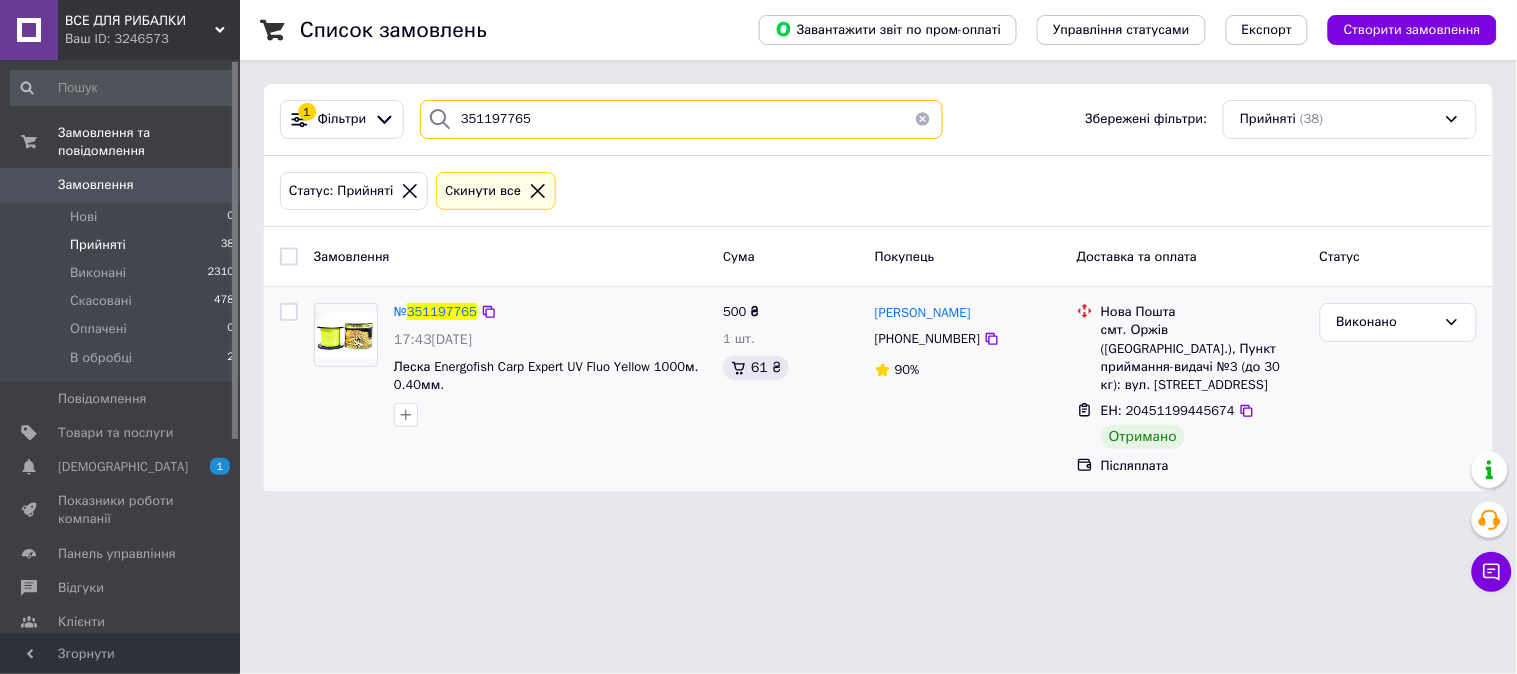 drag, startPoint x: 543, startPoint y: 117, endPoint x: 447, endPoint y: 133, distance: 97.3242 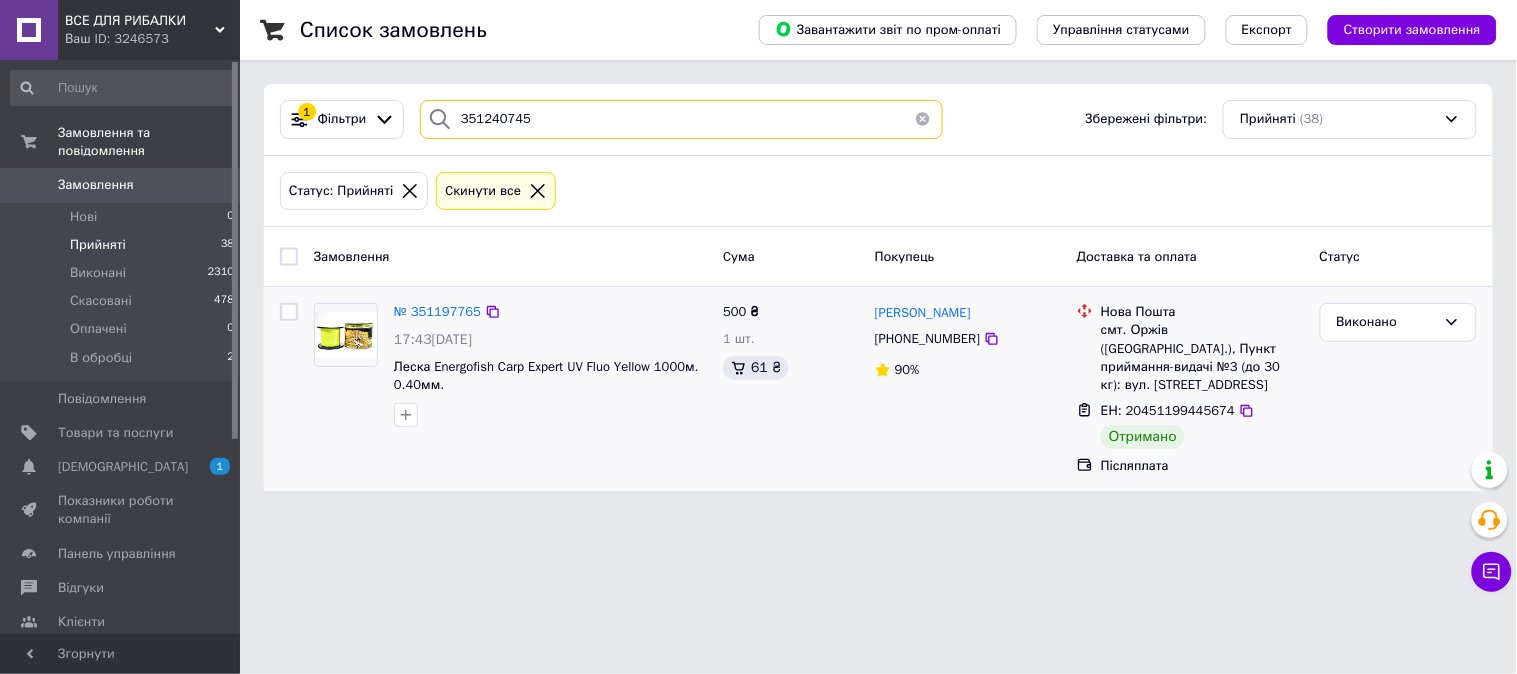 type on "351240745" 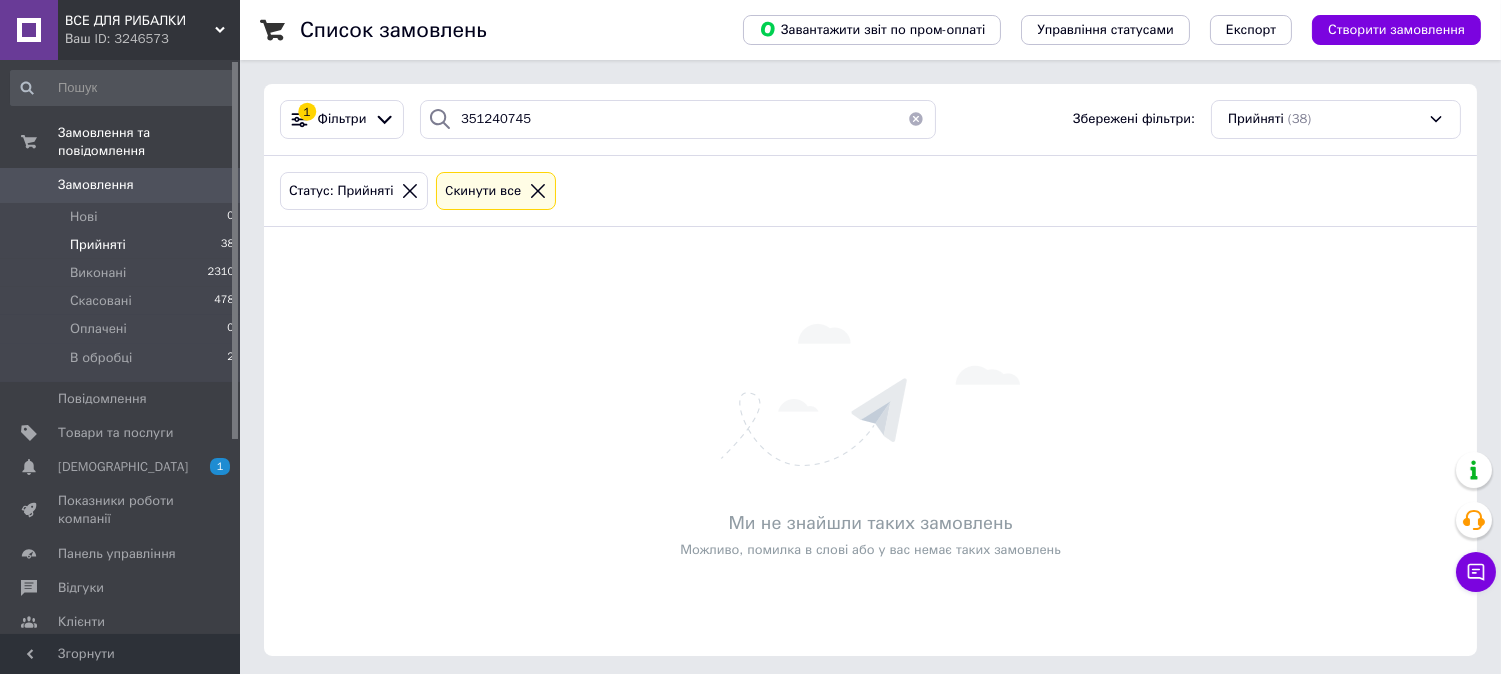 click on "Замовлення" at bounding box center [121, 185] 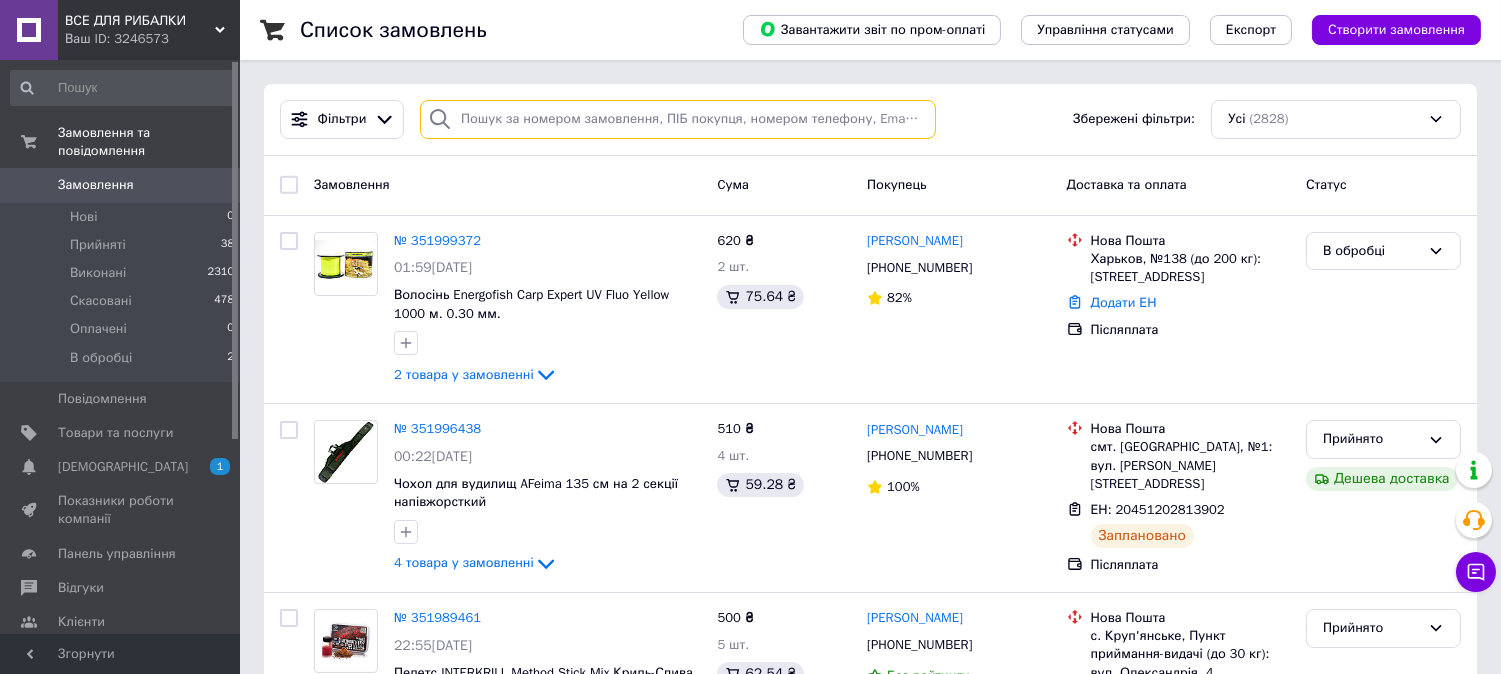 click at bounding box center [678, 119] 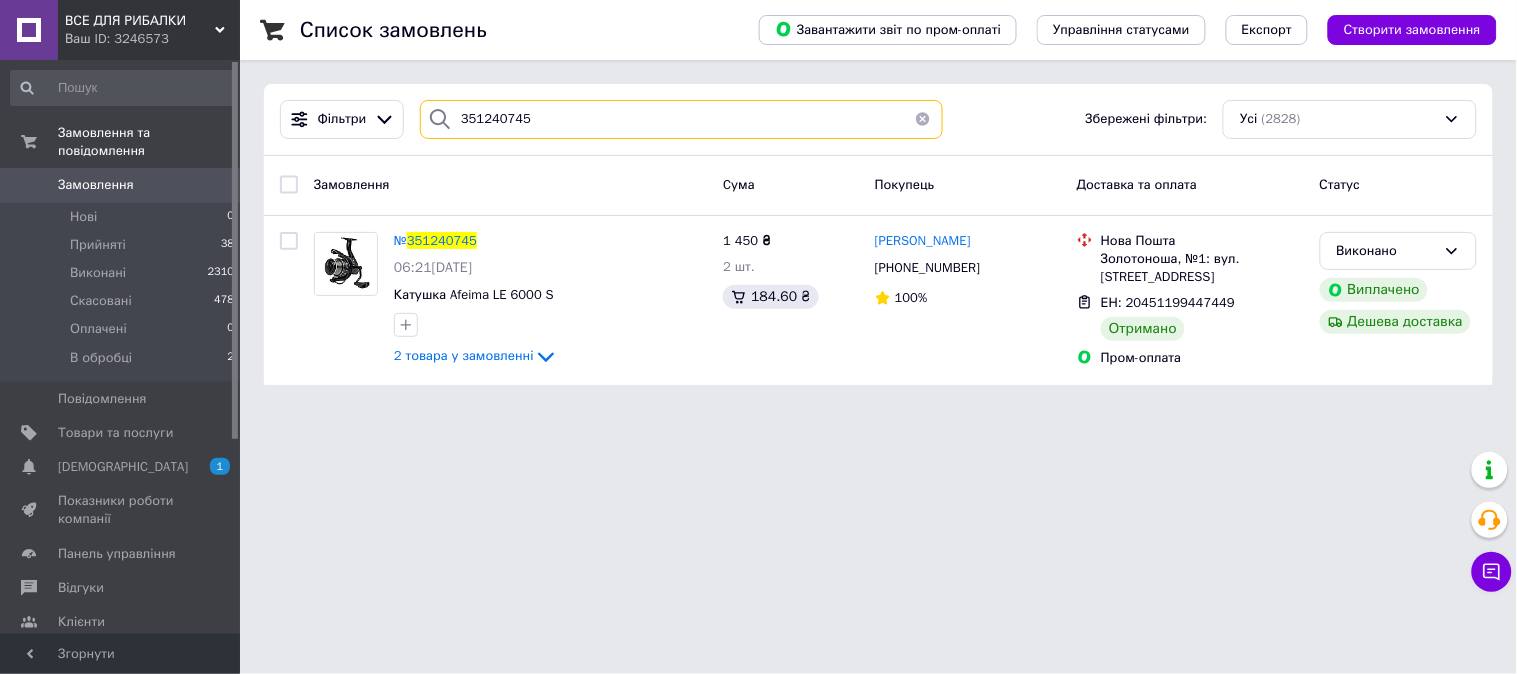 drag, startPoint x: 558, startPoint y: 121, endPoint x: 440, endPoint y: 117, distance: 118.06778 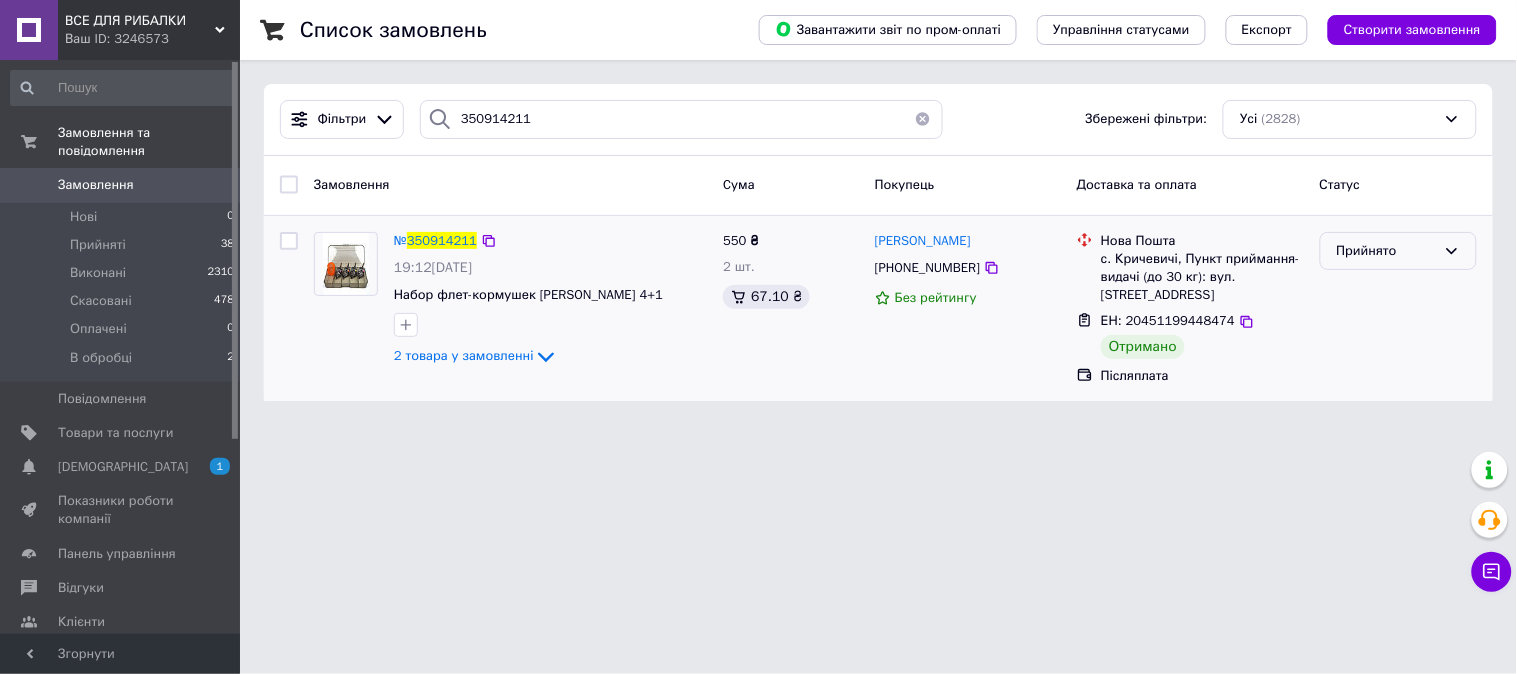 click on "Прийнято" at bounding box center (1386, 251) 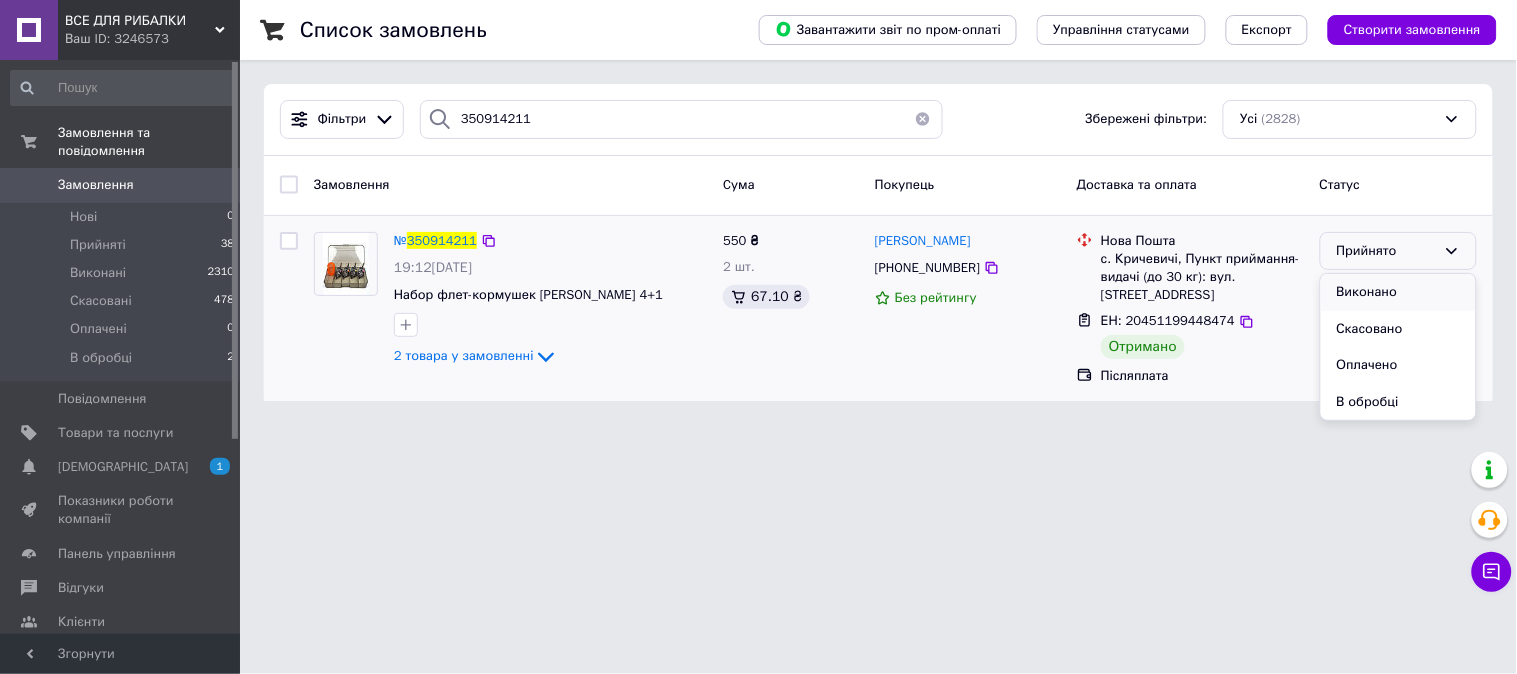 click on "Виконано" at bounding box center (1398, 292) 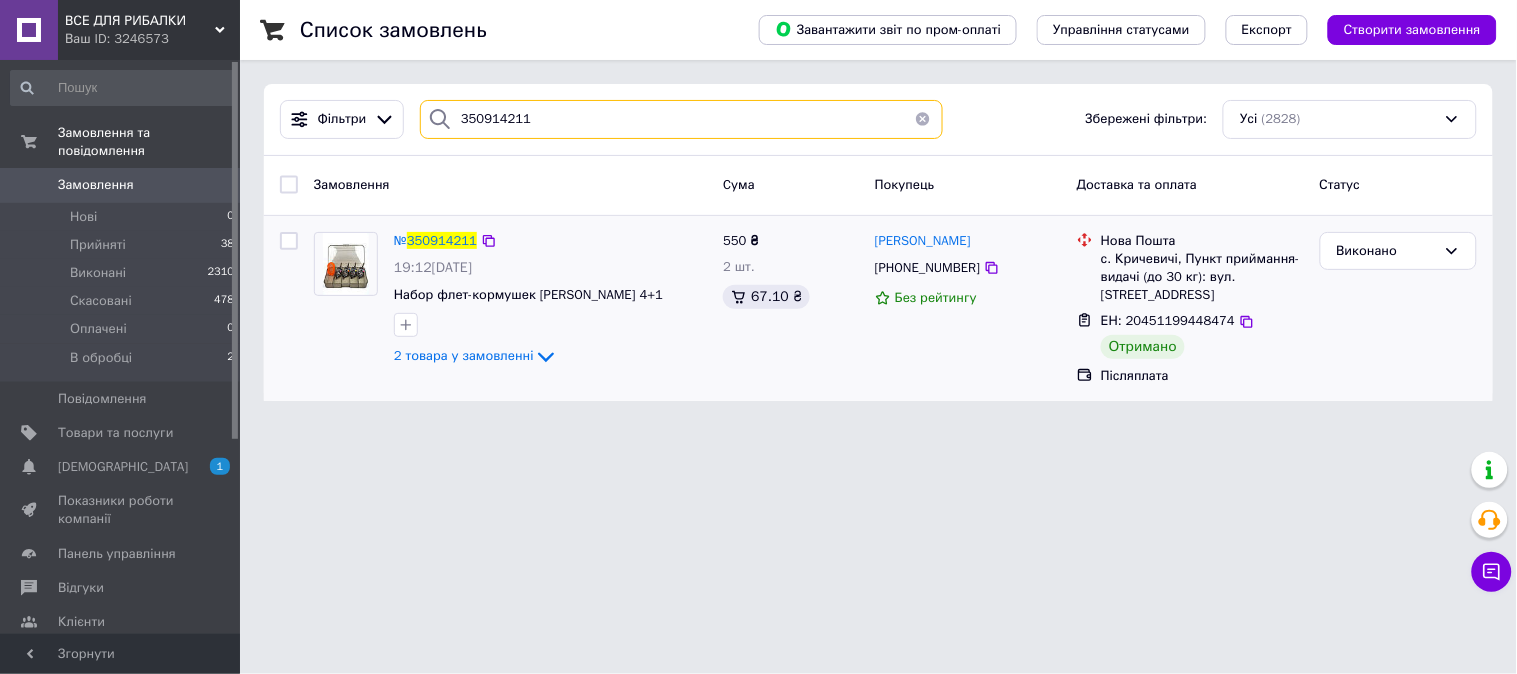 drag, startPoint x: 544, startPoint y: 110, endPoint x: 453, endPoint y: 123, distance: 91.92388 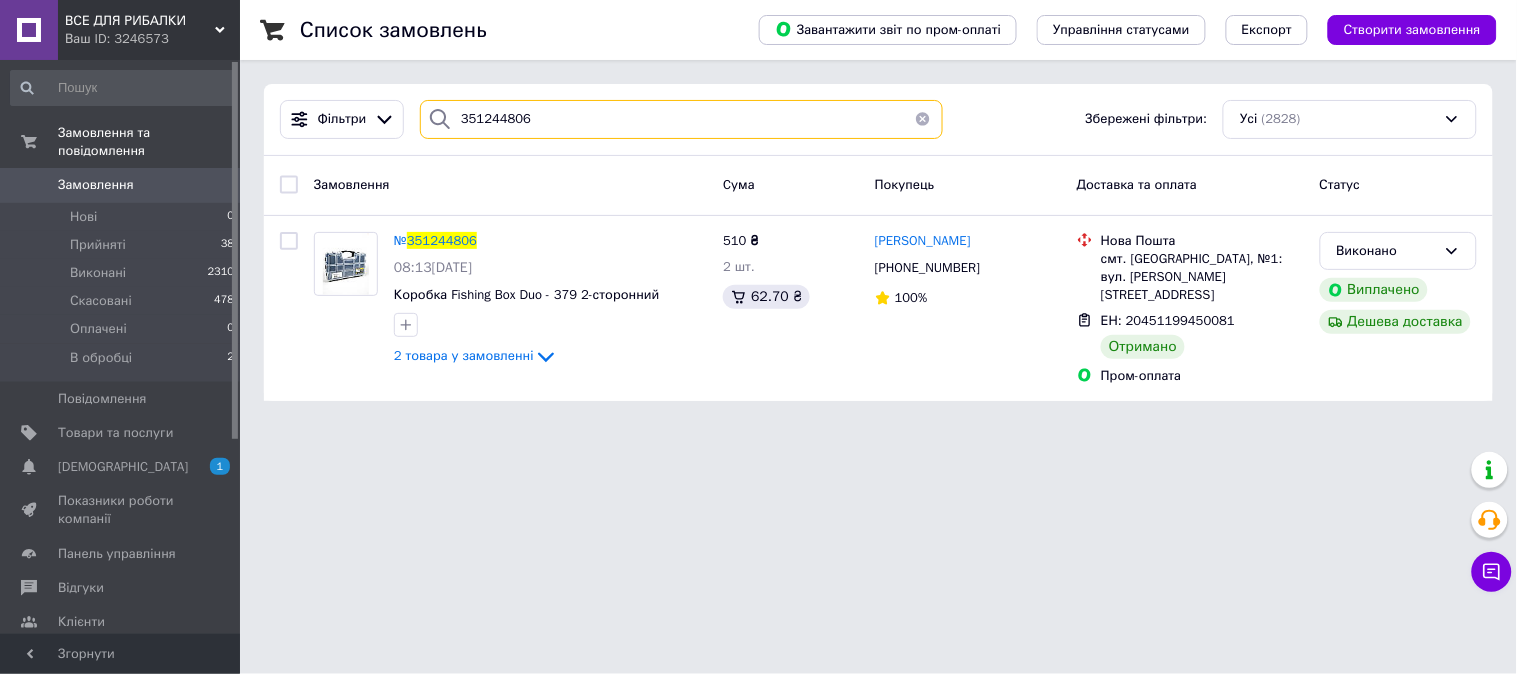 drag, startPoint x: 542, startPoint y: 121, endPoint x: 442, endPoint y: 125, distance: 100.07997 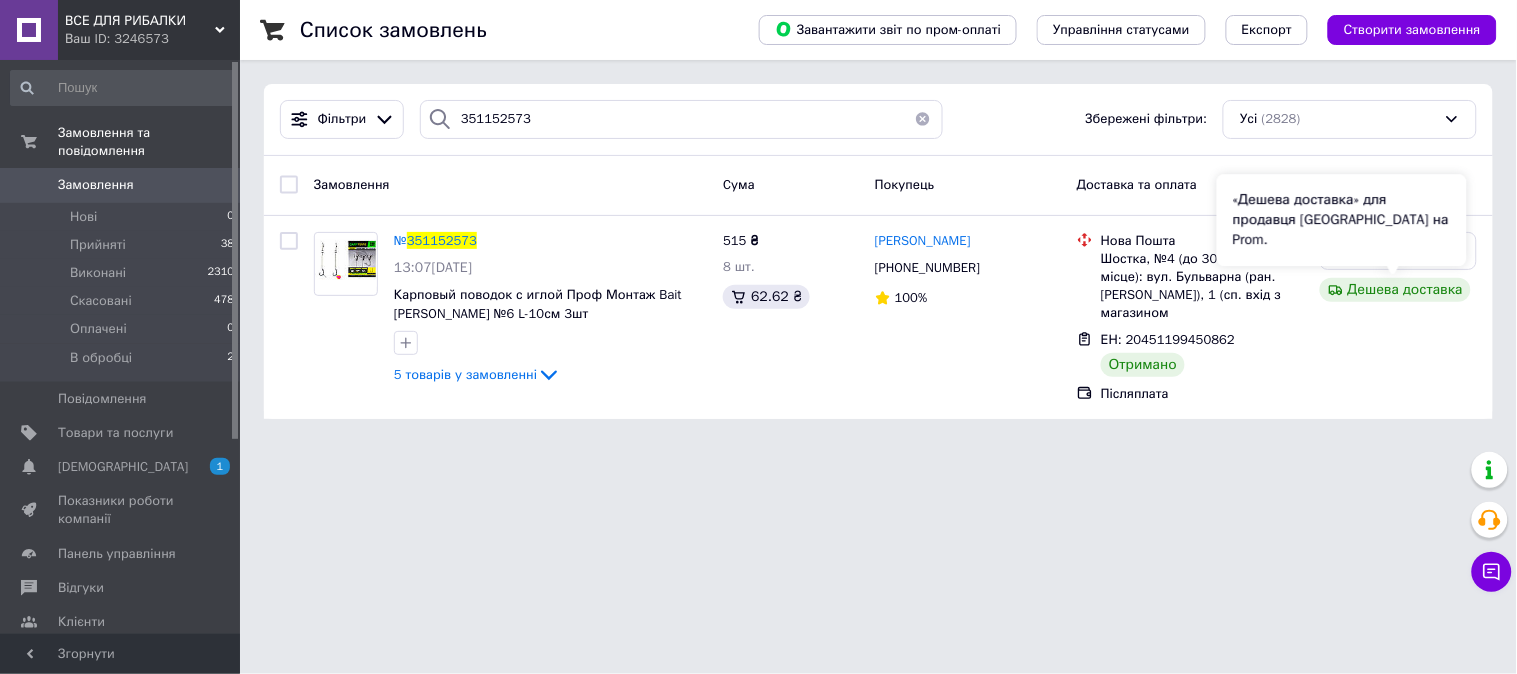 click on "«Дешева доставка» для продавця Новою Поштою на Prom." at bounding box center (1342, 220) 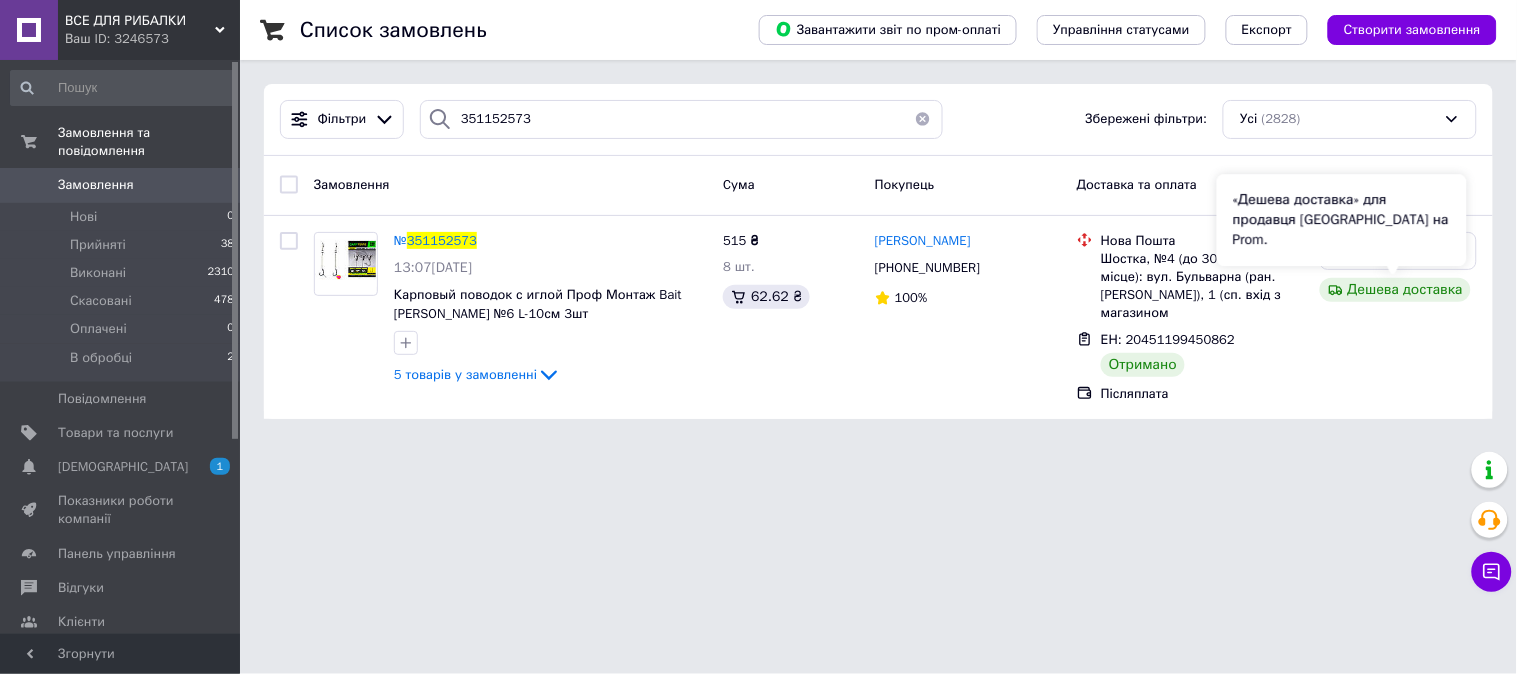 click on "«Дешева доставка» для продавця Новою Поштою на Prom." at bounding box center (1342, 220) 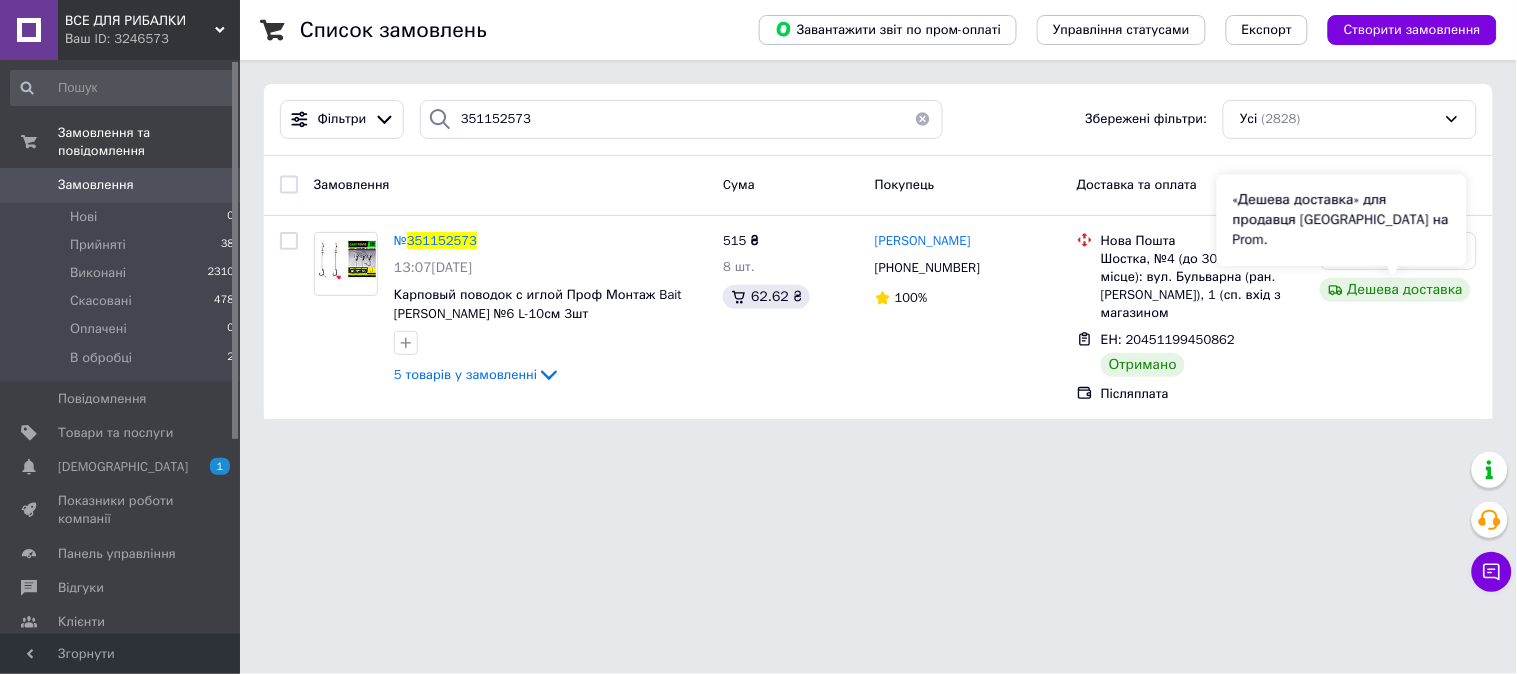 click on "«Дешева доставка» для продавця Новою Поштою на Prom." at bounding box center (1342, 220) 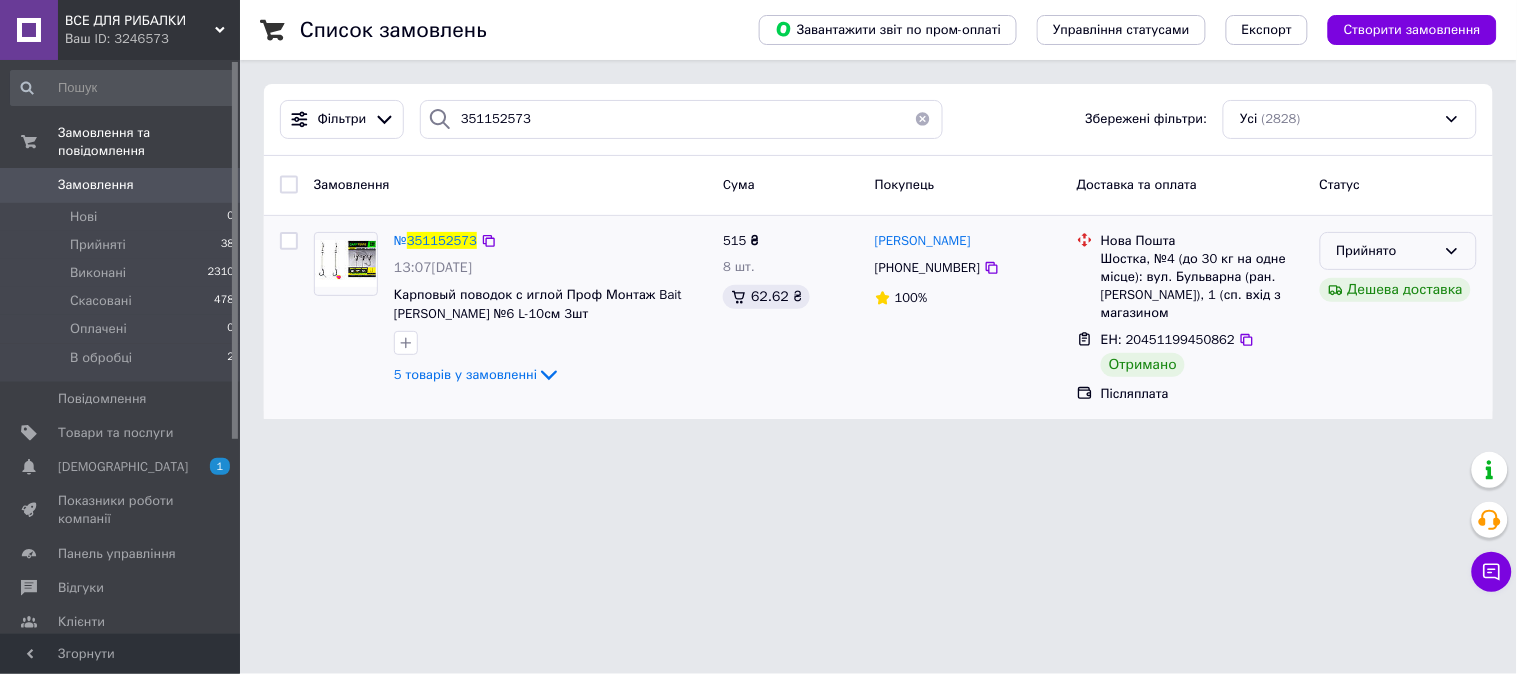 click on "Прийнято" at bounding box center [1398, 251] 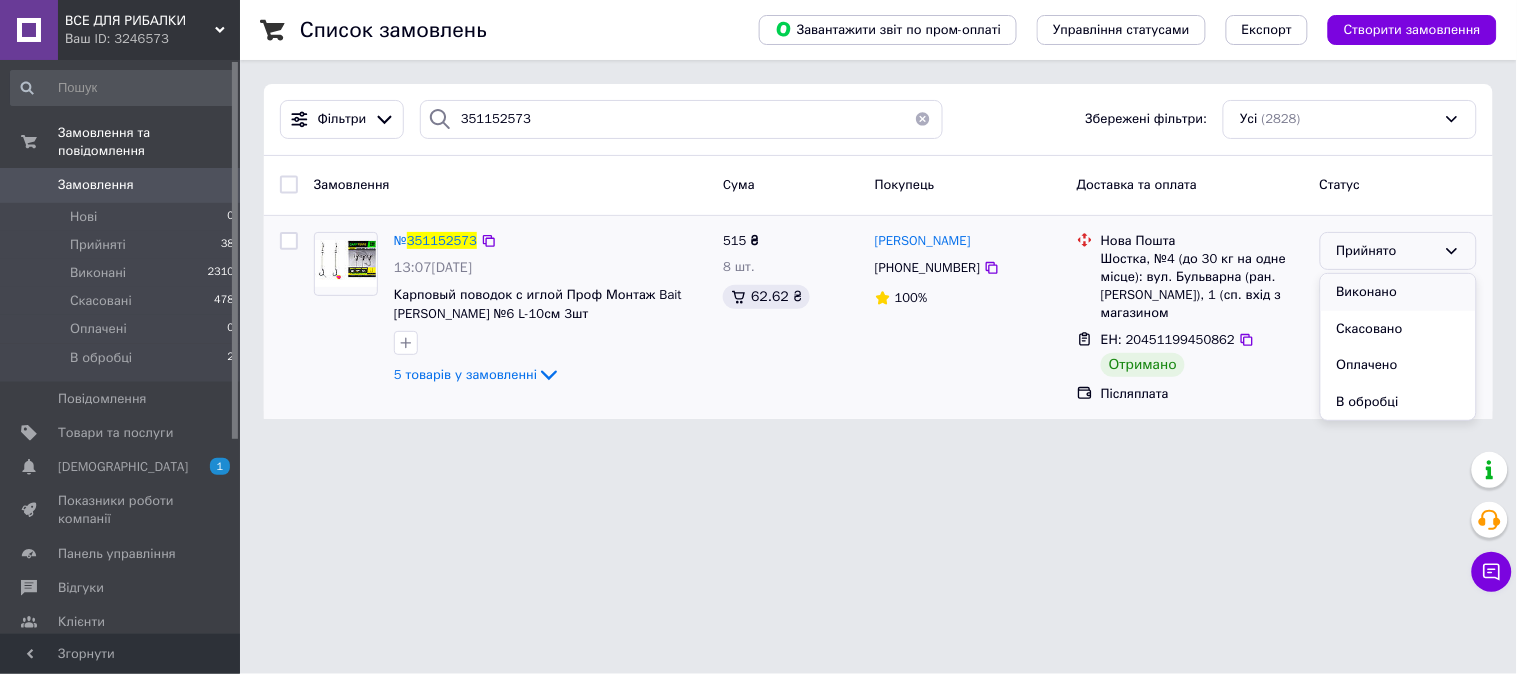 click on "Виконано" at bounding box center (1398, 292) 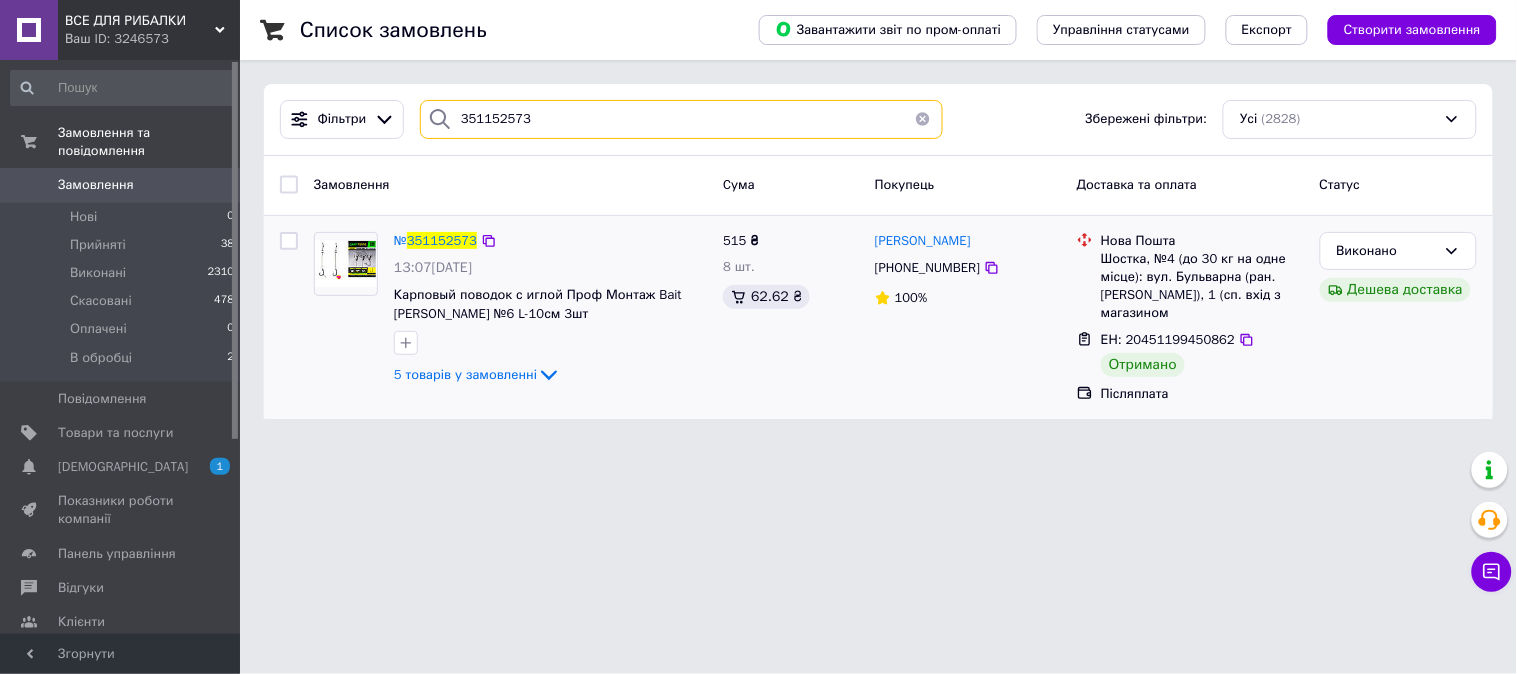 drag, startPoint x: 540, startPoint y: 115, endPoint x: 427, endPoint y: 118, distance: 113.03982 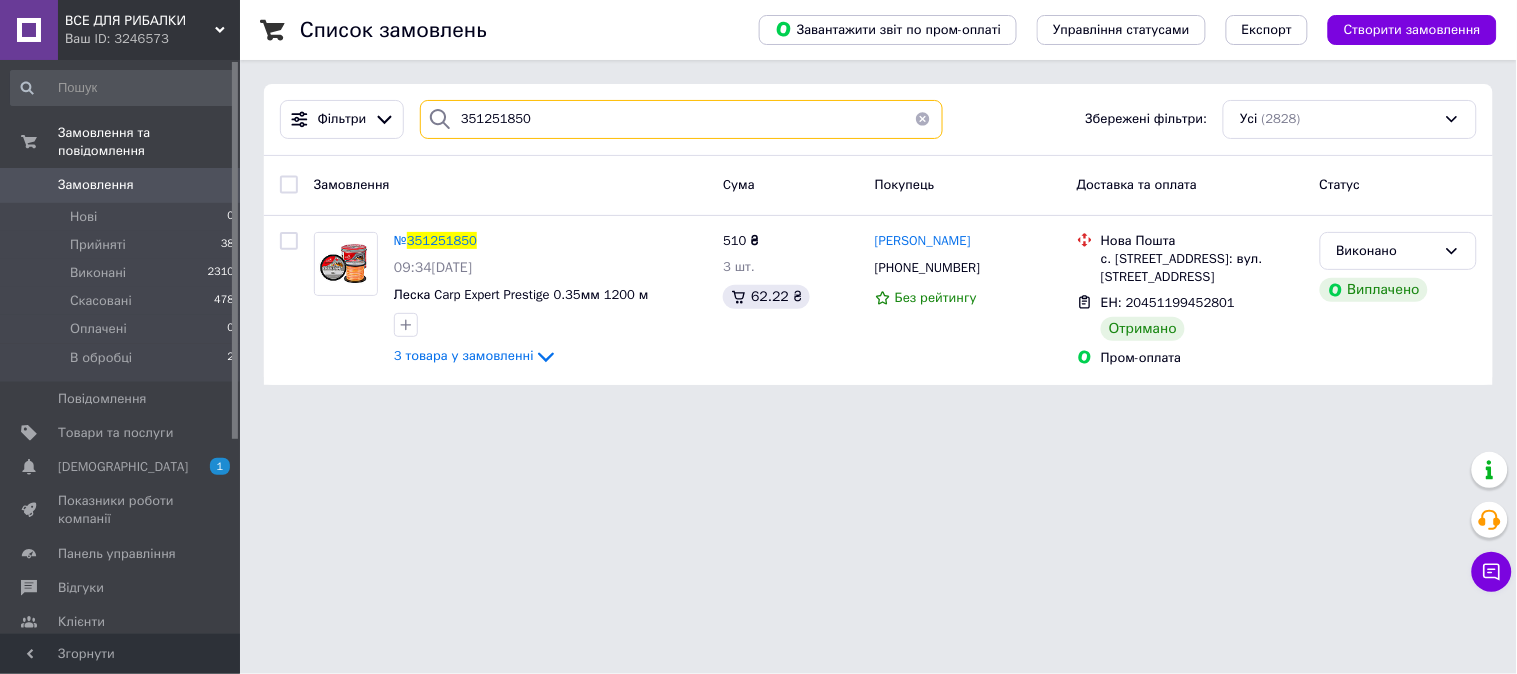 drag, startPoint x: 536, startPoint y: 122, endPoint x: 452, endPoint y: 114, distance: 84.38009 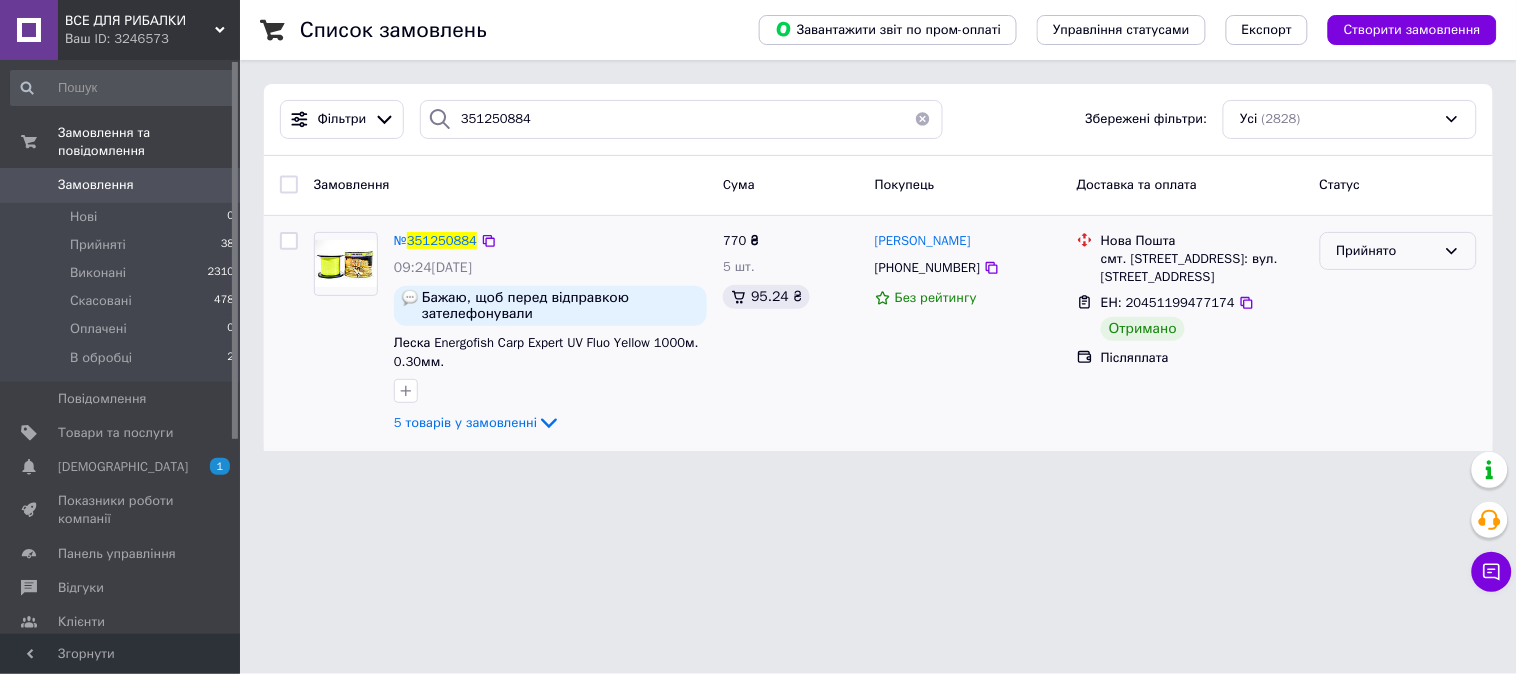 click on "Прийнято" at bounding box center (1386, 251) 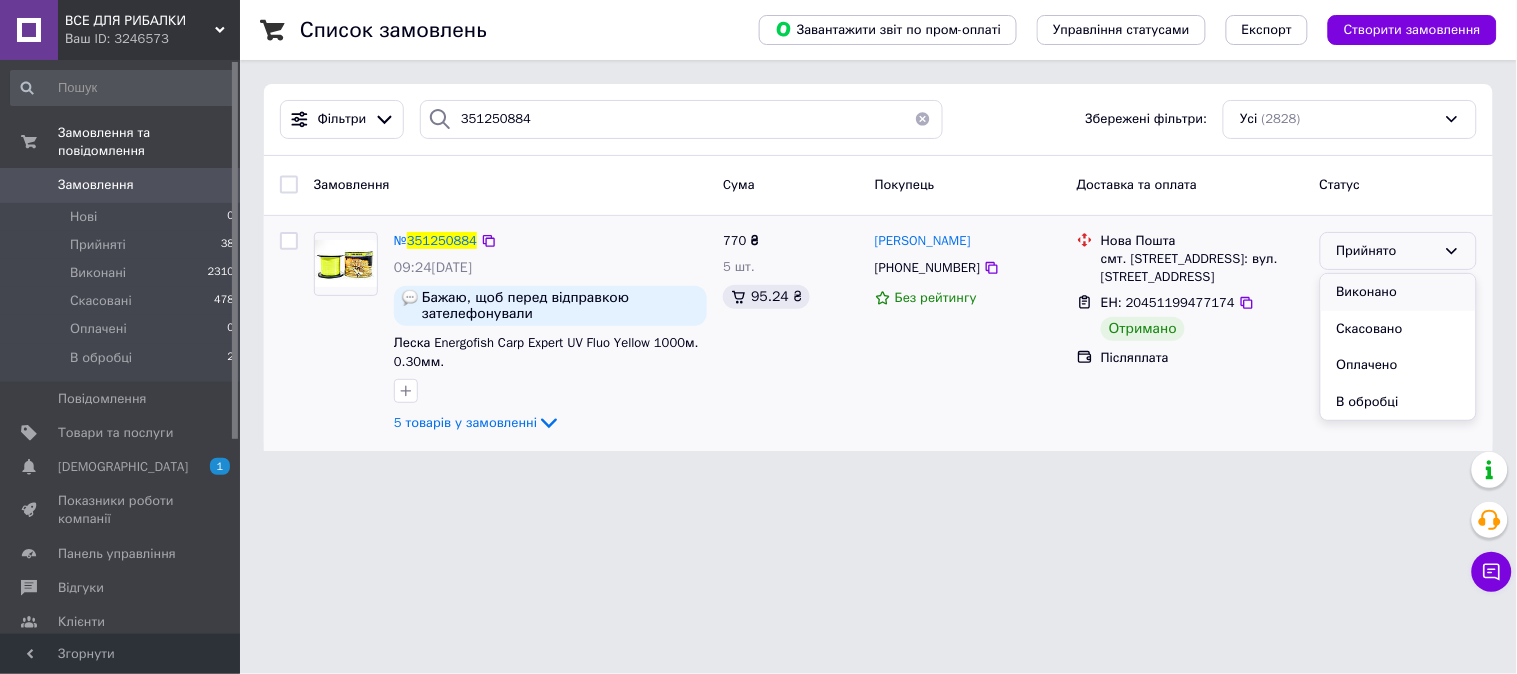 click on "Виконано" at bounding box center [1398, 292] 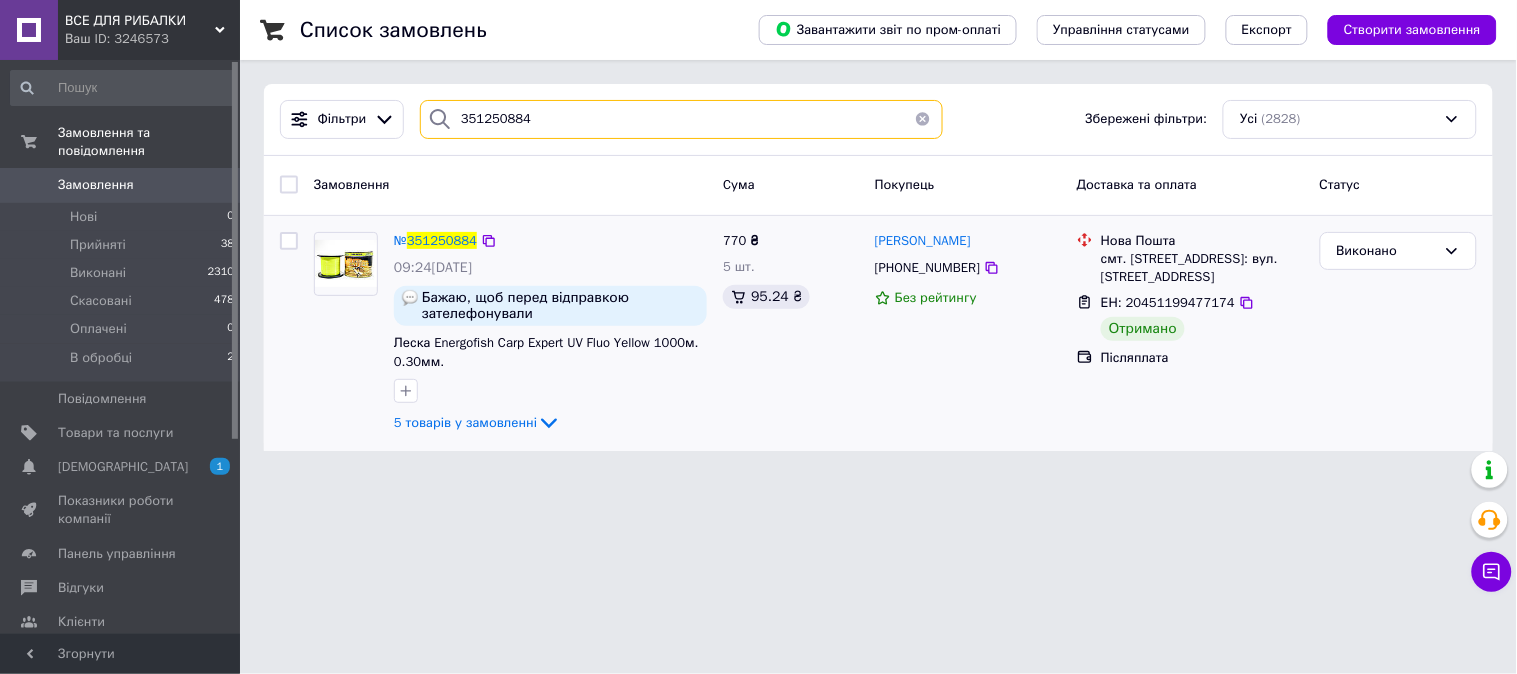 drag, startPoint x: 537, startPoint y: 113, endPoint x: 445, endPoint y: 120, distance: 92.26592 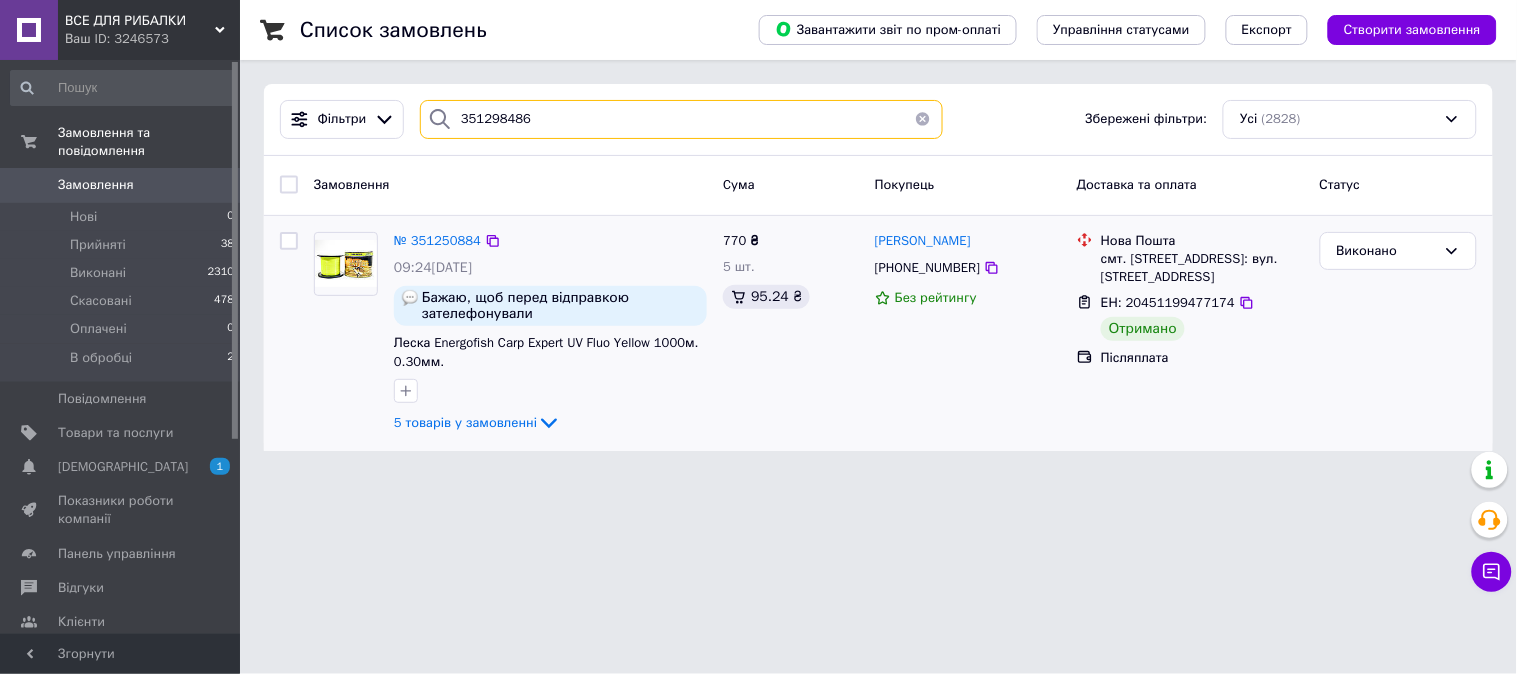 type on "351298486" 